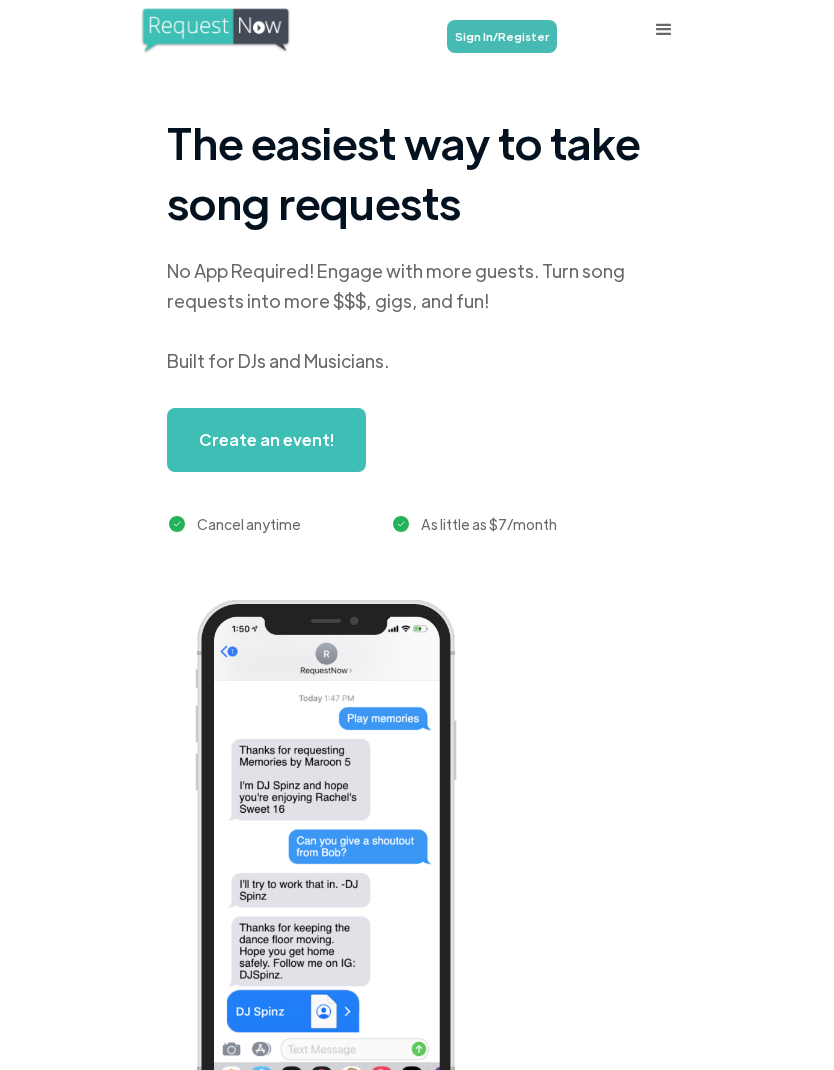 scroll, scrollTop: 0, scrollLeft: 0, axis: both 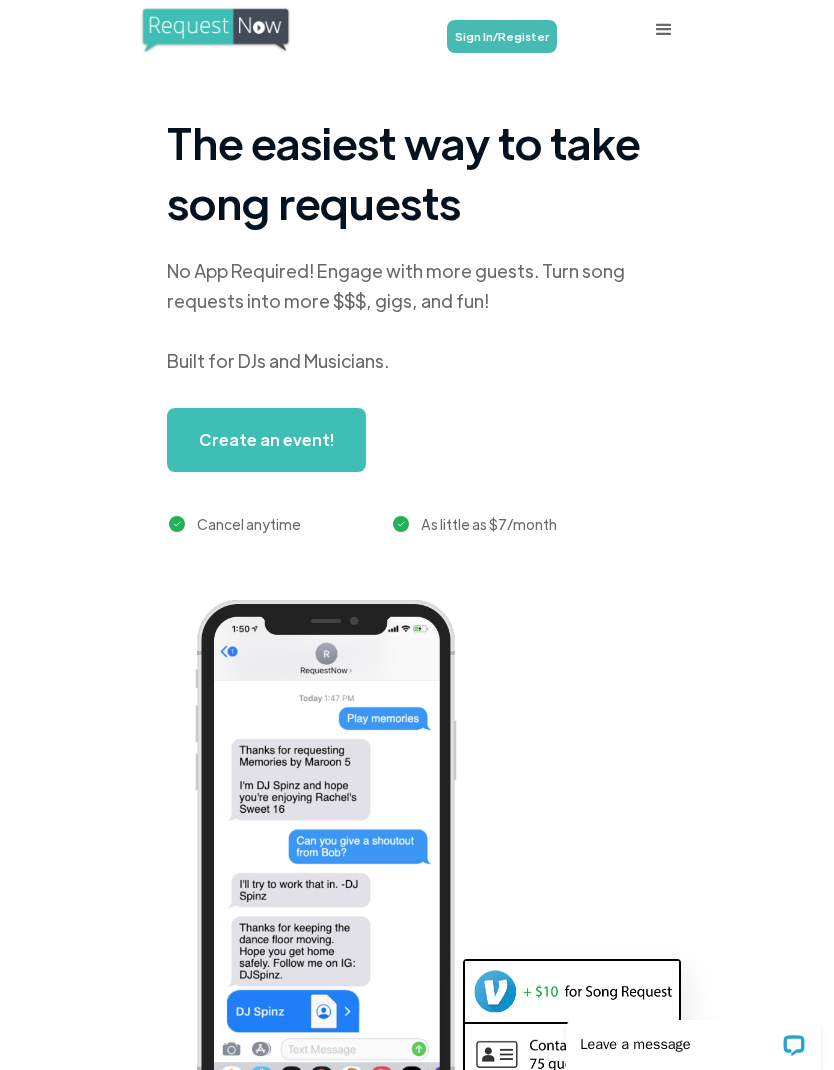 click on "Features Demo Pricing Use Cases Weddings & Private Events Bar/Club &Venues School Dances, Mitzvahs & Birthdays Karaoke  Radio DJs Contactless requests Photo Wall SetList Contact Sign In/Register Sign In/Register" at bounding box center (417, 30) 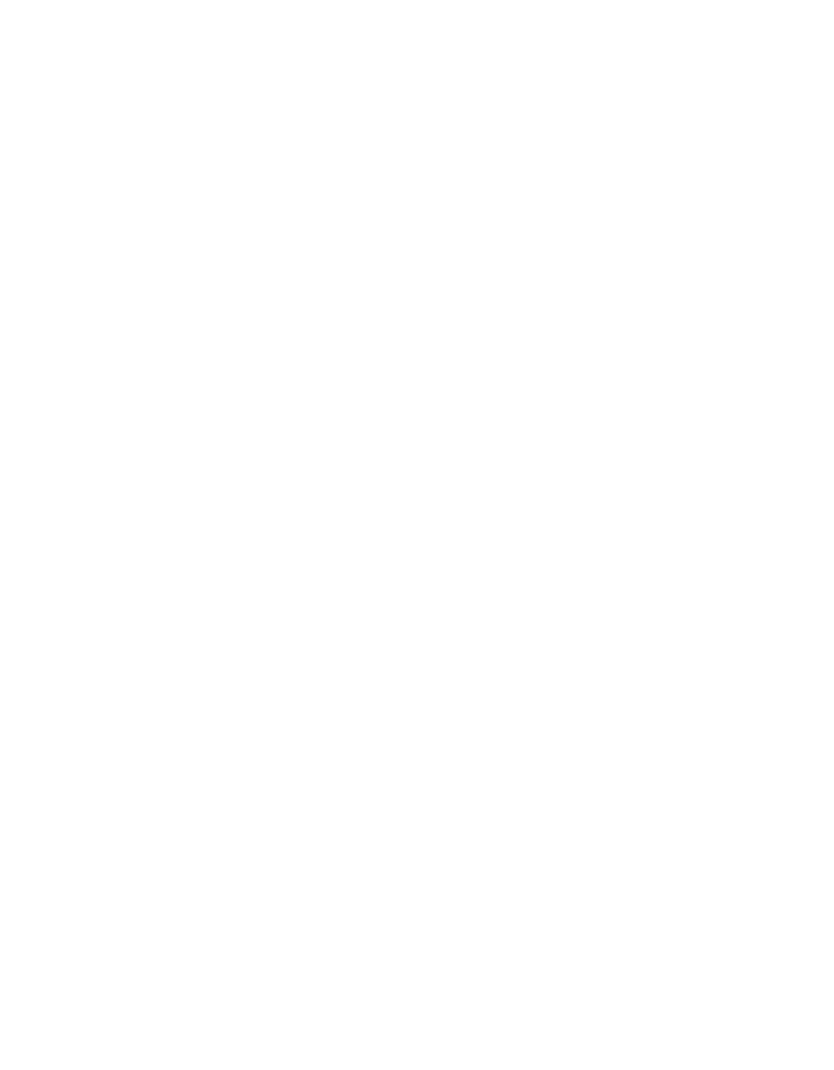 scroll, scrollTop: 0, scrollLeft: 0, axis: both 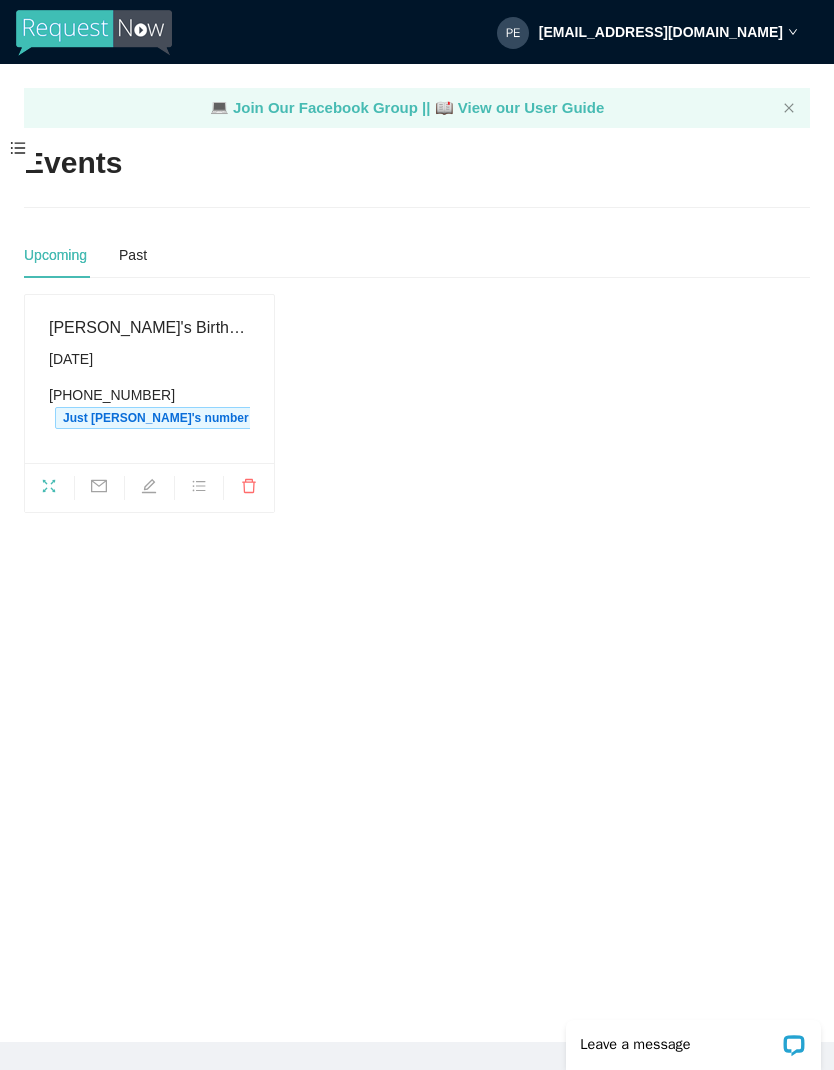 click on "💻   Join Our Facebook Group ||       📖       View our User Guide Events Upcoming Past Colleen's Birthday Saturday, July 12th (716) 217-1224 Just Pete's number" at bounding box center [417, 553] 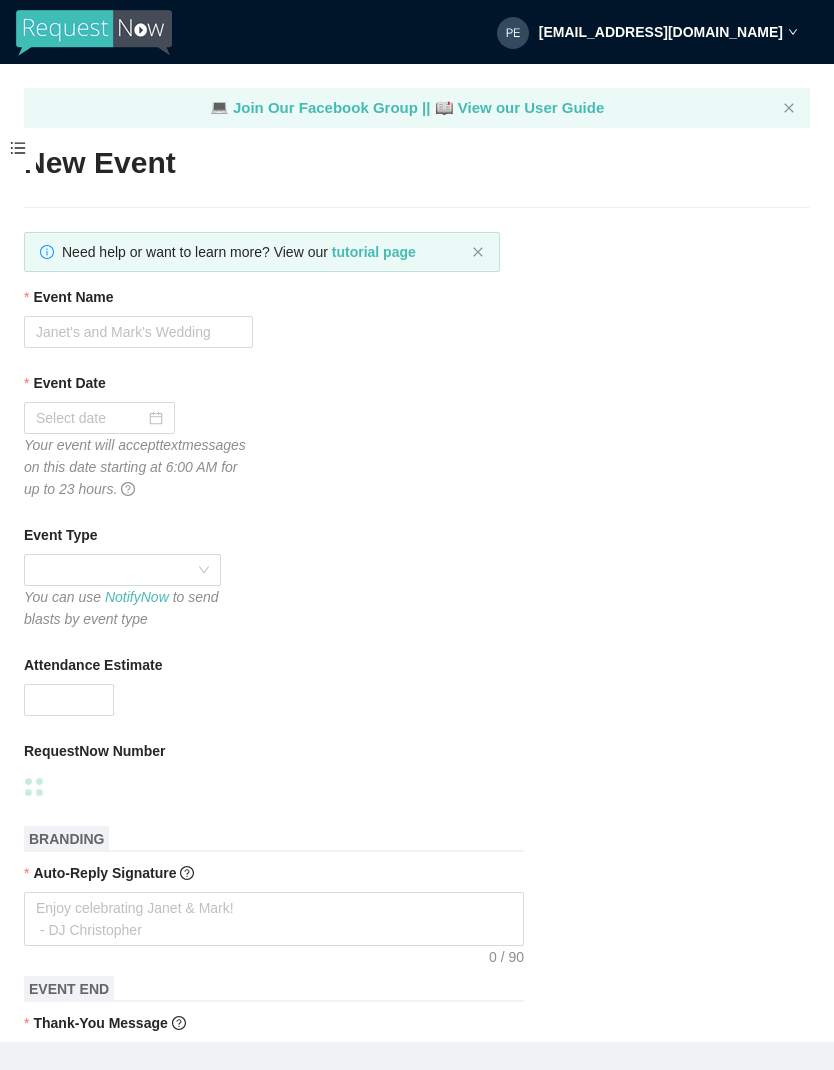 type on "Thank you for being part of this event!
- DJ Pete, EightTrak Entertainment
(716)553-5290" 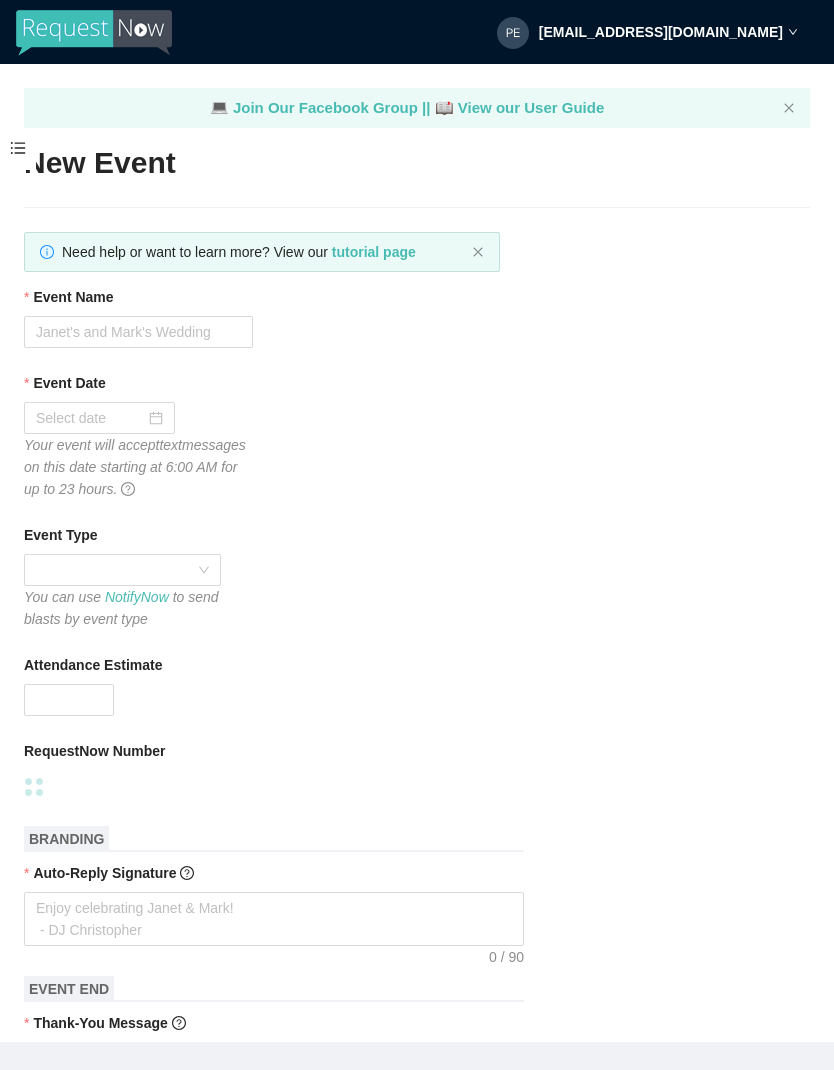 type on "Colleen's Birthday" 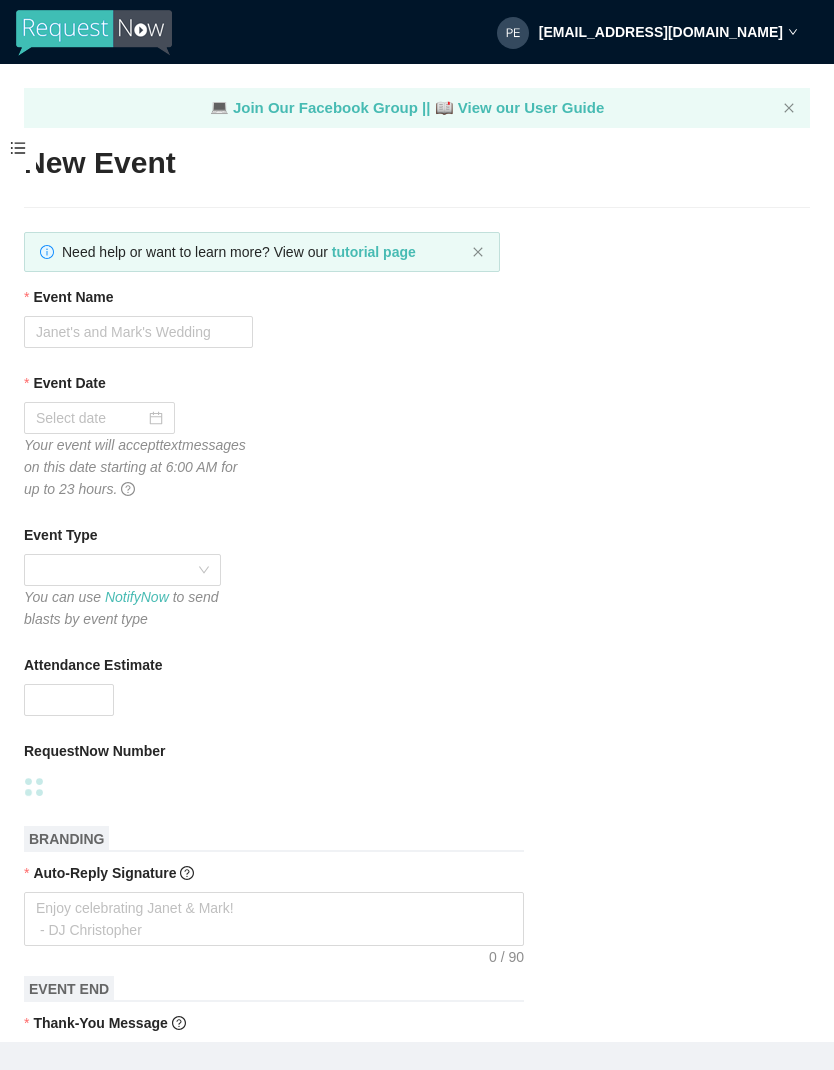 type on "07/12/2025" 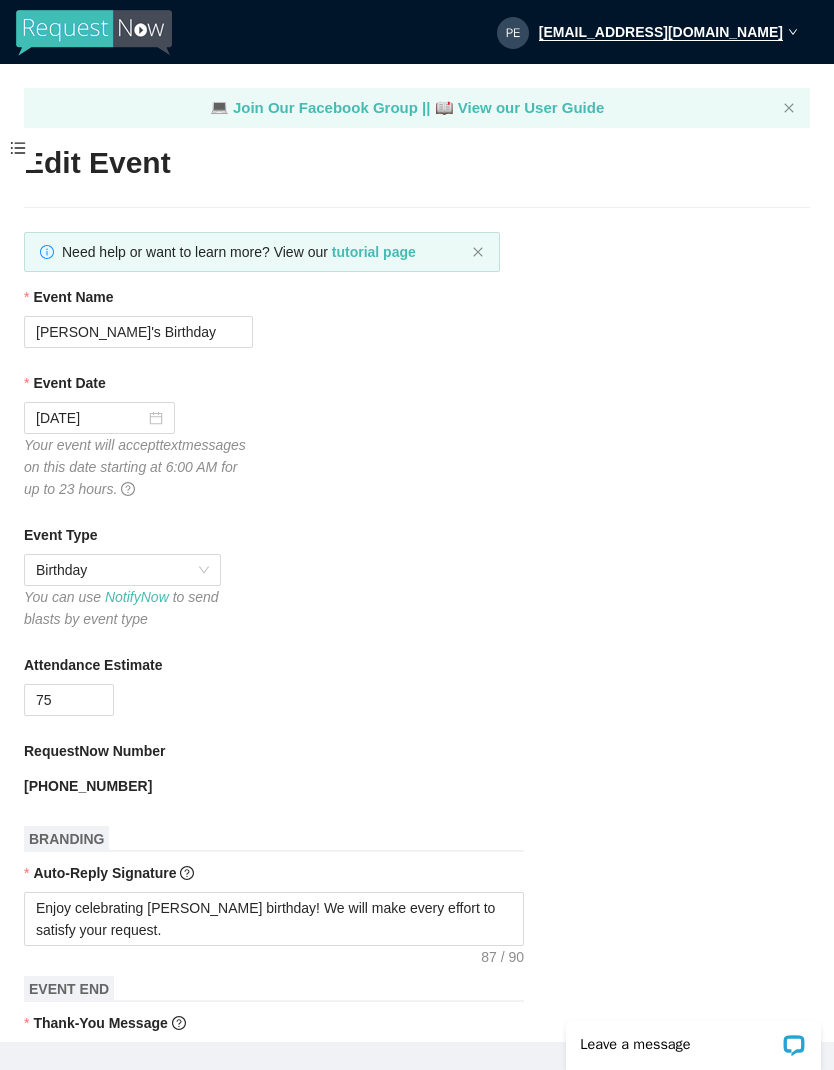 scroll, scrollTop: 0, scrollLeft: 0, axis: both 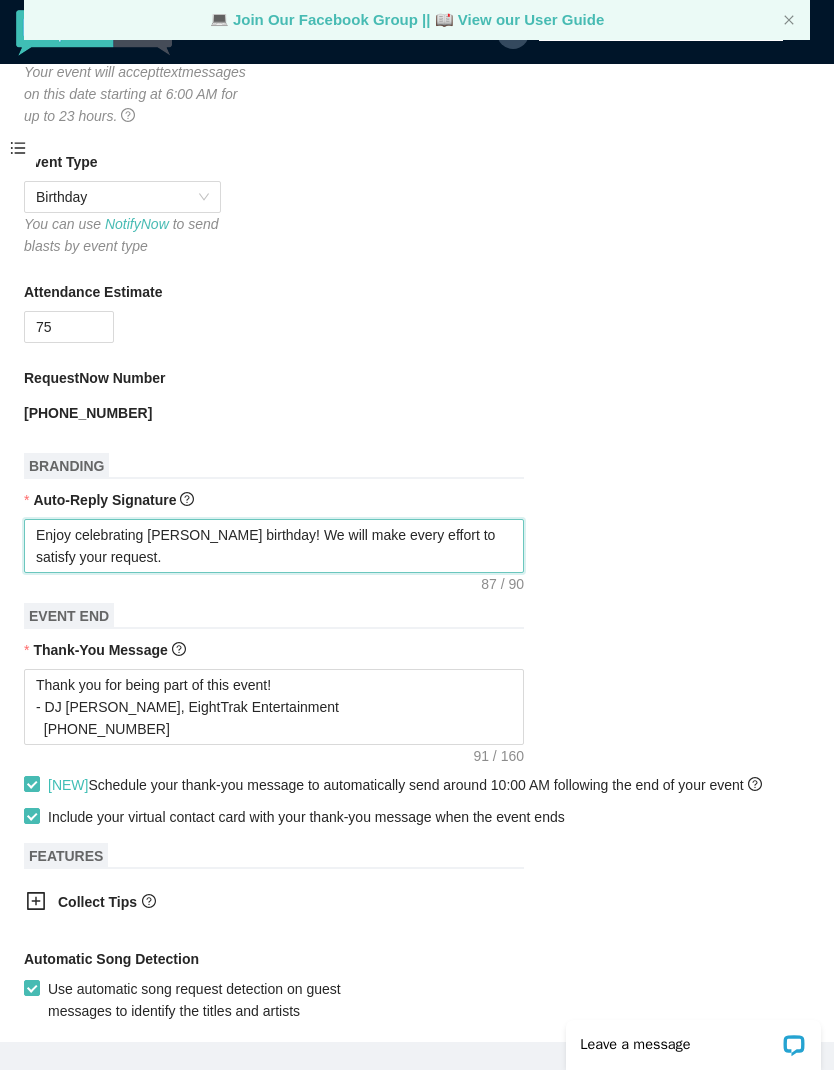 click on "Enjoy celebrating Colleens birthday! We will make every effort to satisfy your request." at bounding box center (274, 546) 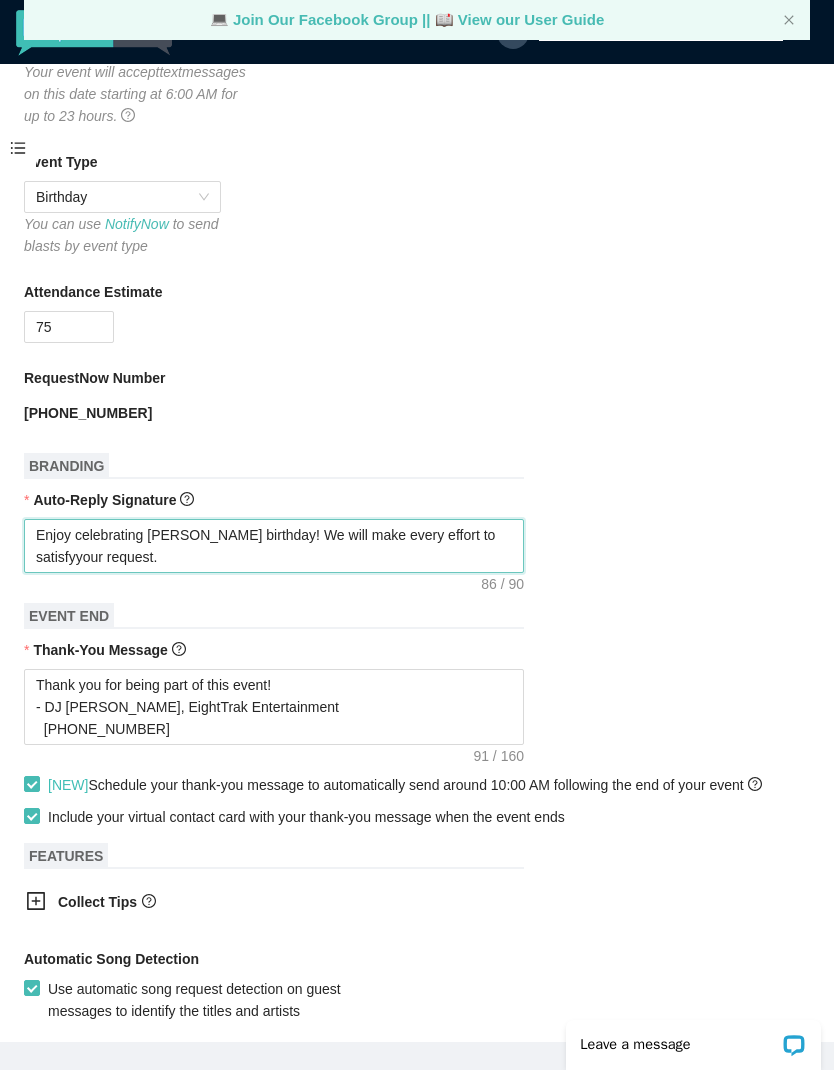 type on "Enjoy celebrating Colleens birthday! We will make every effort to satisfyour request." 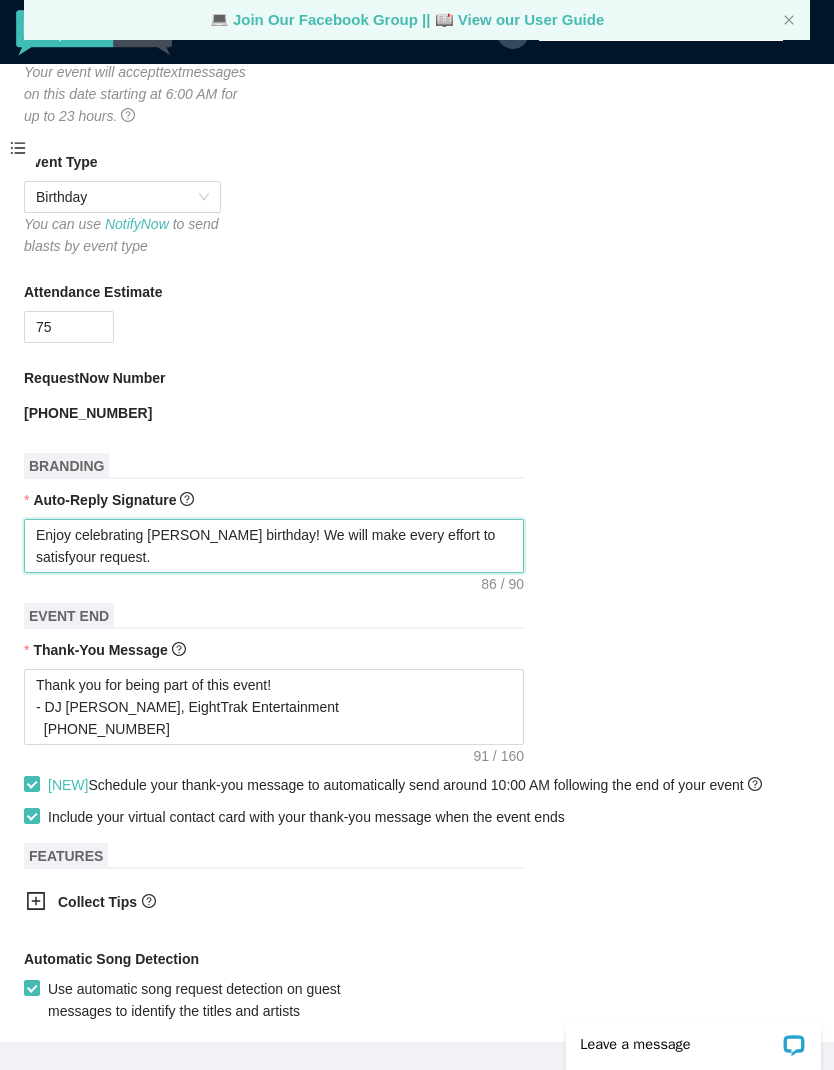 type on "Enjoy celebrating Colleens birthday! We will make every effort to satisfyour request." 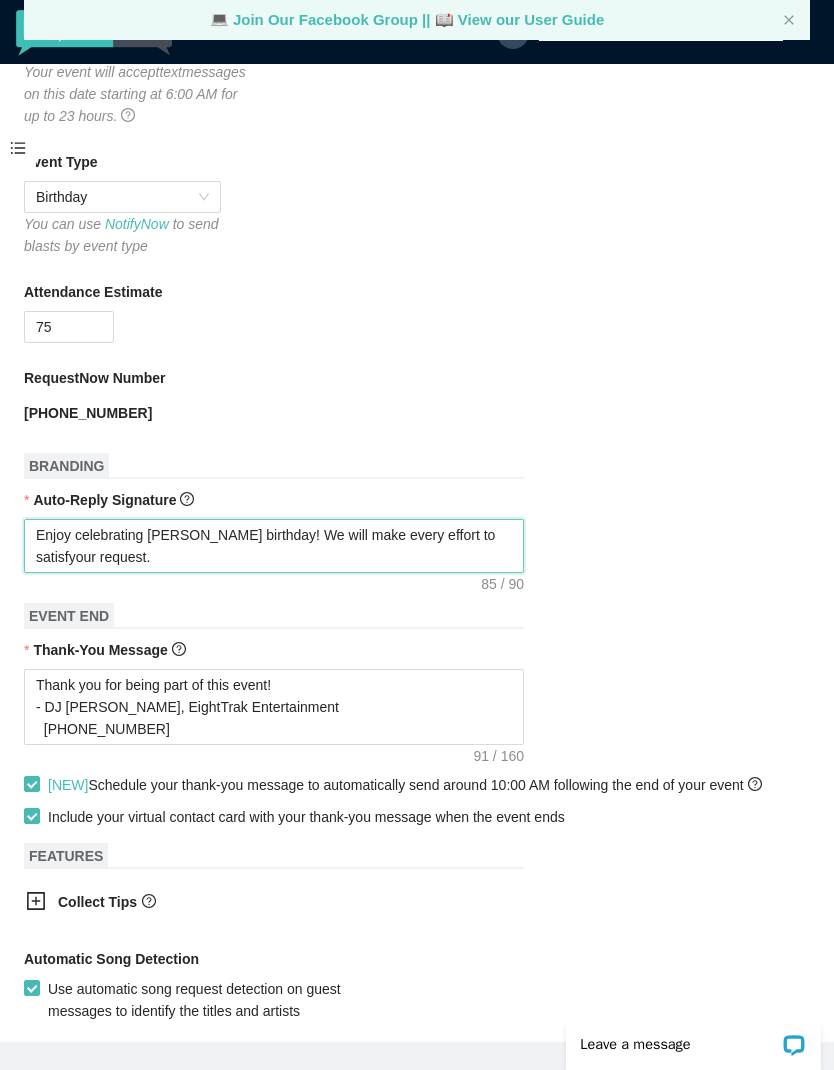 type on "Enjoy celebrating Colleens birthday! We will make every effort to satisyour request." 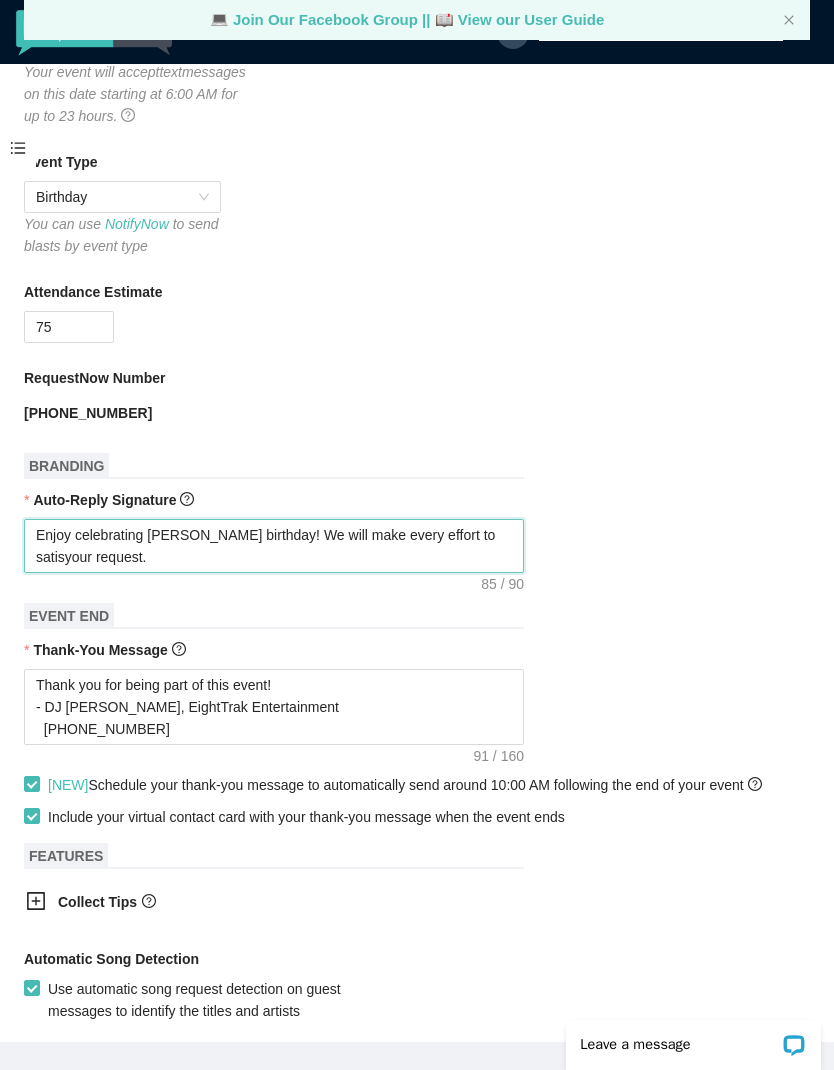 type on "Enjoy celebrating Colleens birthday! We will make every effort to satisyour request." 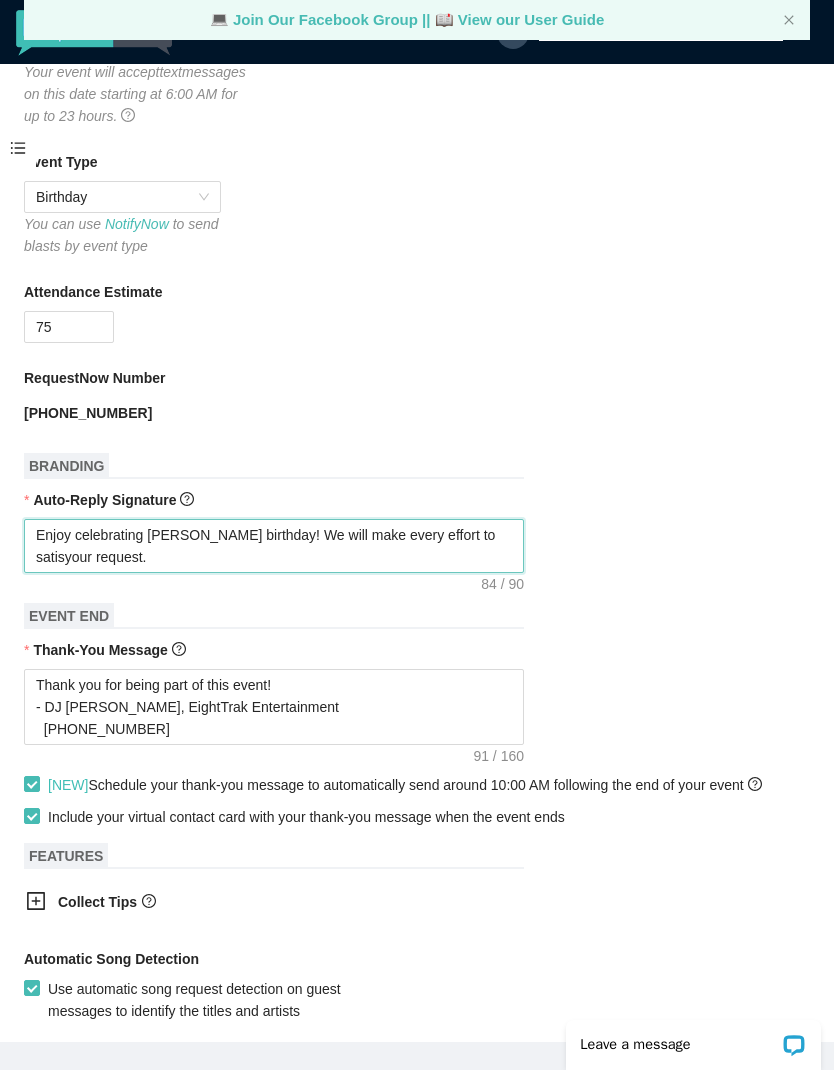 type on "Enjoy celebrating Colleens birthday! We will make every effort to satiyour request." 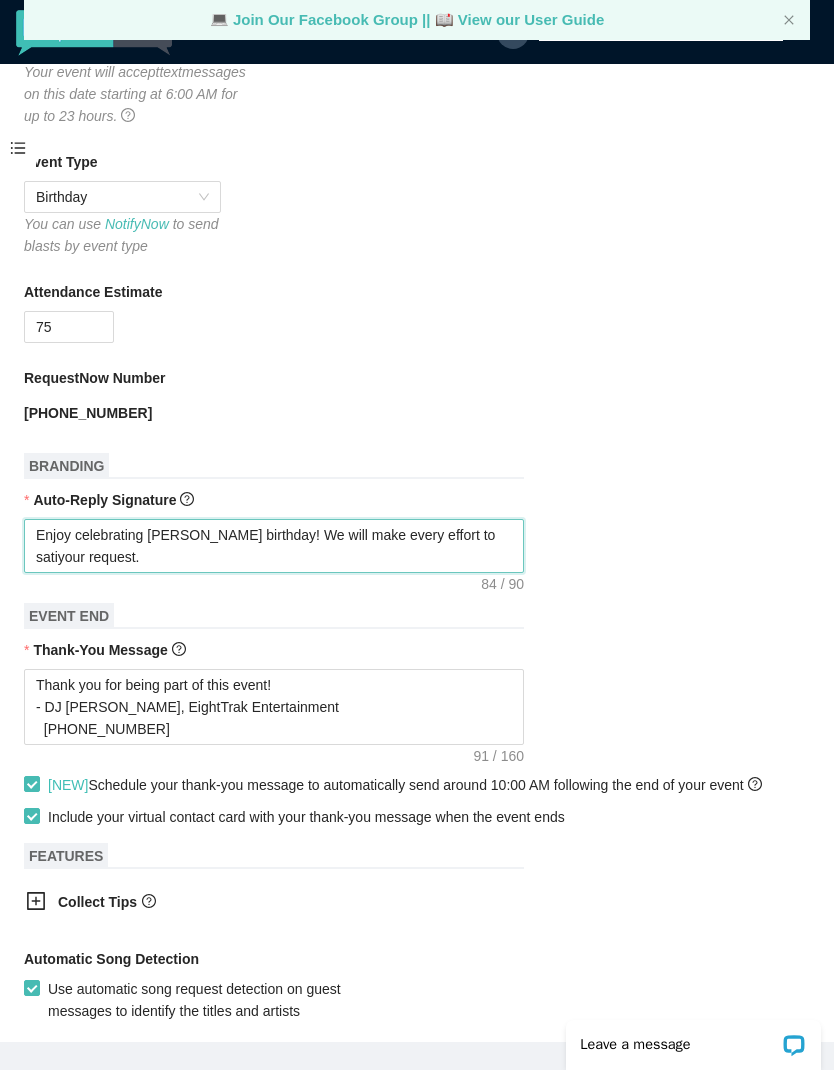 type on "Enjoy celebrating Colleens birthday! We will make every effort to satiyour request." 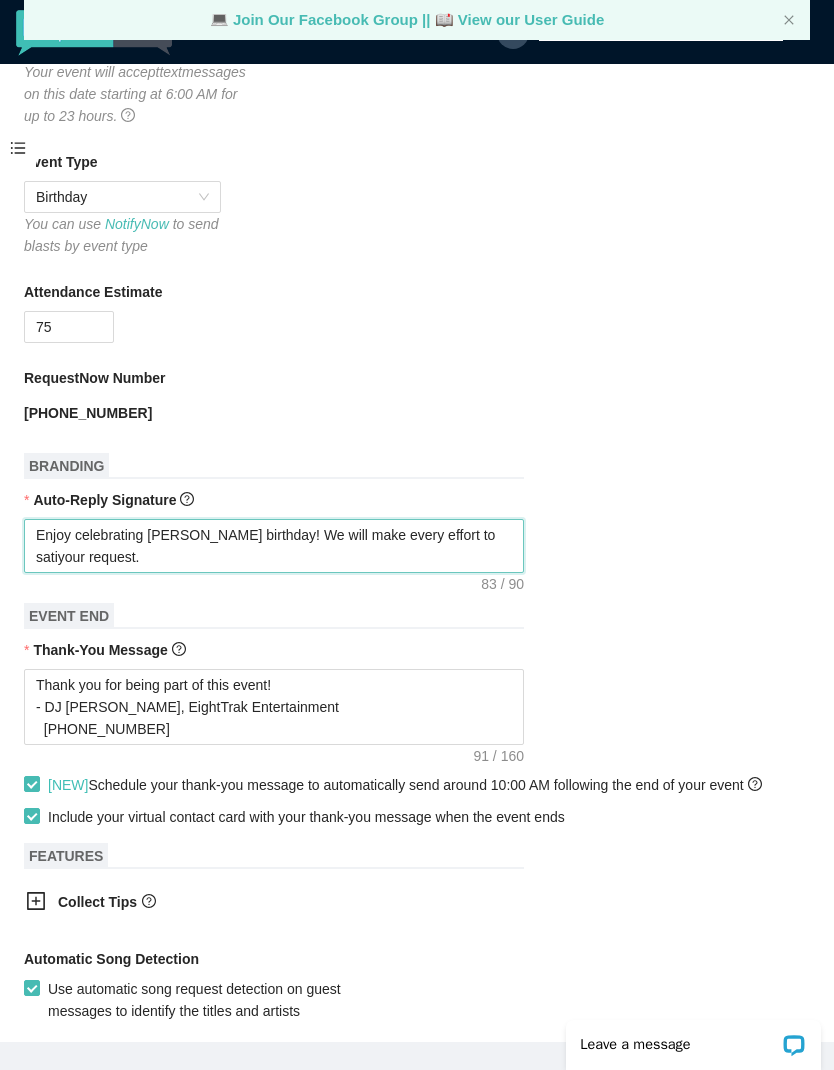 type on "Enjoy celebrating Colleens birthday! We will make every effort to satyour request." 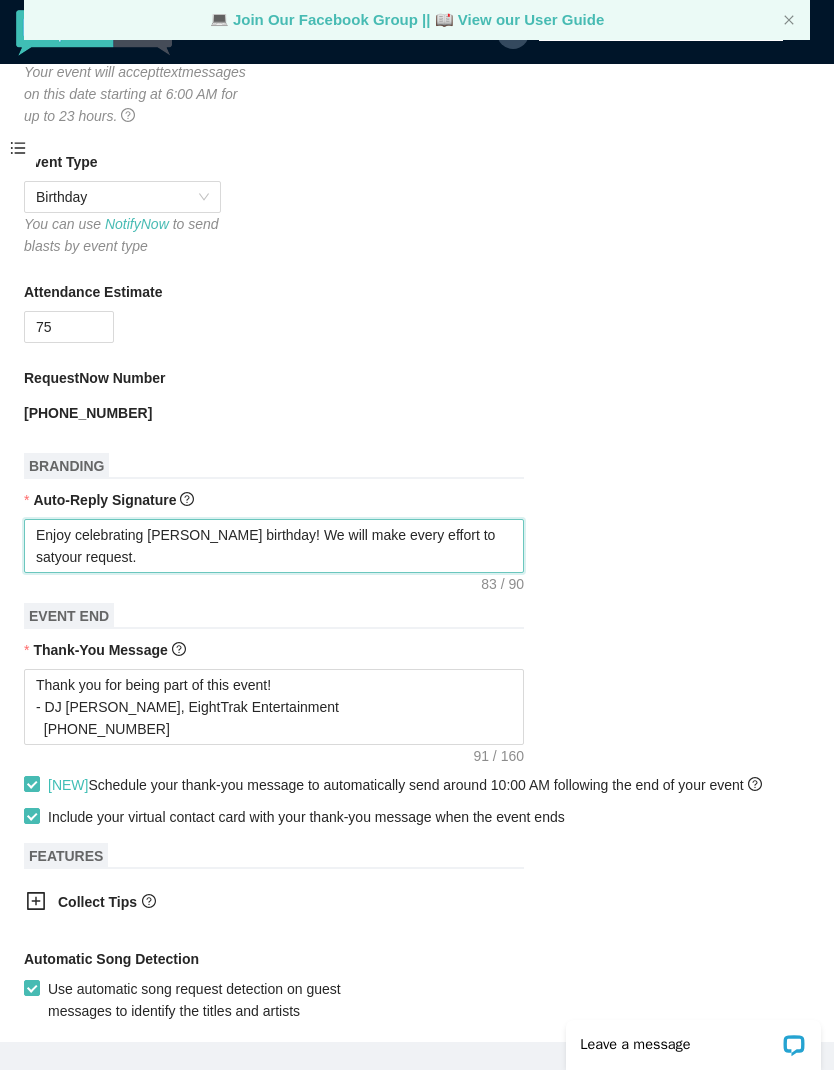 type on "Enjoy celebrating Colleens birthday! We will make every effort to satyour request." 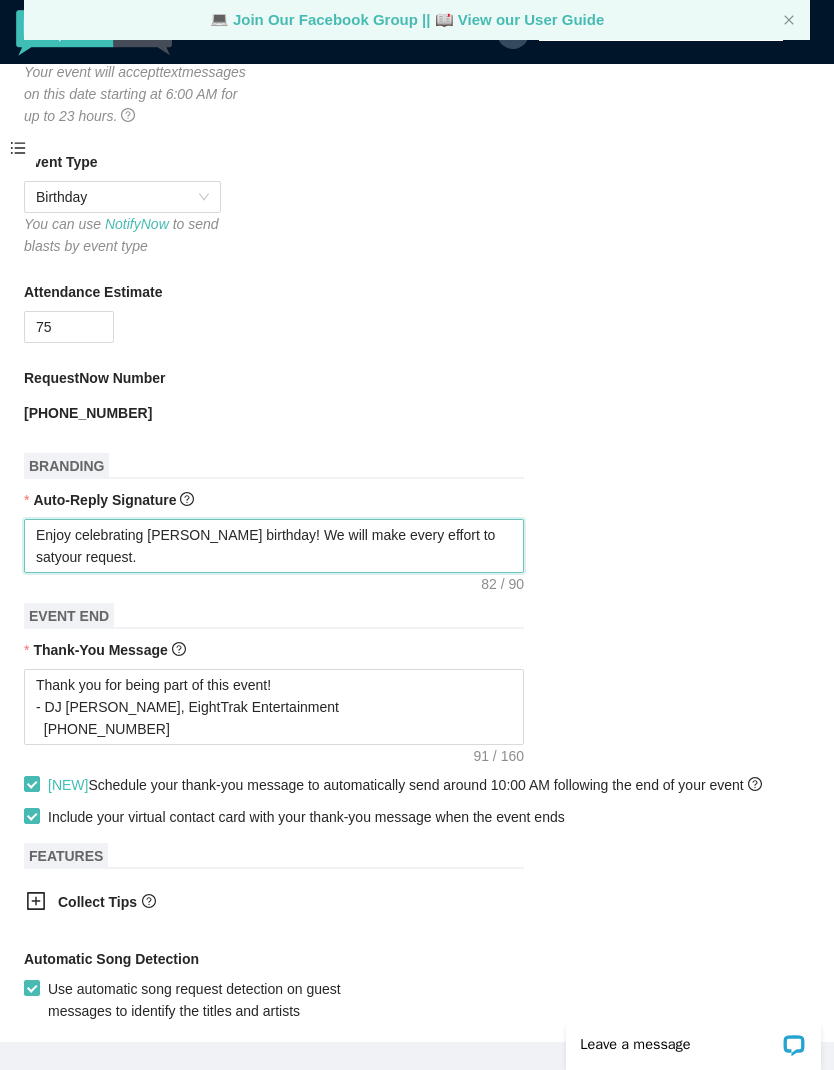 type on "Enjoy celebrating Colleens birthday! We will make every effort to sayour request." 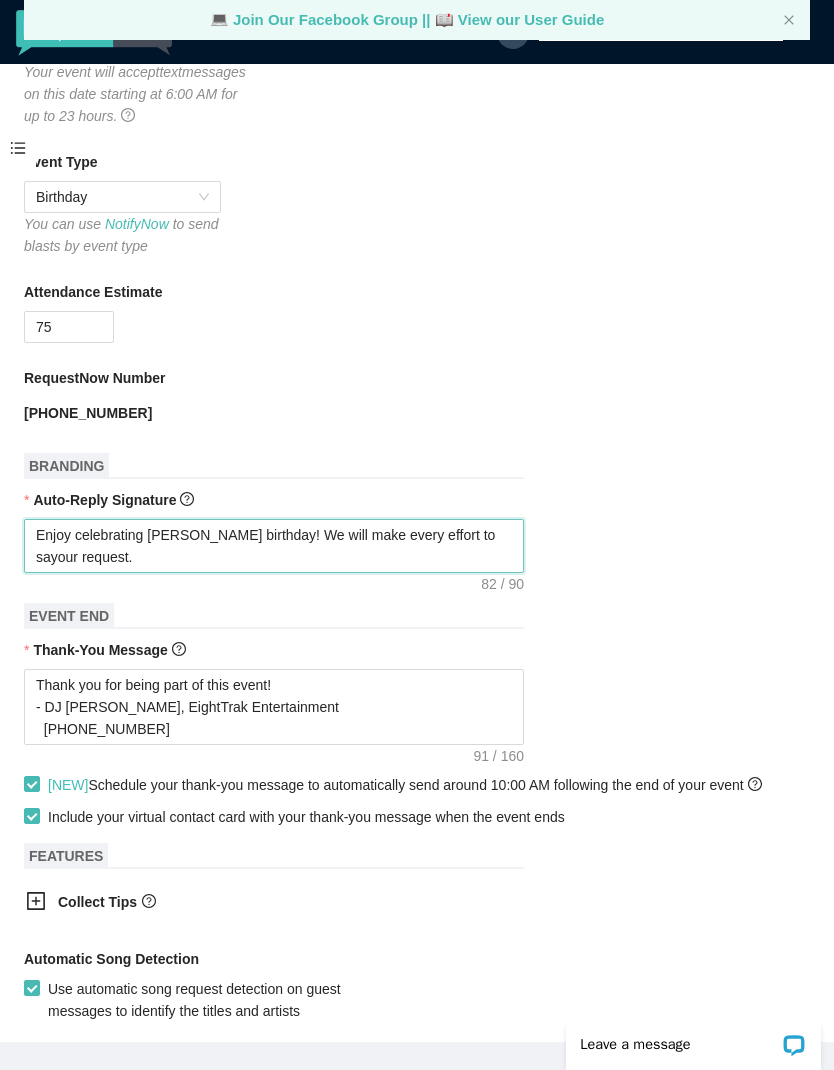 type on "Enjoy celebrating Colleens birthday! We will make every effort to sayour request." 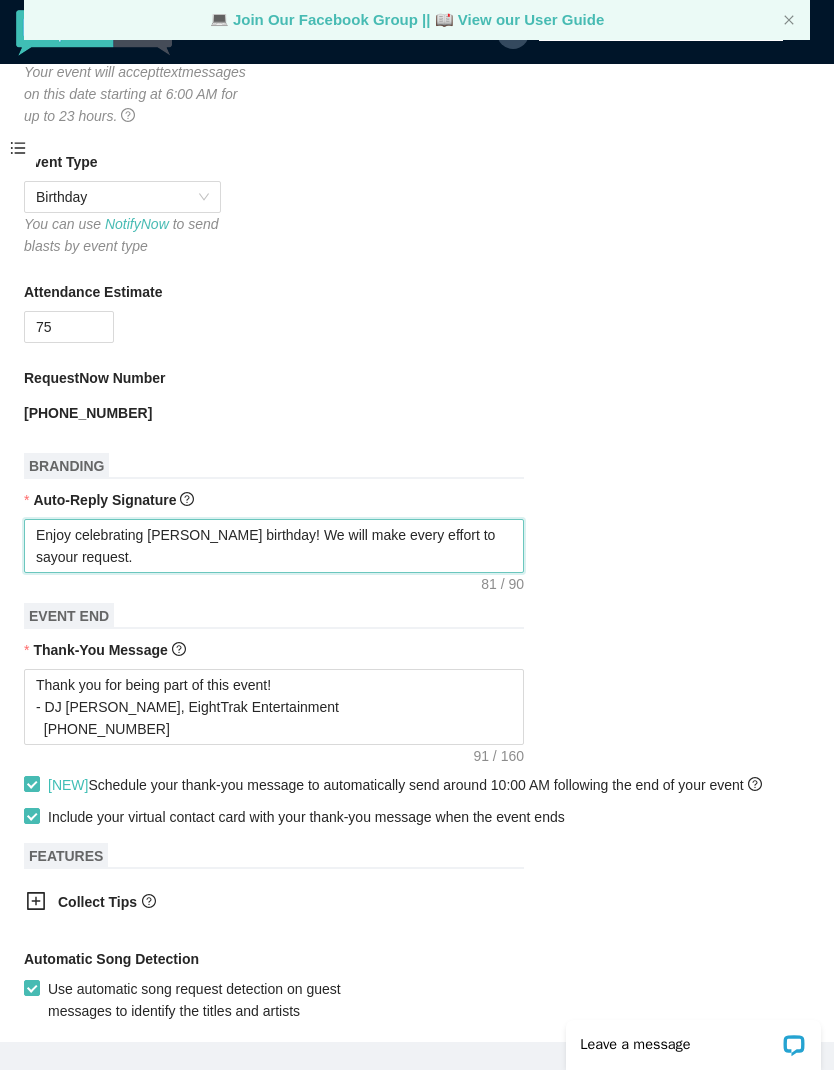 type on "Enjoy celebrating Colleens birthday! We will make every effort to syour request." 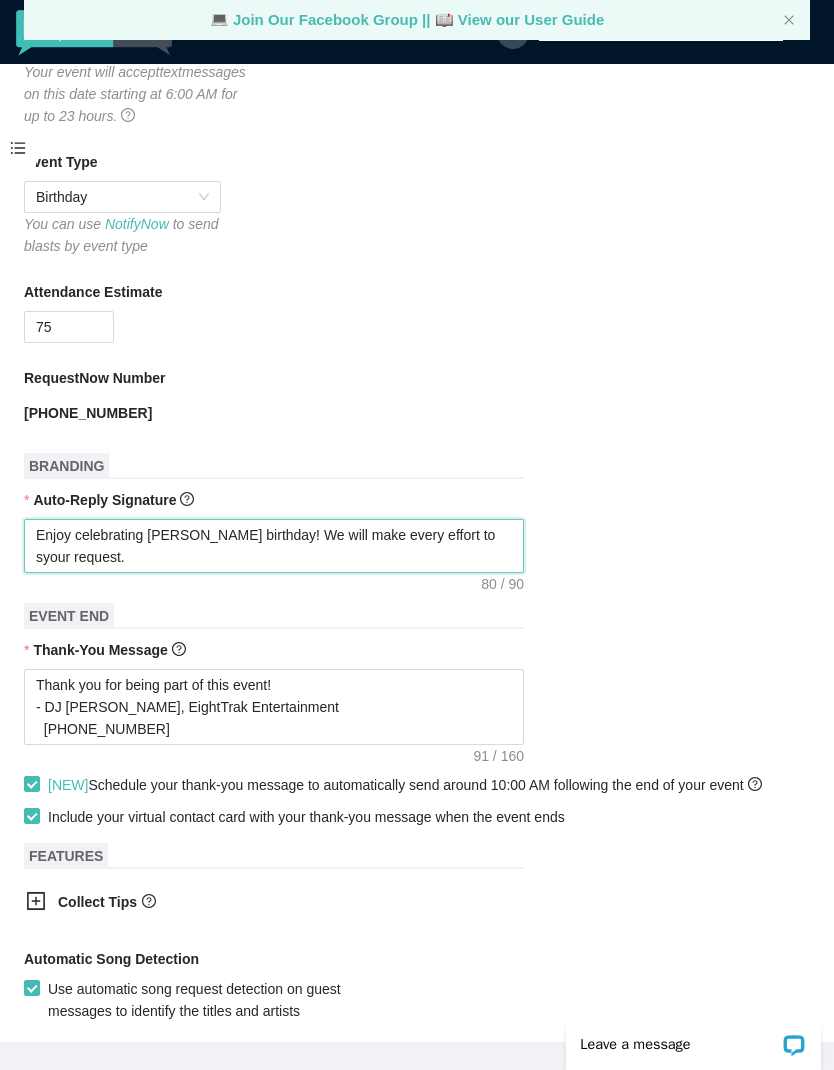 type on "Enjoy celebrating Colleens birthday! We will make every effort to your request." 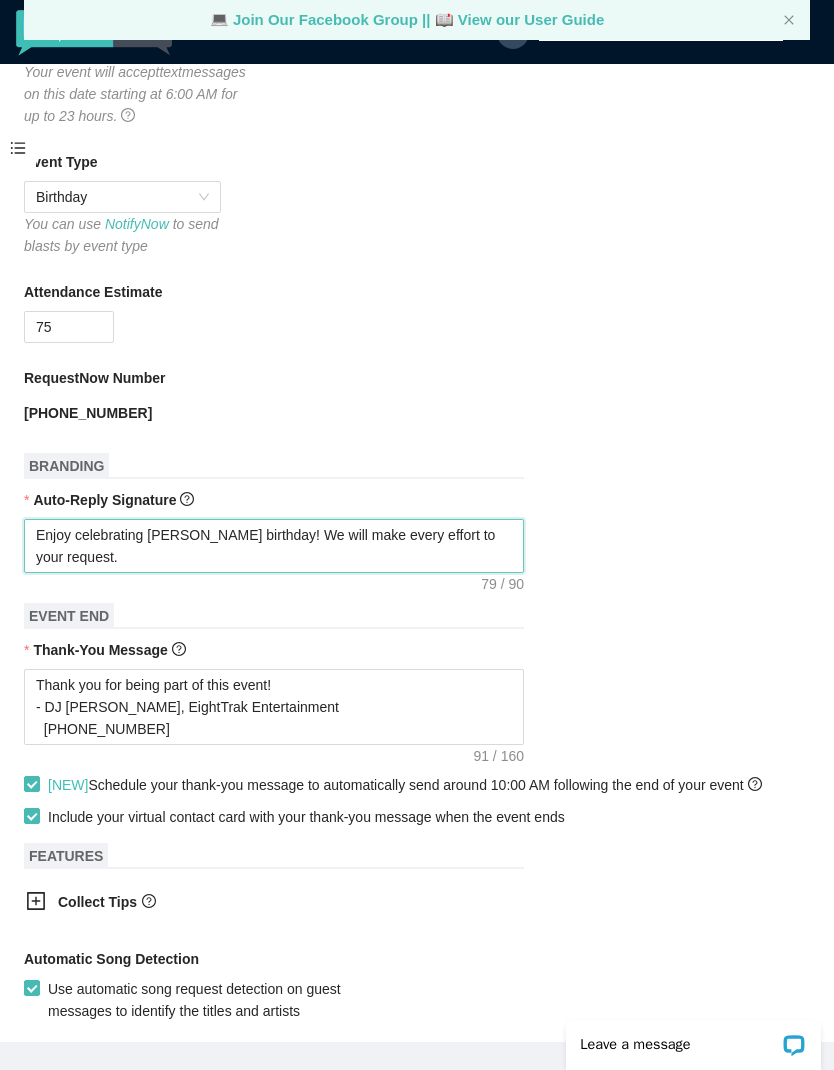type on "Enjoy celebrating Colleens birthday! We will make every effort to pyour request." 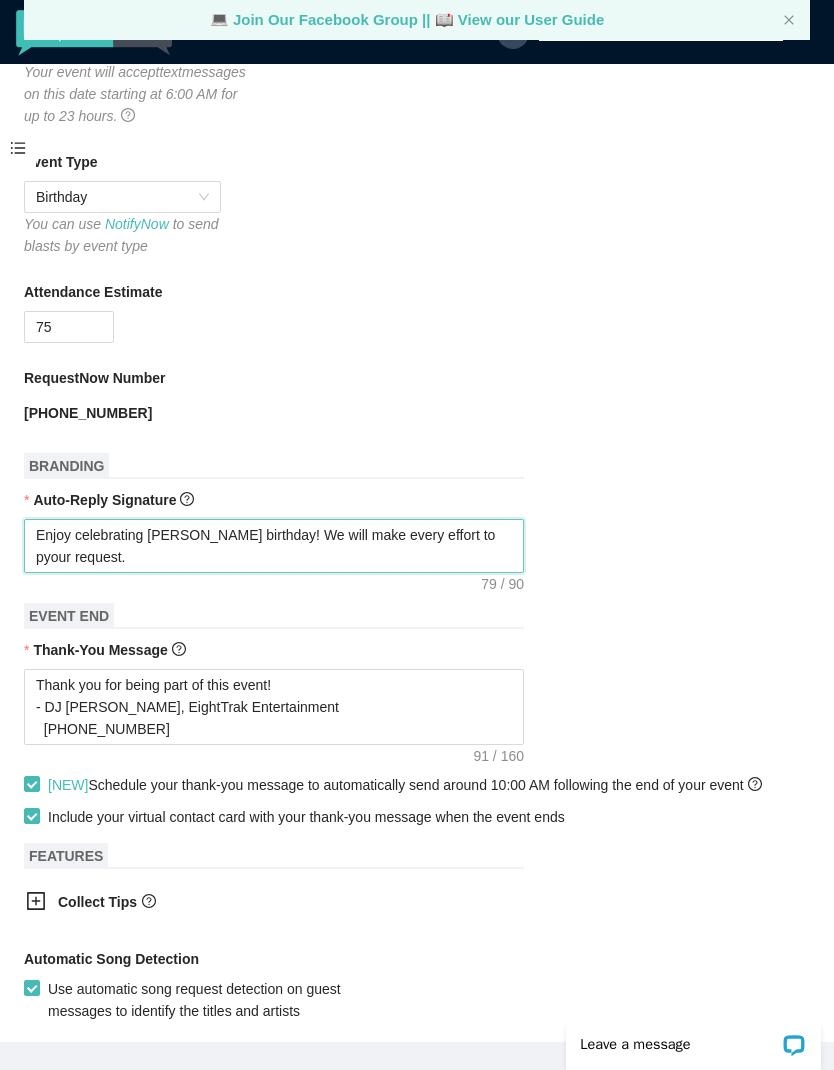 type on "Enjoy celebrating Colleens birthday! We will make every effort to pyour request." 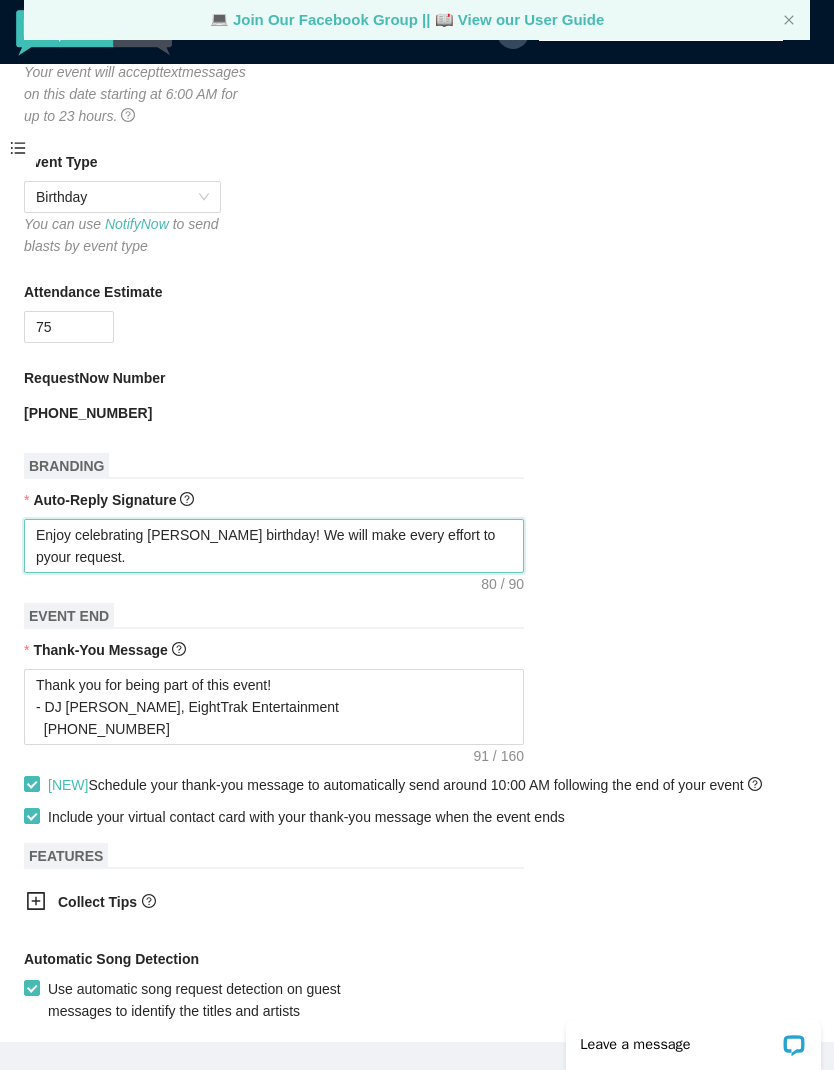 type on "Enjoy celebrating Colleens birthday! We will make every effort to plyour request." 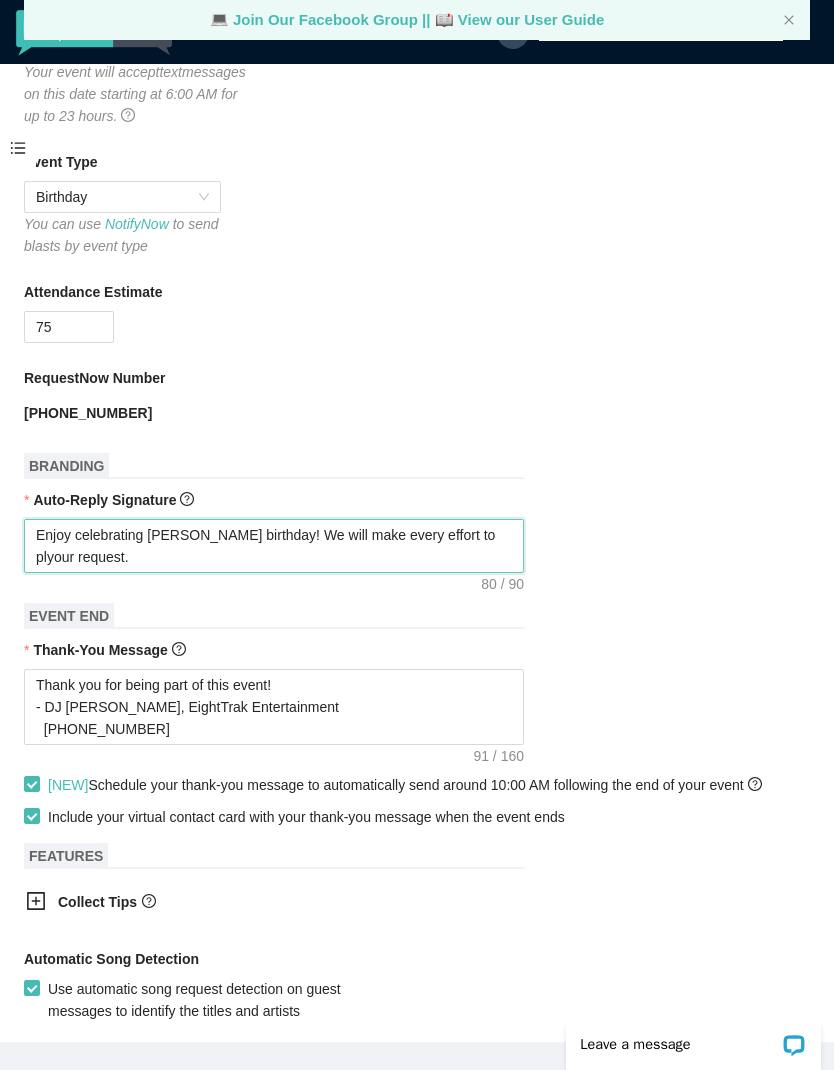 type on "Enjoy celebrating Colleens birthday! We will make every effort to plyour request." 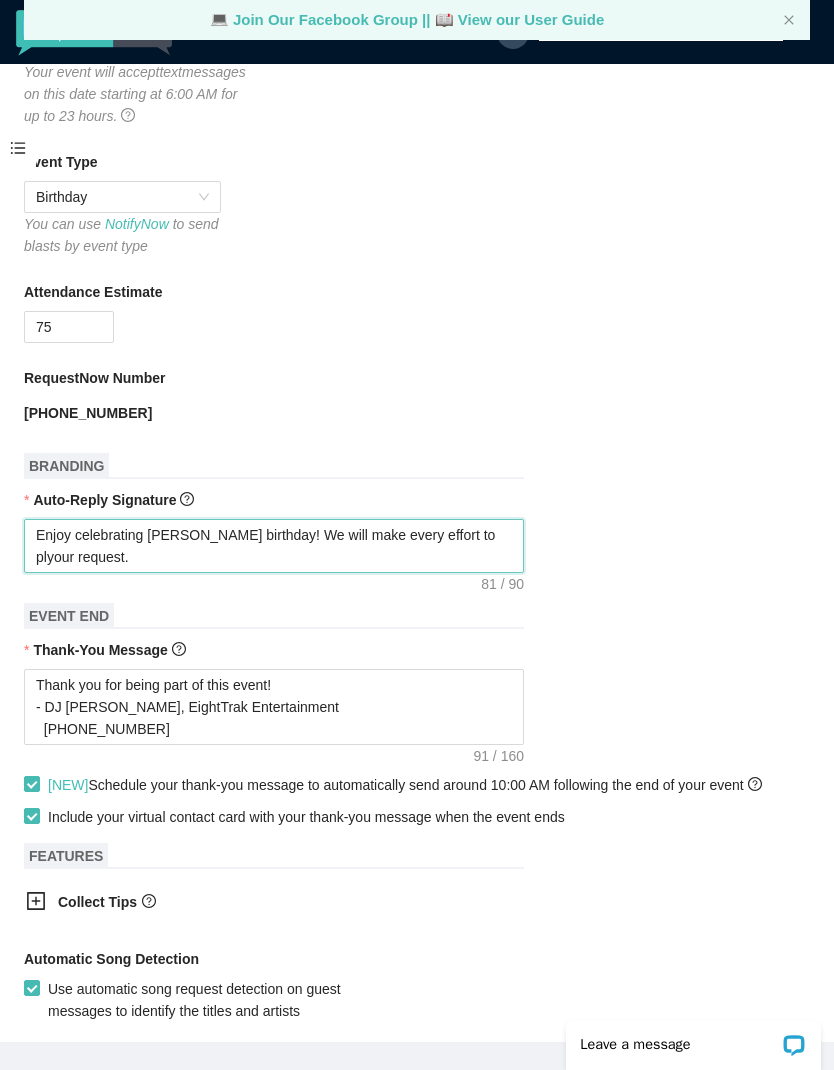 type on "Enjoy celebrating Colleens birthday! We will make every effort to playour request." 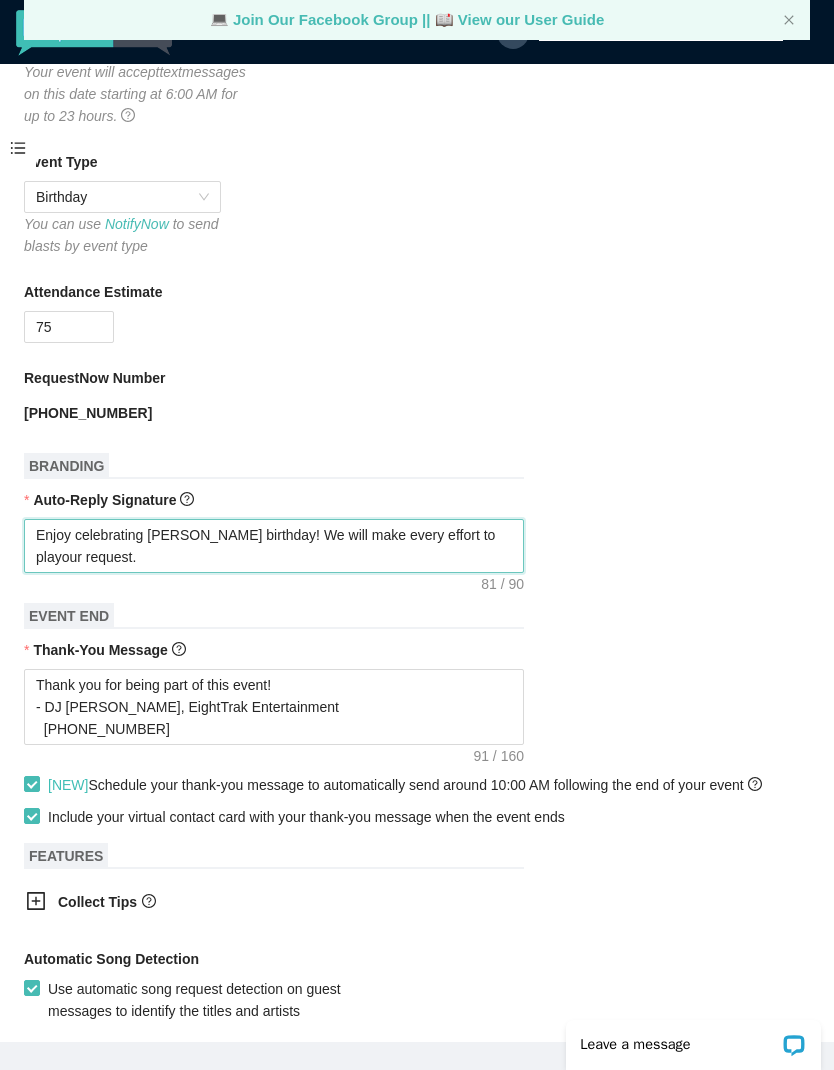 type on "Enjoy celebrating Colleens birthday! We will make every effort to playour request." 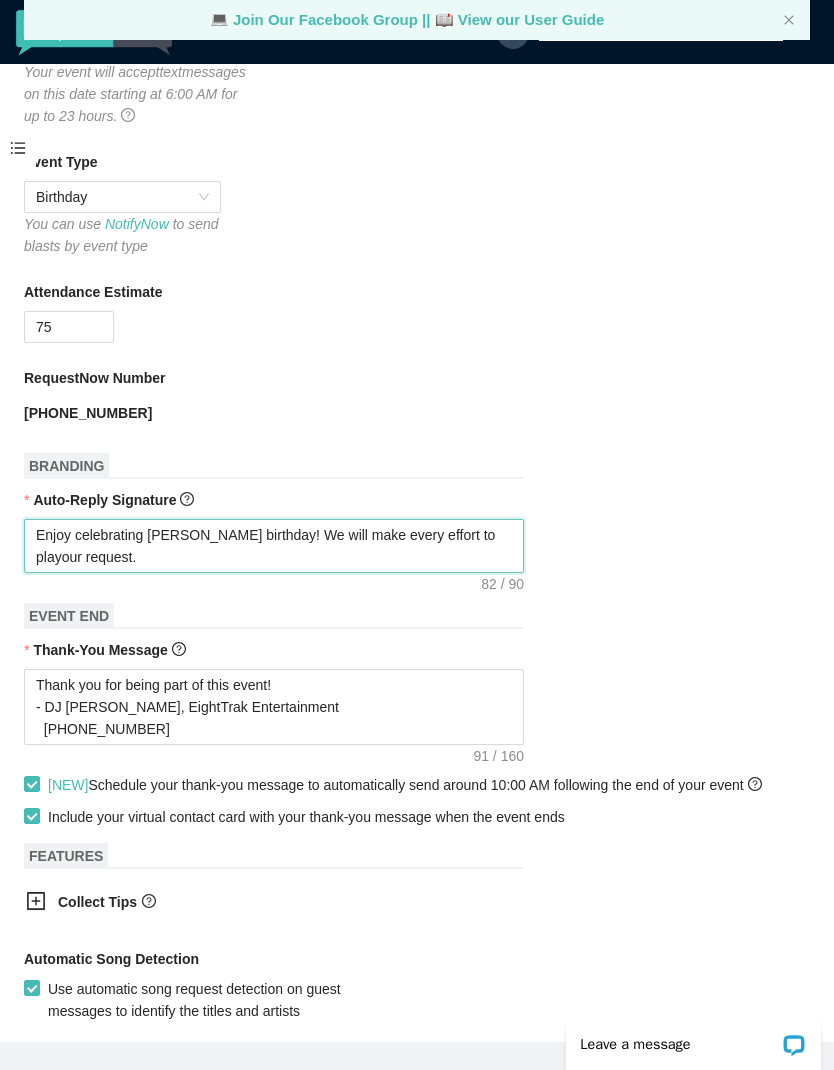 type on "Enjoy celebrating Colleens birthday! We will make every effort to playyour request." 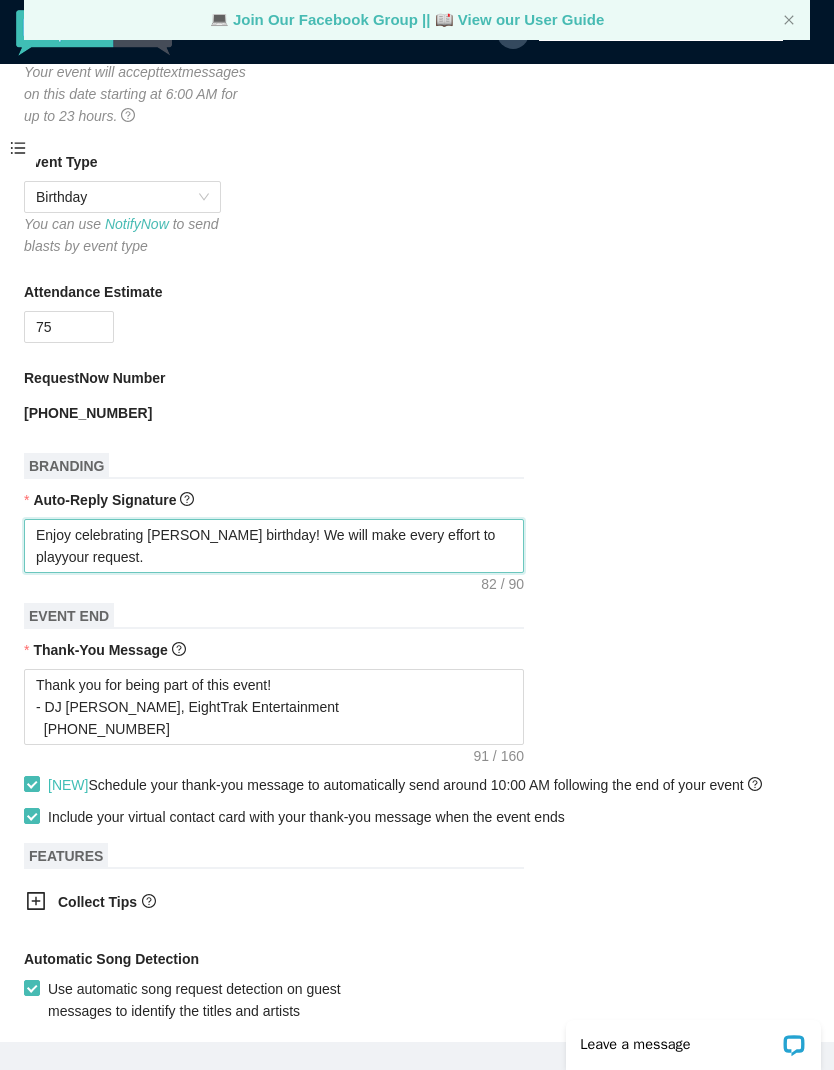 type on "Enjoy celebrating Colleens birthday! We will make every effort to playyour request." 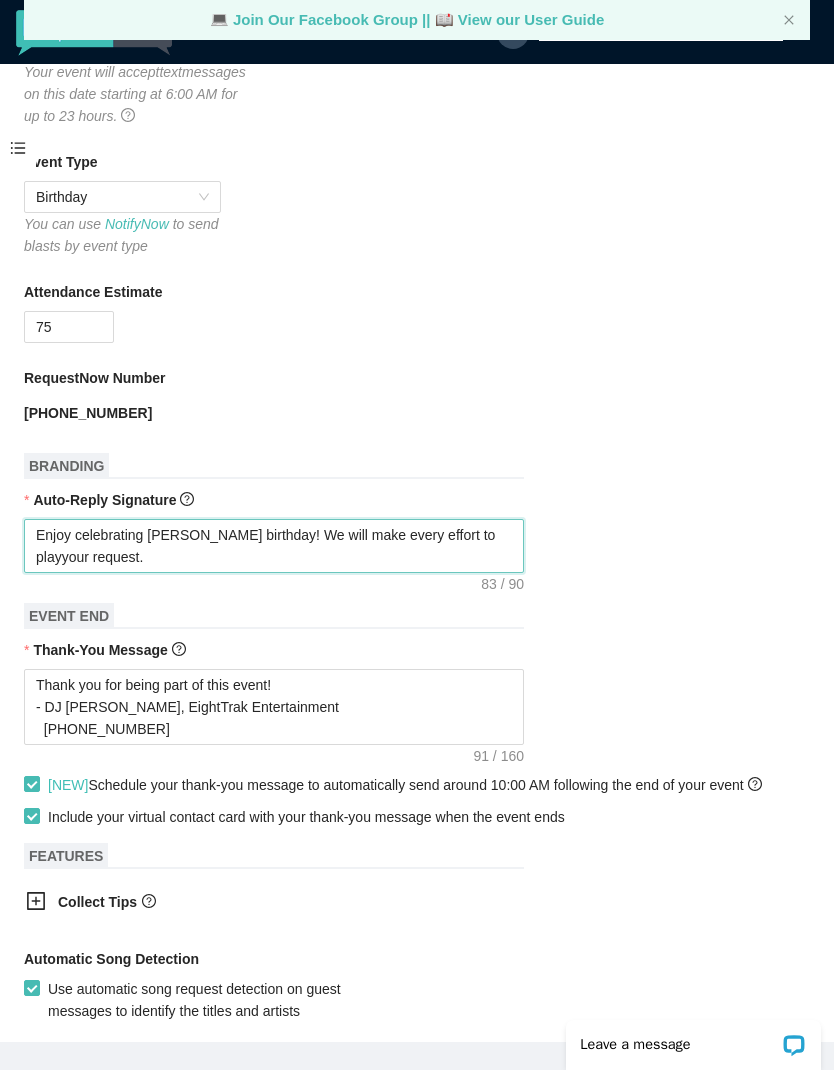 type on "Enjoy celebrating Colleens birthday! We will make every effort to play your request." 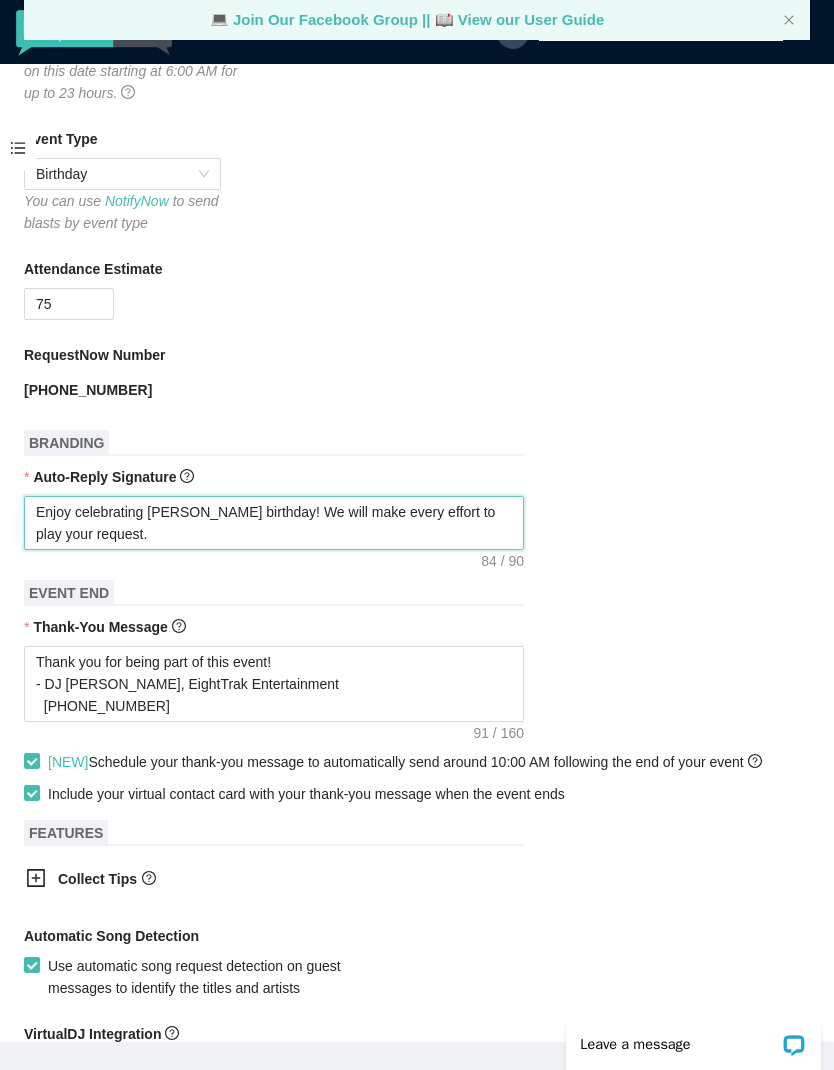scroll, scrollTop: 411, scrollLeft: 0, axis: vertical 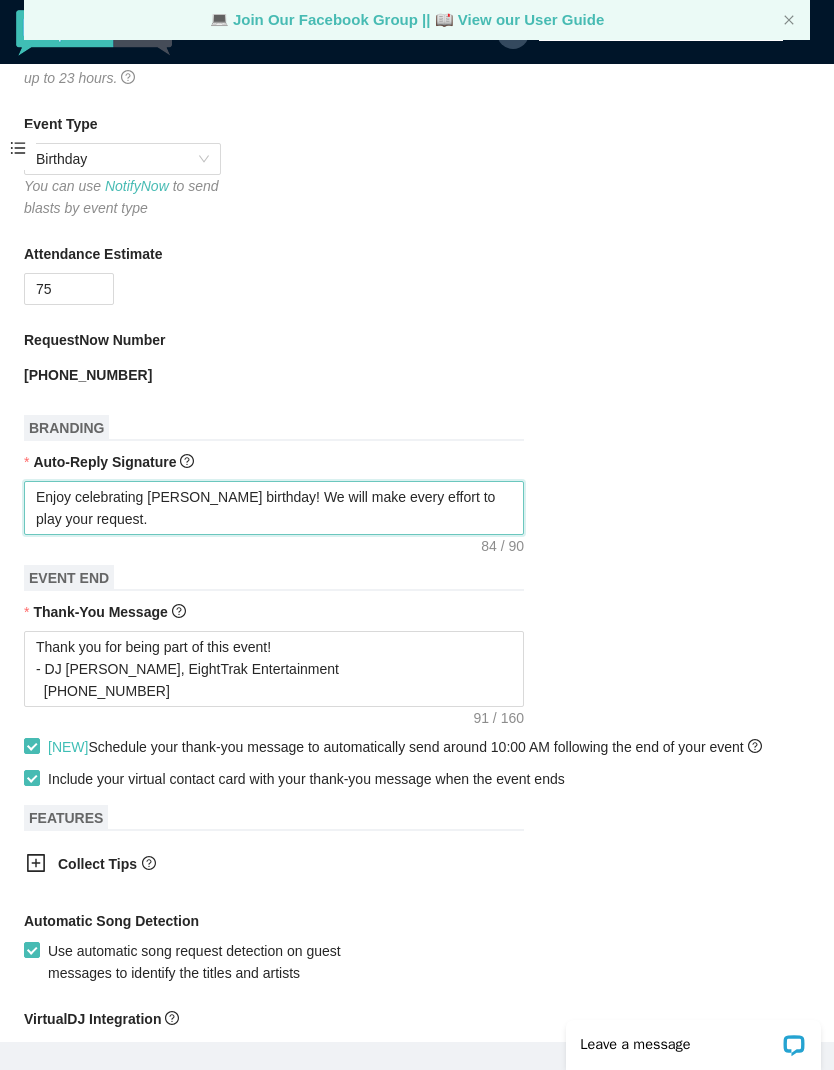 click on "Enjoy celebrating Colleens birthday! We will make every effort to play your request." at bounding box center (274, 508) 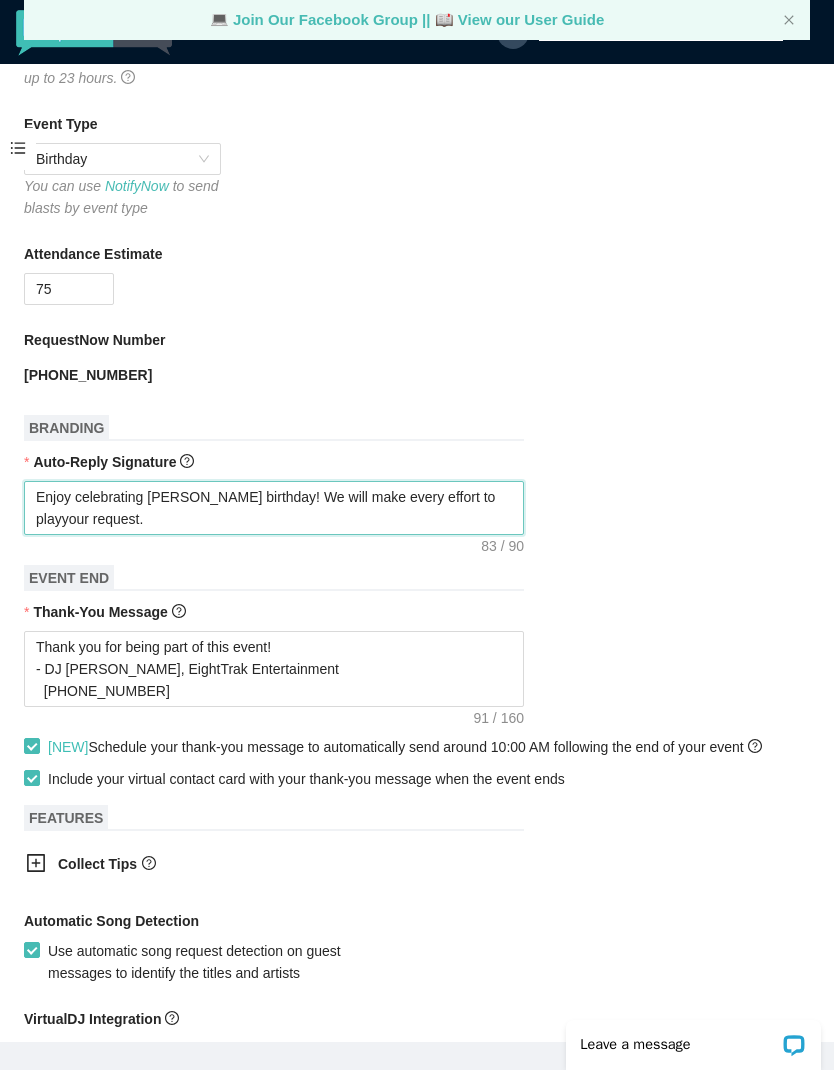 type on "Enjoy celebrating Colleens birthday! We will make every effort to playour request." 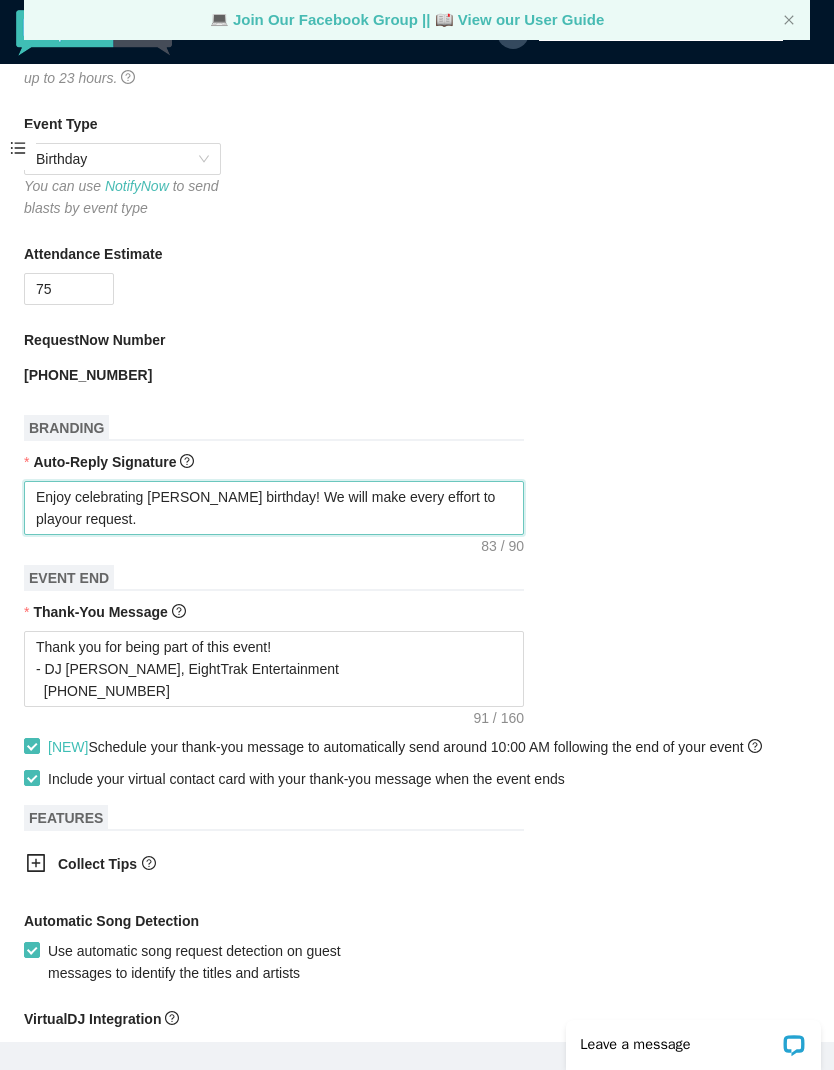 type on "Enjoy celebrating Colleens birthday! We will make every effort to plyour request." 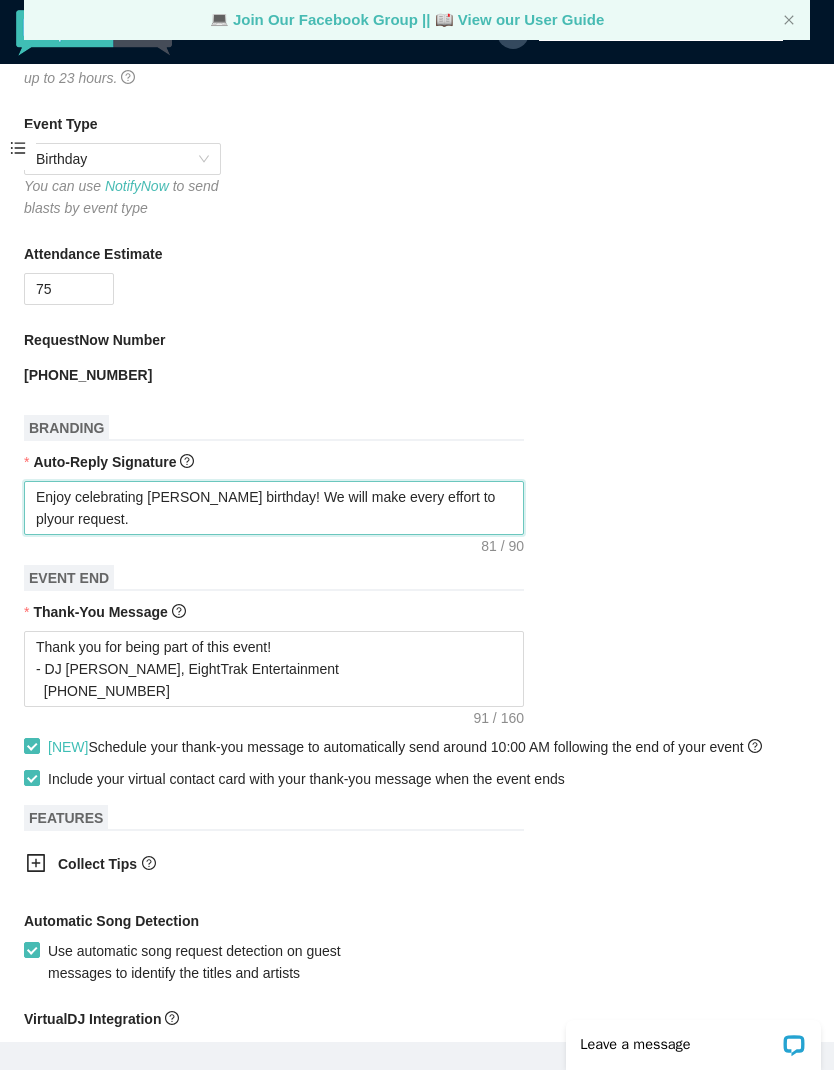 type on "Enjoy celebrating Colleens birthday! We will make every effort to pyour request." 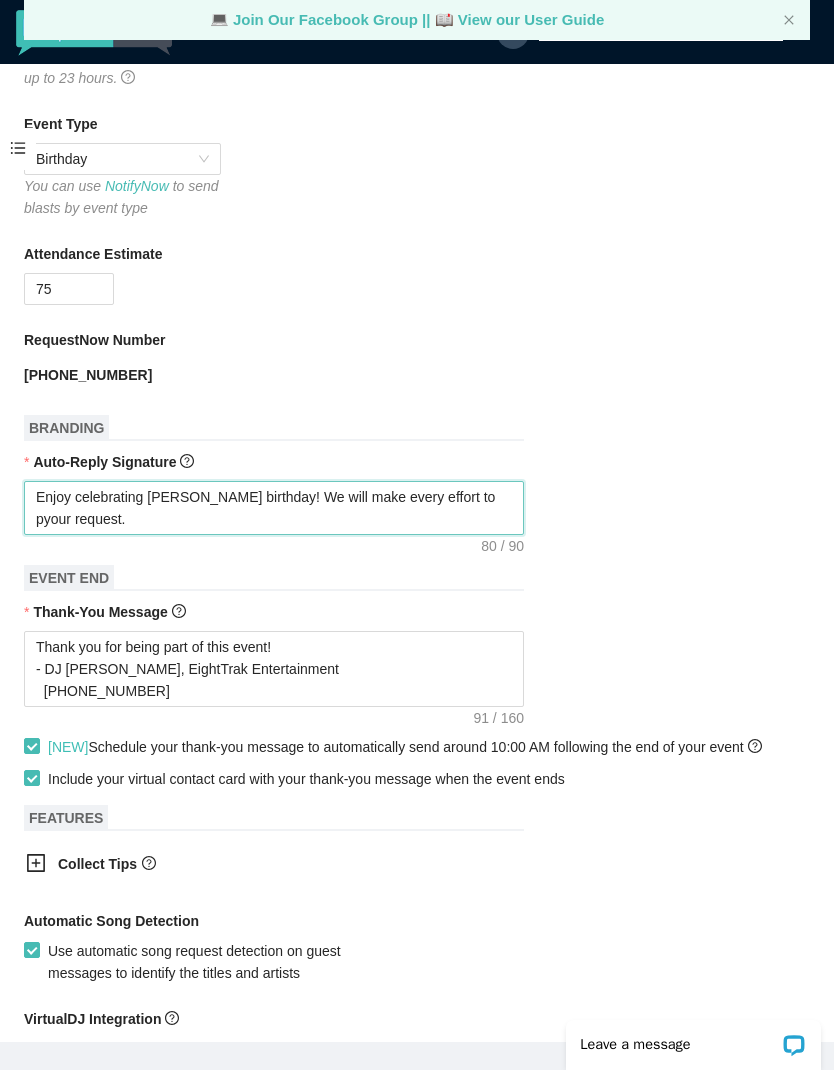 type on "Enjoy celebrating Colleens birthday! We will make every effort to your request." 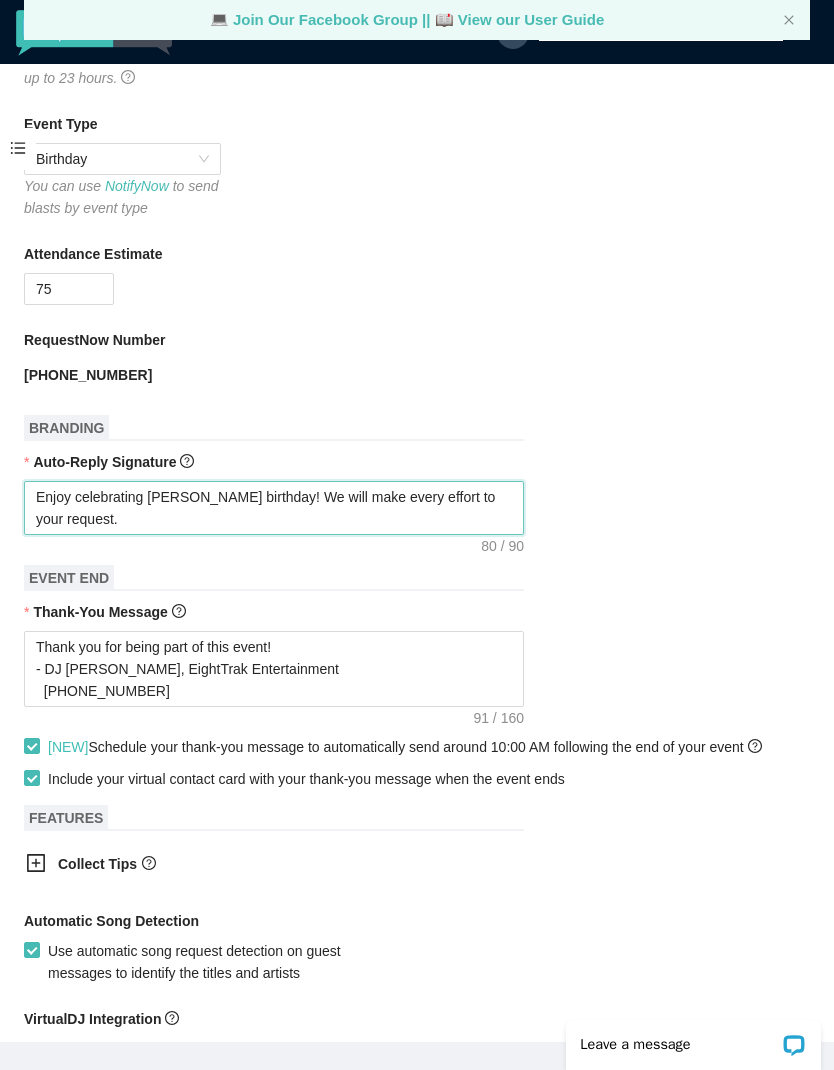 type on "Enjoy celebrating Colleens birthday! We will make every effort to your request." 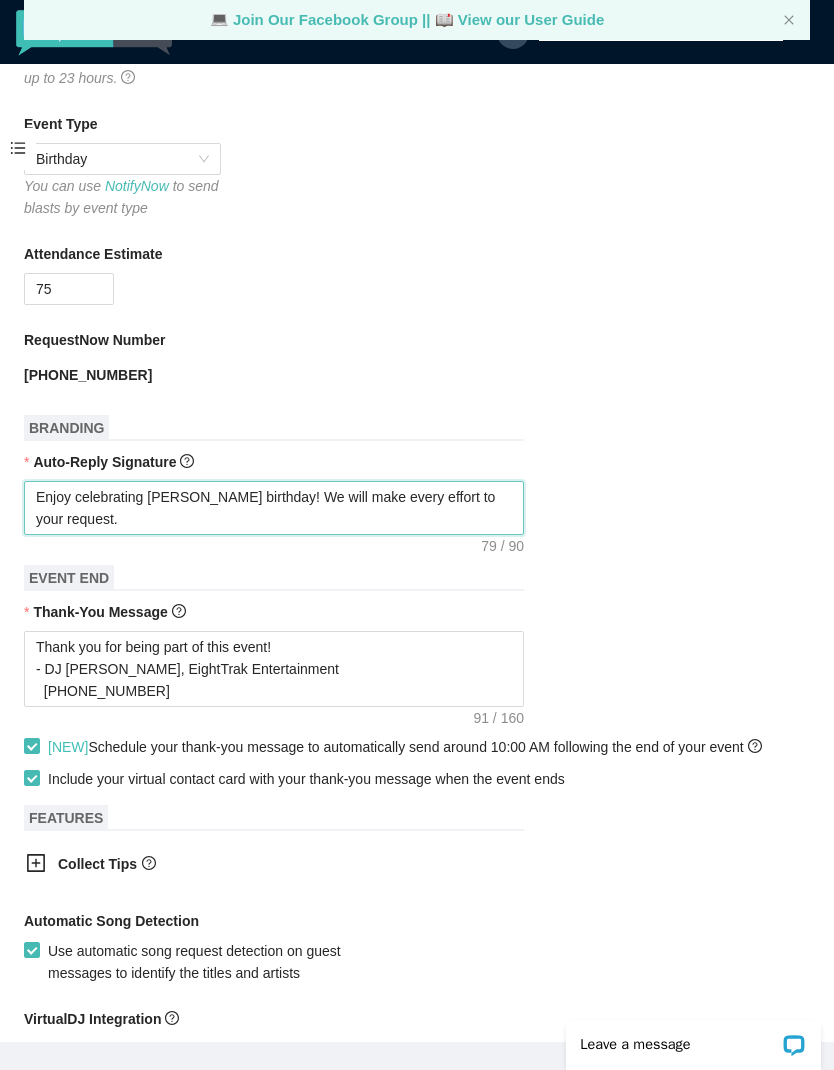 type on "Enjoy celebrating Colleens birthday! We will make every effort to gyour request." 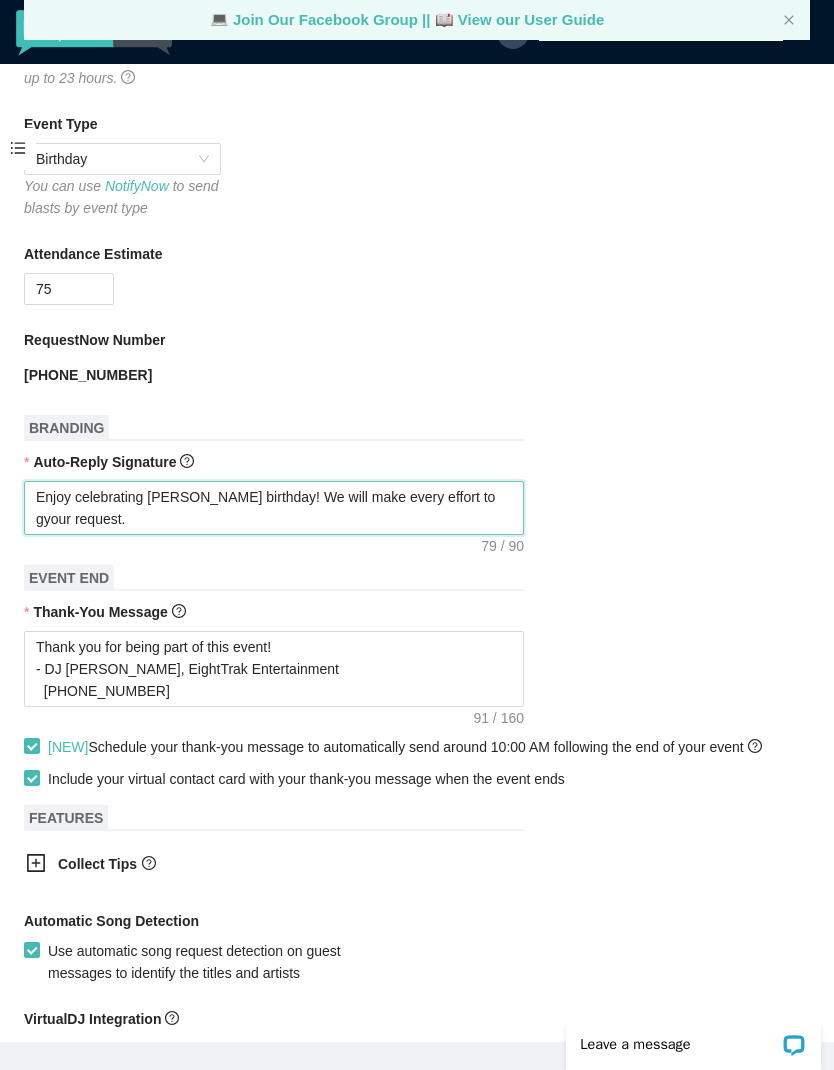 type on "Enjoy celebrating Colleens birthday! We will make every effort to gyour request." 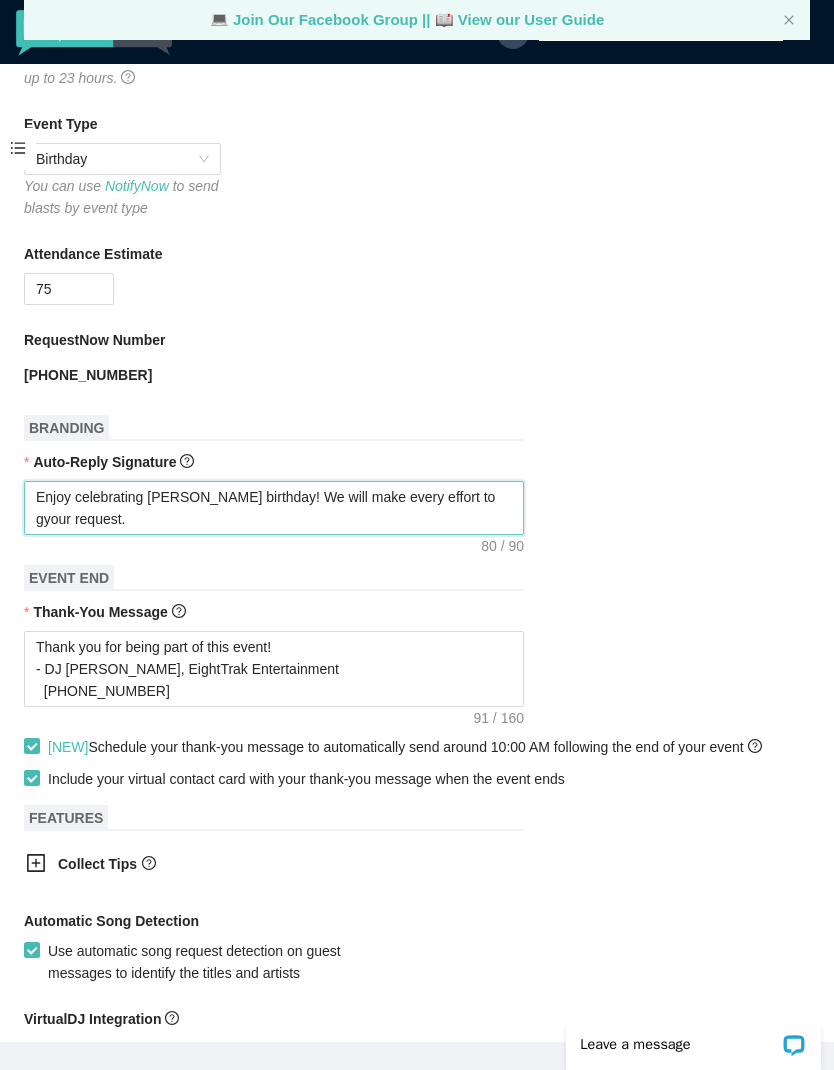 type on "Enjoy celebrating Colleens birthday! We will make every effort to geyour request." 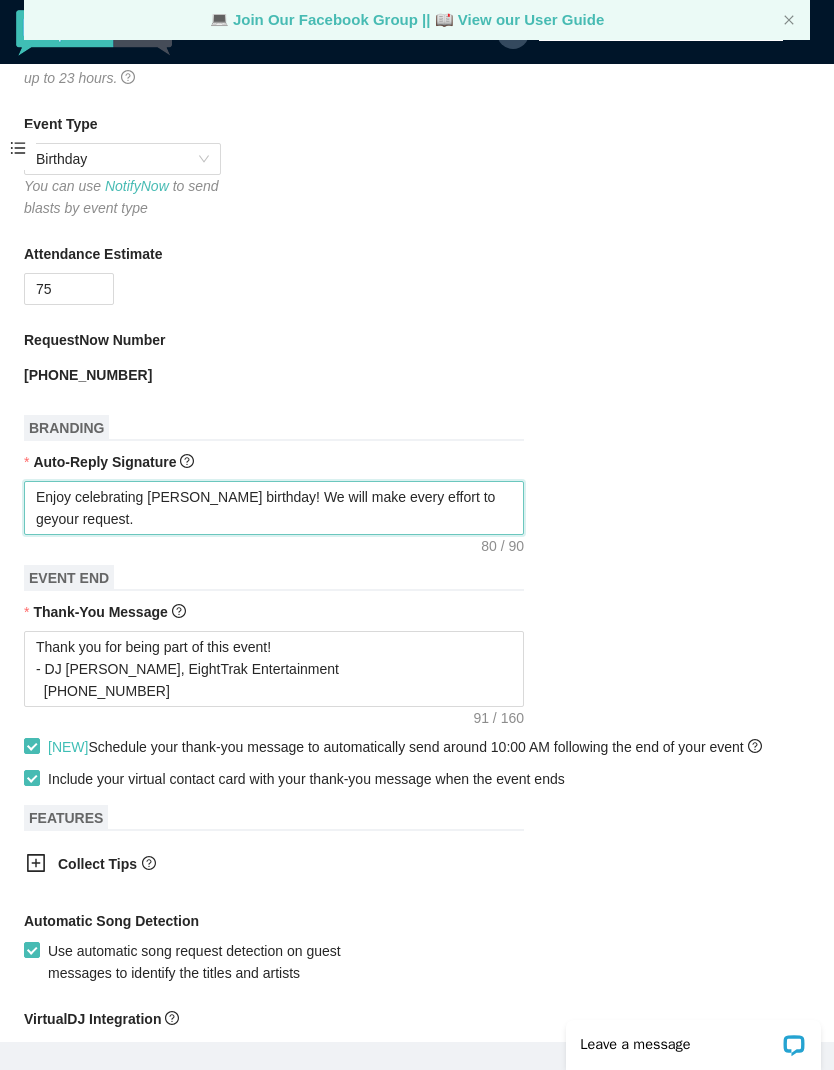type on "Enjoy celebrating Colleens birthday! We will make every effort to geyour request." 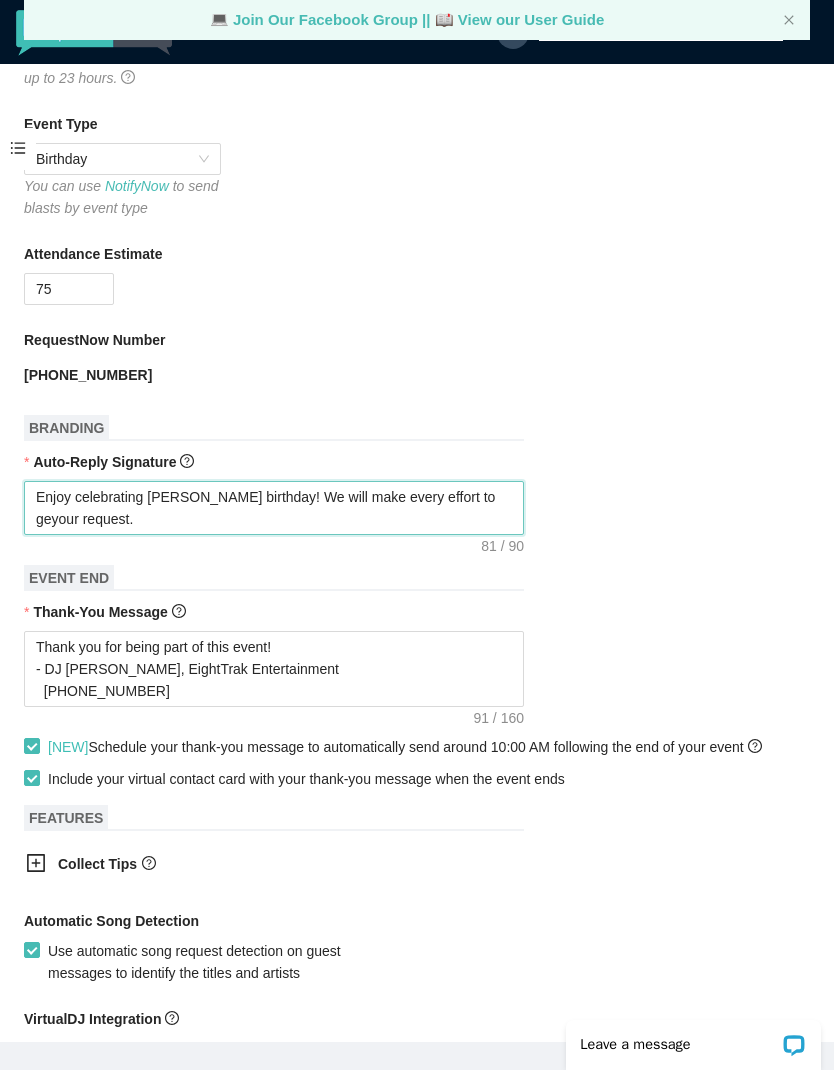 type on "Enjoy celebrating Colleens birthday! We will make every effort to getyour request." 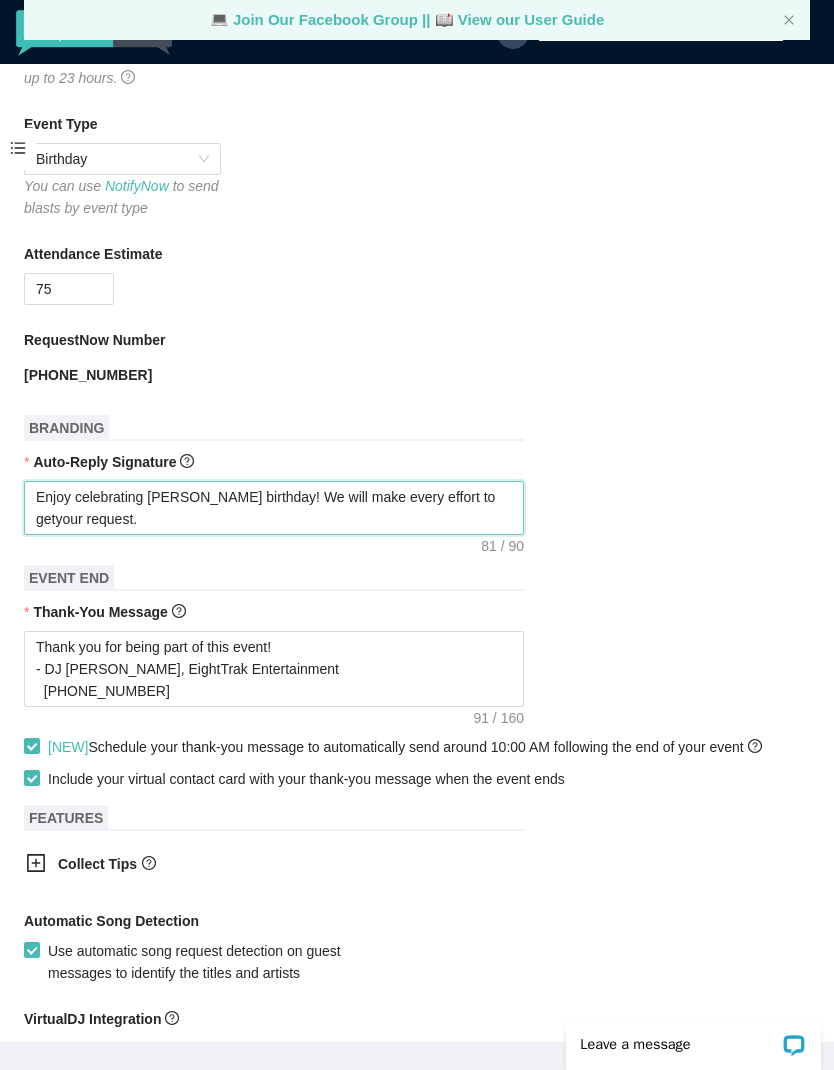 type on "Enjoy celebrating Colleens birthday! We will make every effort to getyour request." 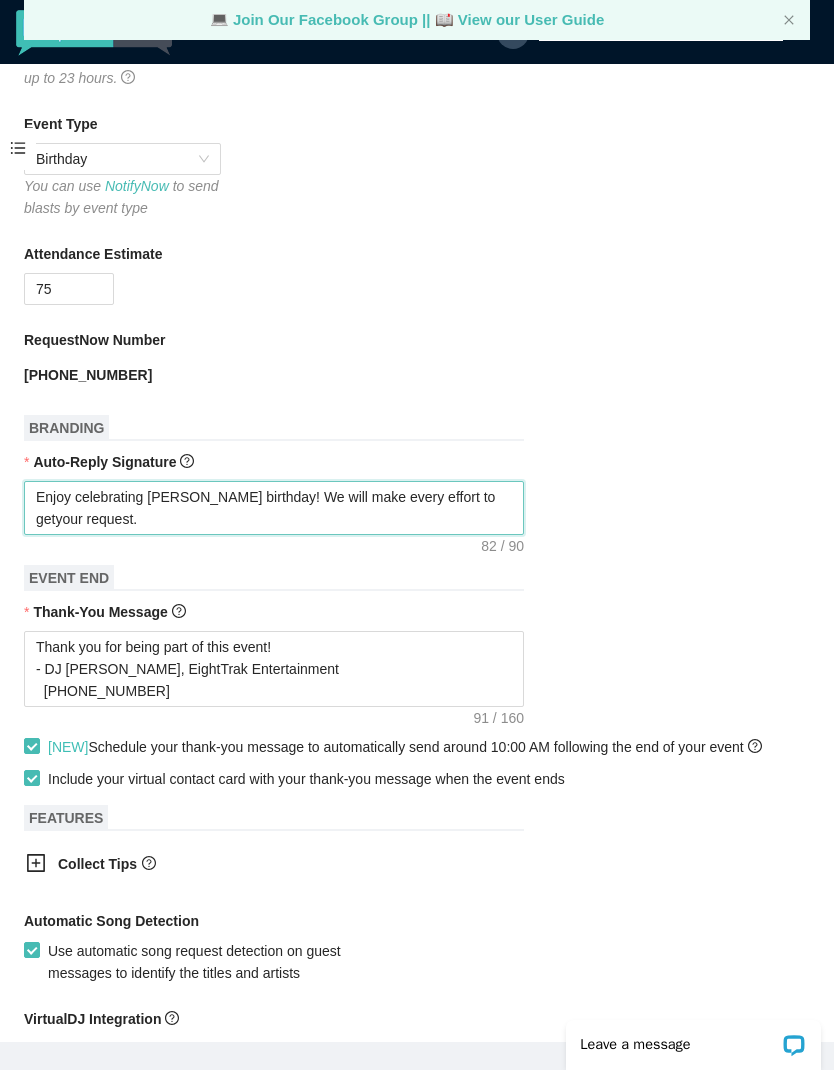 type on "Enjoy celebrating Colleens birthday! We will make every effort to get your request." 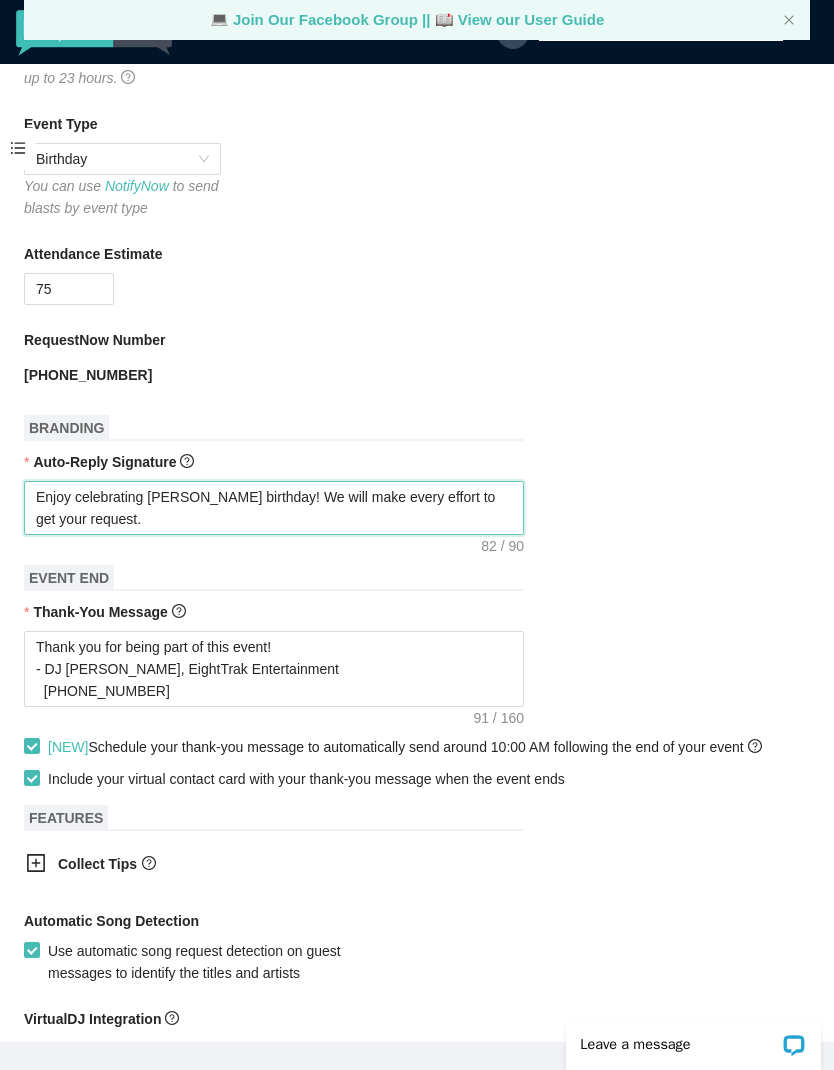 type on "Enjoy celebrating Colleens birthday! We will make every effort to get your request." 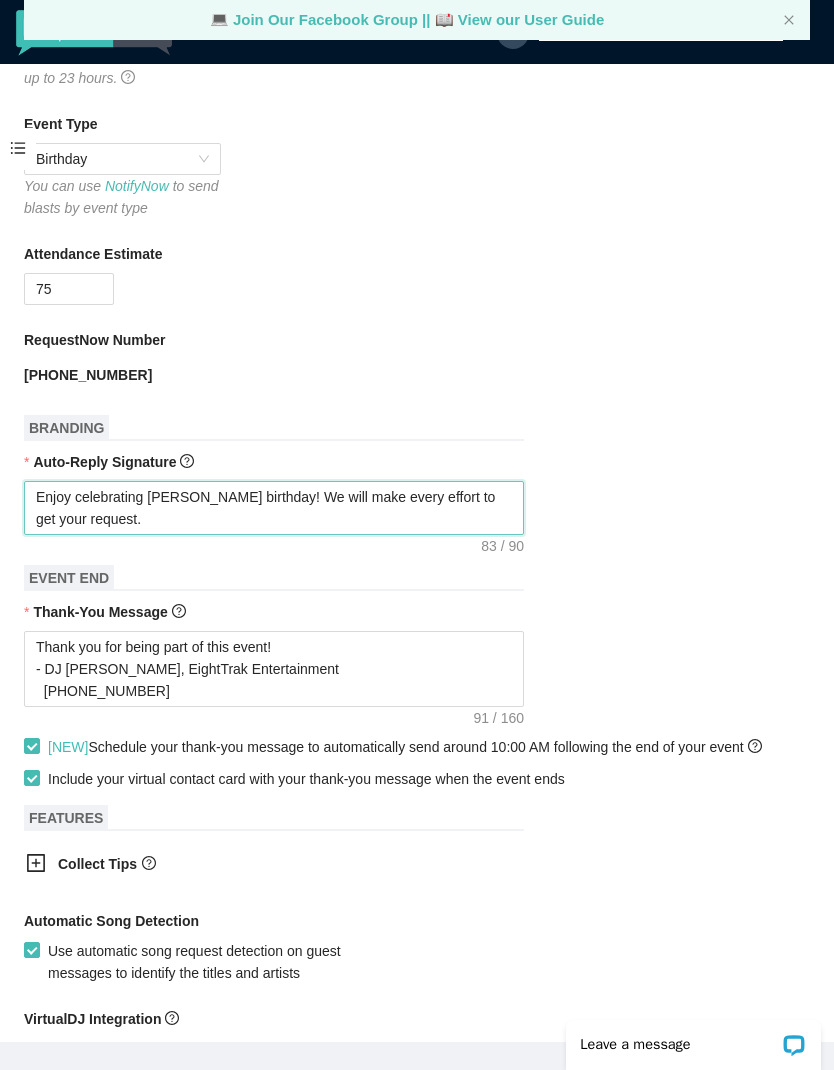 type on "Enjoy celebrating Colleens birthday! We will make every effort to get tyour request." 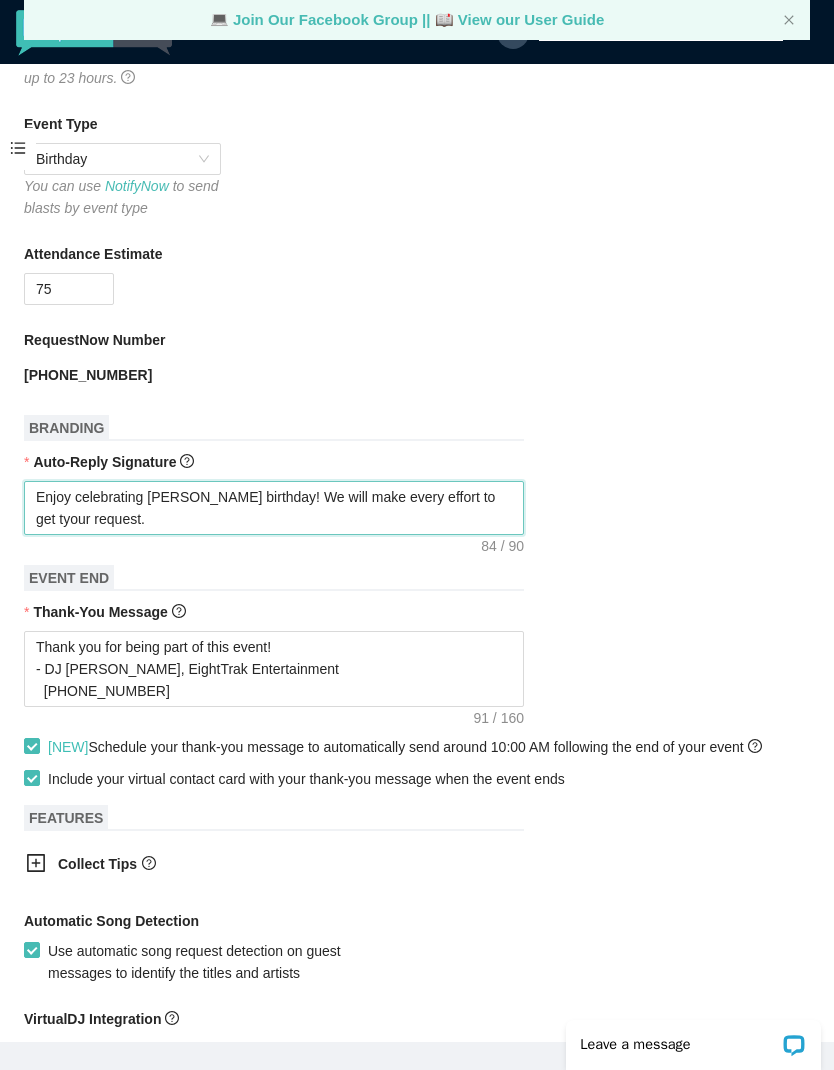 type on "Enjoy celebrating Colleens birthday! We will make every effort to get toyour request." 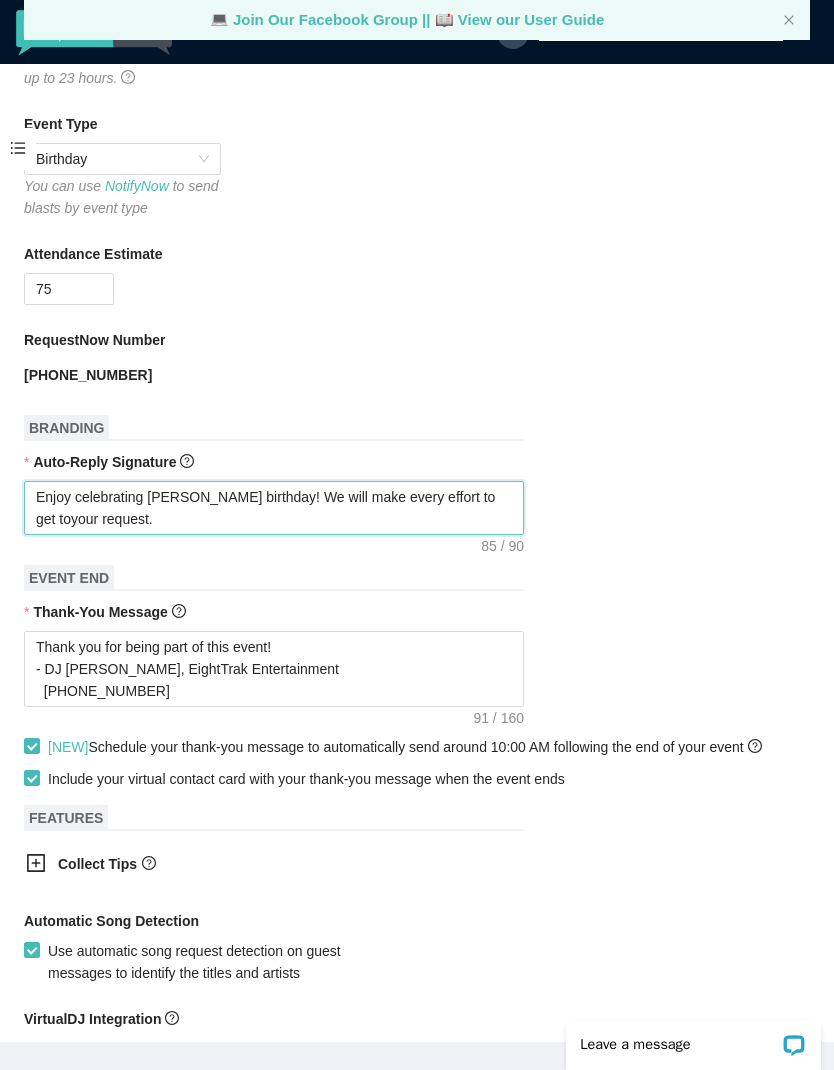 type on "Enjoy celebrating Colleens birthday! We will make every effort to get to your request." 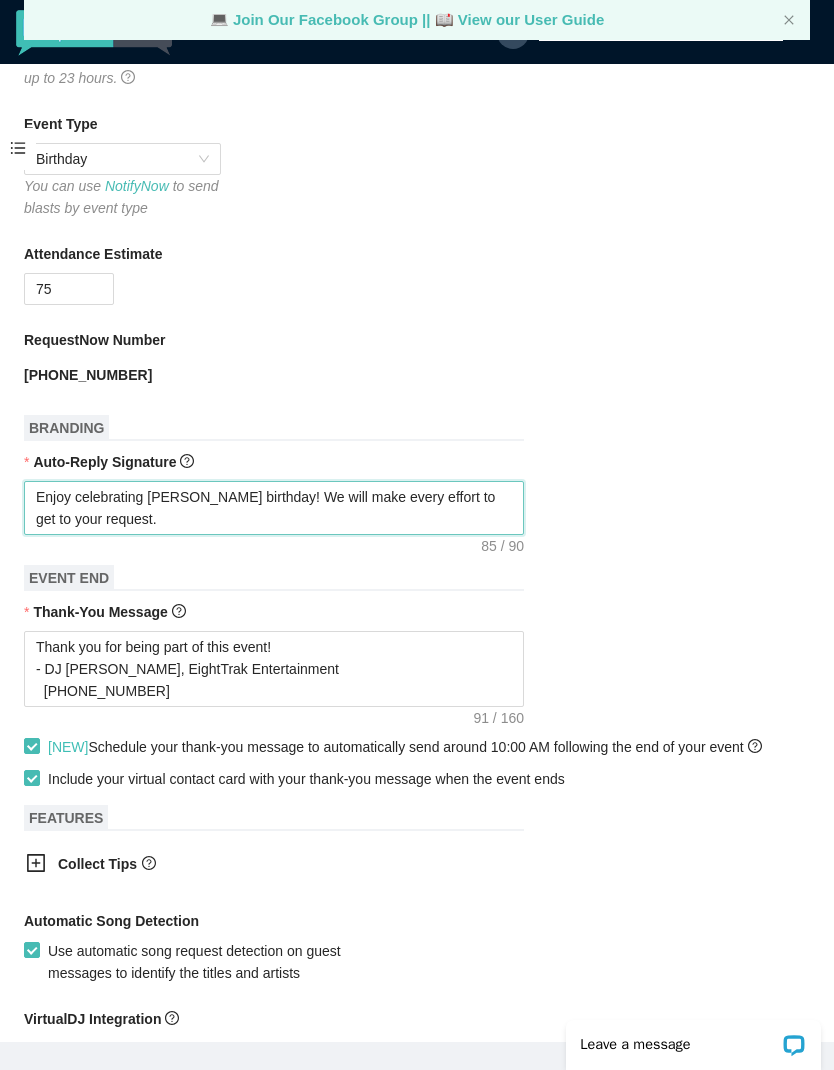 type on "Enjoy celebrating Colleens birthday! We will make every effort to get to your request." 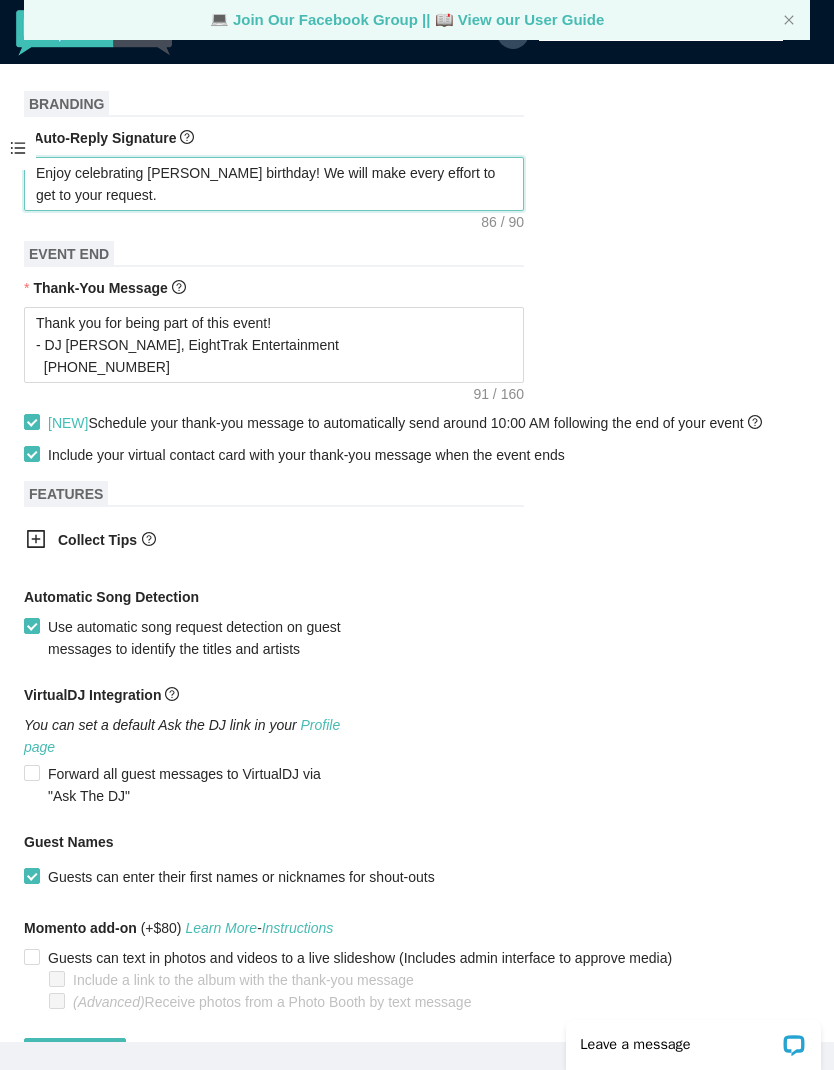 scroll, scrollTop: 734, scrollLeft: 0, axis: vertical 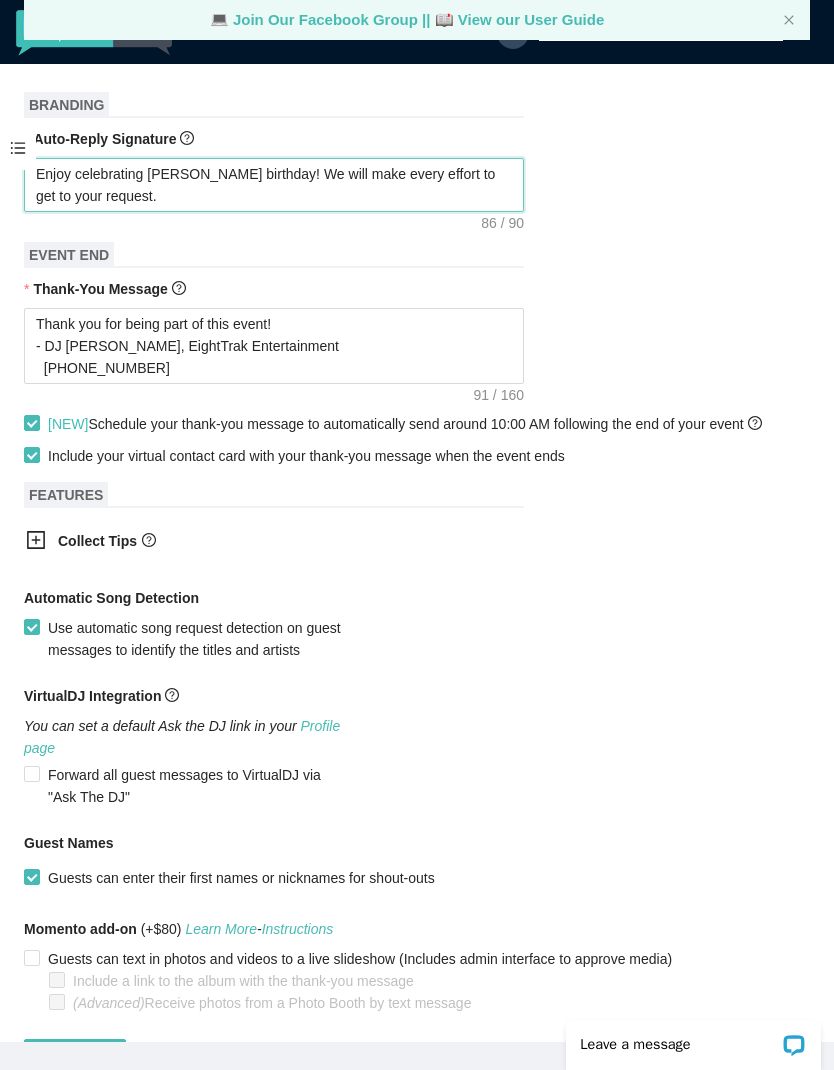 type on "Enjoy celebrating Colleens birthday! We will make every effort to get to your request." 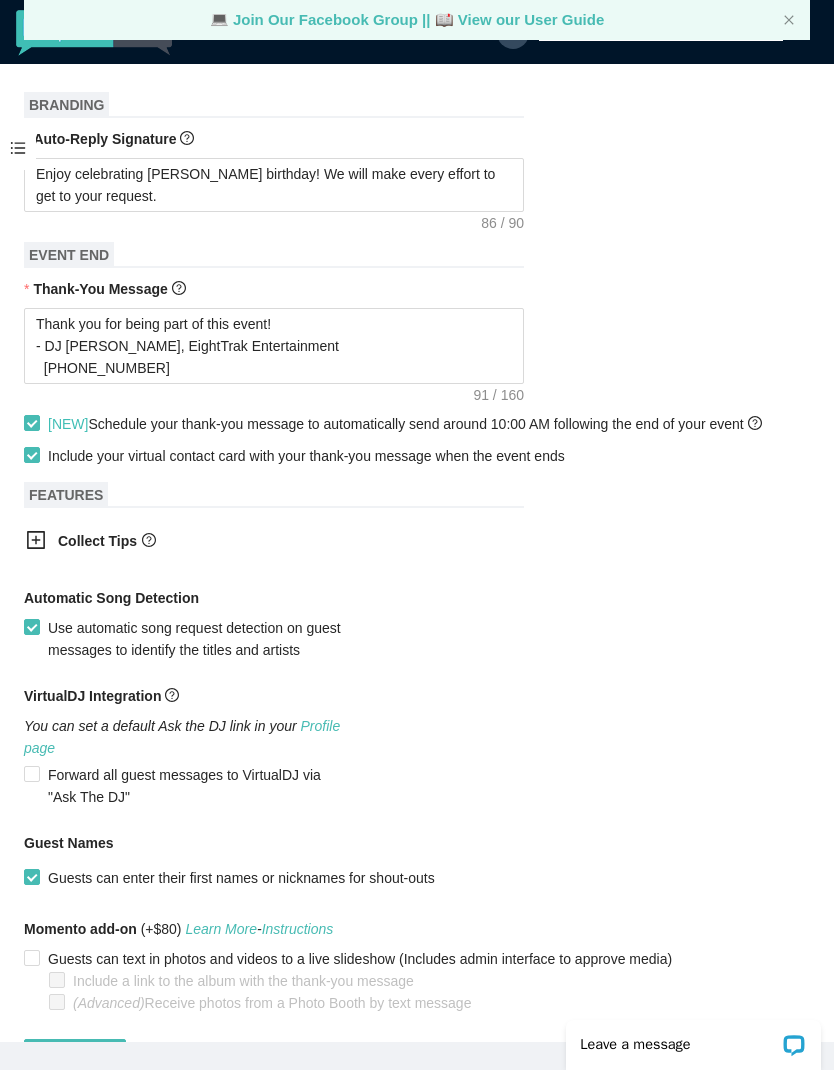 click at bounding box center [42, 542] 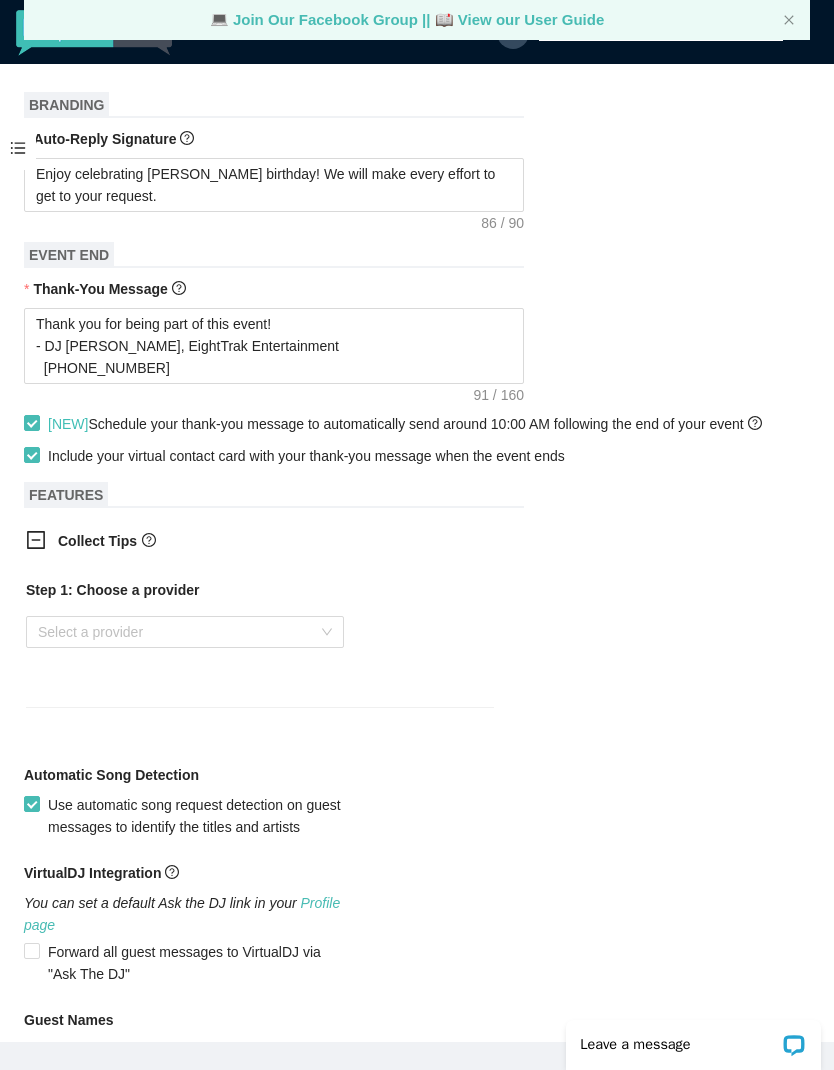 scroll, scrollTop: 798, scrollLeft: 0, axis: vertical 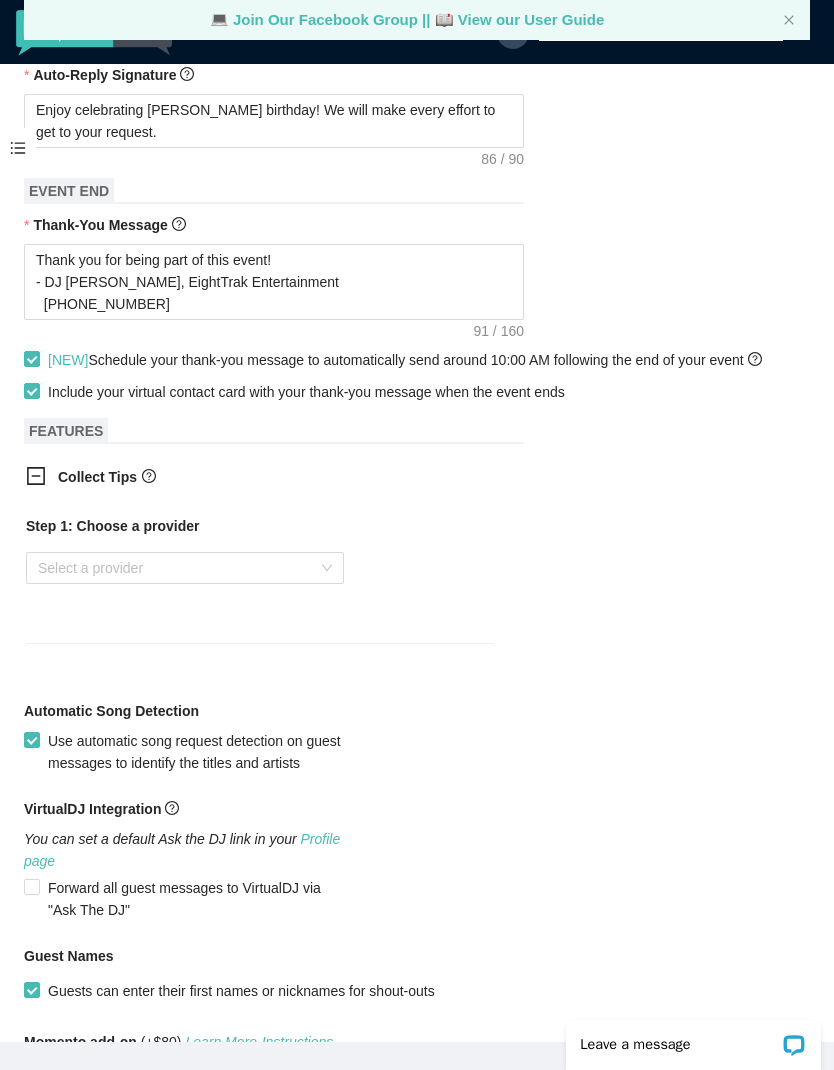 click on "Select a provider" at bounding box center [185, 568] 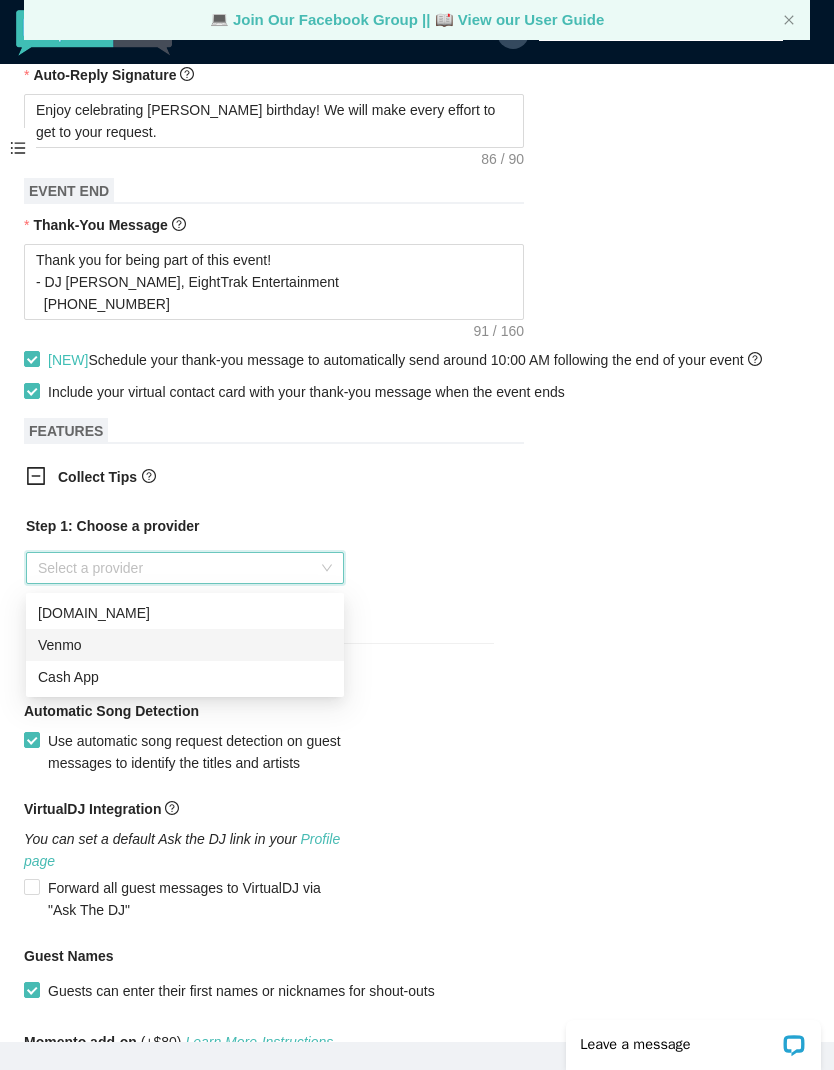 click on "Venmo" at bounding box center (185, 645) 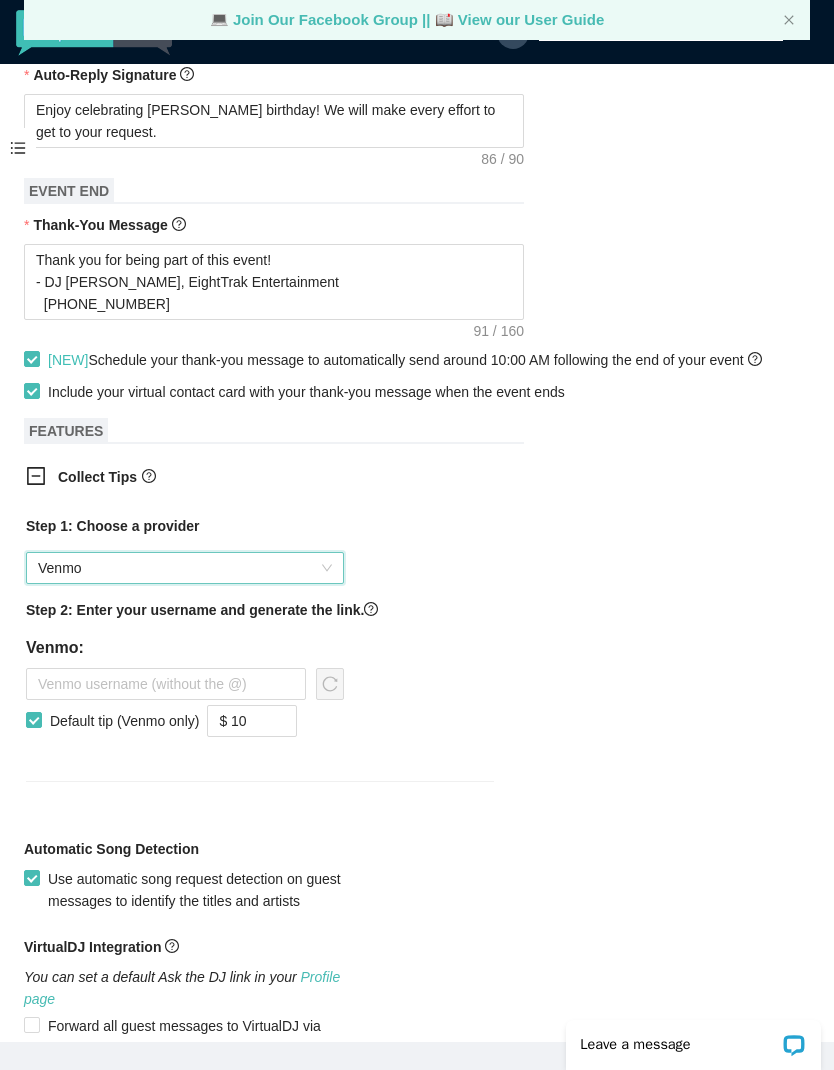 click on "Default tip (Venmo only)" at bounding box center (33, 719) 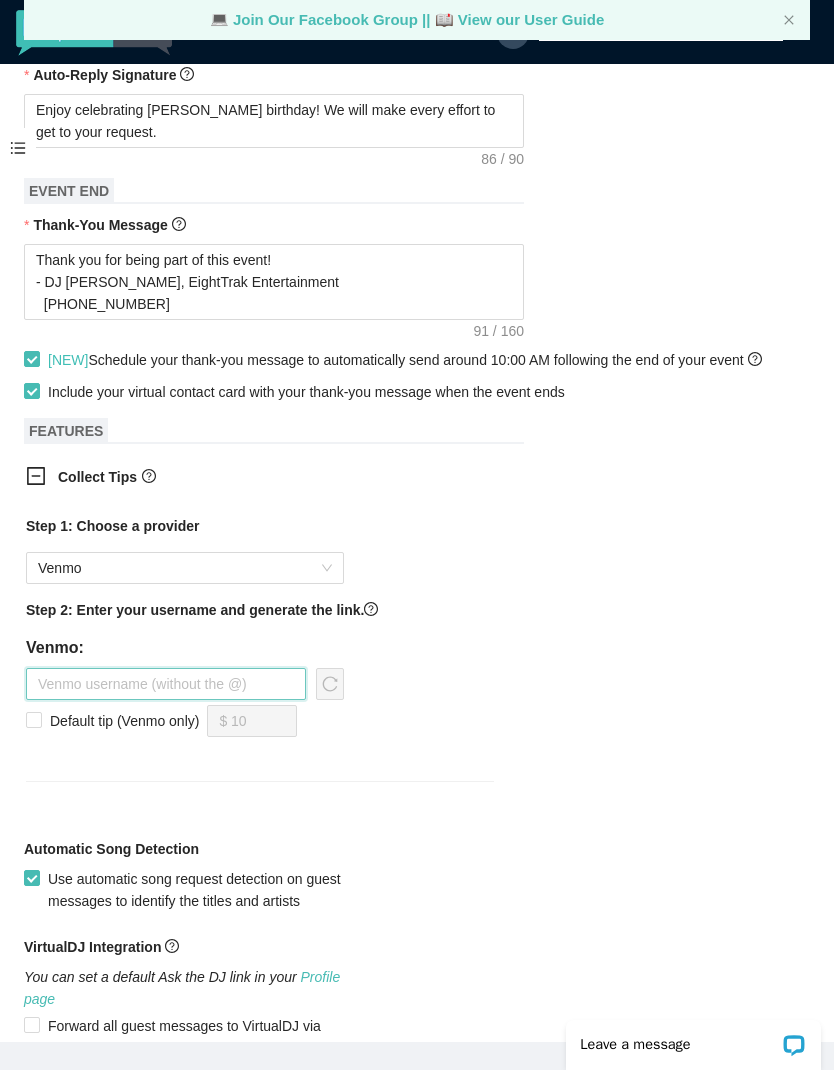 click at bounding box center [166, 684] 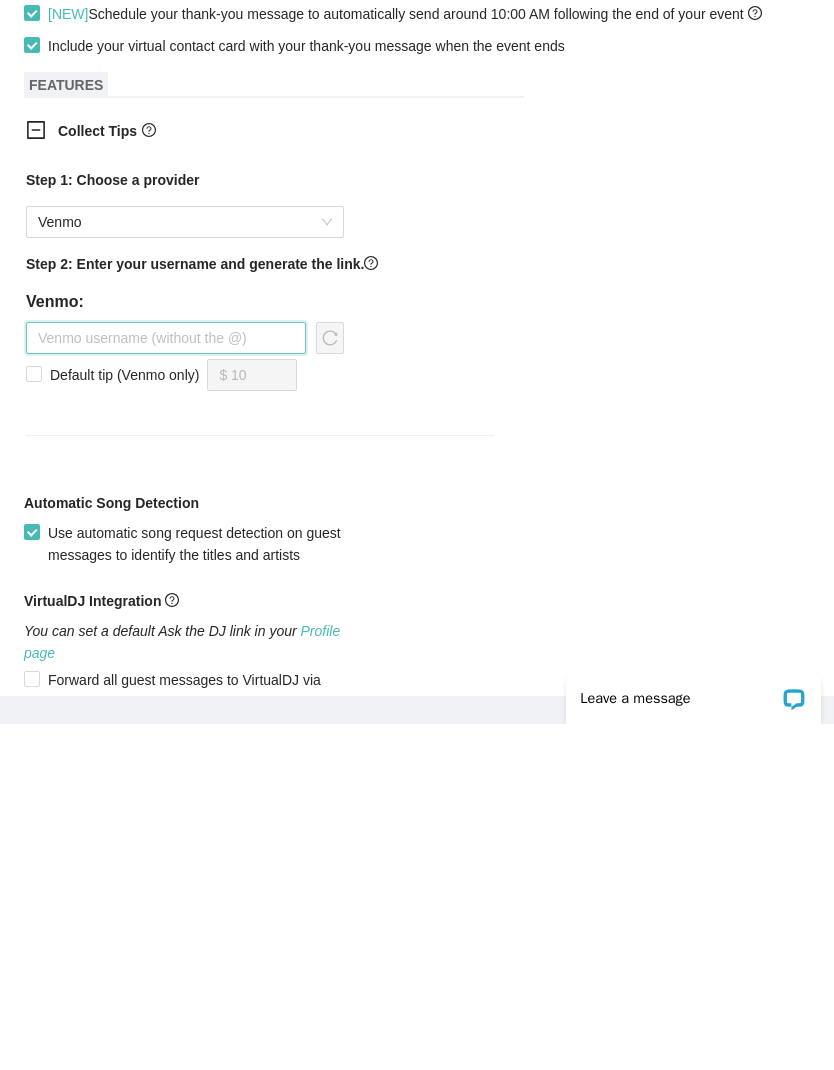 scroll, scrollTop: 144, scrollLeft: 0, axis: vertical 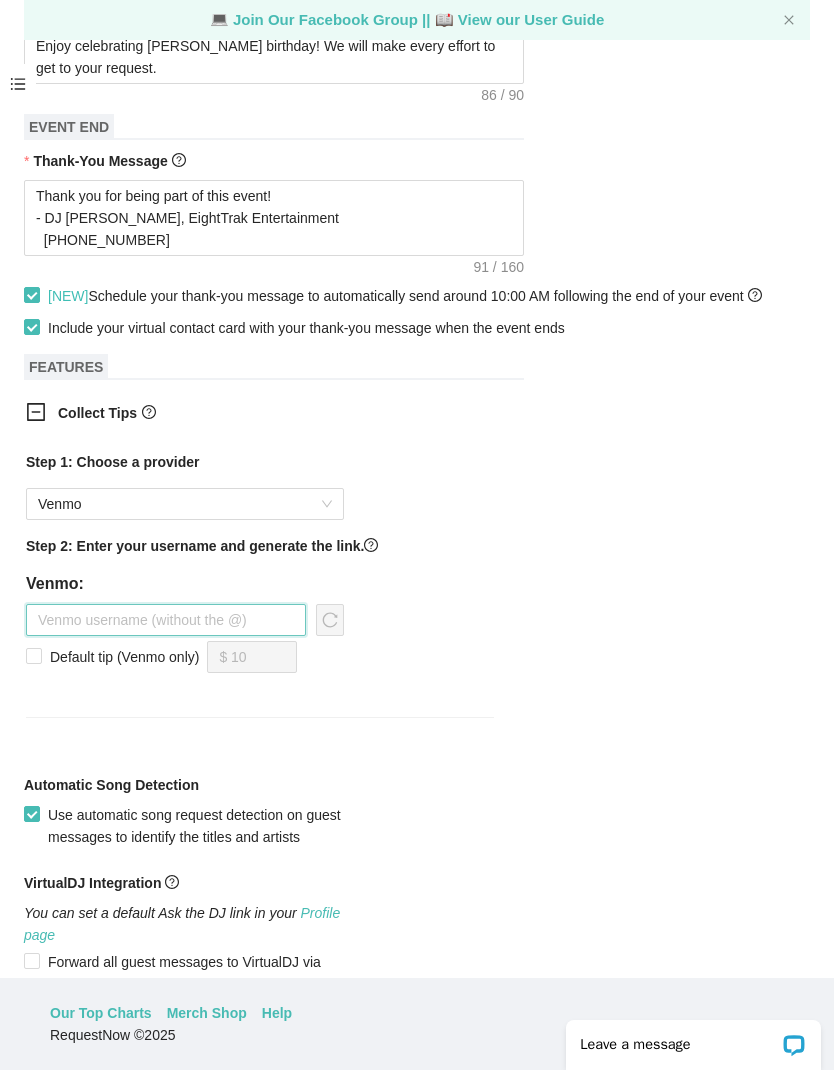 click at bounding box center [166, 620] 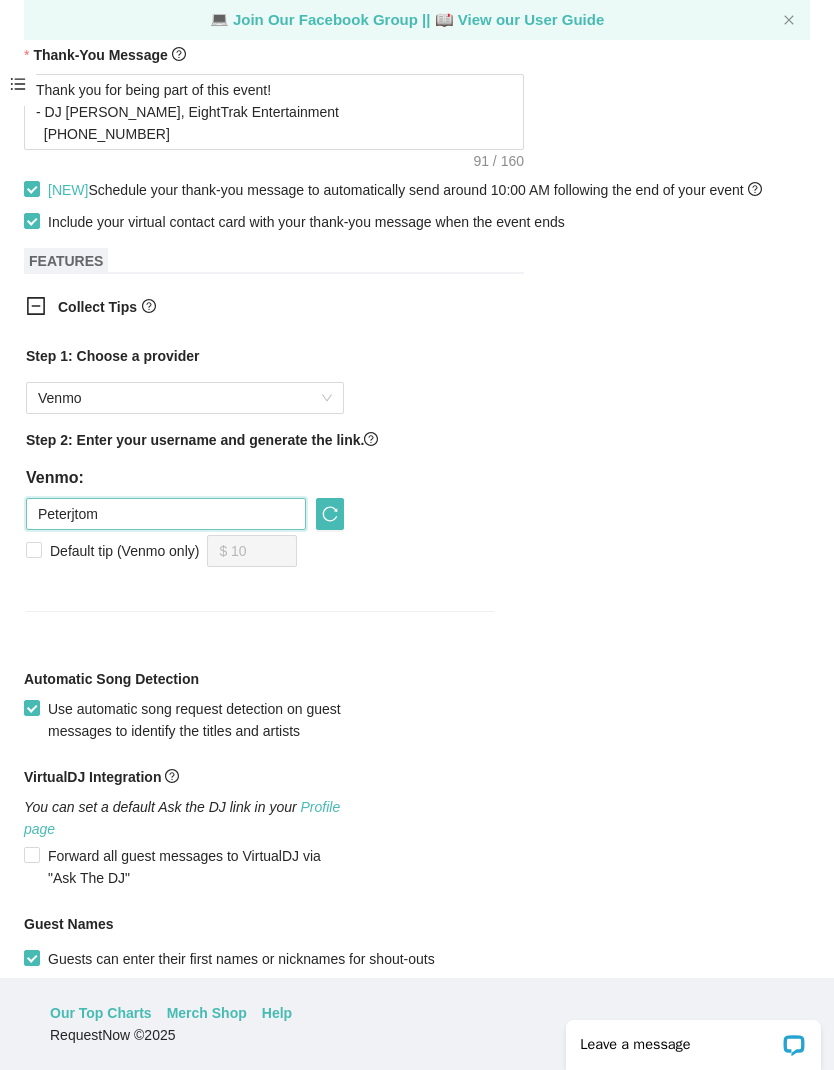 scroll, scrollTop: 905, scrollLeft: 0, axis: vertical 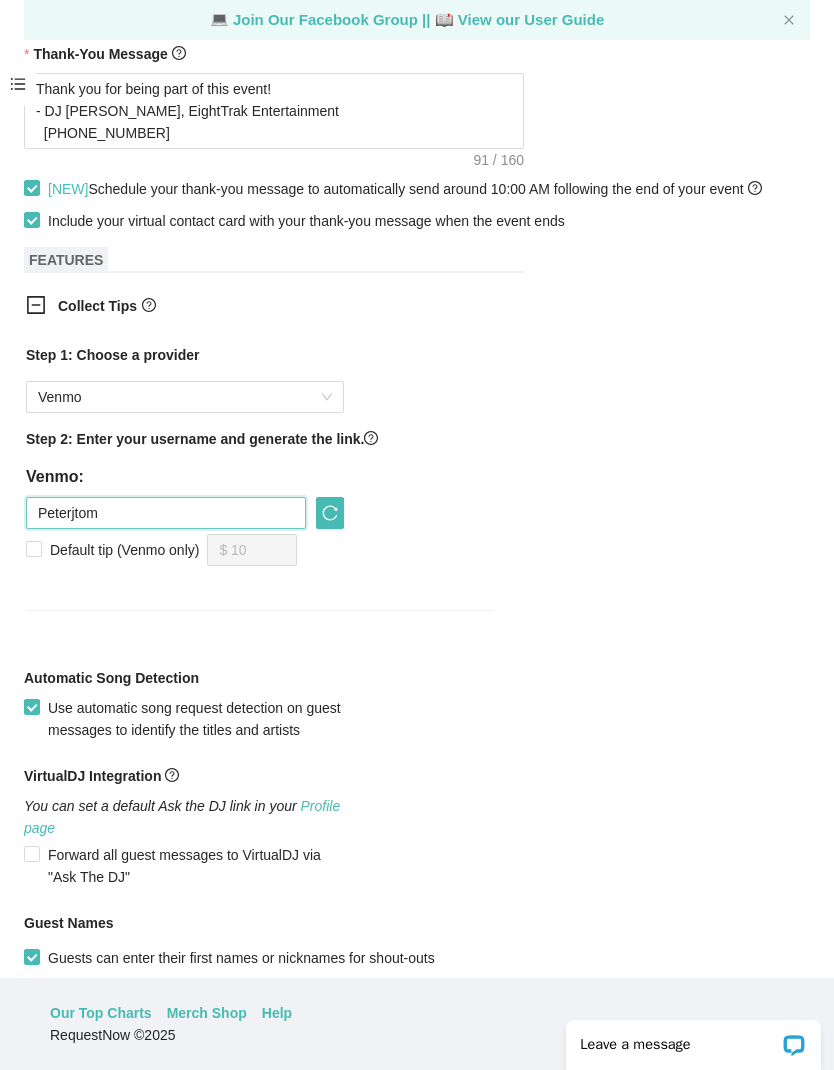type on "Peterjtom" 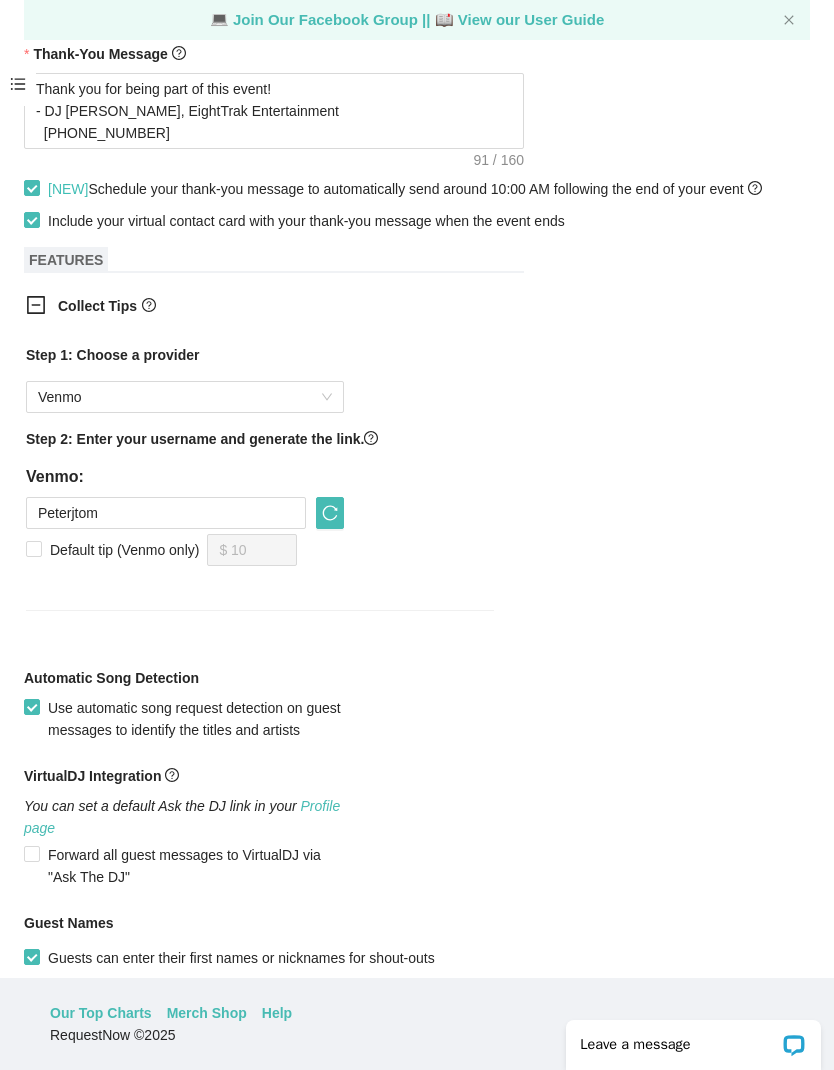 click at bounding box center (330, 513) 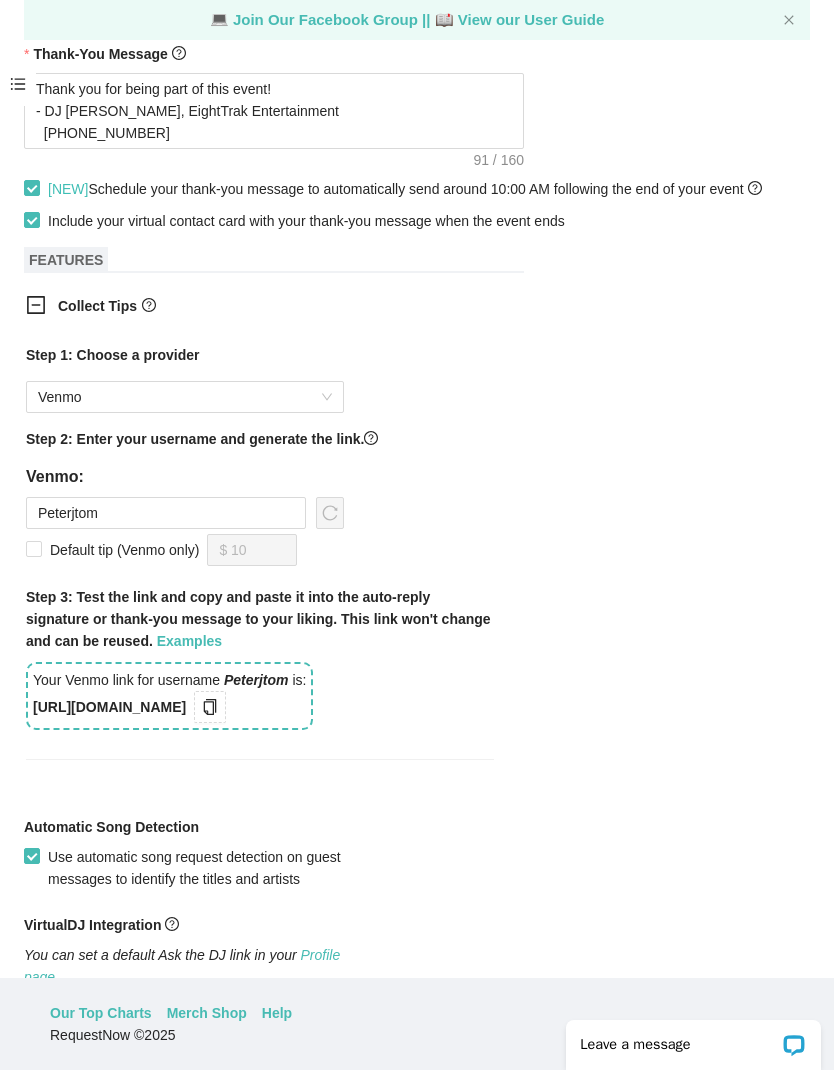click on "https://songtip.me/4lt7rgI" 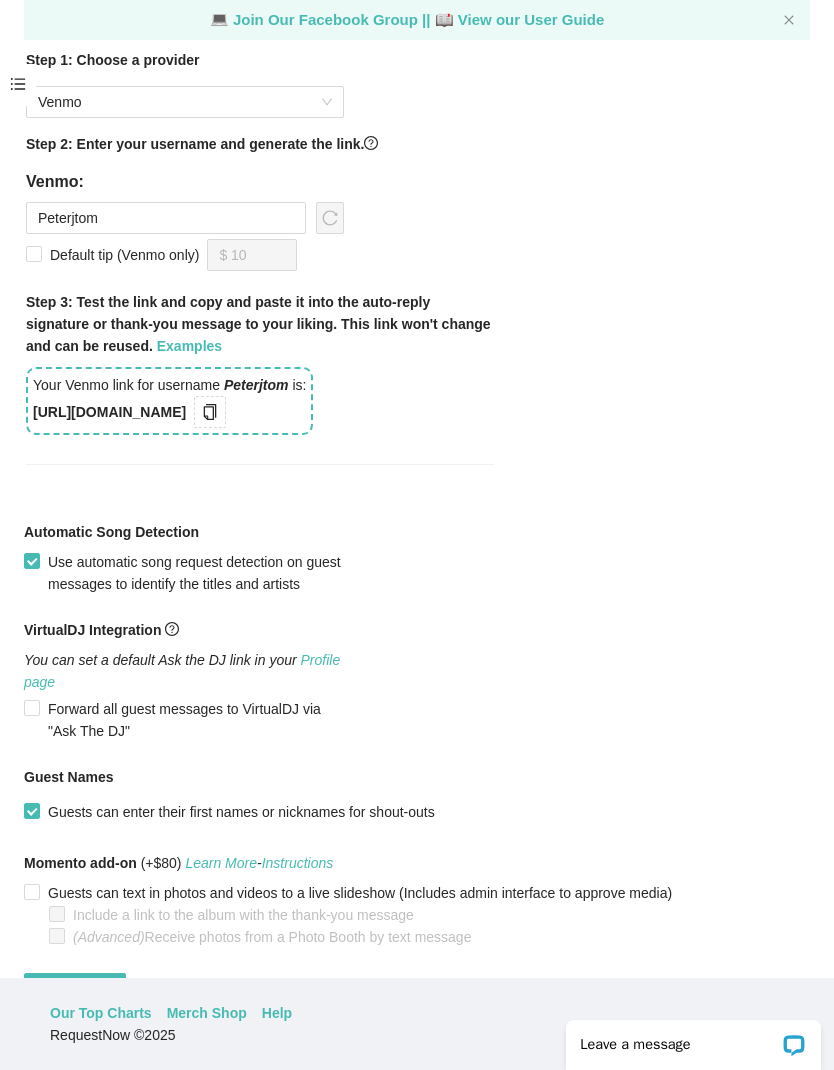 scroll, scrollTop: 1198, scrollLeft: 0, axis: vertical 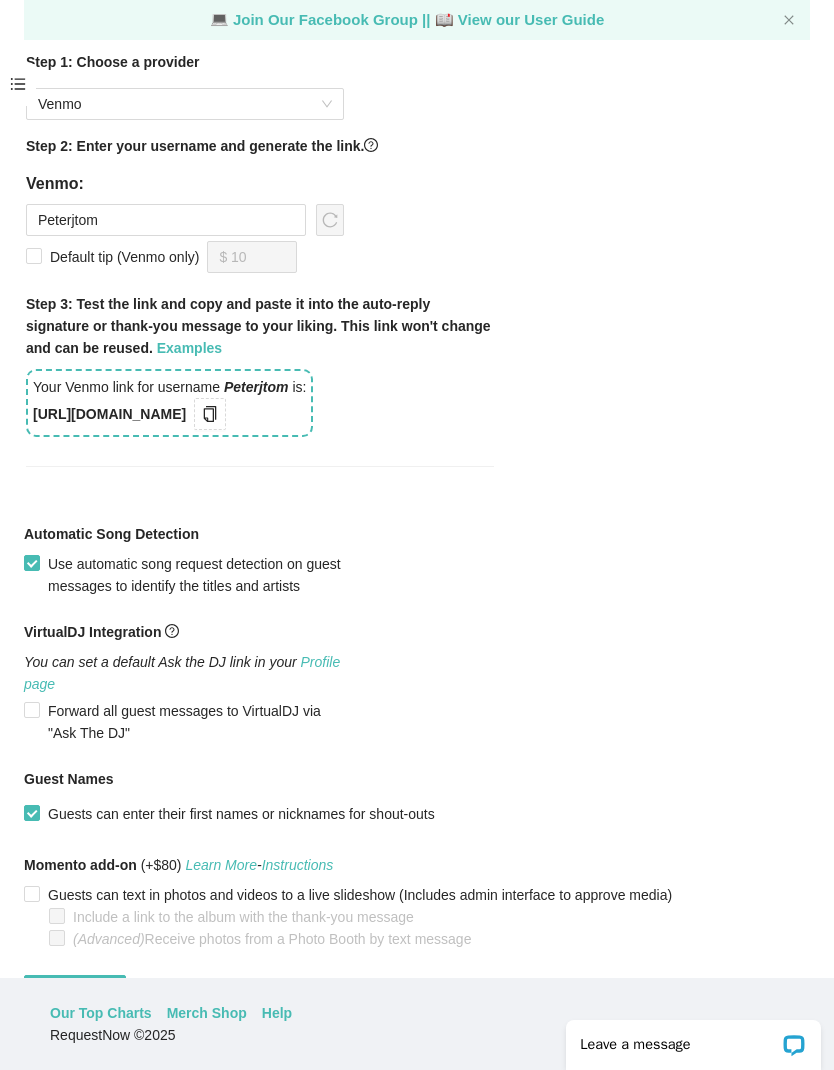 click on "Save event" at bounding box center (75, 991) 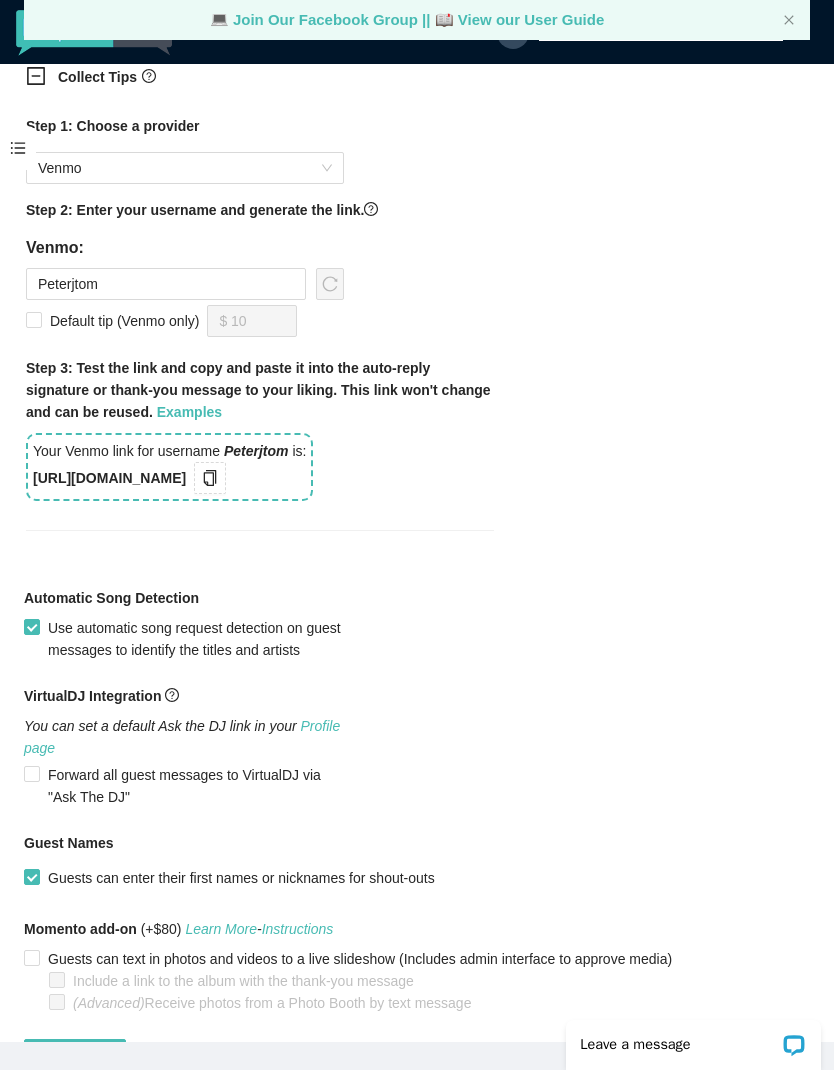 click on "Collect Tips Step 1: Choose a provider  Venmo Step 2: Enter your username and generate the link.  Venmo: Peterjtom Default tip (Venmo only) $ 10 Step 3: Test the link and copy and paste it into the auto-reply signature or thank-you message to your liking. This link won't change and can be reused.   Examples Your Venmo link for username   Peterjtom   is:  https://songtip.me/4lt7rgI" at bounding box center [417, 310] 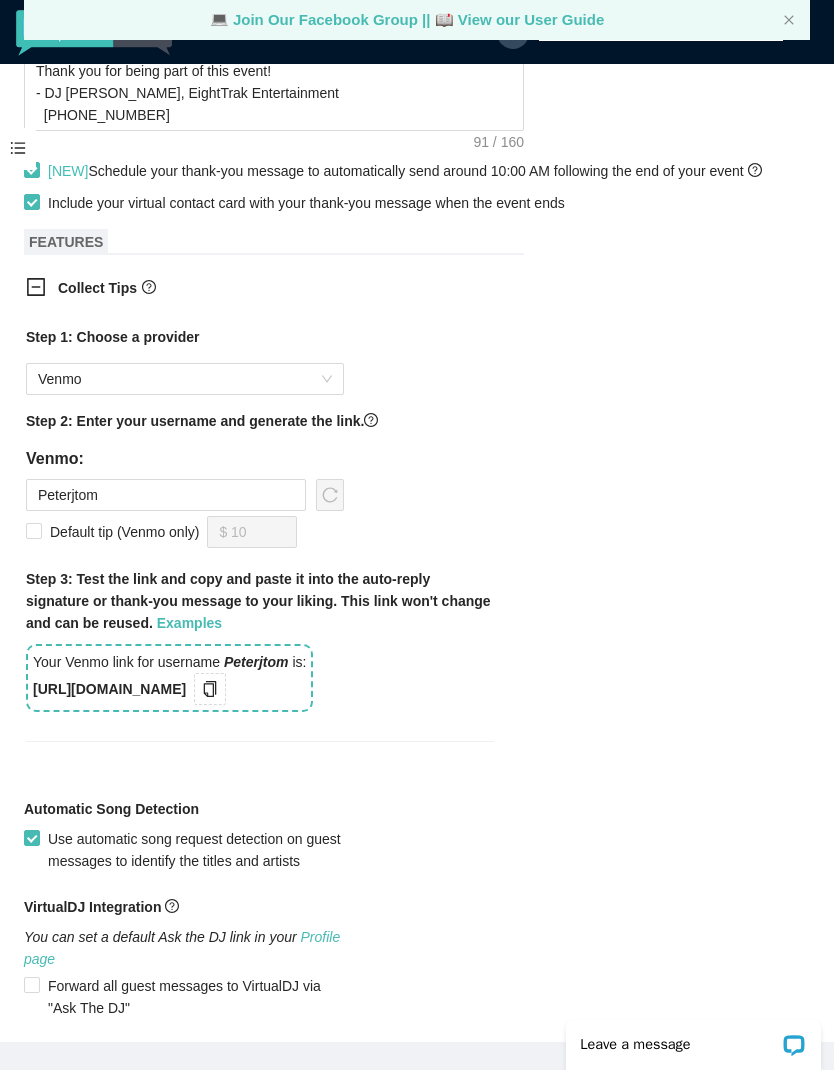 scroll, scrollTop: 957, scrollLeft: 0, axis: vertical 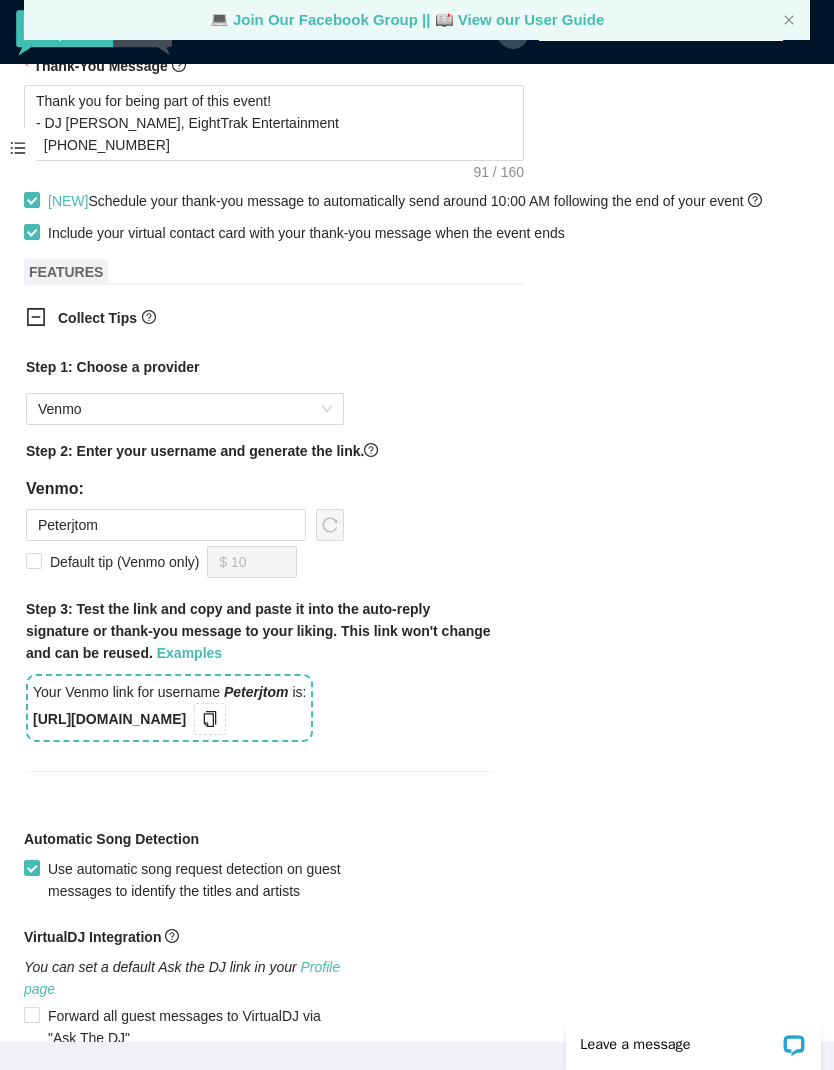 click on "Step 1: Choose a provider  Venmo Step 2: Enter your username and generate the link.  Venmo: Peterjtom Default tip (Venmo only) $ 10 Step 3: Test the link and copy and paste it into the auto-reply signature or thank-you message to your liking. This link won't change and can be reused.   Examples Your Venmo link for username   Peterjtom   is:  https://songtip.me/4lt7rgI" at bounding box center [260, 551] 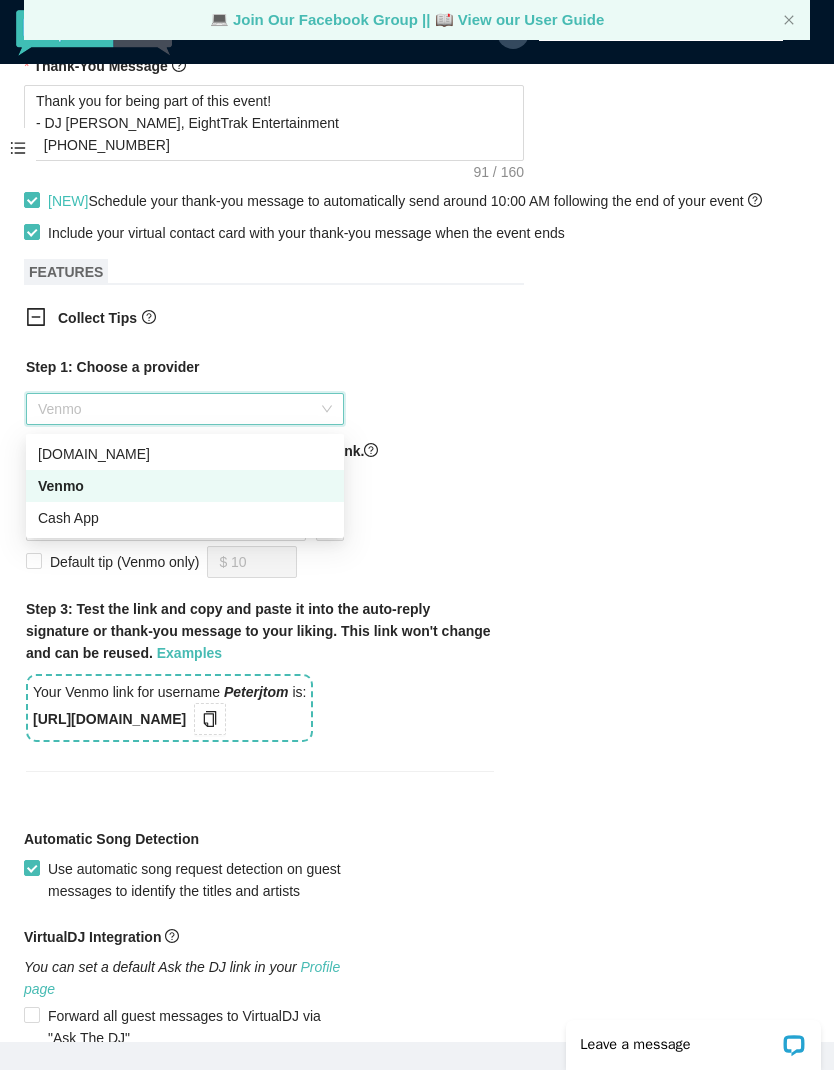 click on "Collect Tips Step 1: Choose a provider  Venmo Step 2: Enter your username and generate the link.  Venmo: Peterjtom Default tip (Venmo only) $ 10 Step 3: Test the link and copy and paste it into the auto-reply signature or thank-you message to your liking. This link won't change and can be reused.   Examples Your Venmo link for username   Peterjtom   is:  https://songtip.me/4lt7rgI" at bounding box center (417, 551) 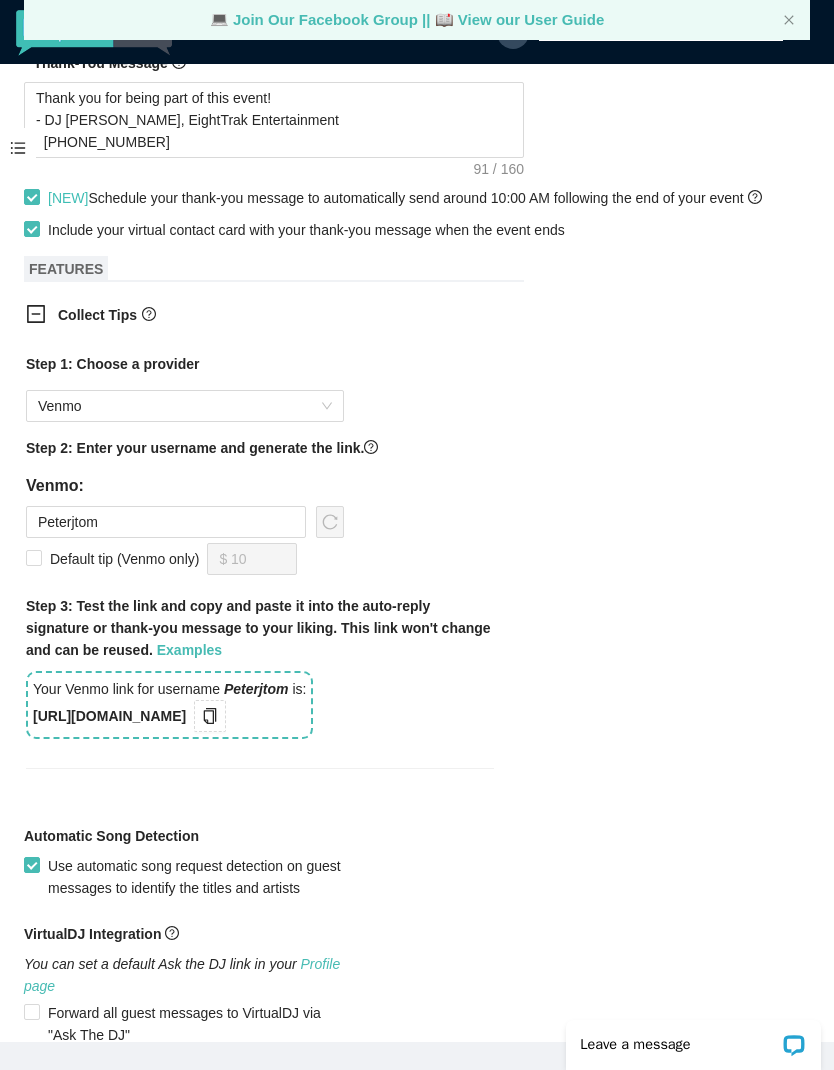 scroll, scrollTop: 976, scrollLeft: 0, axis: vertical 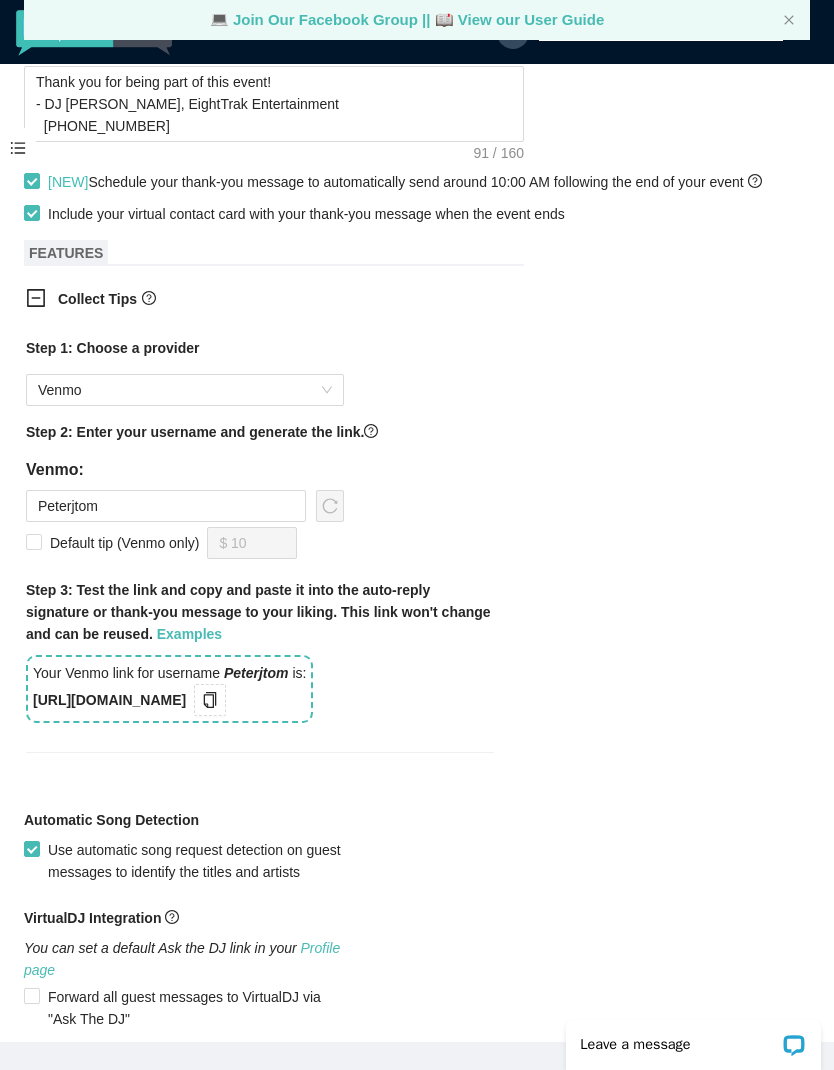 click 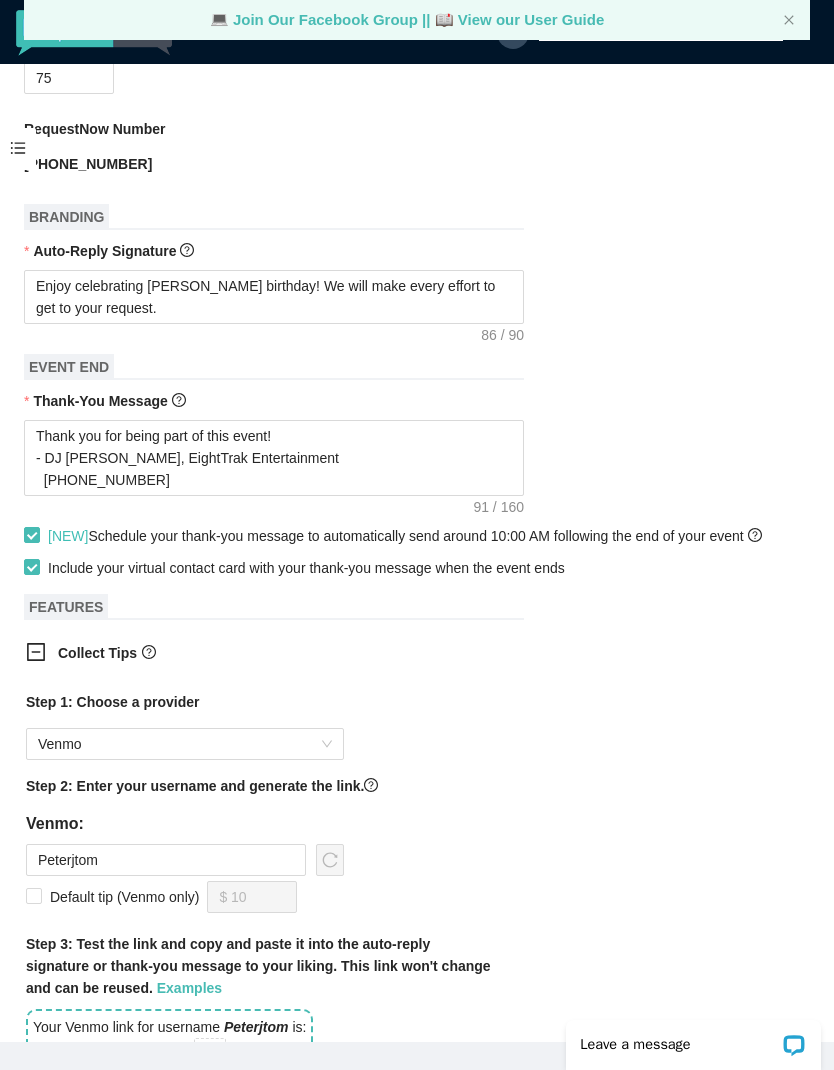 scroll, scrollTop: 572, scrollLeft: 0, axis: vertical 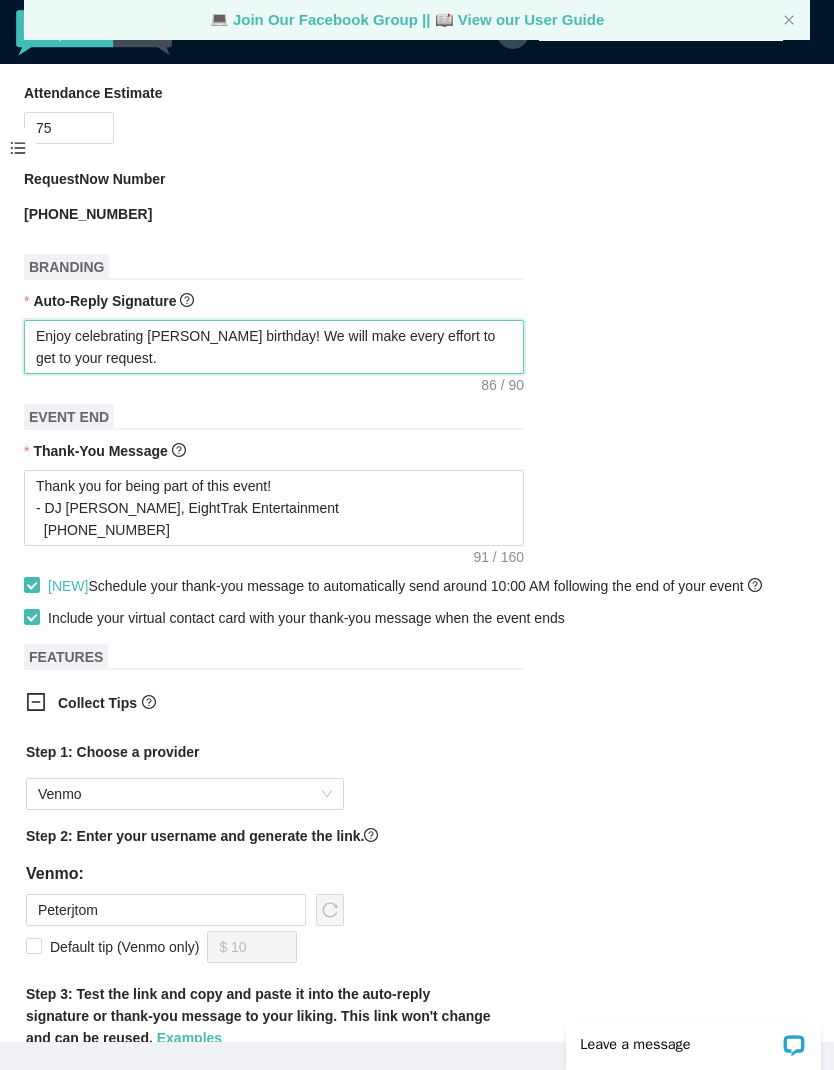 click on "Enjoy celebrating Colleens birthday! We will make every effort to get to your request." at bounding box center [274, 347] 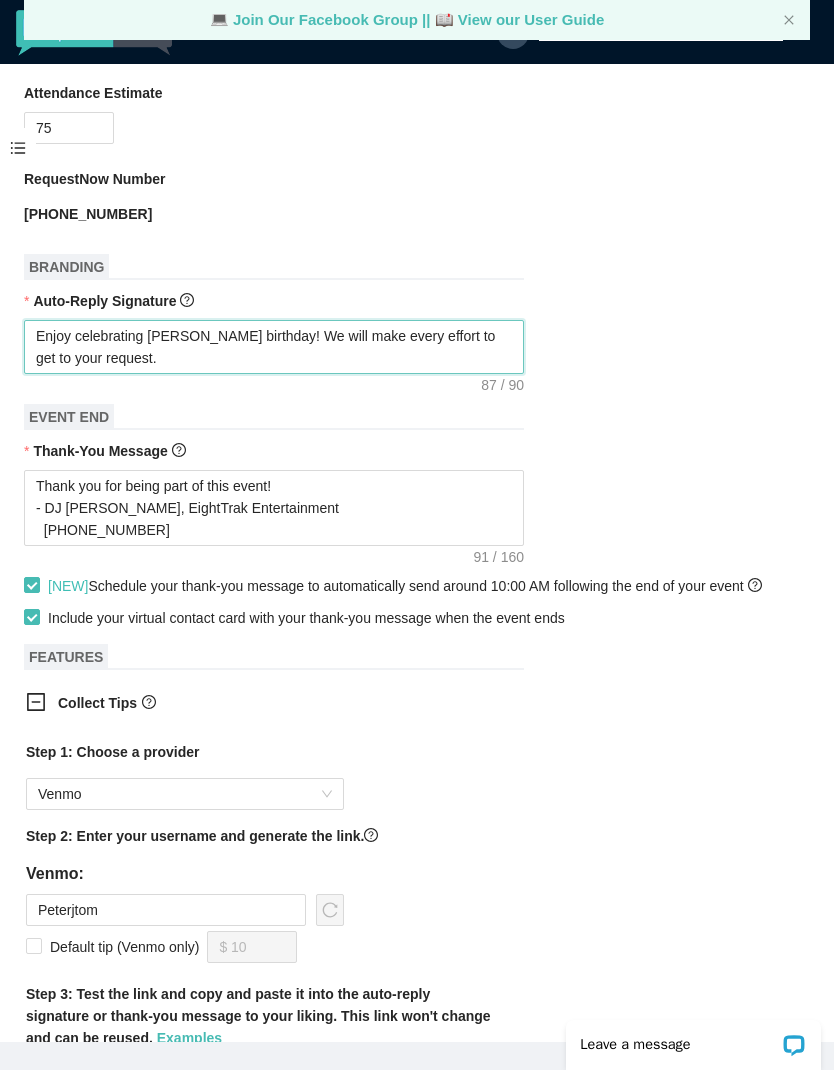 click on "Enjoy celebrating Colleens birthday! We will make every effort to get to your request." at bounding box center [274, 347] 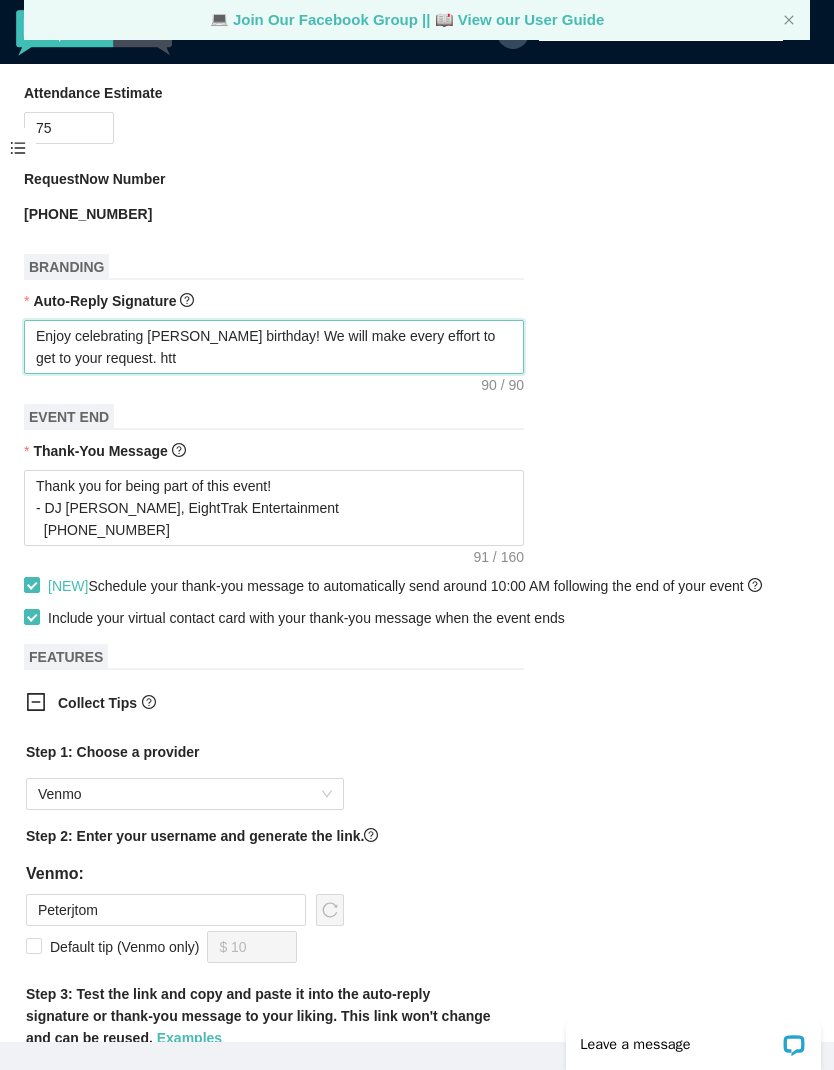 click on "Enjoy celebrating Colleens birthday! We will make every effort to get to your request. htt" at bounding box center (274, 347) 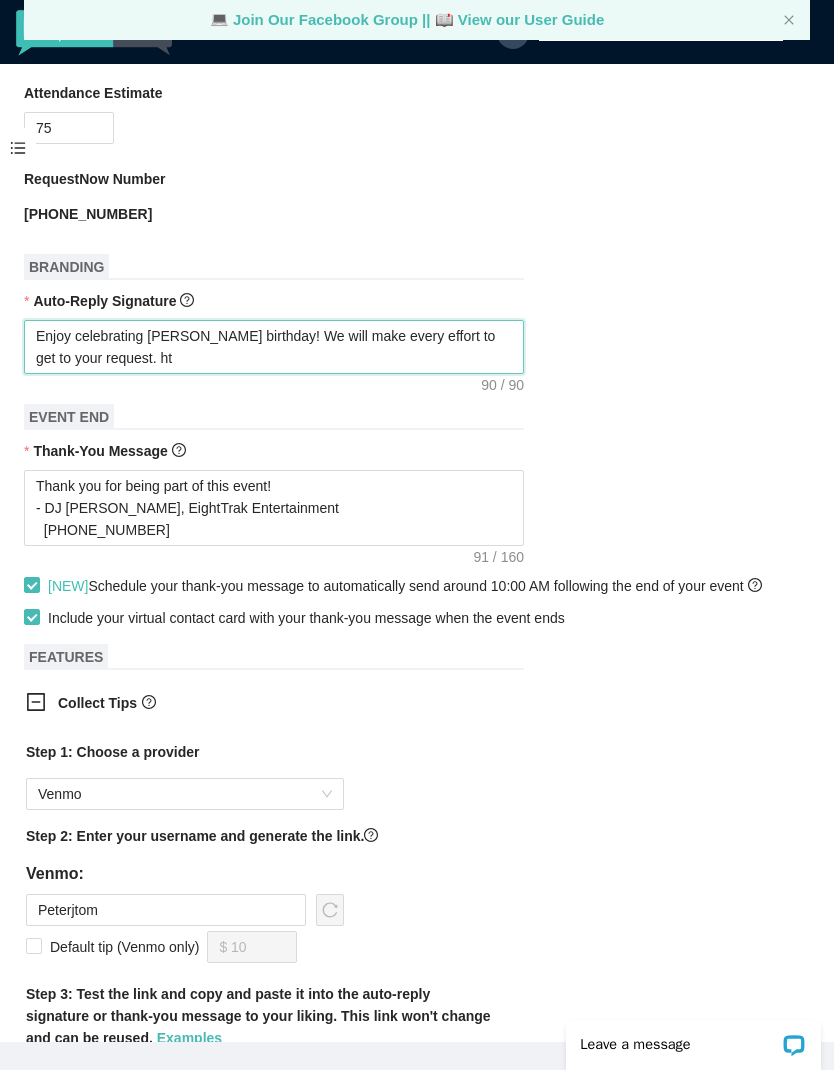 type on "Enjoy celebrating Colleens birthday! We will make every effort to get to your request. ht" 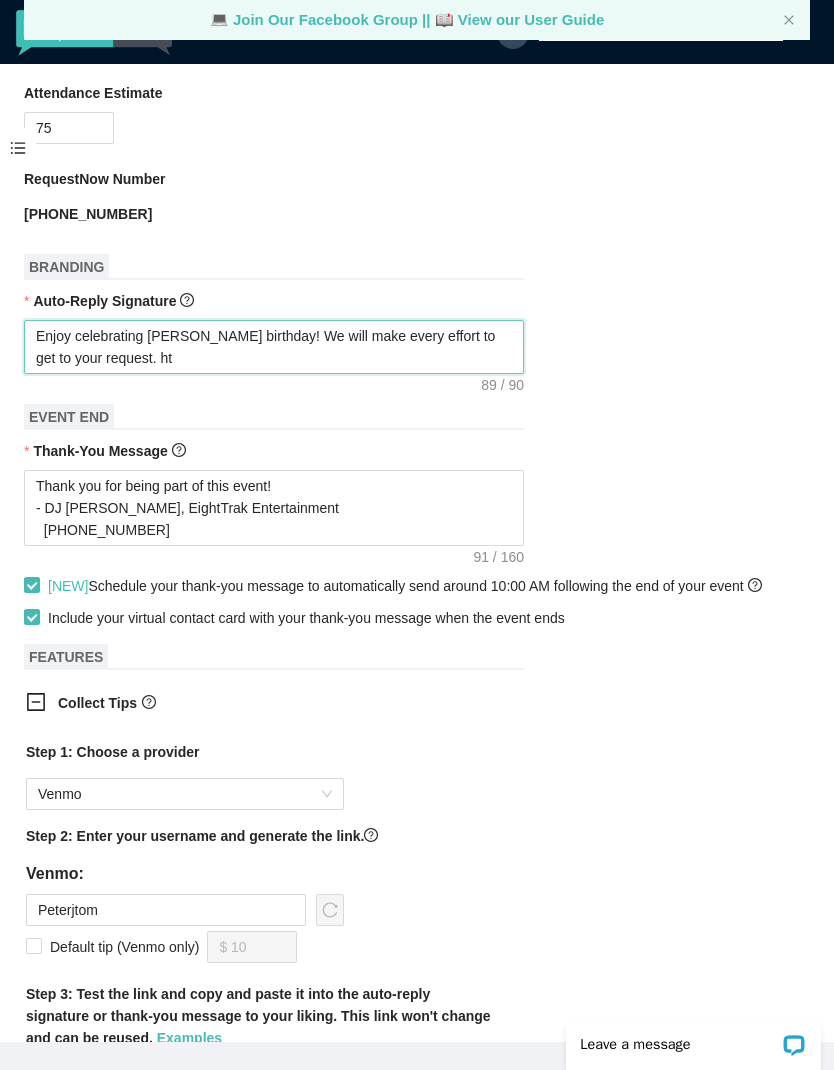 type on "Enjoy celebrating Colleens birthday! We will make every effort to get to your request. h" 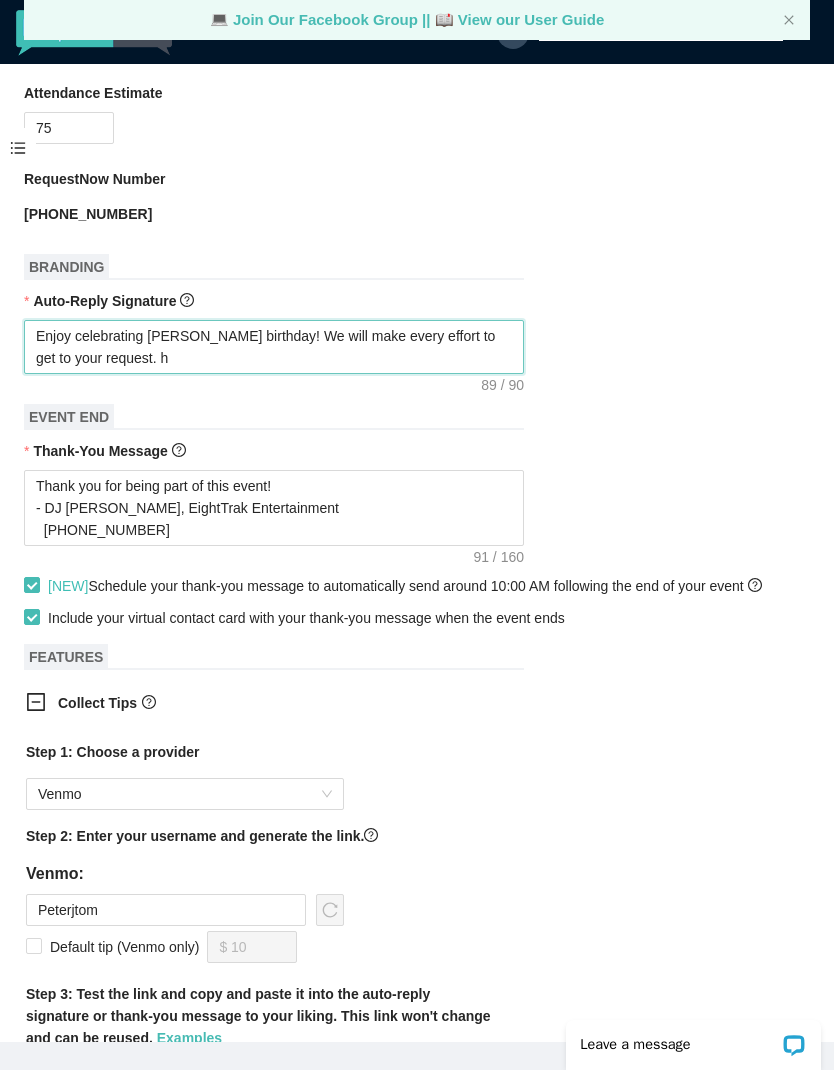 type on "Enjoy celebrating Colleens birthday! We will make every effort to get to your request. h" 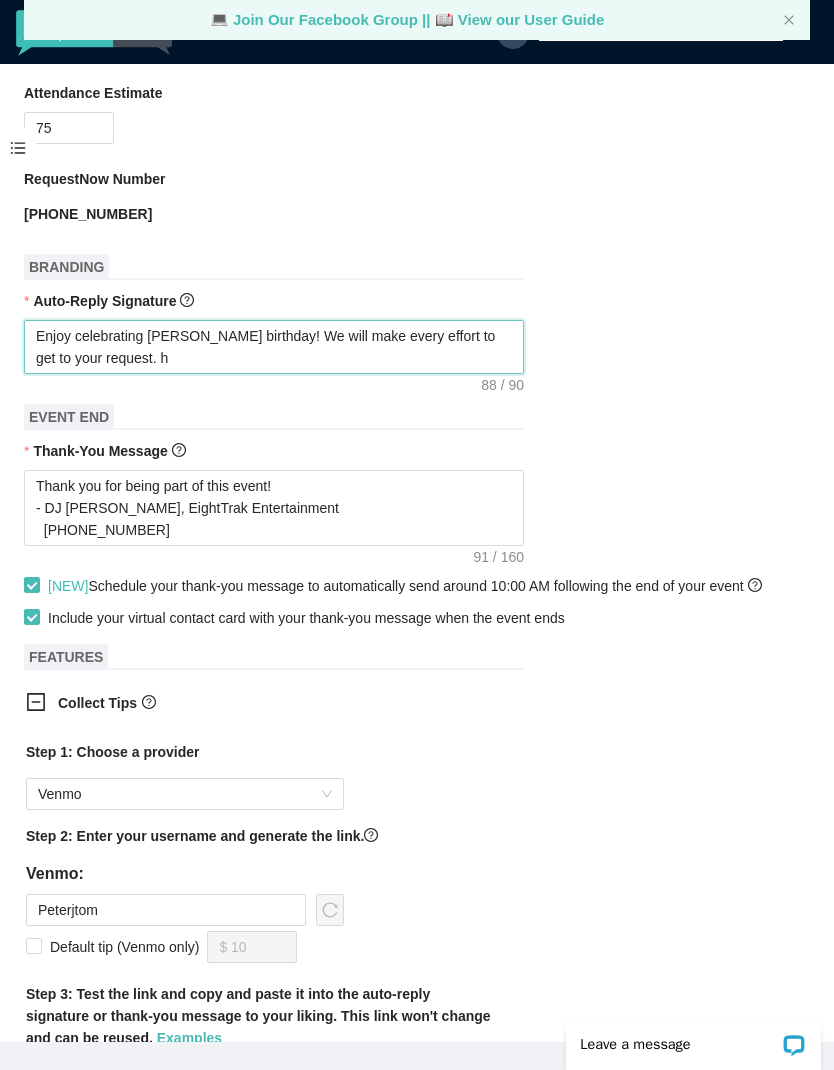 type on "Enjoy celebrating Colleens birthday! We will make every effort to get to your request." 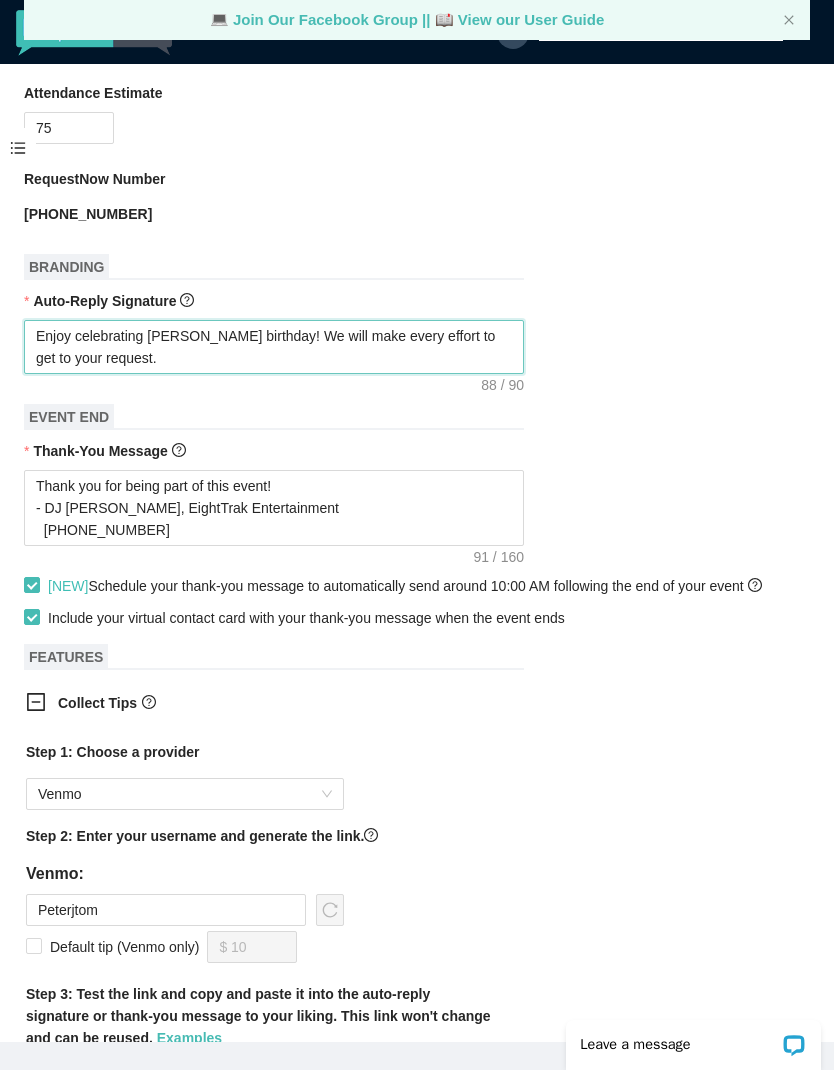 type on "Enjoy celebrating Colleens birthday! We will make every effort to get to your request." 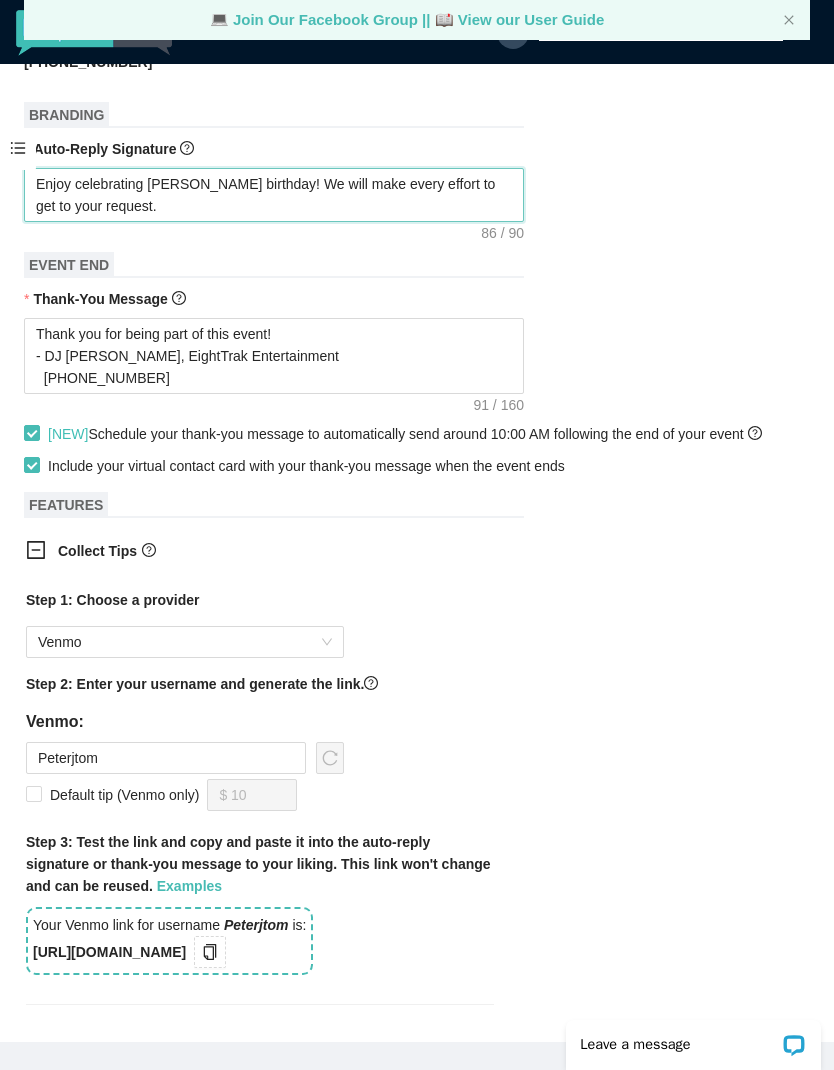 scroll, scrollTop: 713, scrollLeft: 0, axis: vertical 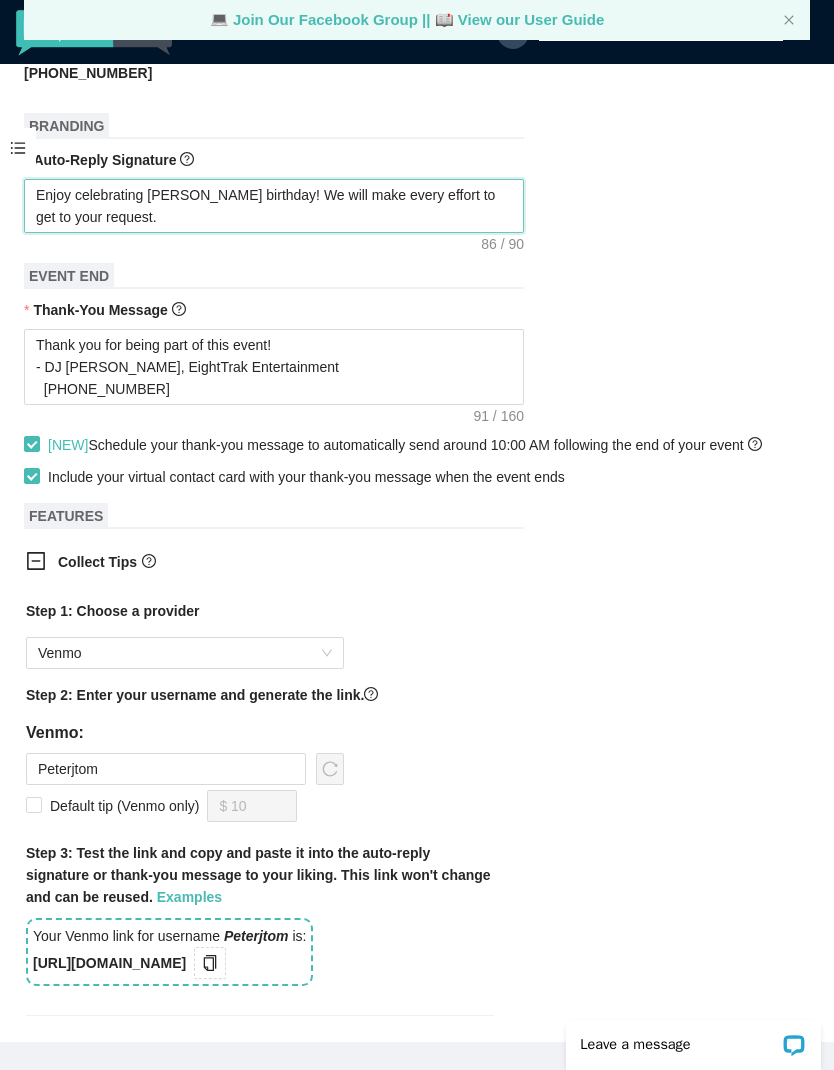 type on "Enjoy celebrating Colleens birthday! We will make every effort to get to your request." 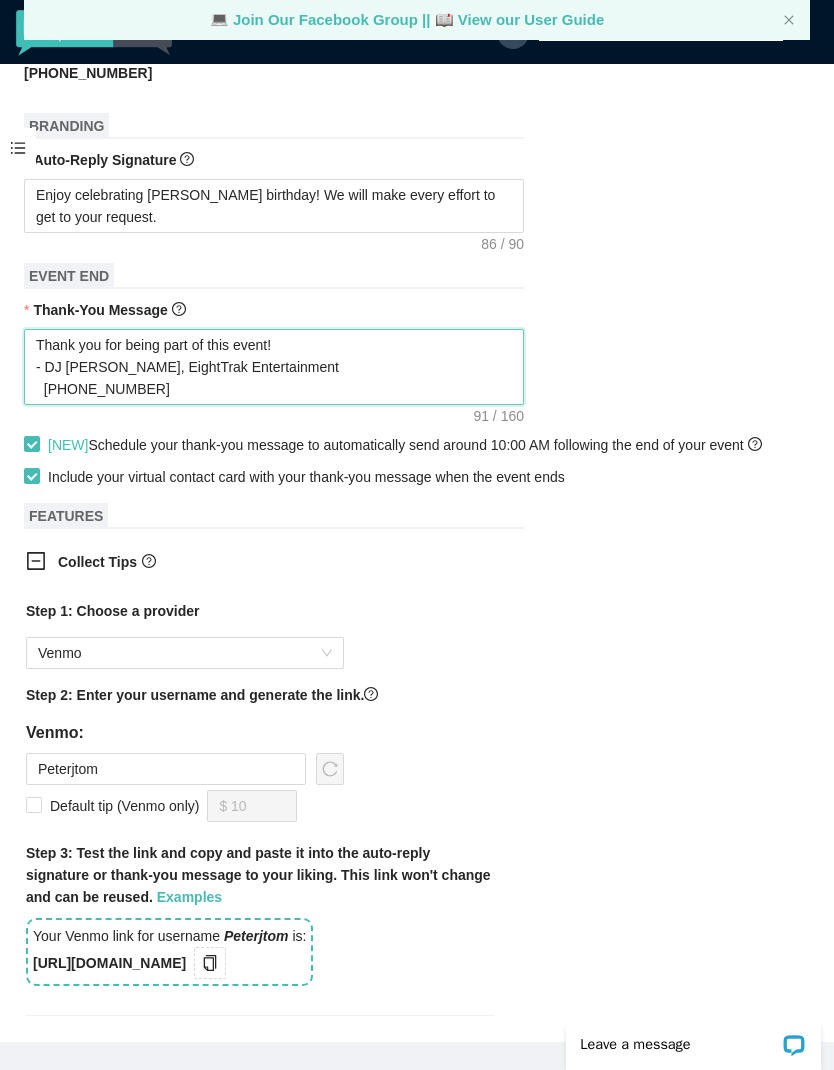 click on "Thank you for being part of this event!
- DJ Pete, EightTrak Entertainment
(716)553-5290" at bounding box center (274, 367) 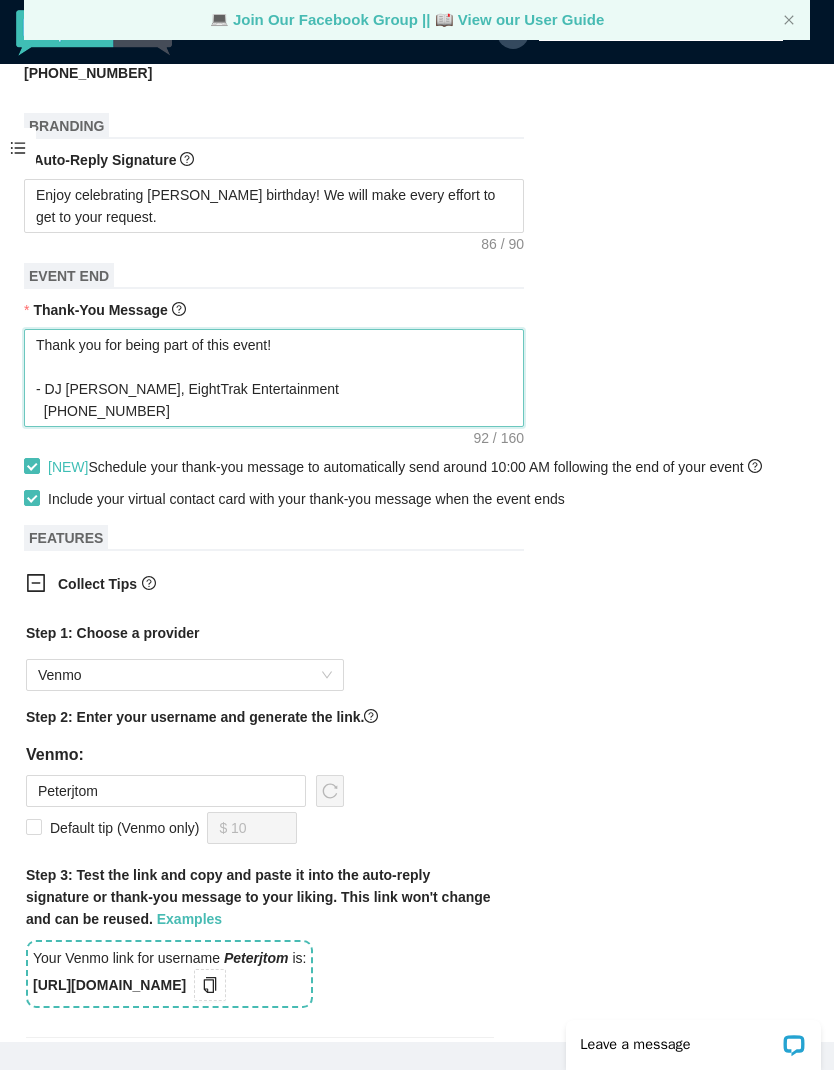 click on "Thank you for being part of this event!
- DJ Pete, EightTrak Entertainment
(716)553-5290" at bounding box center (274, 378) 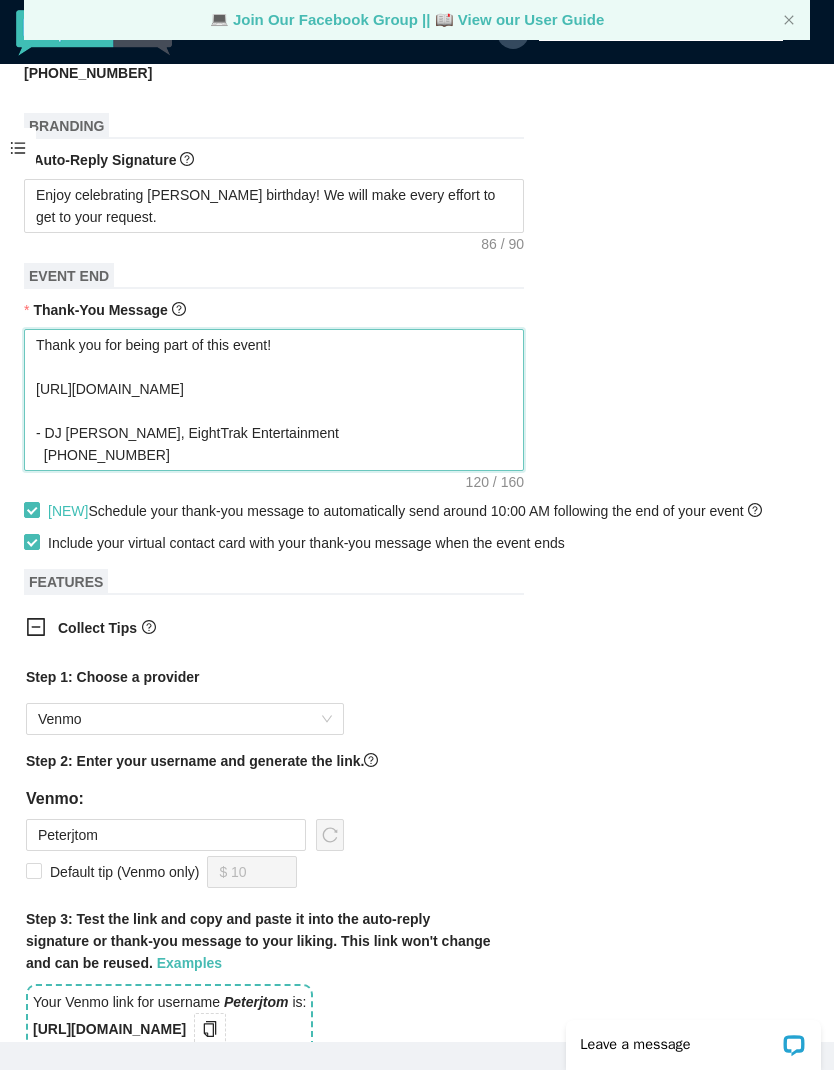 click on "Thank you for being part of this event!
https://songtip.me/4lt7rgI
- DJ Pete, EightTrak Entertainment
(716)553-5290" at bounding box center [274, 400] 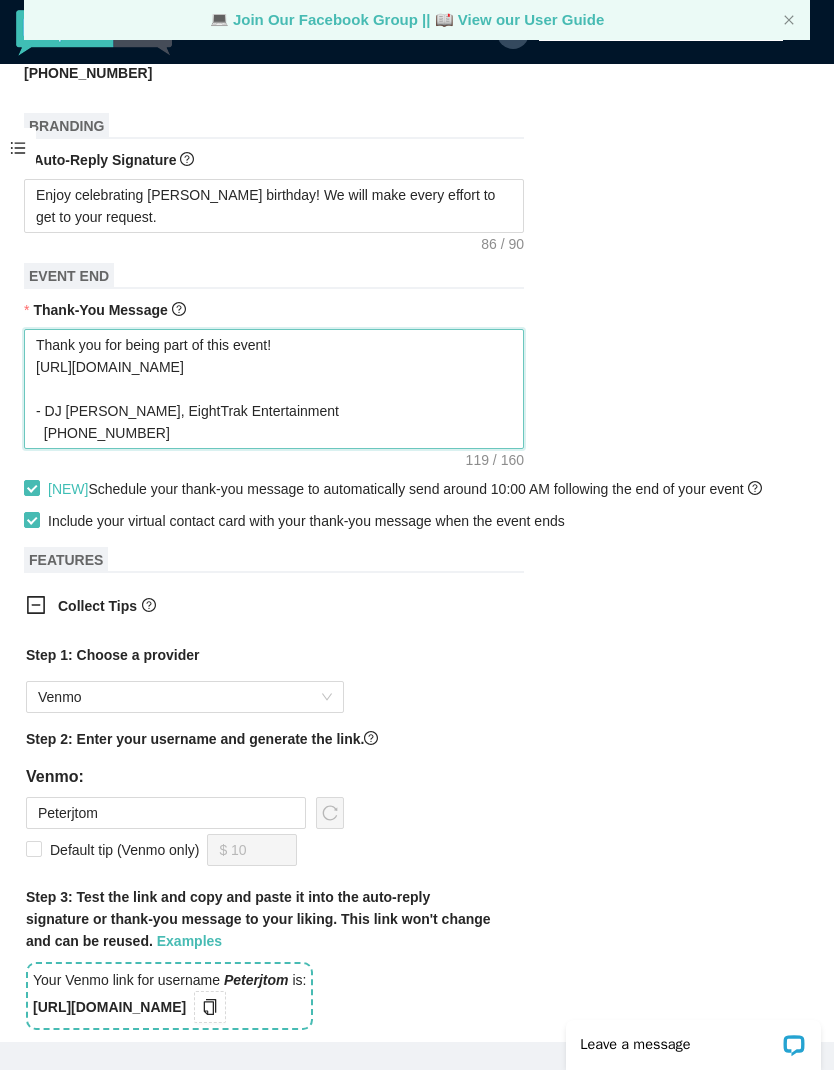 click on "Thank you for being part of this event!
https://songtip.me/4lt7rgI
- DJ Pete, EightTrak Entertainment
(716)553-5290" at bounding box center [274, 389] 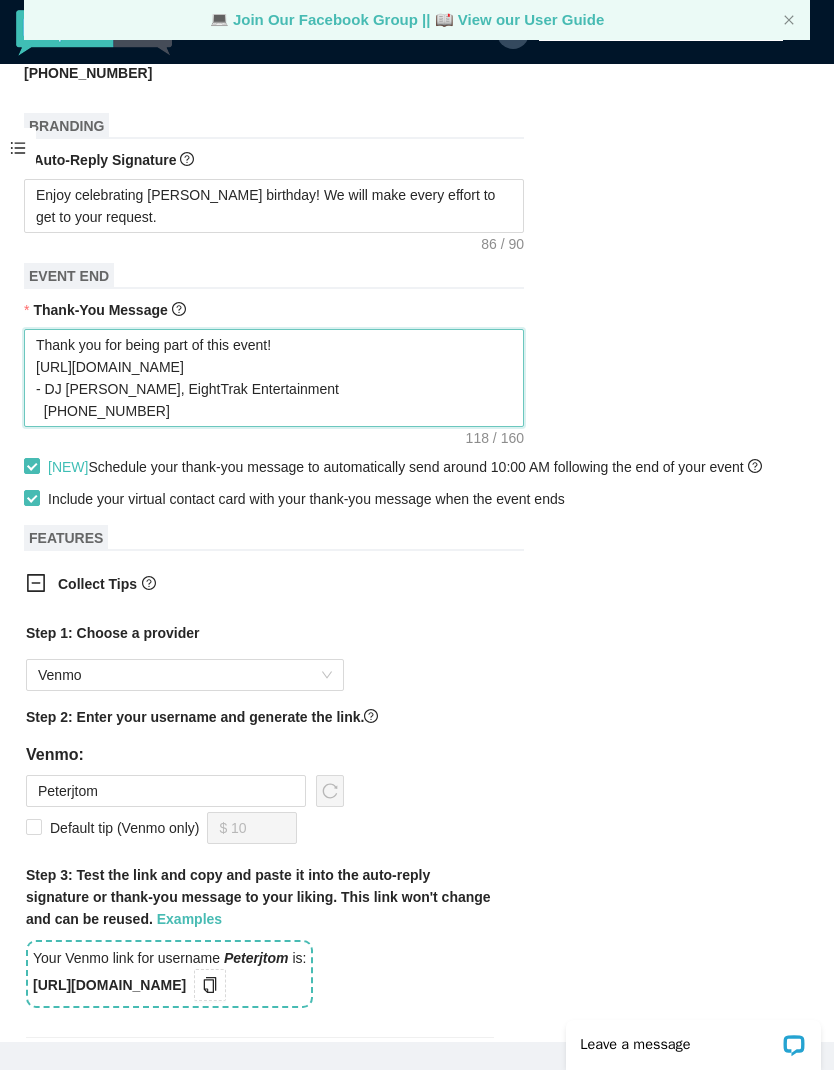 type on "Thank you for being part of this event!
https://songtip.me/4lt7rg
- DJ Pete, EightTrak Entertainment
(716)553-5290" 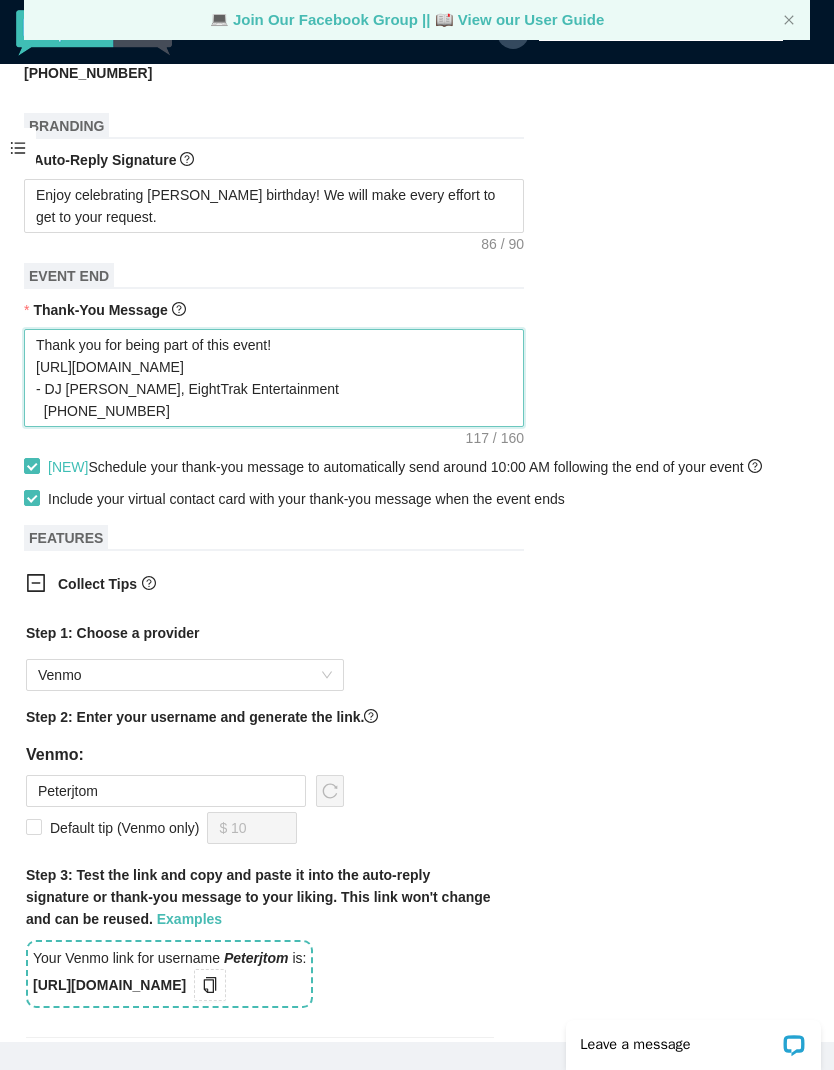 type on "Thank you for being part of this event!
https://songtip.me/4lt7r
- DJ Pete, EightTrak Entertainment
(716)553-5290" 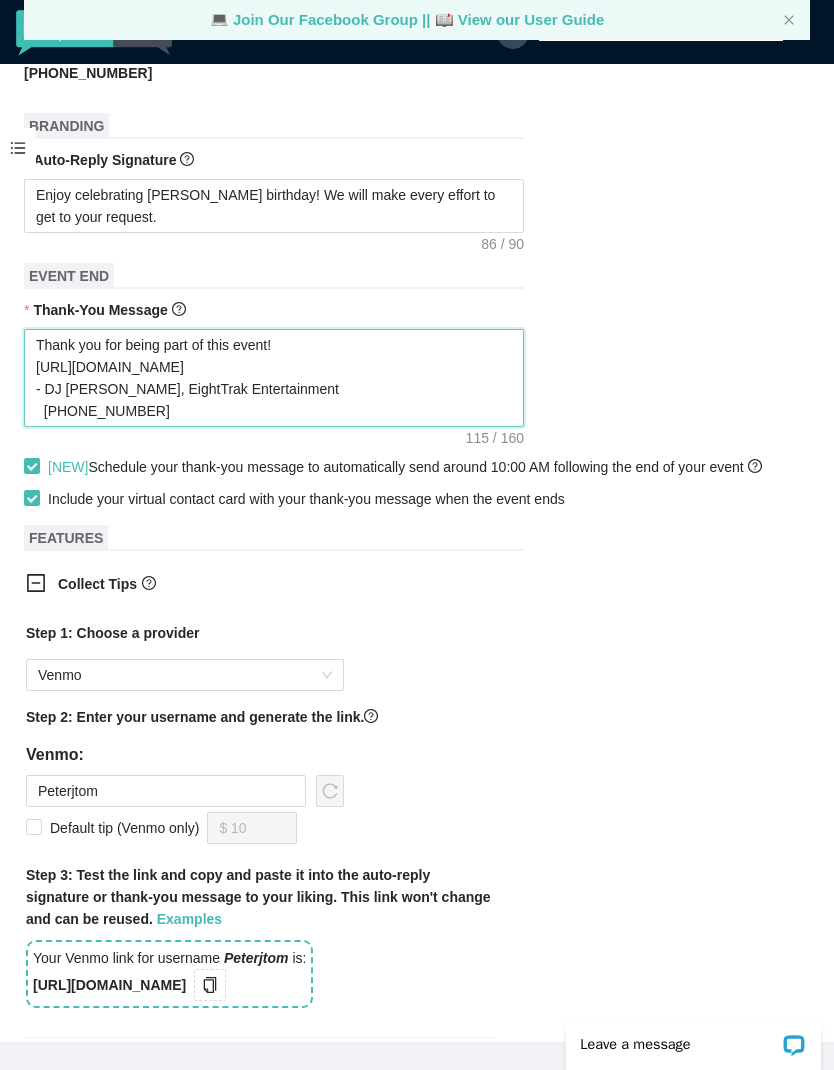 type on "Thank you for being part of this event!
https://songtip.me/4lt
- DJ Pete, EightTrak Entertainment
(716)553-5290" 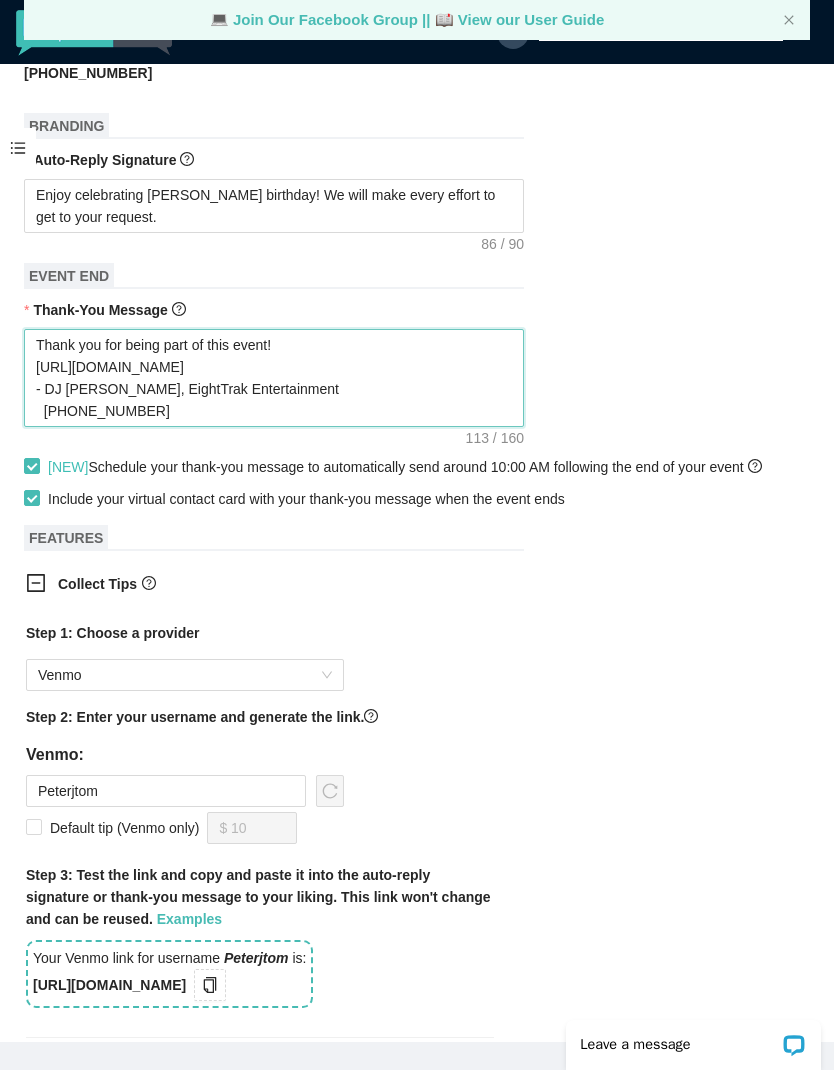 type on "Thank you for being part of this event!
https://songtip.me/4
- DJ Pete, EightTrak Entertainment
(716)553-5290" 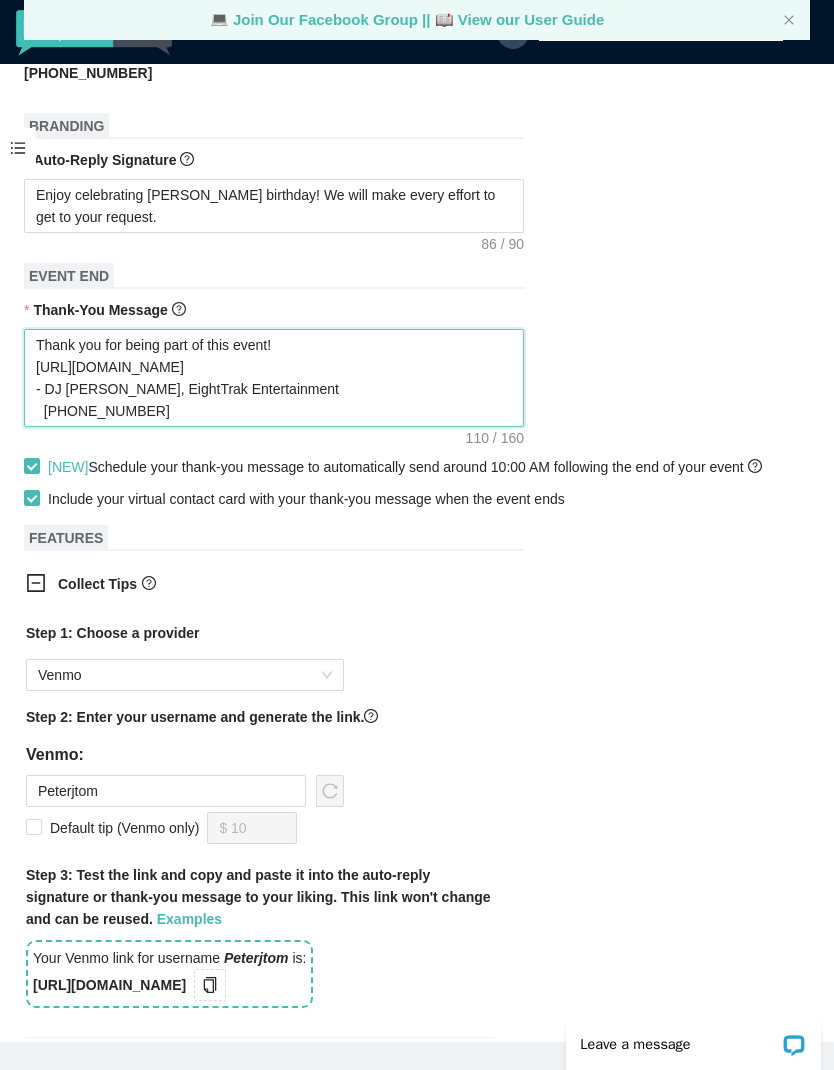 type on "Thank you for being part of this event!
https://songtip.m
- DJ Pete, EightTrak Entertainment
(716)553-5290" 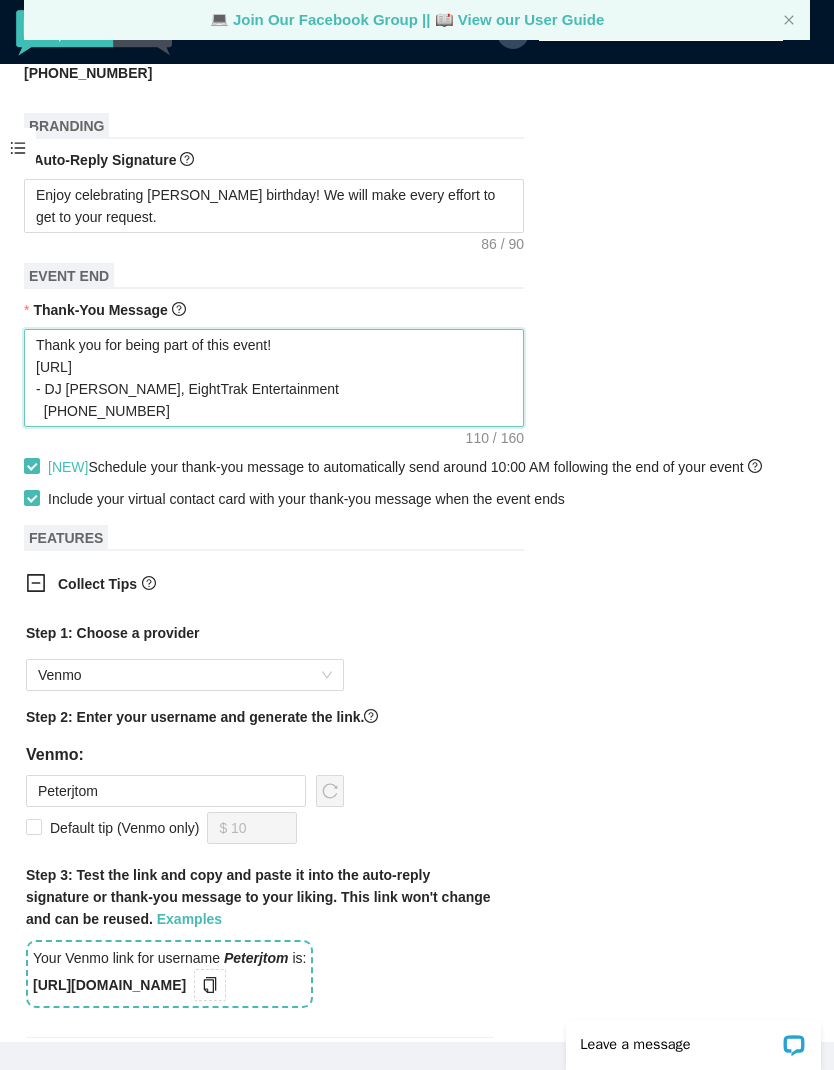 type on "Thank you for being part of this event!
https://songtip.
- DJ Pete, EightTrak Entertainment
(716)553-5290" 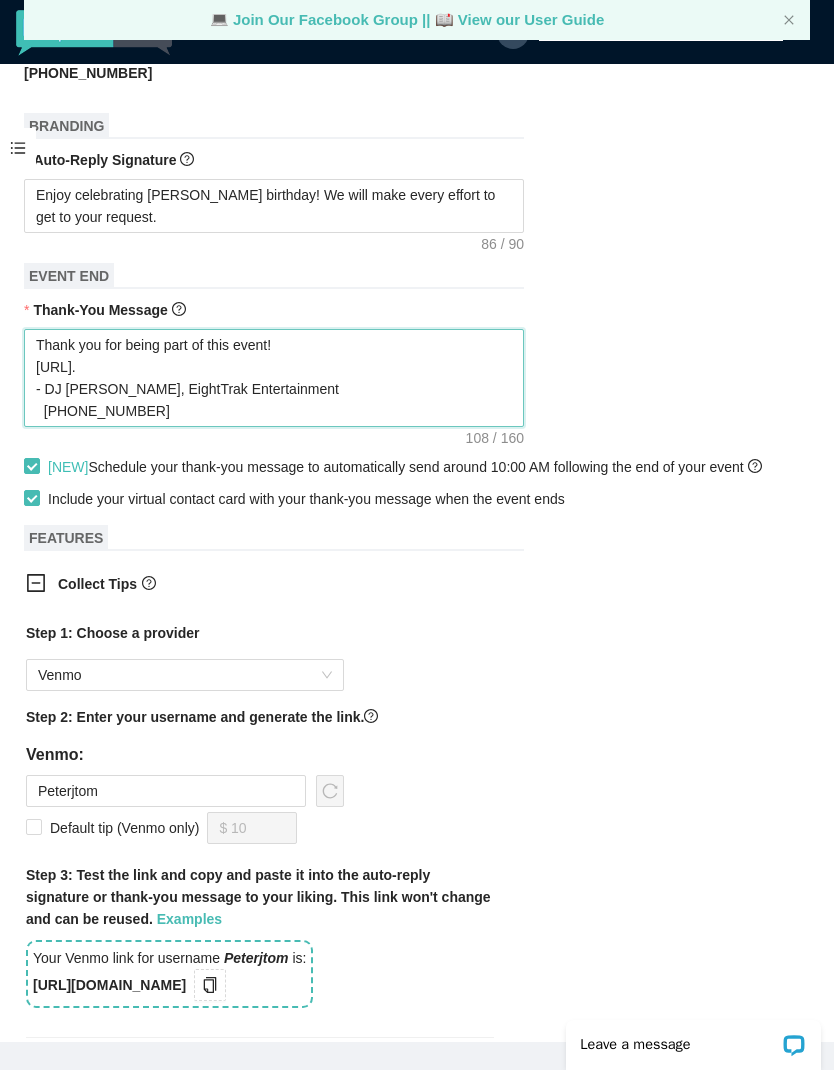 type on "Thank you for being part of this event!
https://songtip
- DJ Pete, EightTrak Entertainment
(716)553-5290" 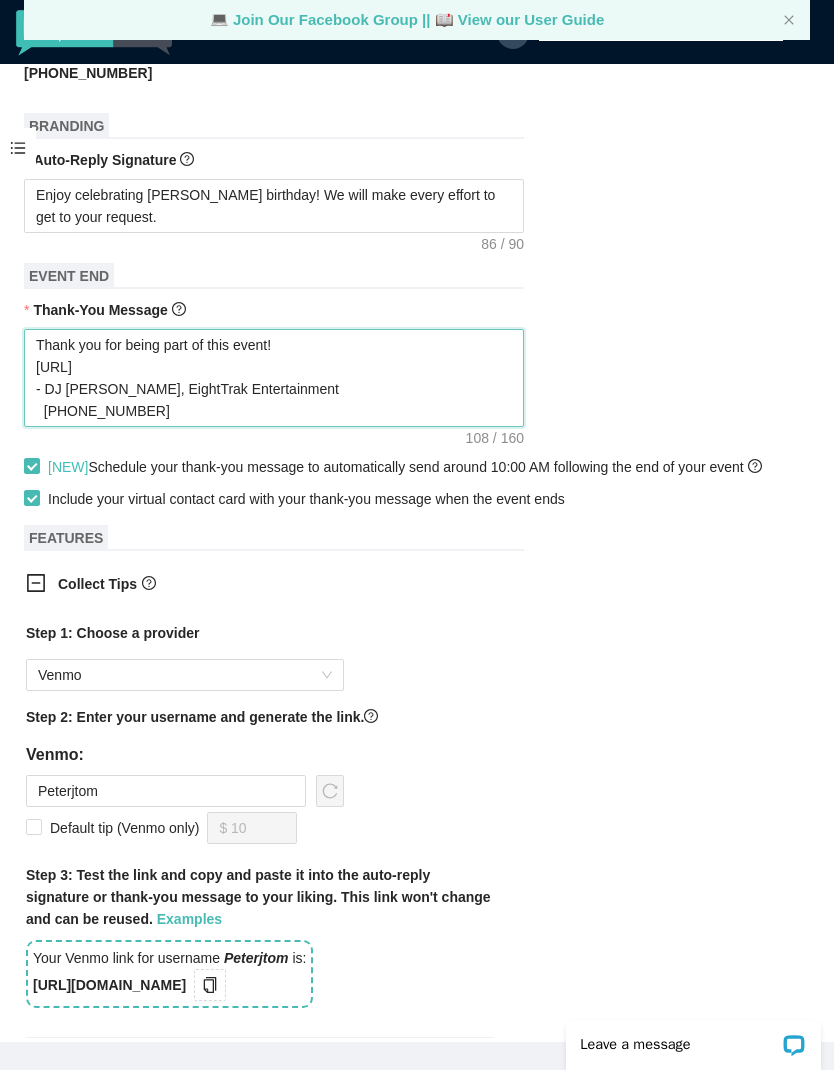 type on "Thank you for being part of this event!
https://songti
- DJ Pete, EightTrak Entertainment
(716)553-5290" 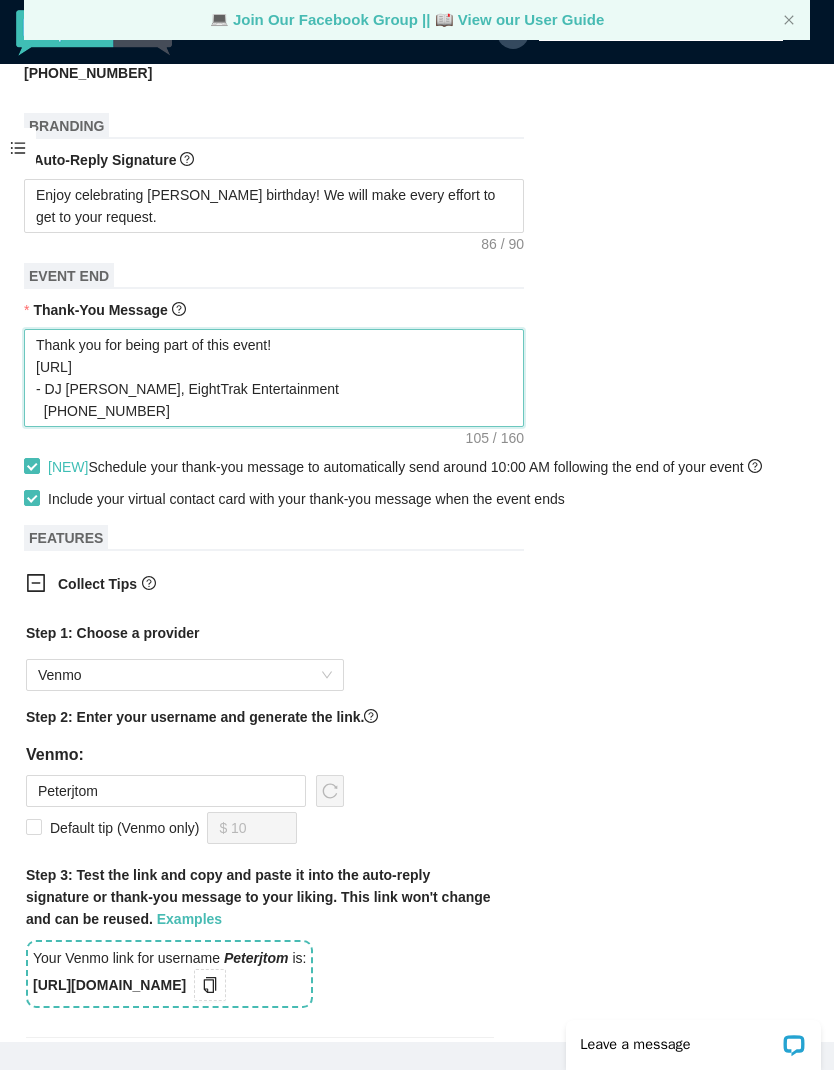 type on "Thank you for being part of this event!
https://song
- DJ Pete, EightTrak Entertainment
(716)553-5290" 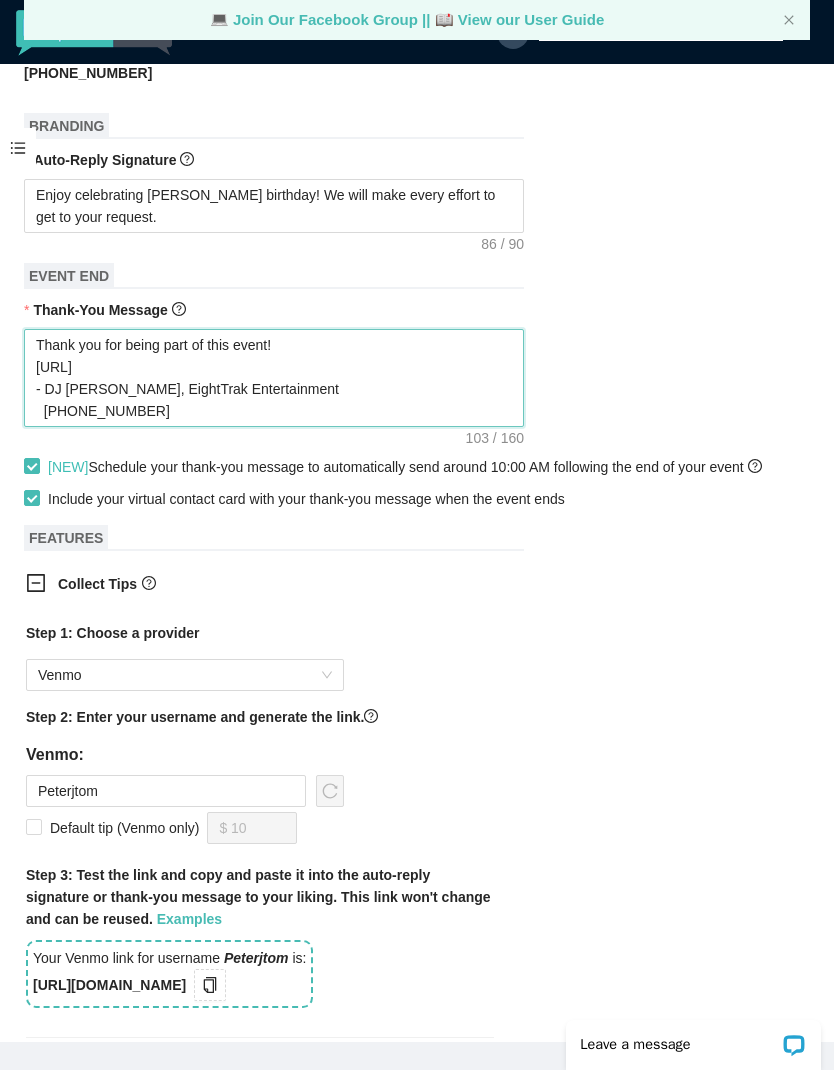 type on "Thank you for being part of this event!
https://so
- DJ Pete, EightTrak Entertainment
(716)553-5290" 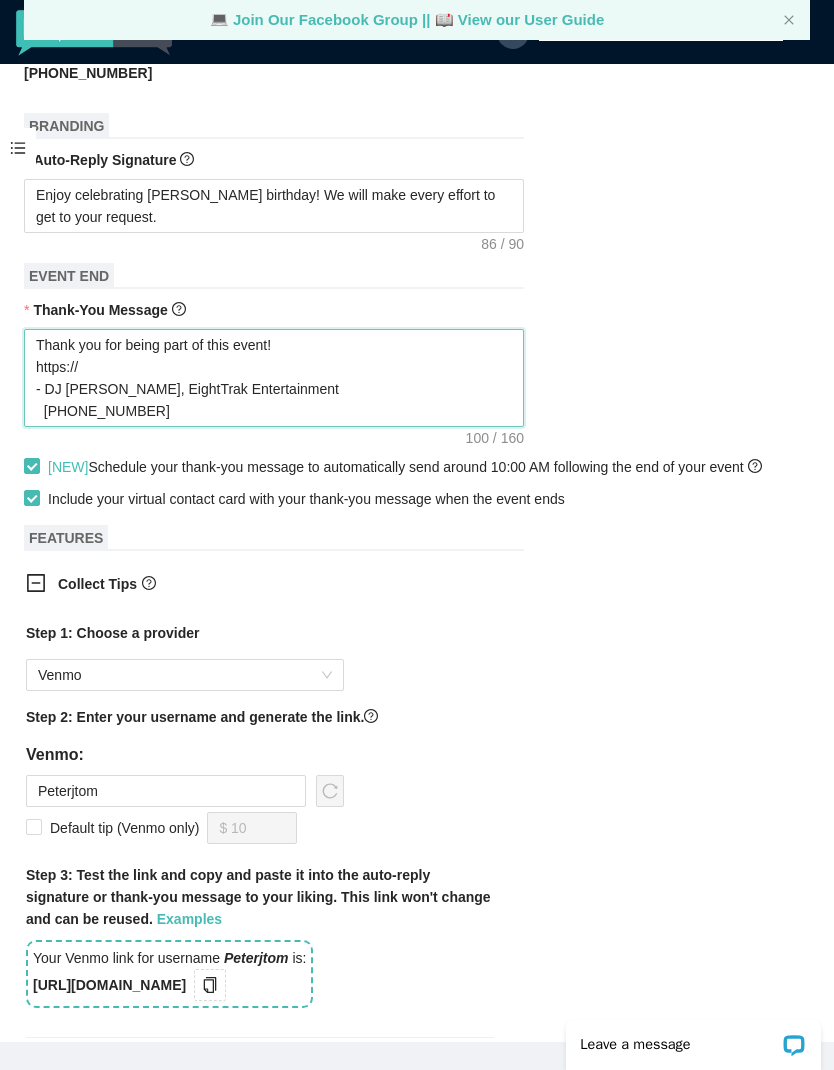 type on "Thank you for being part of this event!
https:/
- DJ Pete, EightTrak Entertainment
(716)553-5290" 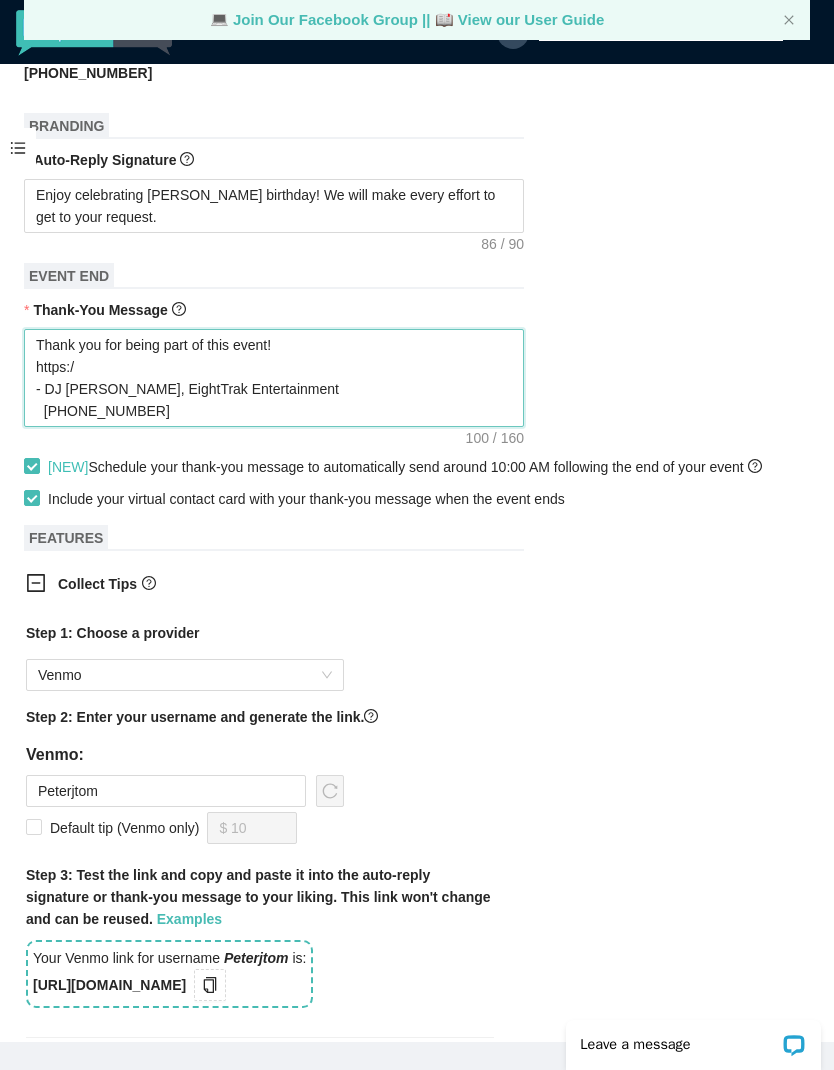 type on "Thank you for being part of this event!
https:
- DJ Pete, EightTrak Entertainment
(716)553-5290" 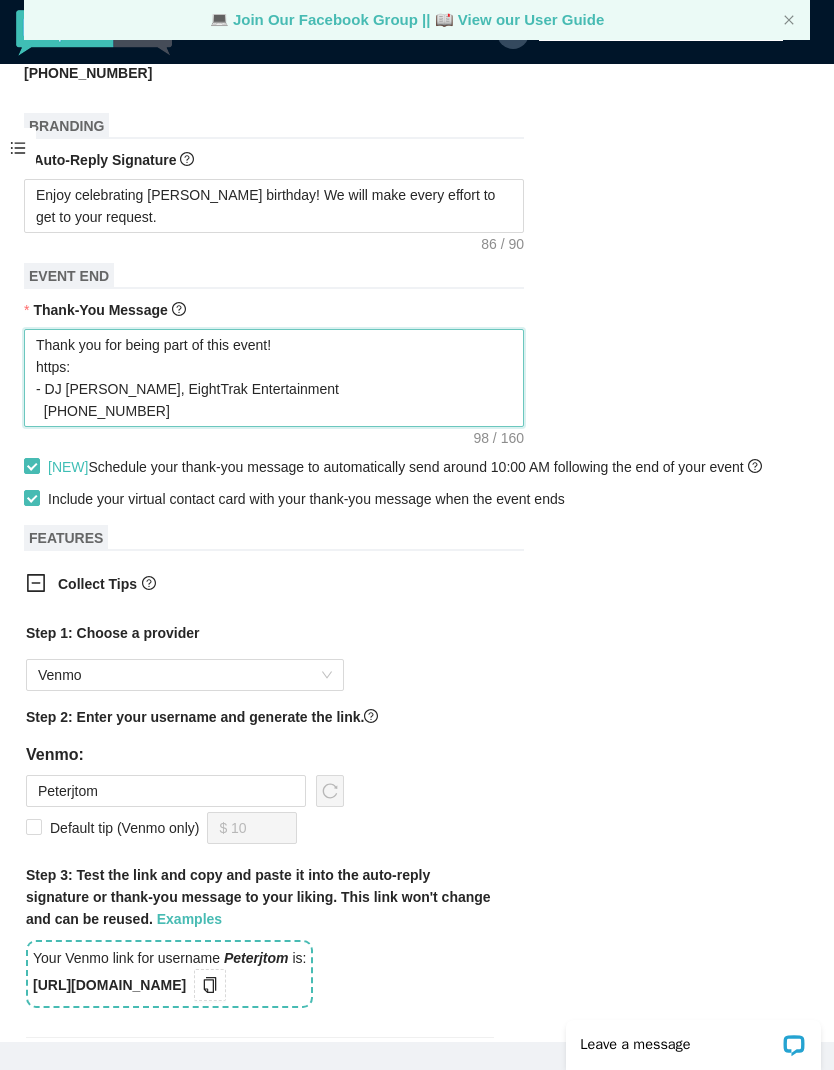 type on "Thank you for being part of this event!
https
- DJ Pete, EightTrak Entertainment
(716)553-5290" 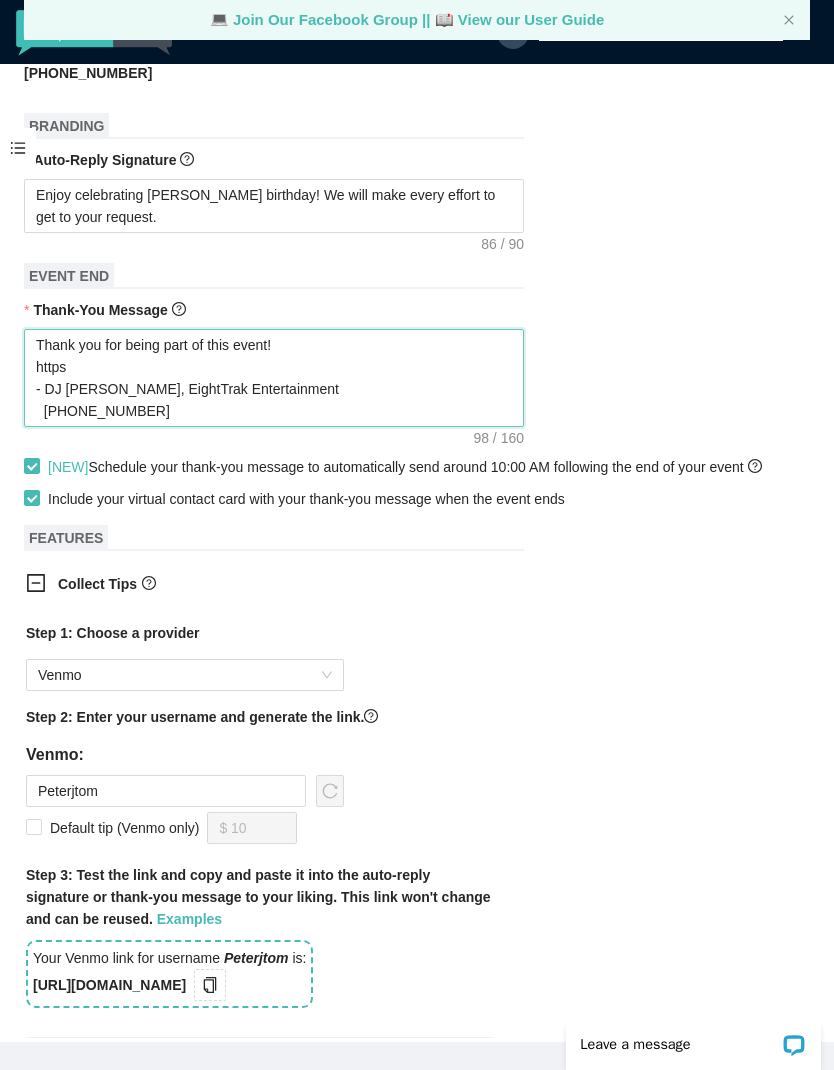 type on "Thank you for being part of this event!
- DJ Pete, EightTrak Entertainment
(716)553-5290" 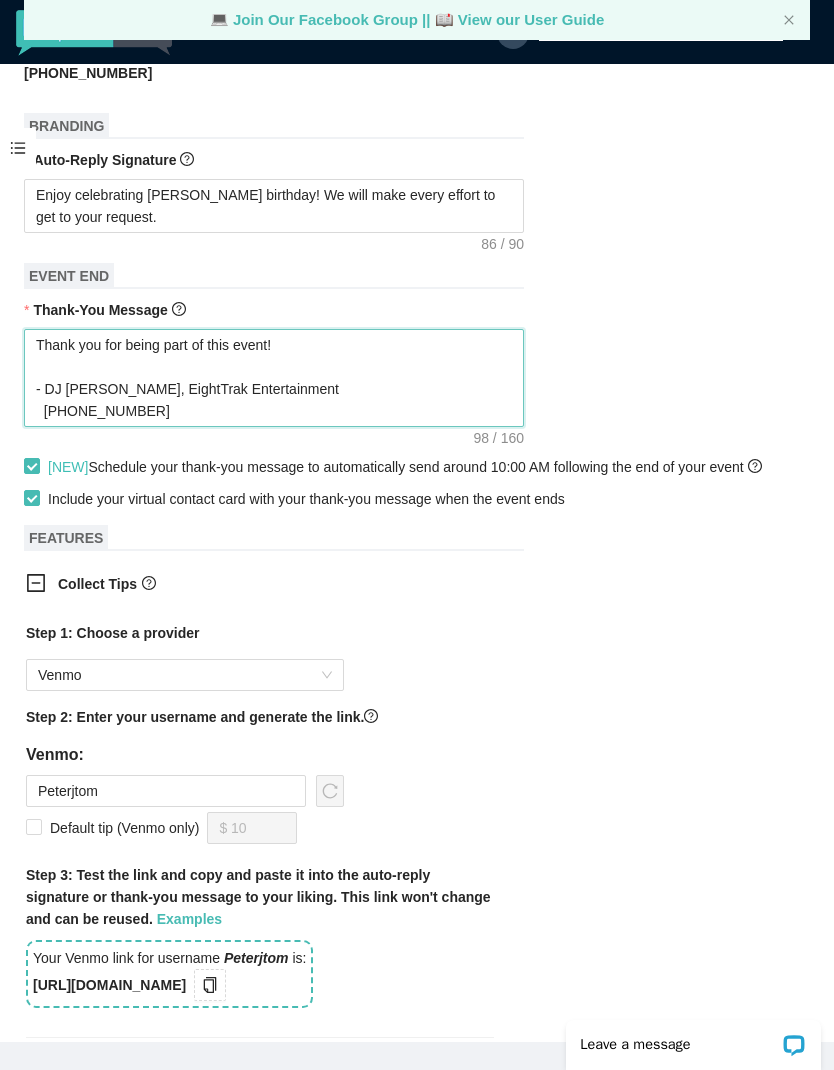 type on "Thank you for being part of this
- DJ Pete, EightTrak Entertainment
(716)553-5290" 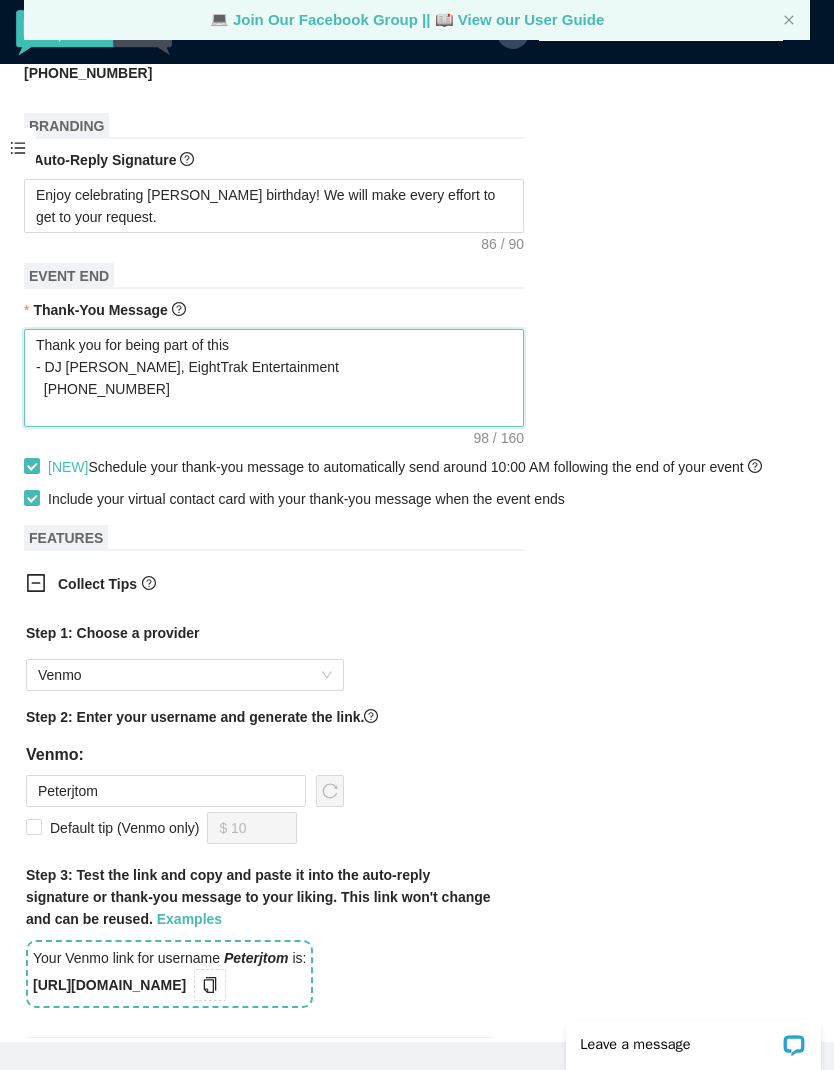 type on "Thank you for being part of this
- DJ Pete, EightTrak Entertainment
(716)553-5290" 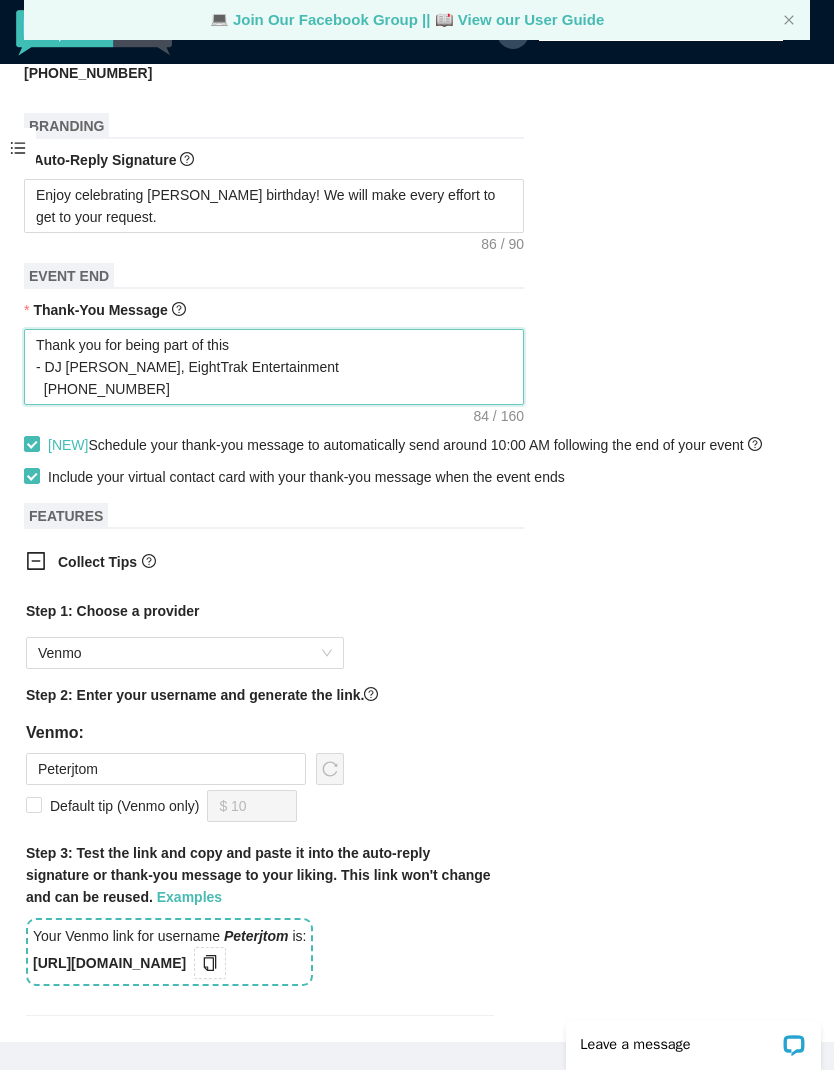 type on "Thank you for being part
- DJ Pete, EightTrak Entertainment
(716)553-5290" 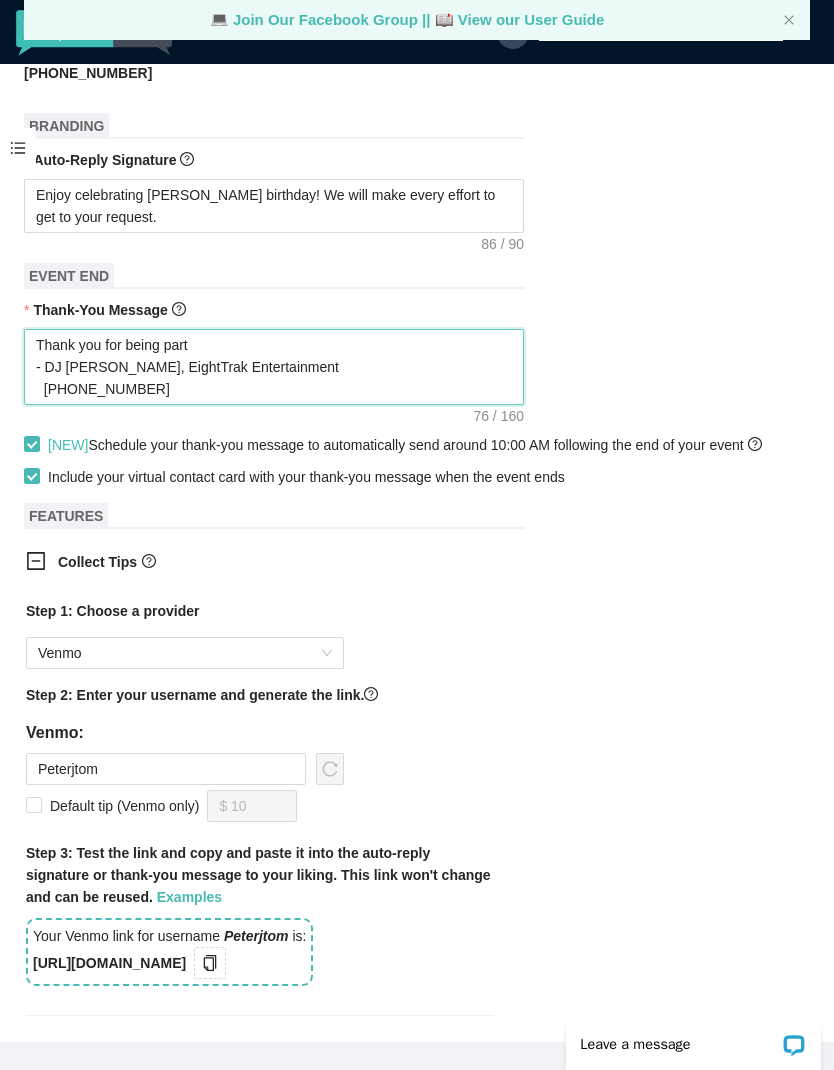 type on "Thank you for being part o
- DJ Pete, EightTrak Entertainment
(716)553-5290" 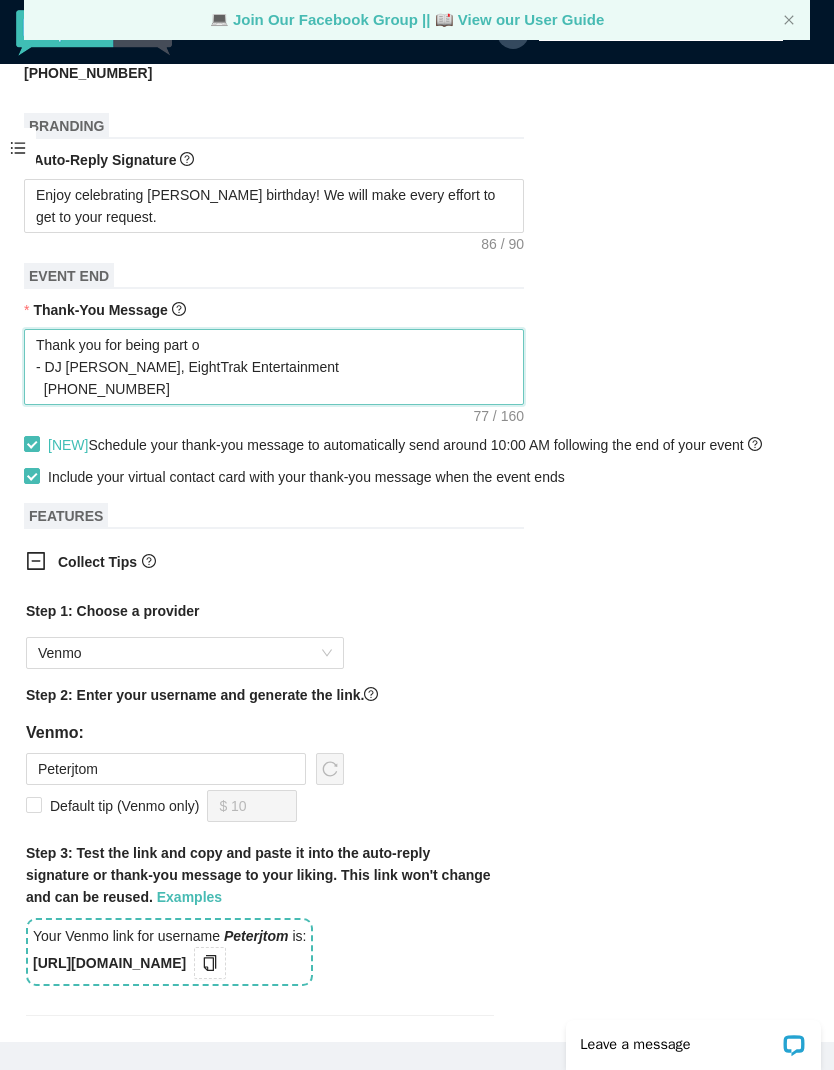 type on "Thank you for being part of
- DJ Pete, EightTrak Entertainment
(716)553-5290" 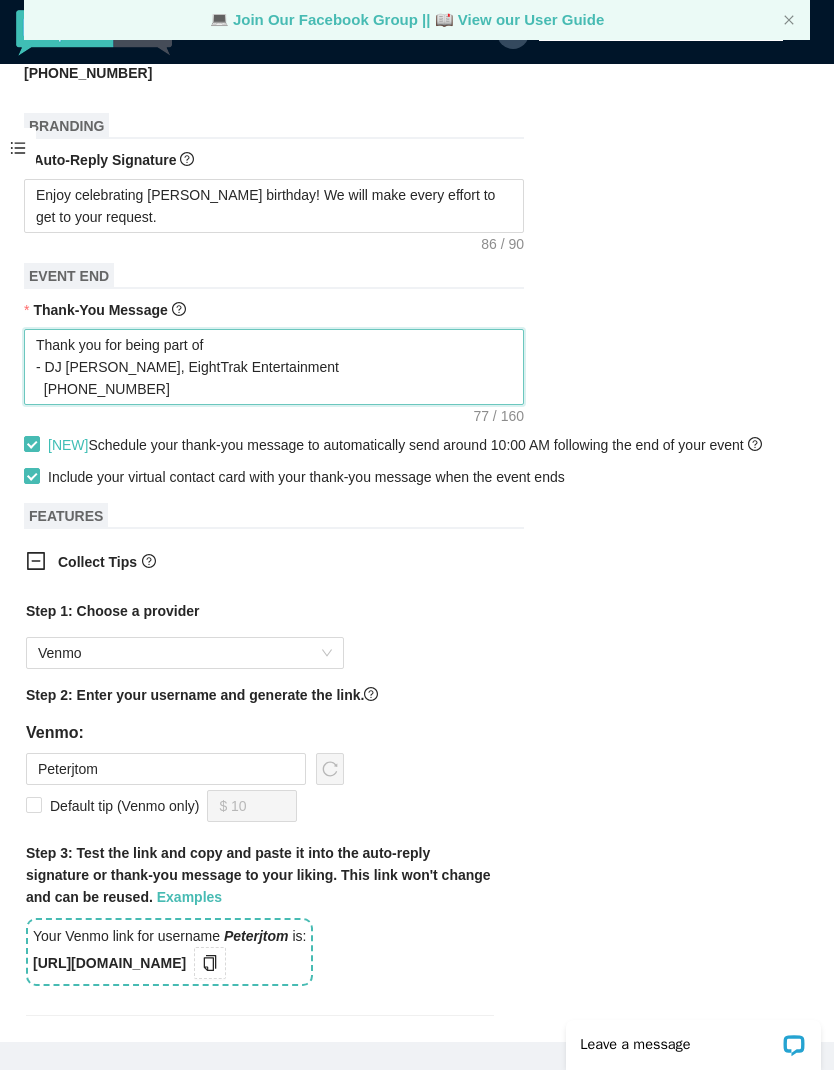 type on "Thank you for being part of
- DJ Pete, EightTrak Entertainment
(716)553-5290" 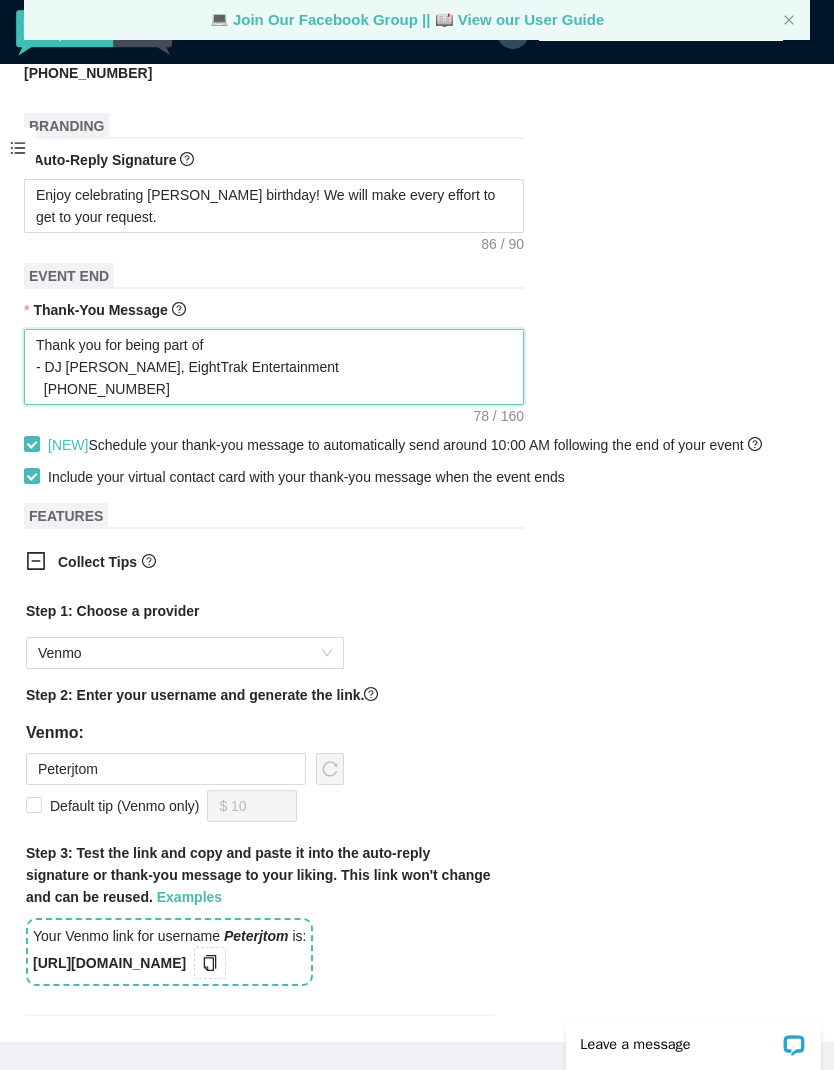 type on "Thank you for being part of
- DJ Pete, EightTrak Entertainment
(716)553-5290" 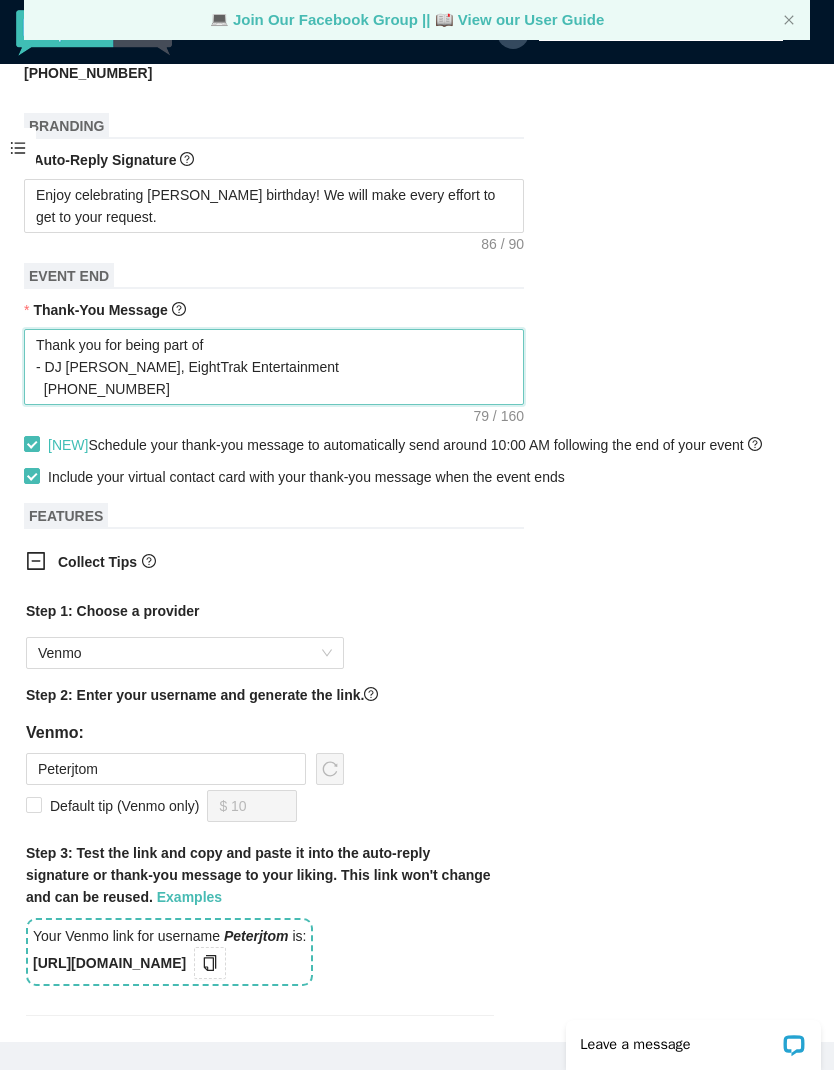 type on "Thank you for being part of t
- DJ Pete, EightTrak Entertainment
(716)553-5290" 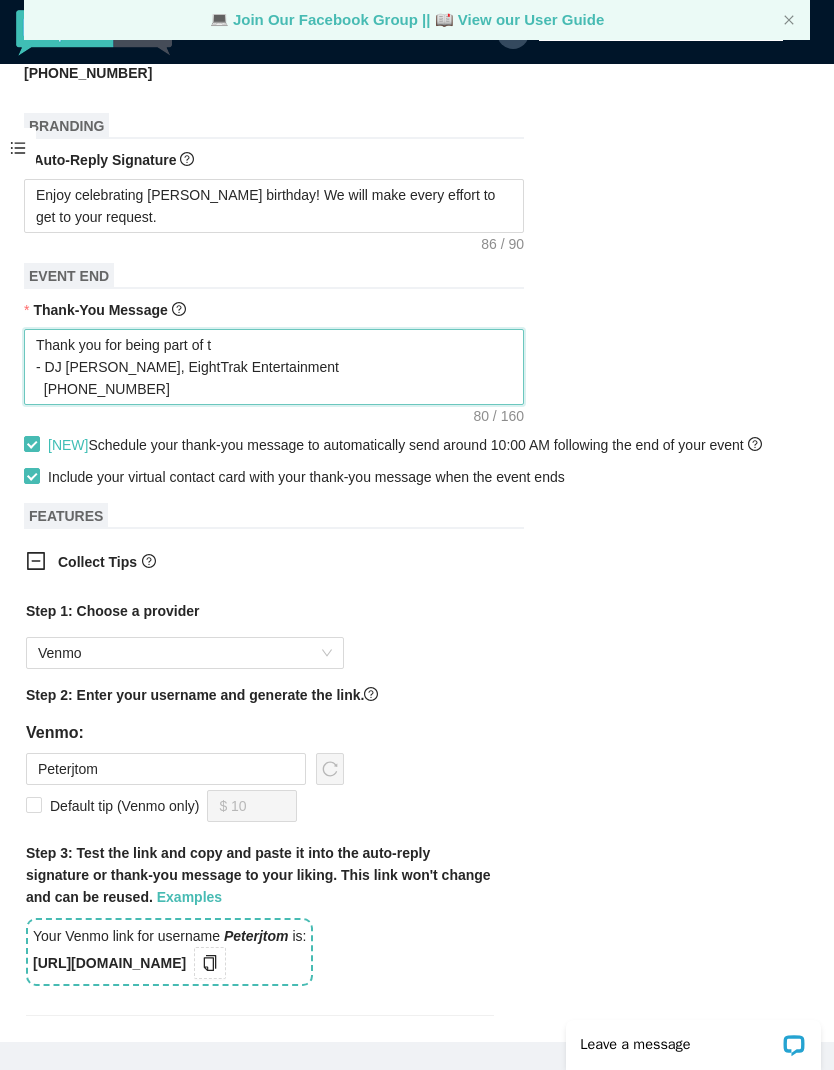 type on "Thank you for being part of th
- DJ Pete, EightTrak Entertainment
(716)553-5290" 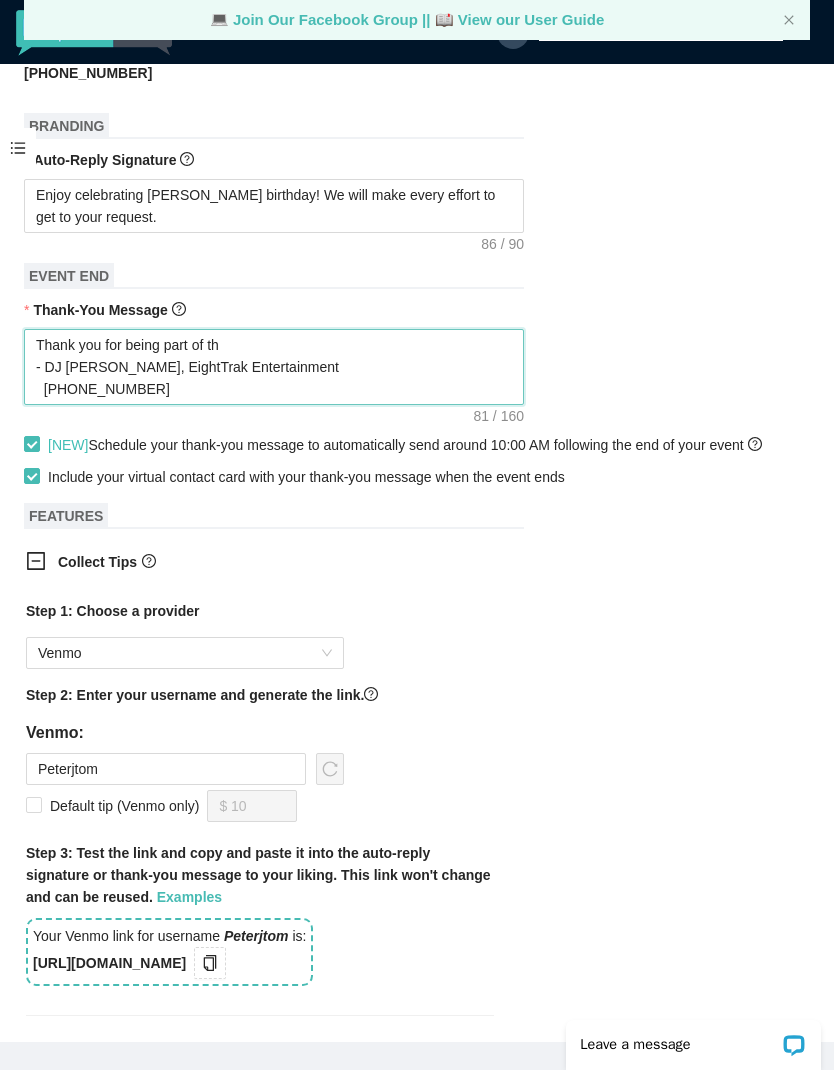 type on "Thank you for being part of thi
- DJ Pete, EightTrak Entertainment
(716)553-5290" 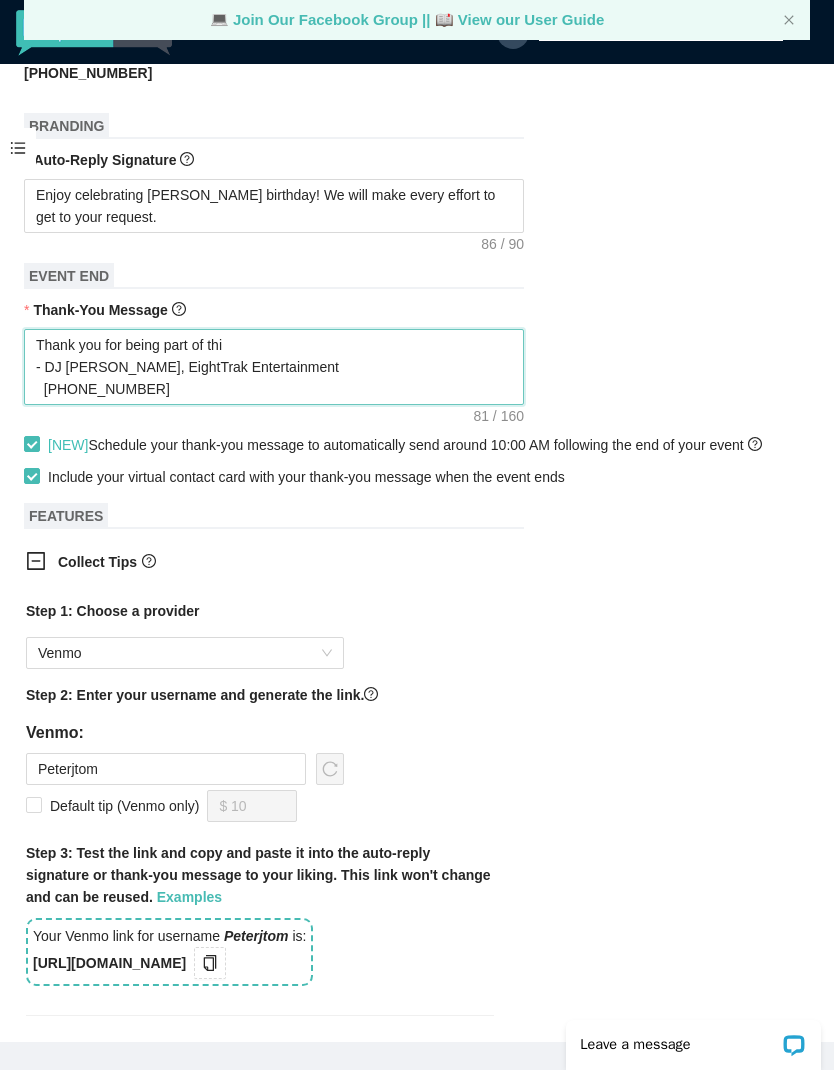 type on "Thank you for being part of thi
- DJ Pete, EightTrak Entertainment
(716)553-5290" 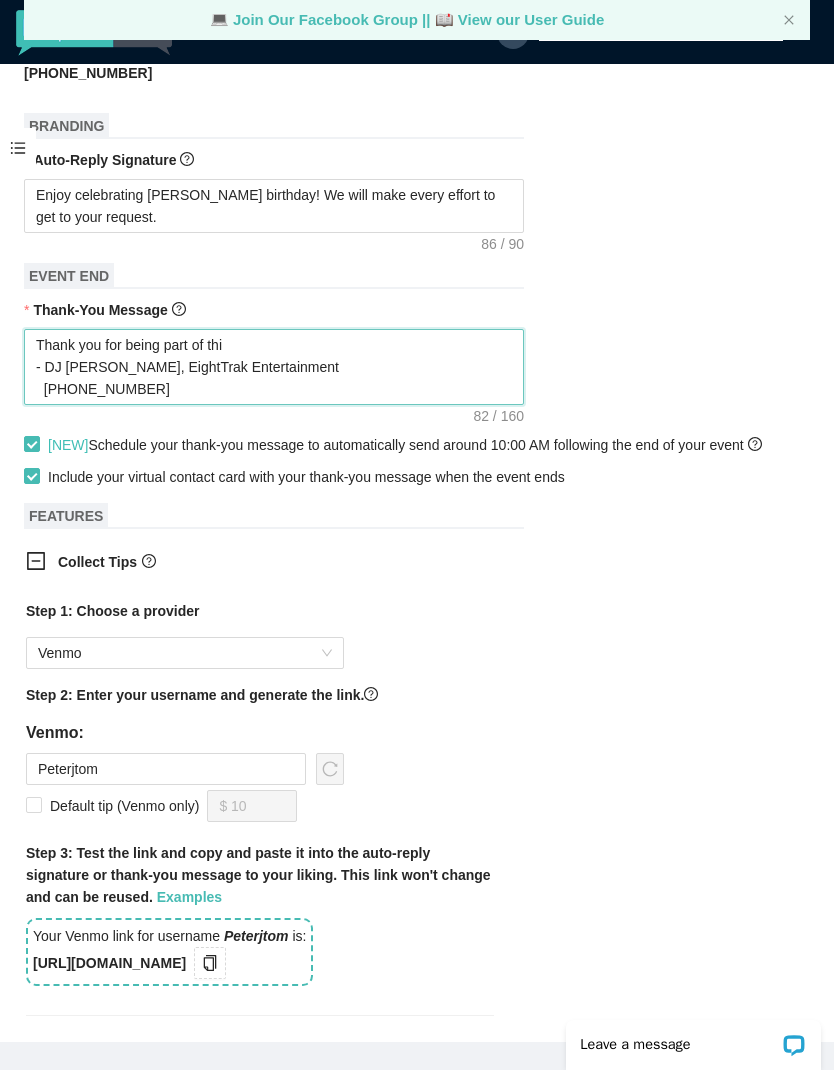 type on "Thank you for being part of th
- DJ Pete, EightTrak Entertainment
(716)553-5290" 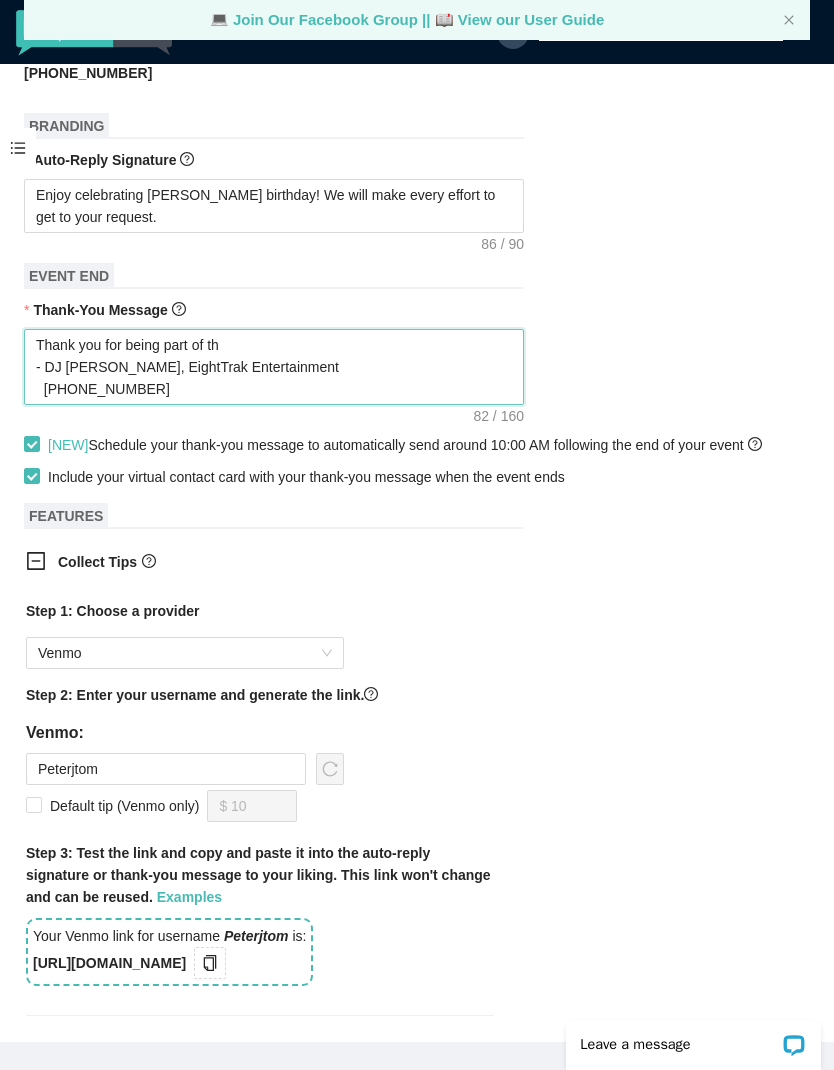 type on "Thank you for being part of th
- DJ Pete, EightTrak Entertainment
(716)553-5290" 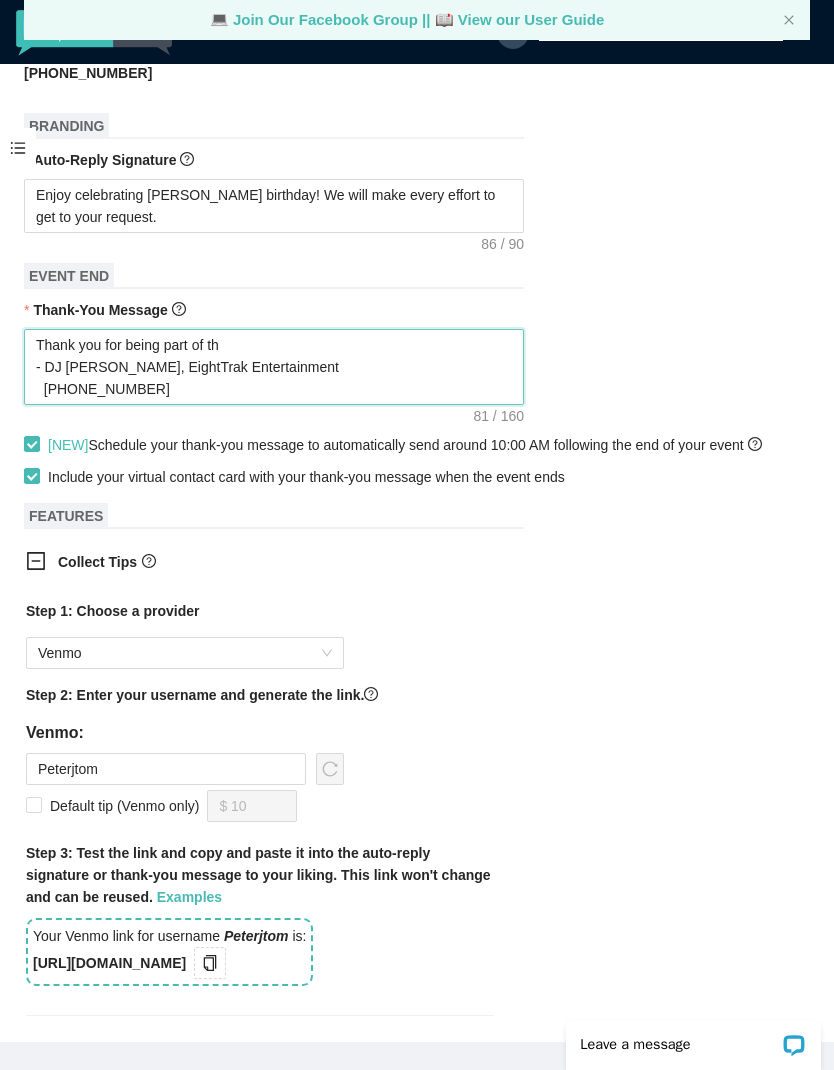 type on "Thank you for being part of t
- DJ Pete, EightTrak Entertainment
(716)553-5290" 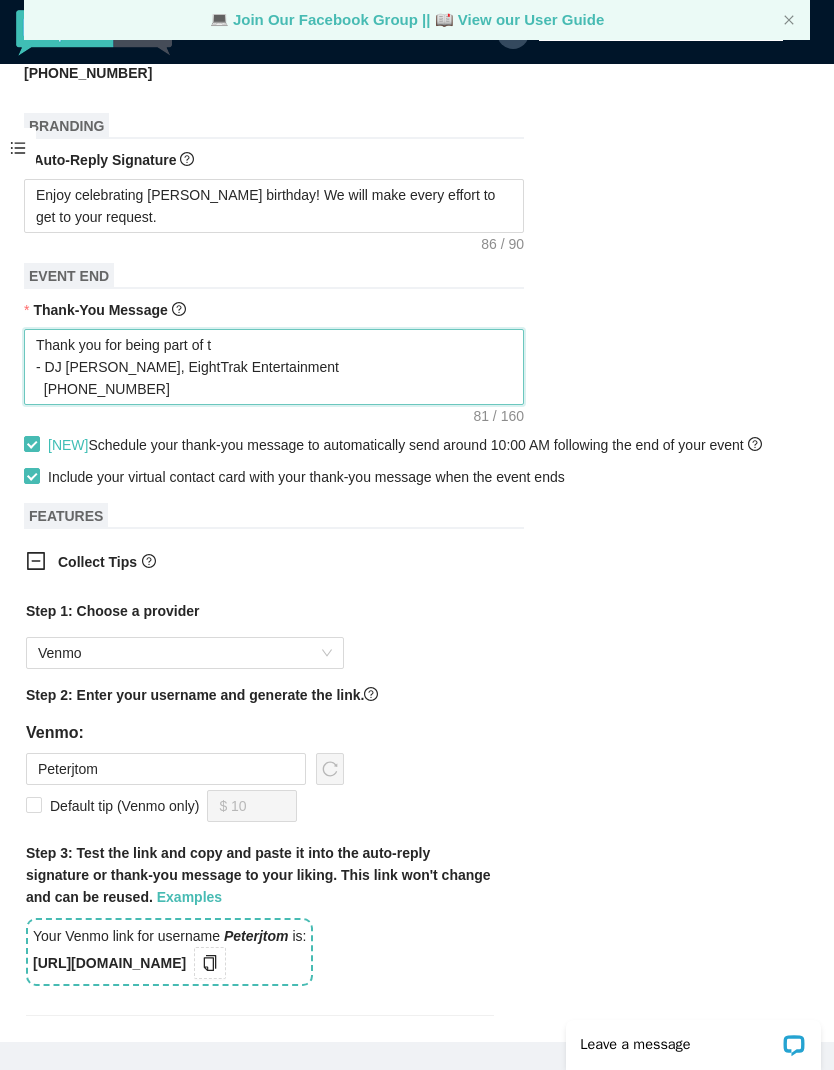 type on "Thank you for being part of t
- DJ Pete, EightTrak Entertainment
(716)553-5290" 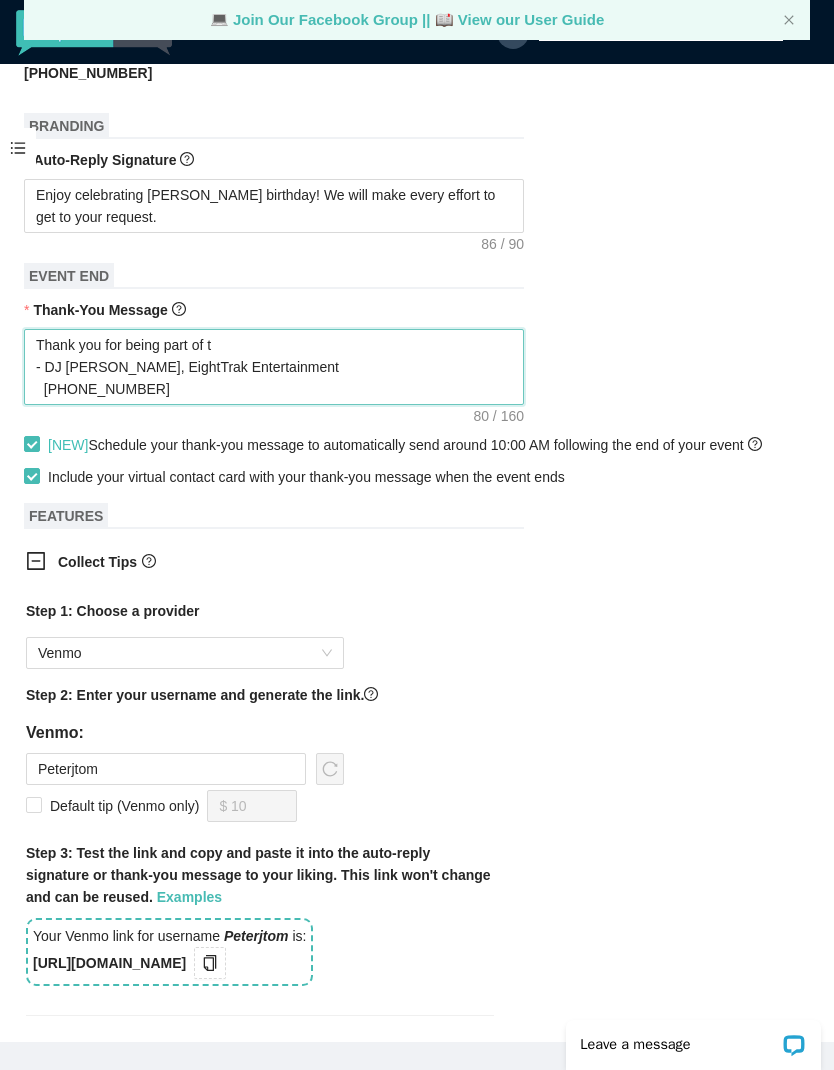 type on "Thank you for being part of
- DJ Pete, EightTrak Entertainment
(716)553-5290" 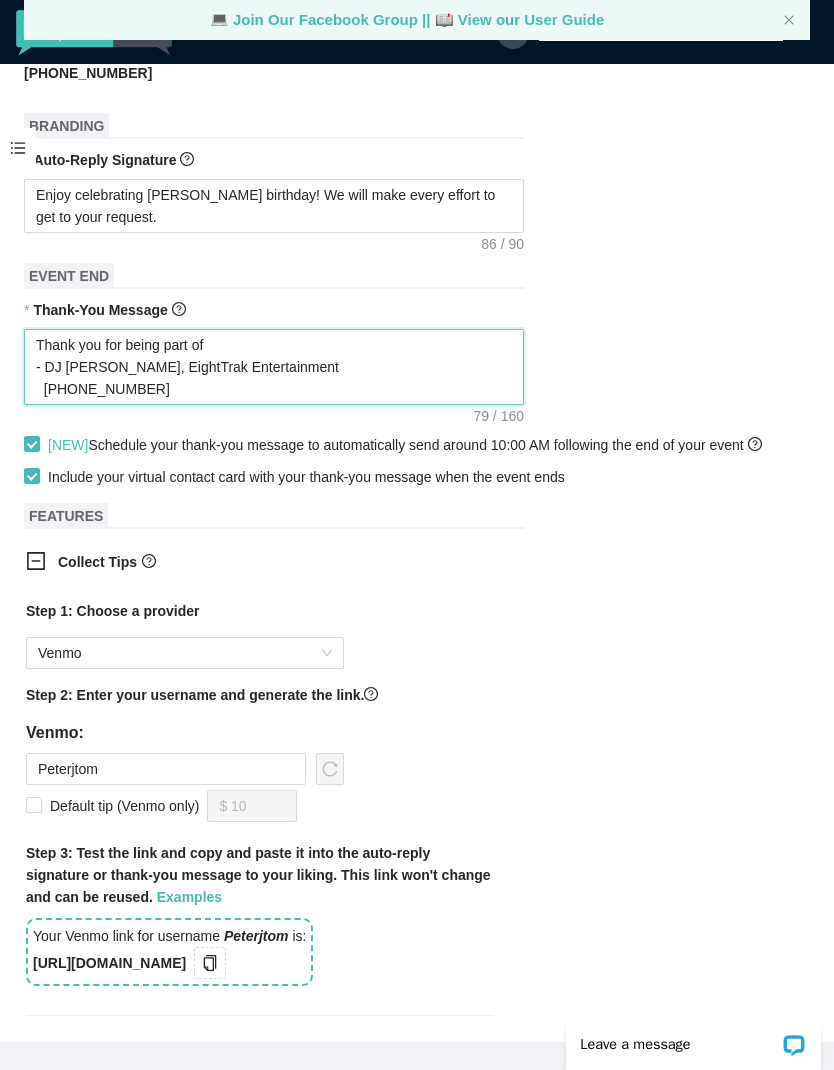 type on "Thank you for being part of
- DJ Pete, EightTrak Entertainment
(716)553-5290" 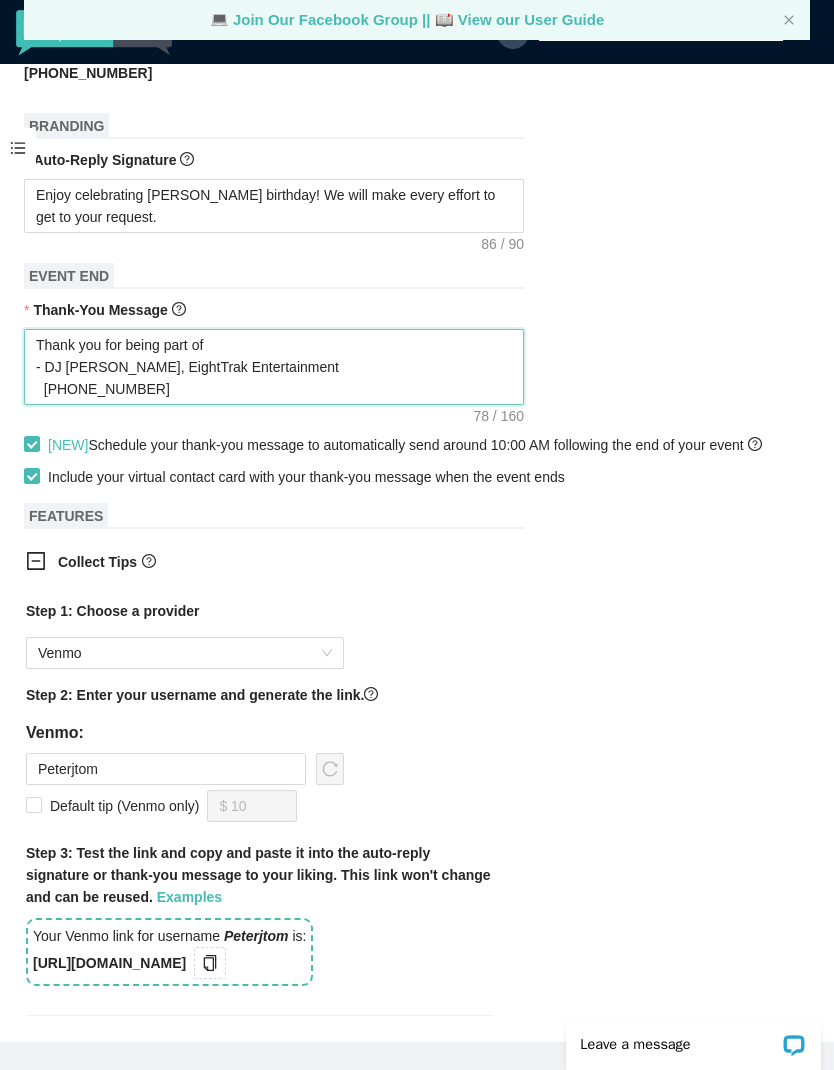 type on "Thank you for being part of
- DJ Pete, EightTrak Entertainment
(716)553-5290" 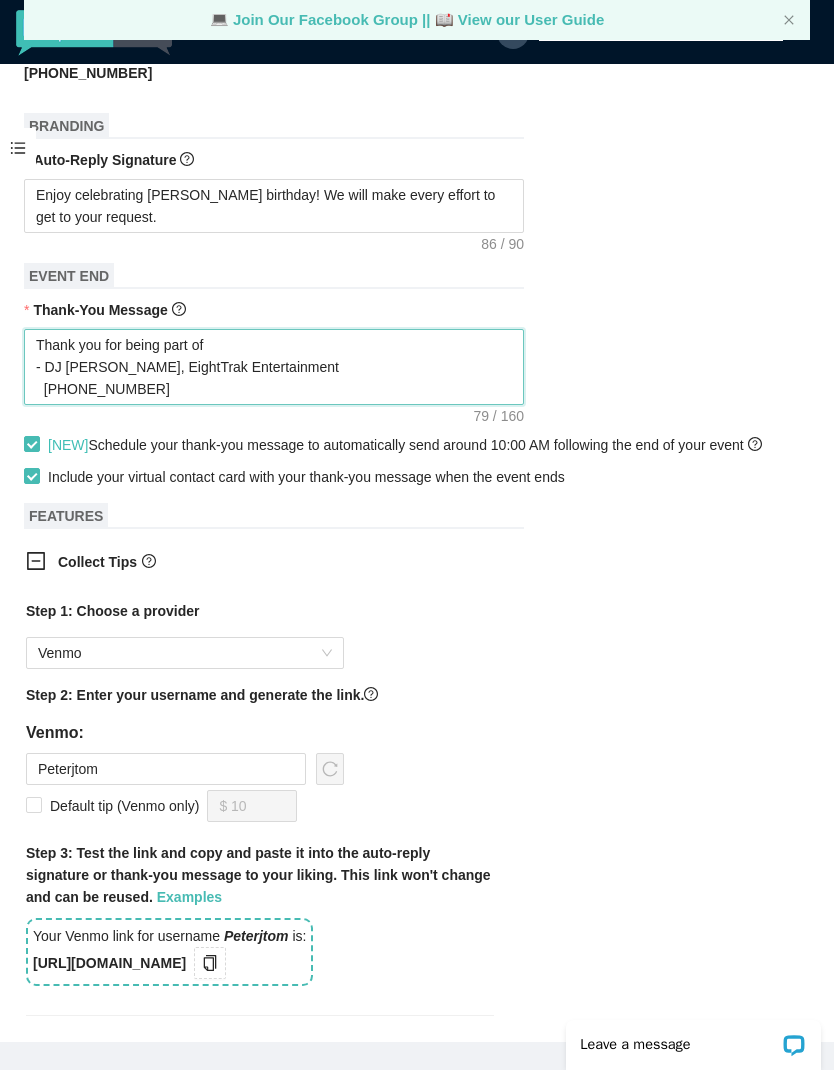 type on "Thank you for being part of c
- DJ Pete, EightTrak Entertainment
(716)553-5290" 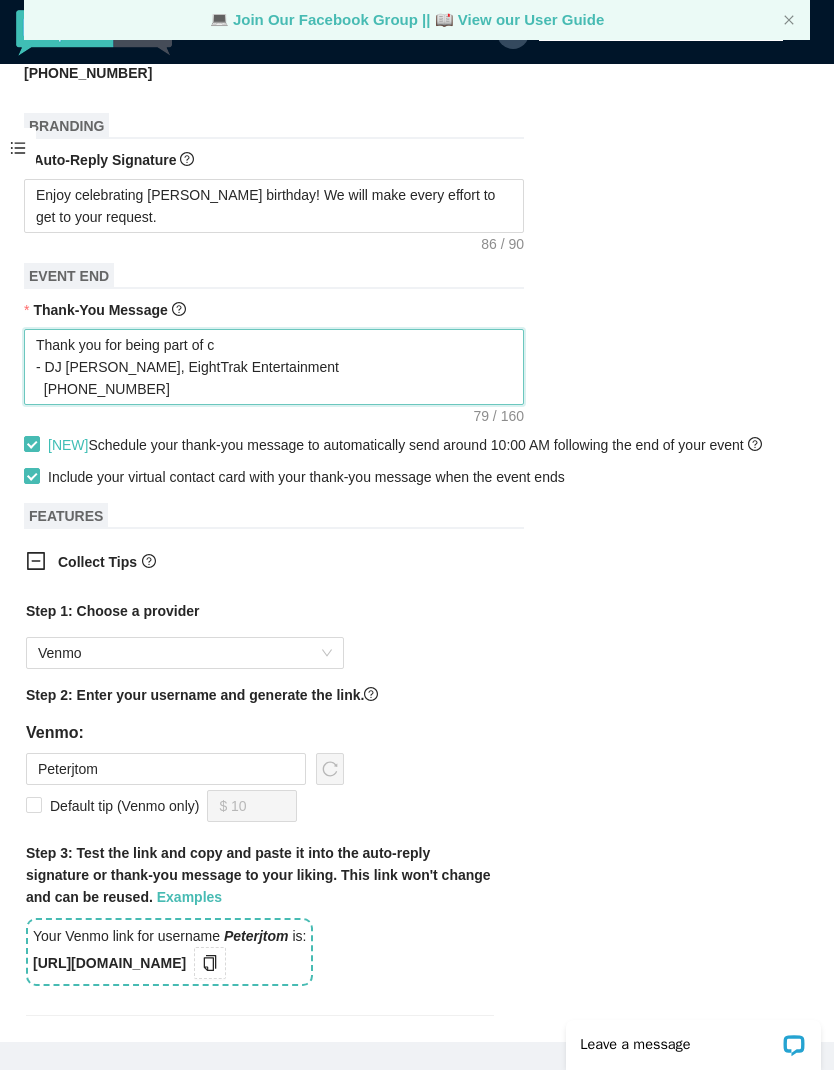 type on "Thank you for being part of c
- DJ Pete, EightTrak Entertainment
(716)553-5290" 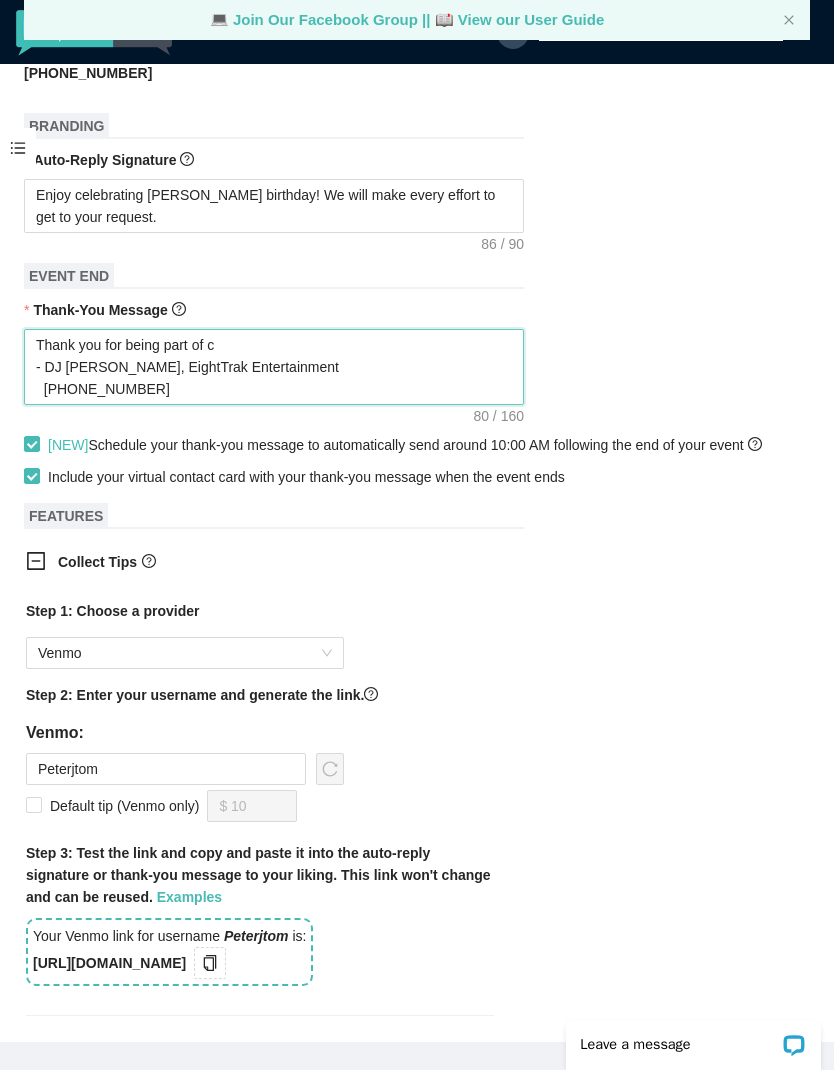 type on "Thank you for being part of co
- DJ Pete, EightTrak Entertainment
(716)553-5290" 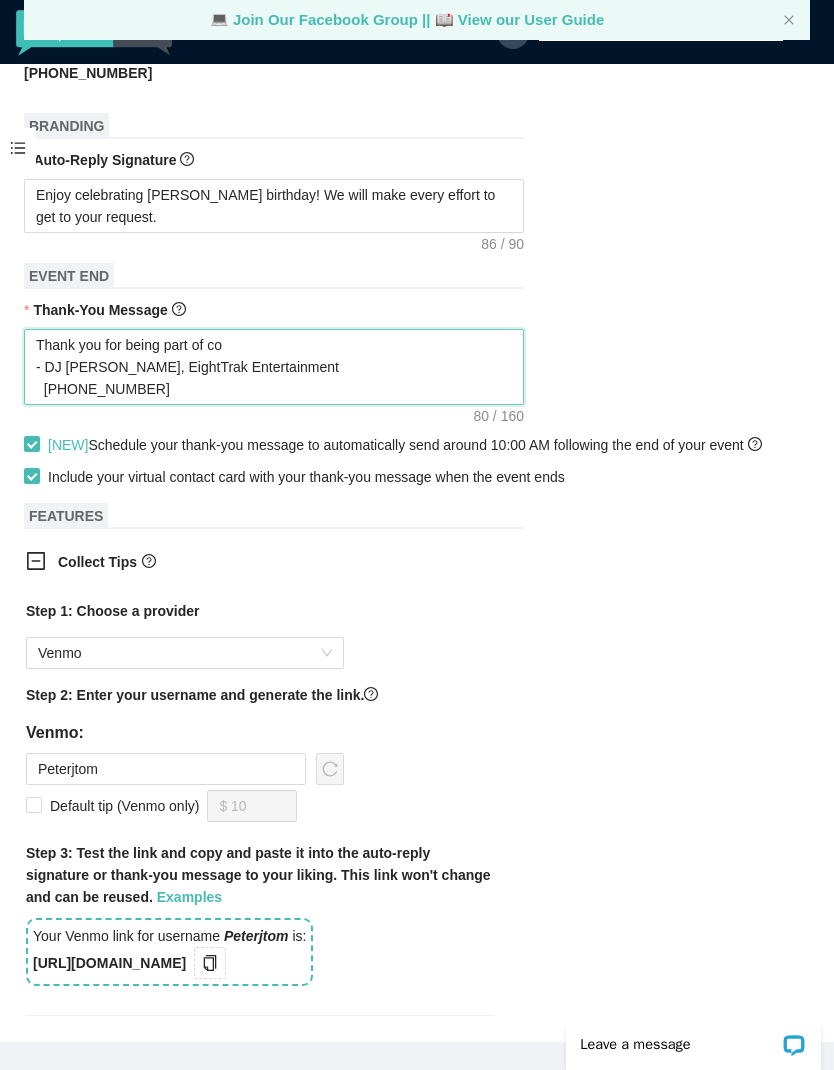 type on "Thank you for being part of co
- DJ Pete, EightTrak Entertainment
(716)553-5290" 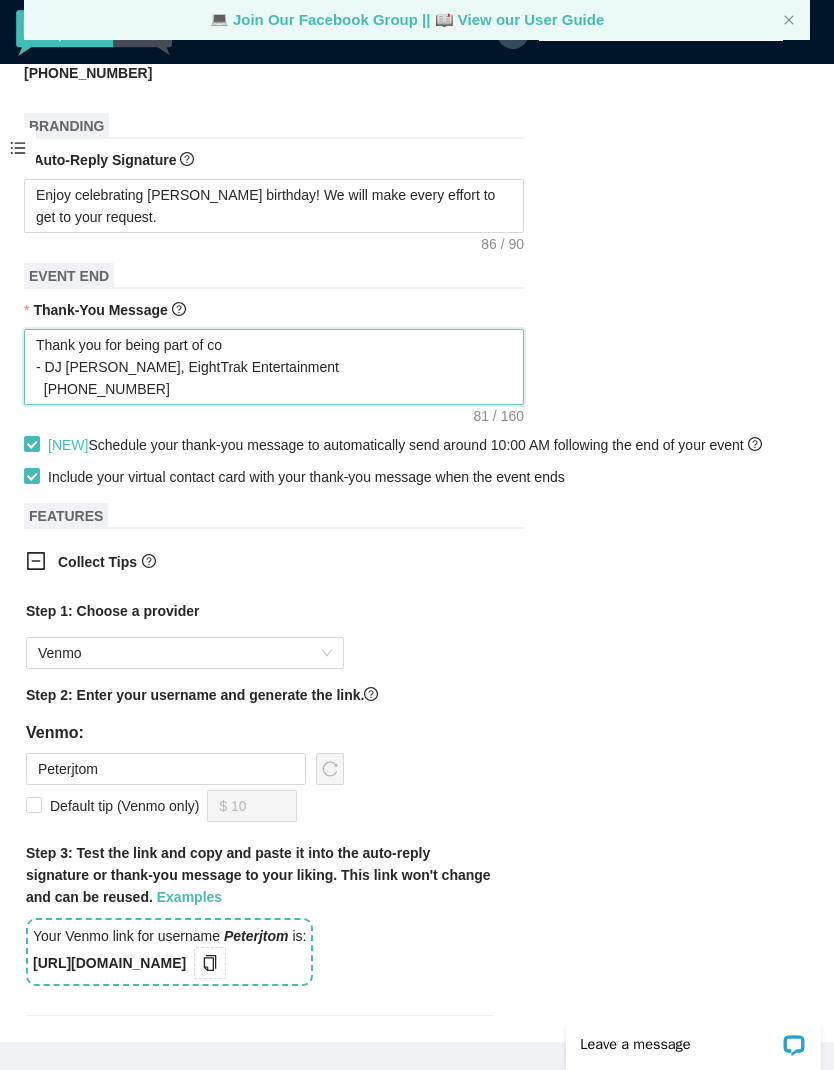type on "Thank you for being part of col
- DJ Pete, EightTrak Entertainment
(716)553-5290" 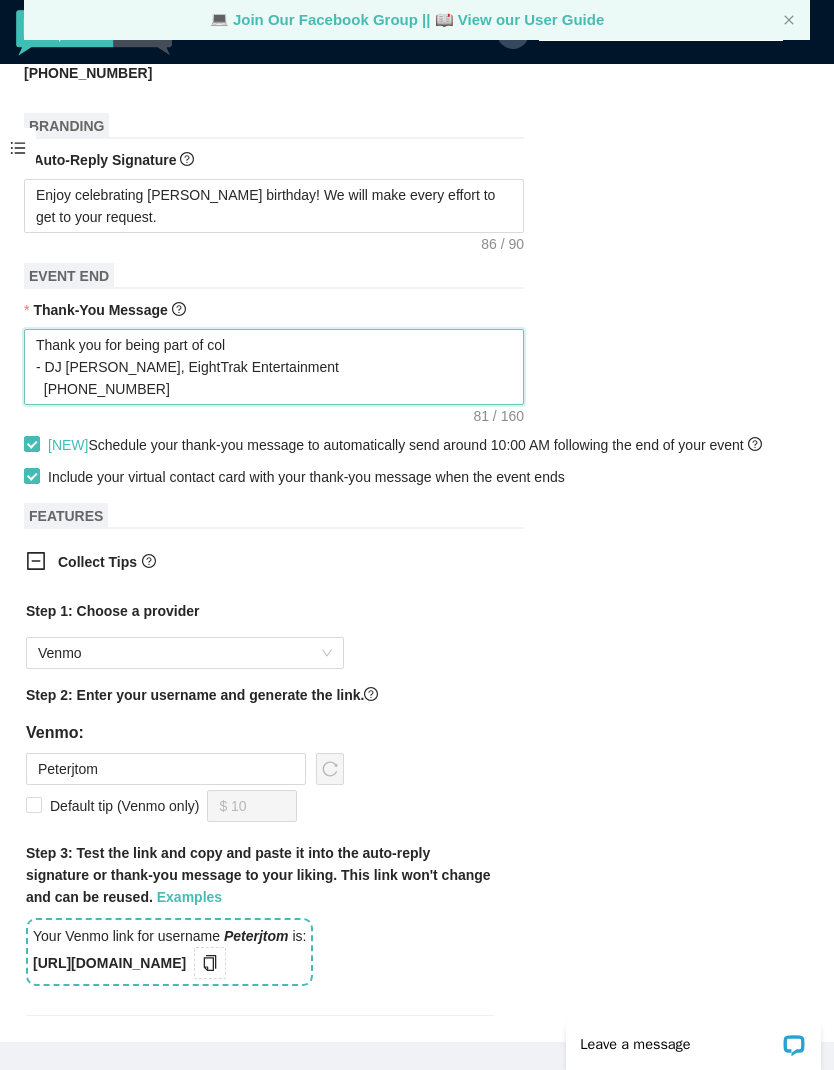 type on "Thank you for being part of coll
- DJ Pete, EightTrak Entertainment
(716)553-5290" 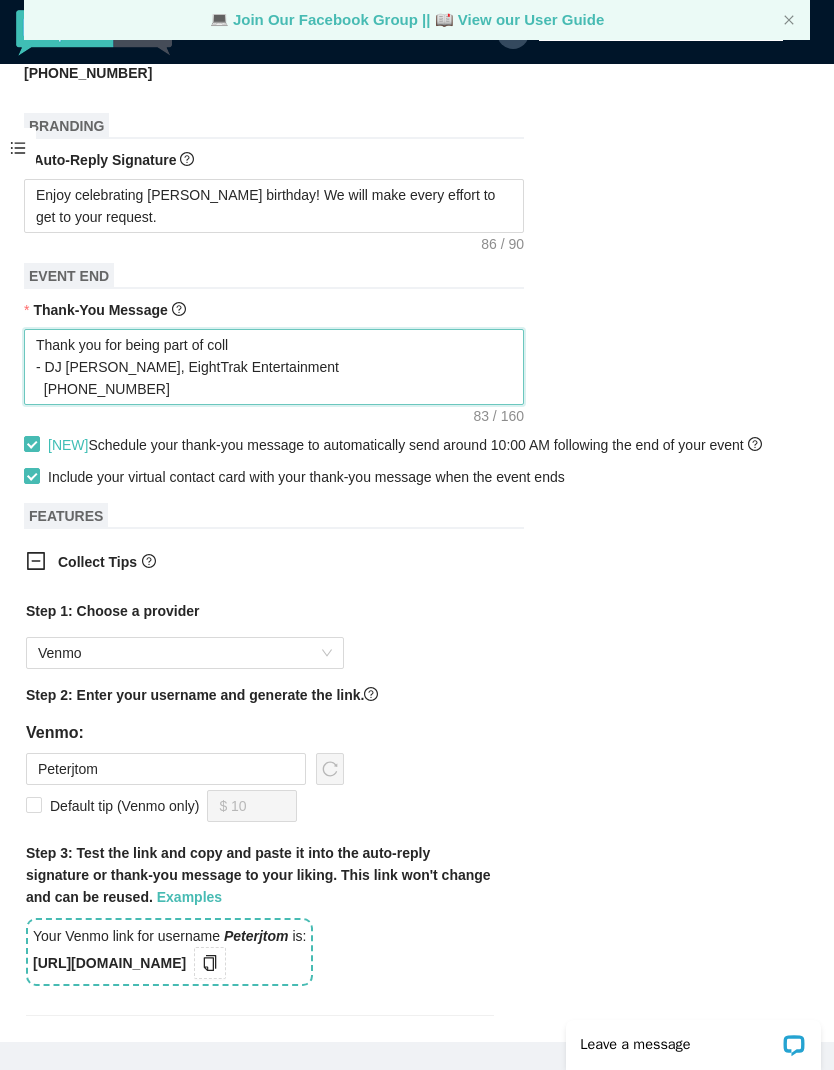 type on "Thank you for being part of colle
- DJ Pete, EightTrak Entertainment
(716)553-5290" 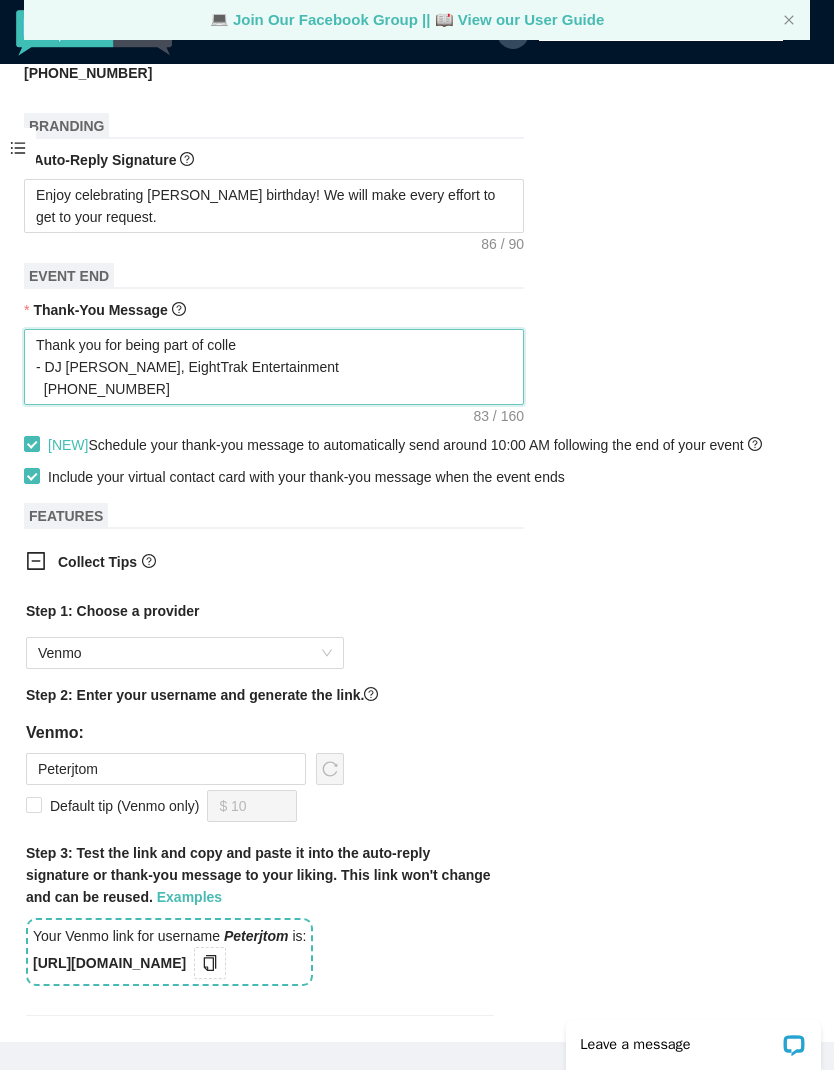 type on "Thank you for being part of colle
- DJ Pete, EightTrak Entertainment
(716)553-5290" 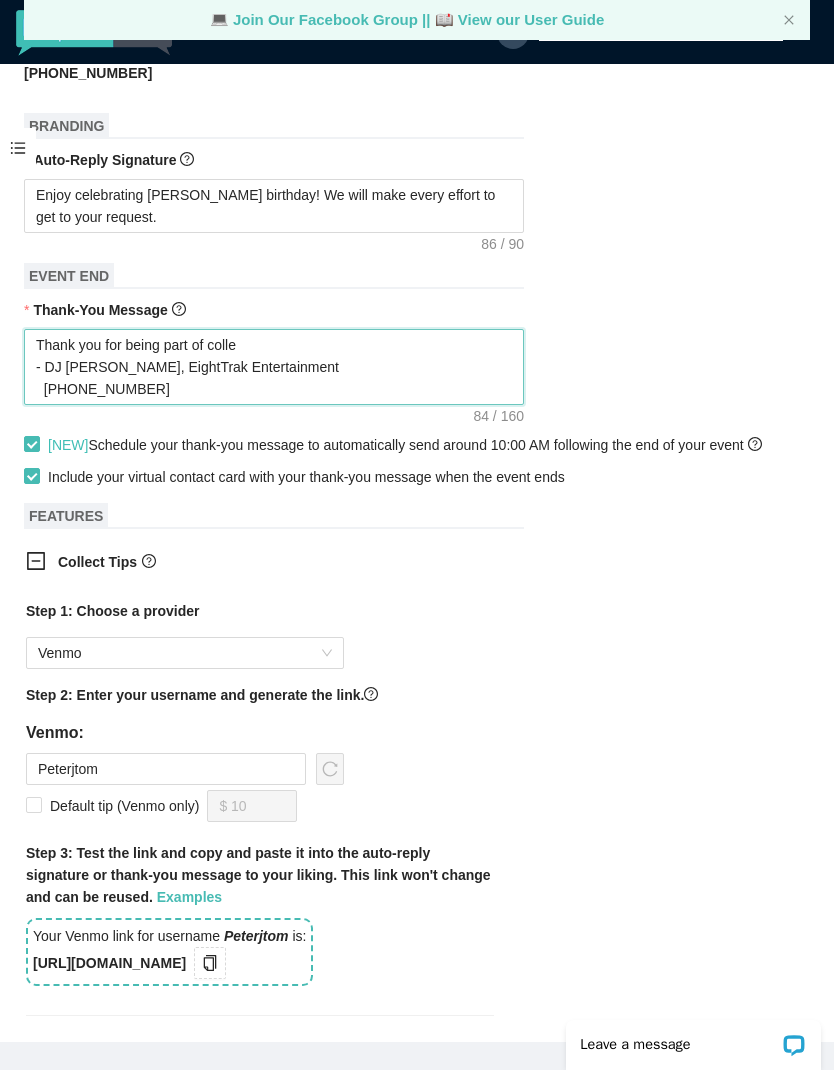 type on "Thank you for being part of collen
- DJ Pete, EightTrak Entertainment
(716)553-5290" 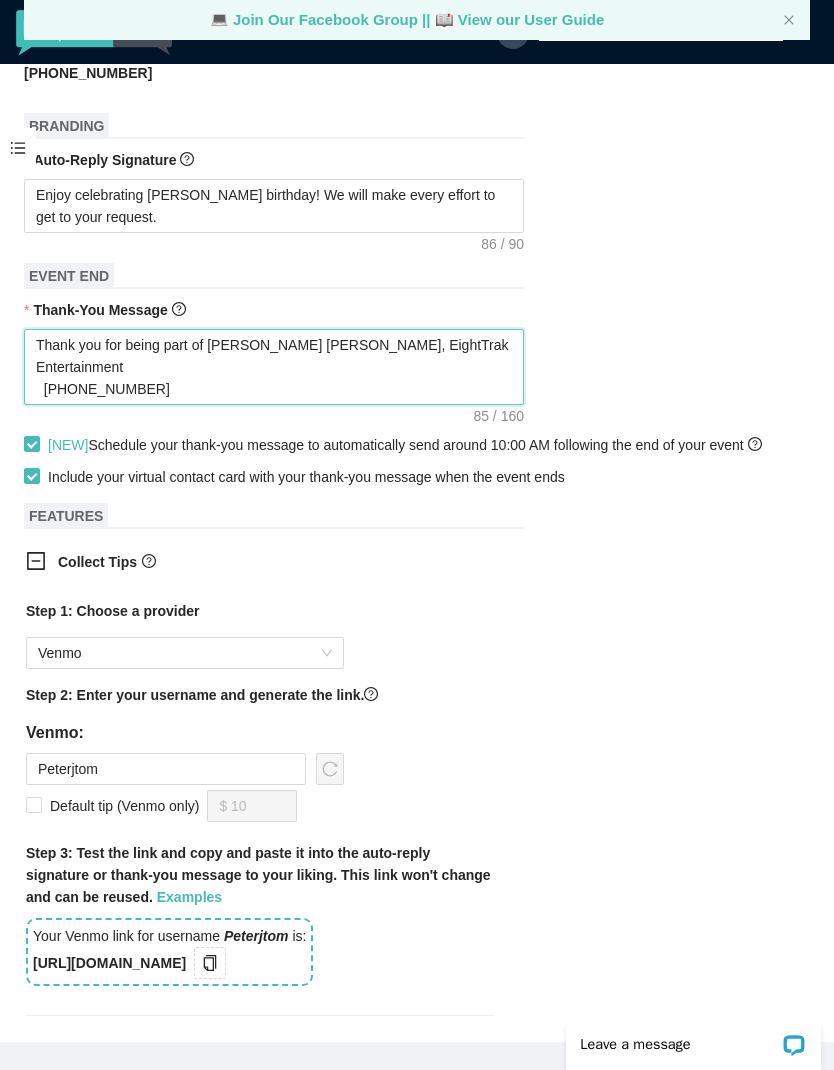 type on "Thank you for being part of Colleen
- DJ Pete, EightTrak Entertainment
(716)553-5290" 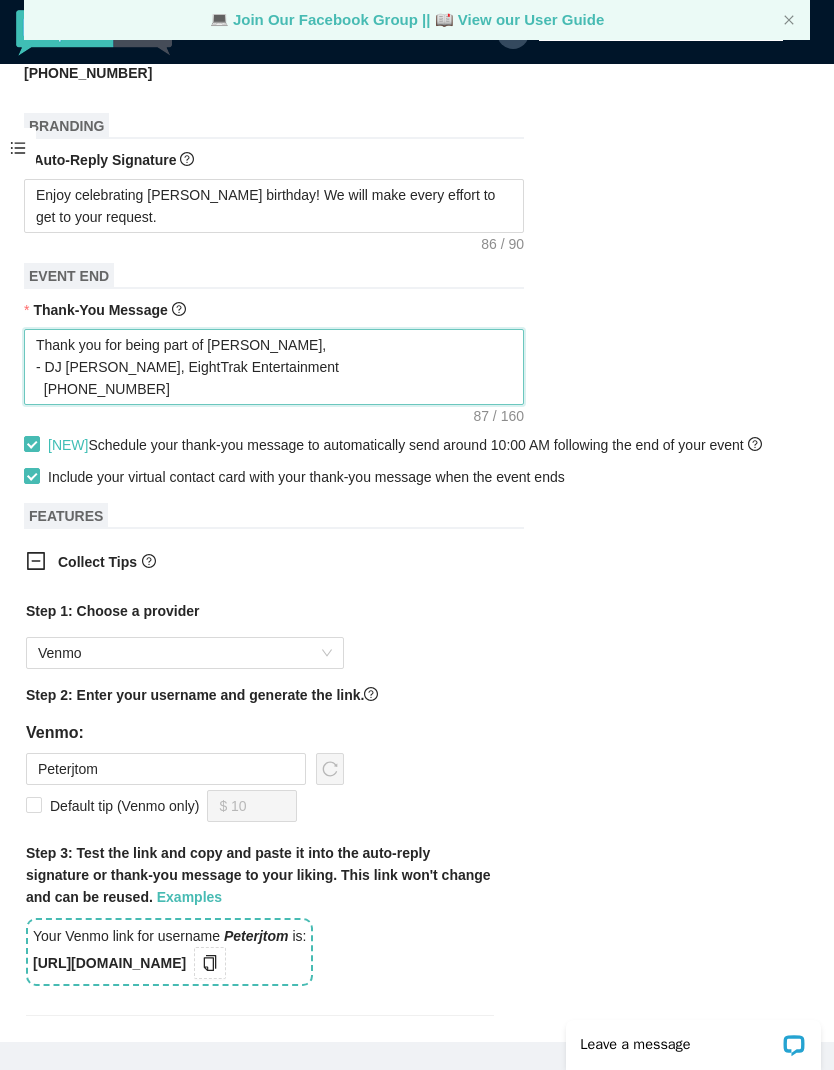 type on "Thank you for being part of Colleen
- DJ Pete, EightTrak Entertainment
(716)553-5290" 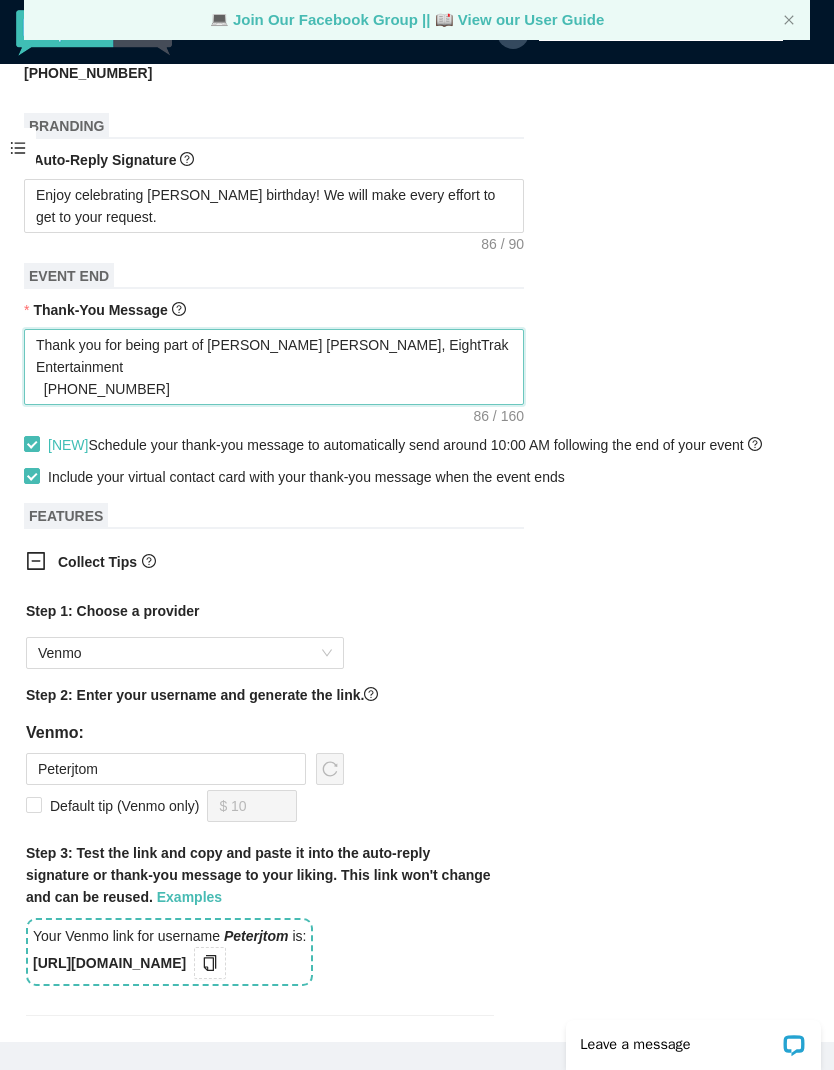 type on "Thank you for being part of Colleen’
- DJ Pete, EightTrak Entertainment
(716)553-5290" 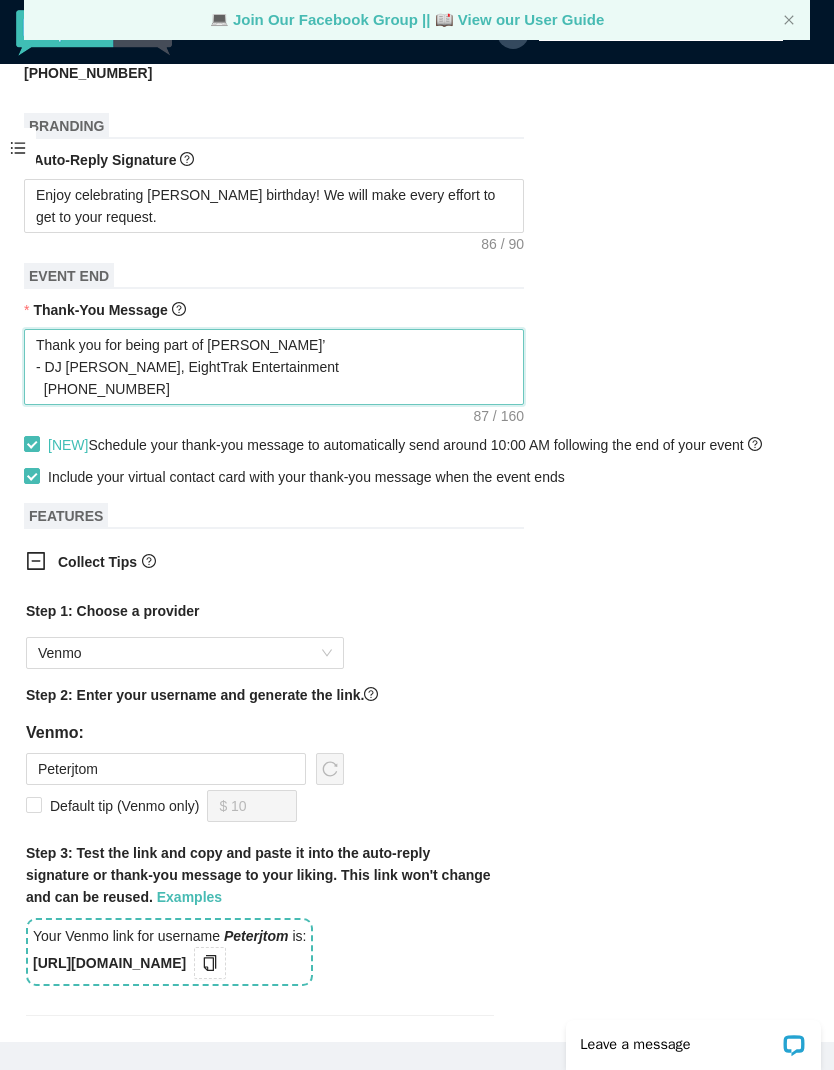 type on "Thank you for being part of Colleen’s
- DJ Pete, EightTrak Entertainment
(716)553-5290" 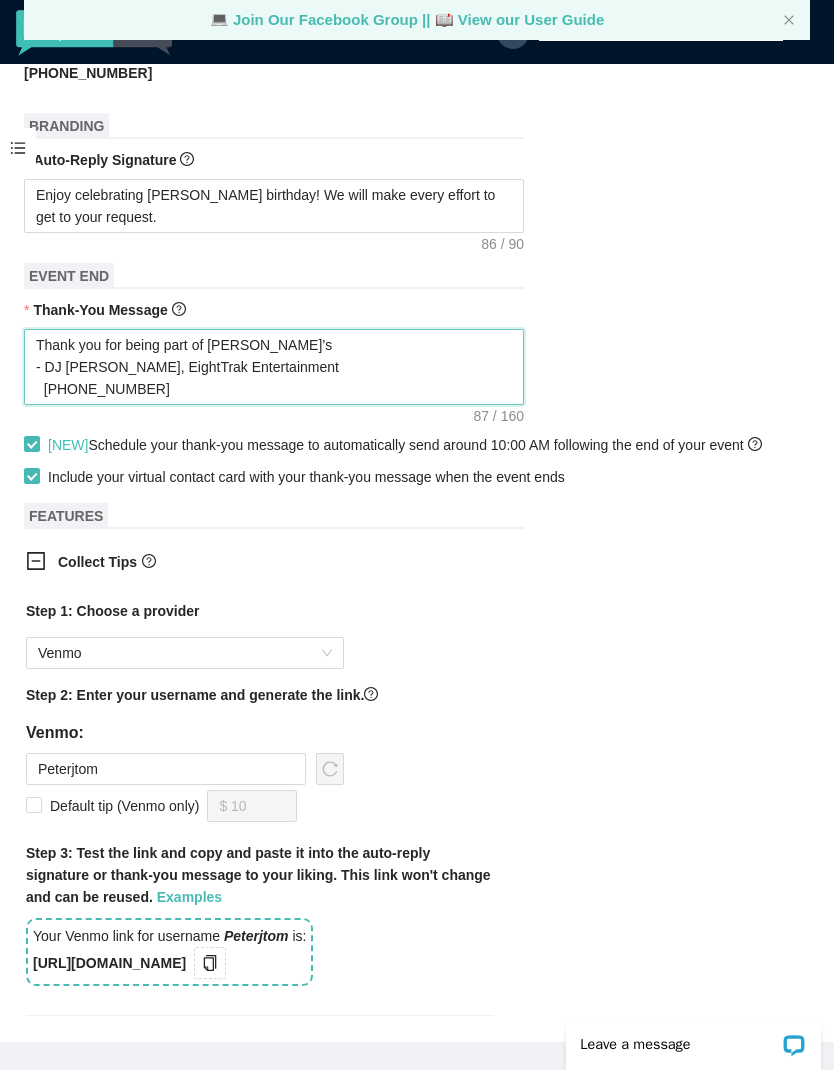 type on "Thank you for being part of Colleen’s
- DJ Pete, EightTrak Entertainment
(716)553-5290" 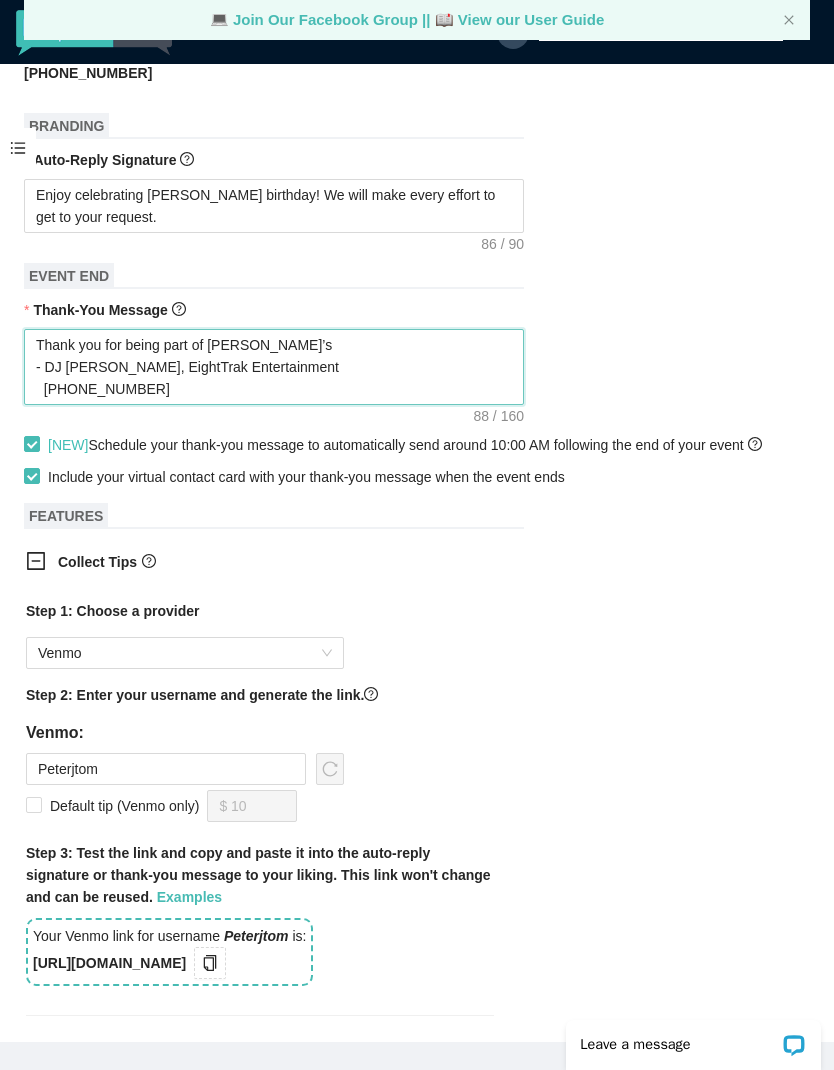 type on "Thank you for being part of Colleen’s
- DJ Pete, EightTrak Entertainment
(716)553-5290" 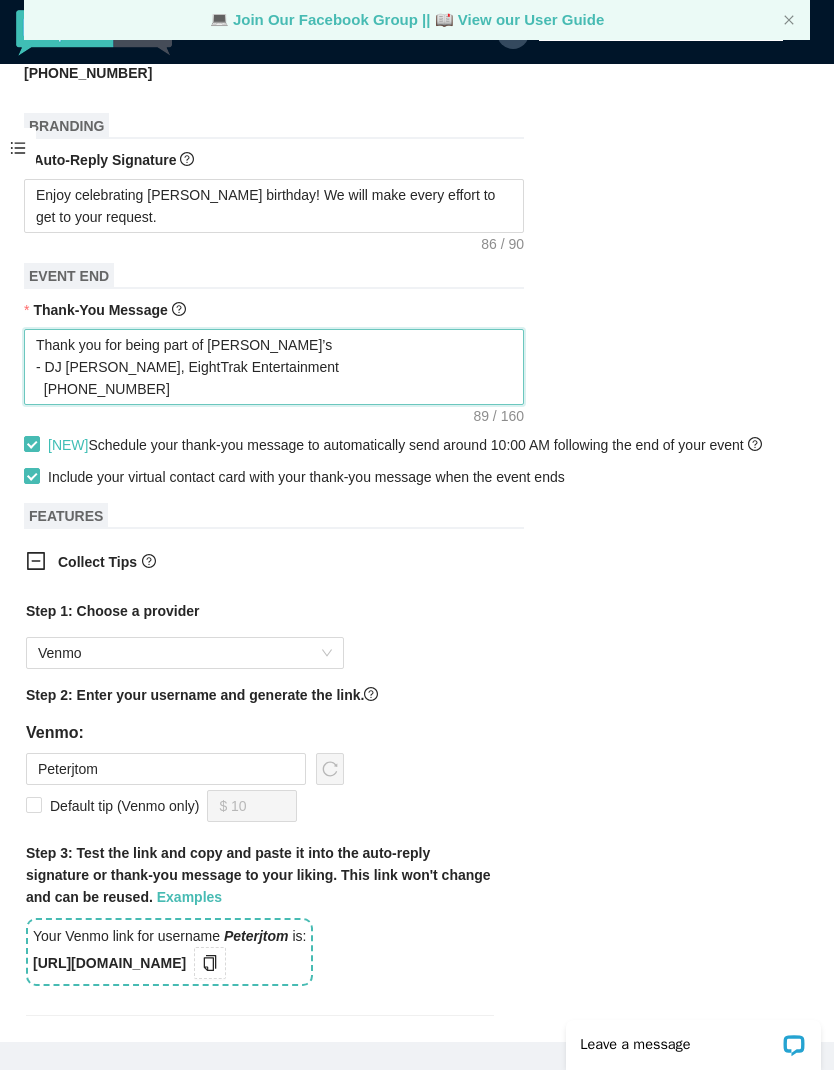 type on "Thank you for being part of Colleen’s b
- DJ Pete, EightTrak Entertainment
(716)553-5290" 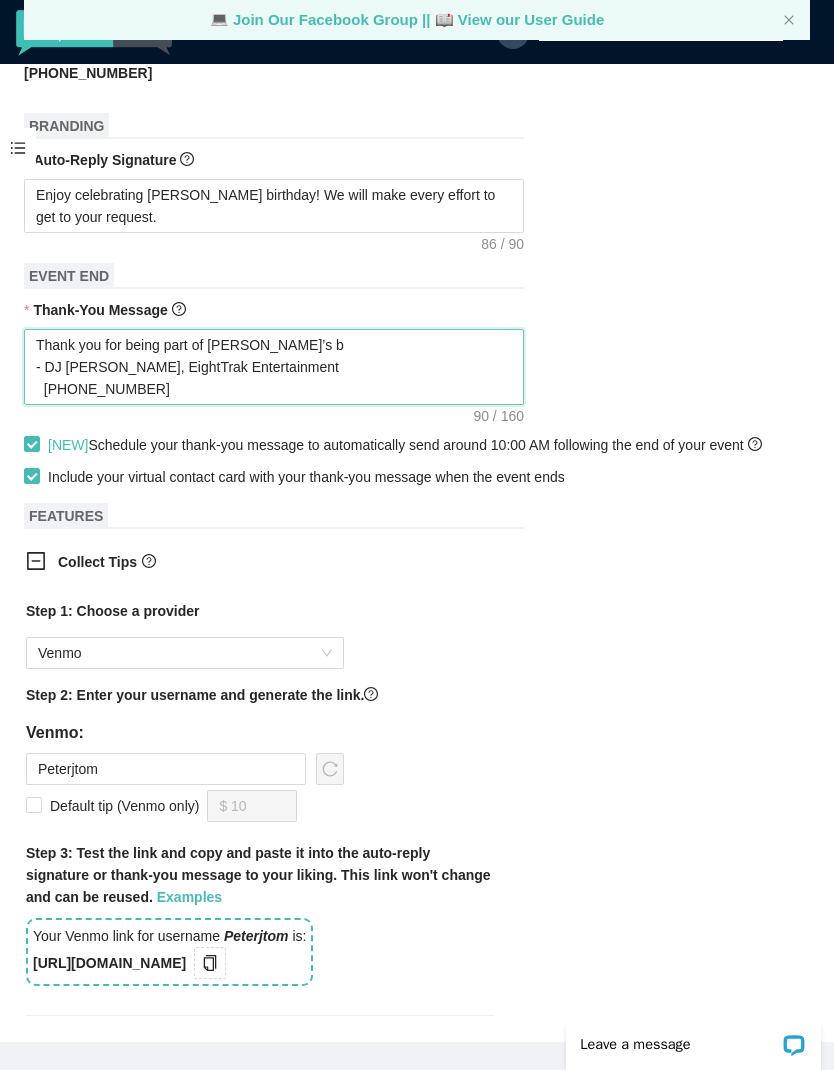 type on "Thank you for being part of Colleen’s bi
- DJ Pete, EightTrak Entertainment
(716)553-5290" 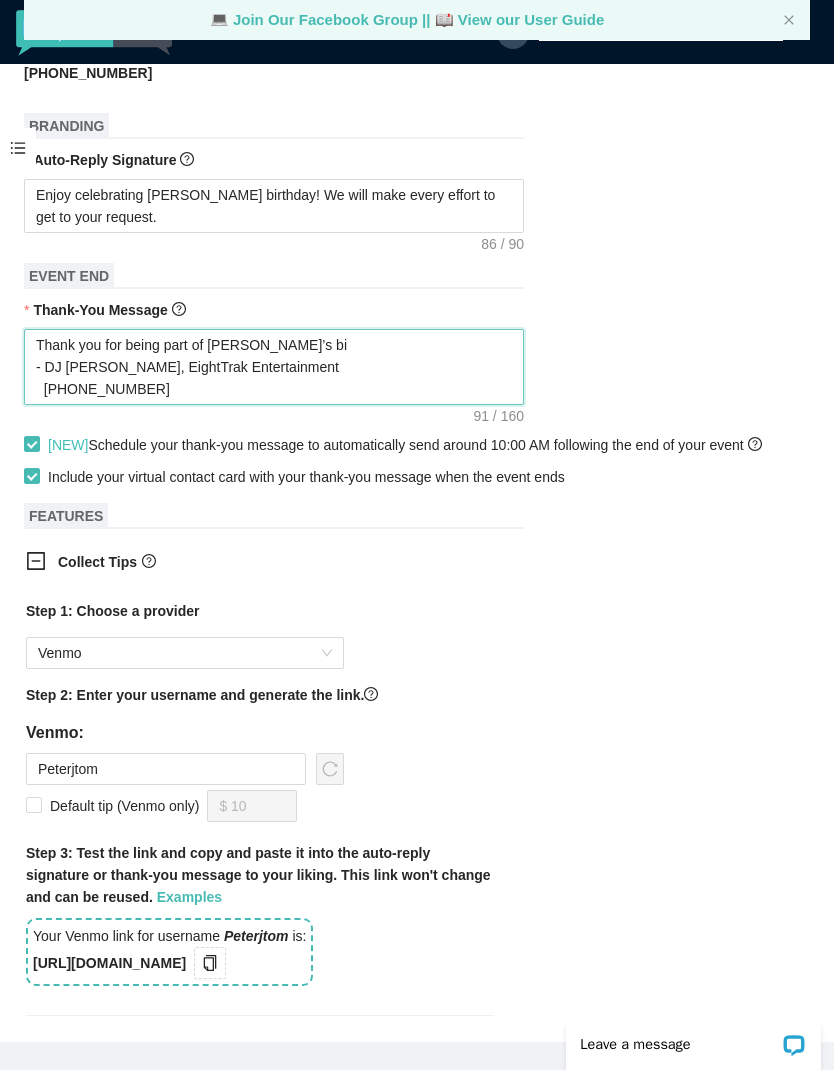 type on "Thank you for being part of Colleen’s bir
- DJ Pete, EightTrak Entertainment
(716)553-5290" 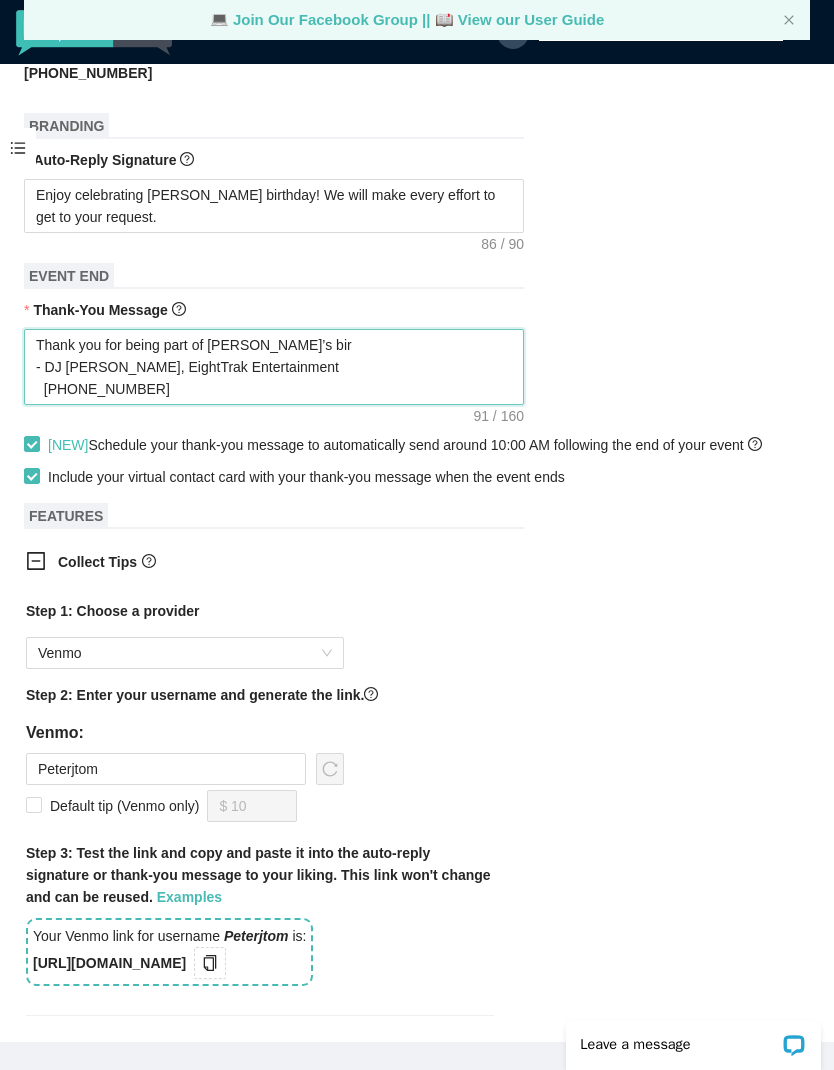 type on "Thank you for being part of Colleen’s bir
- DJ Pete, EightTrak Entertainment
(716)553-5290" 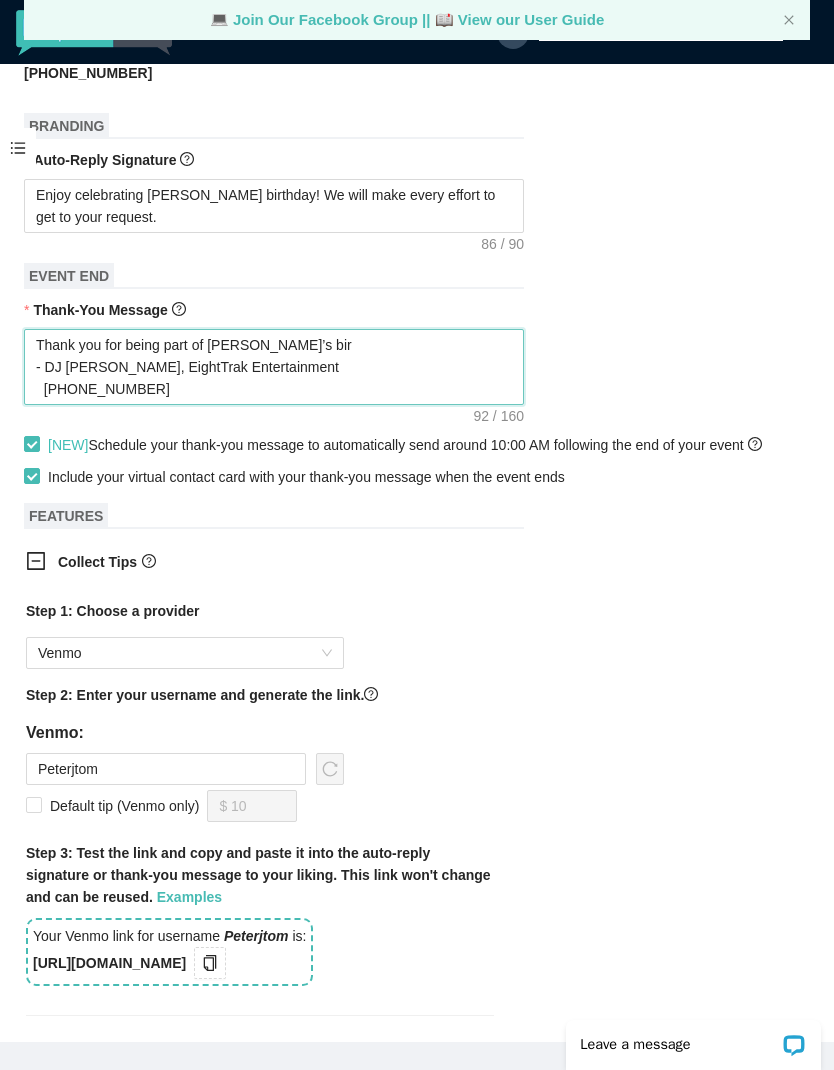 type on "Thank you for being part of Colleen’s birt
- DJ Pete, EightTrak Entertainment
(716)553-5290" 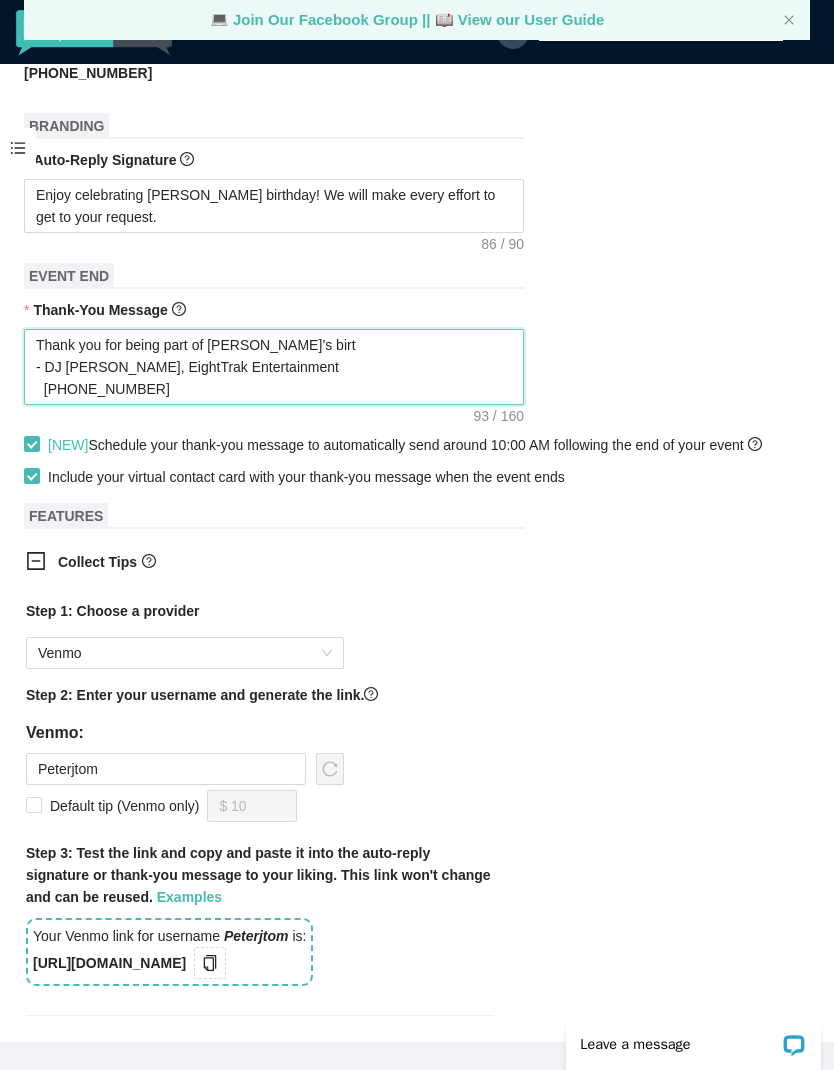 type on "Thank you for being part of Colleen’s birthday
- DJ Pete, EightTrak Entertainment
(716)553-5290" 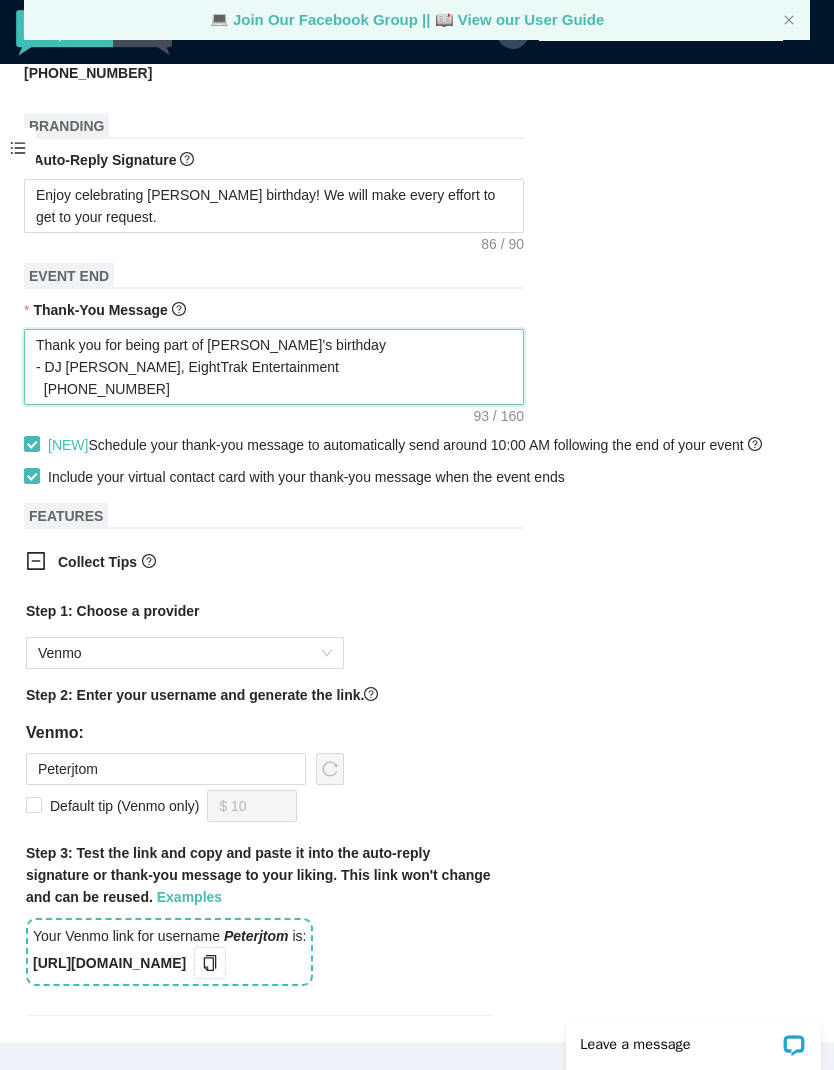 type on "Thank you for being part of Colleen’s birthday
- DJ Pete, EightTrak Entertainment
(716)553-5290" 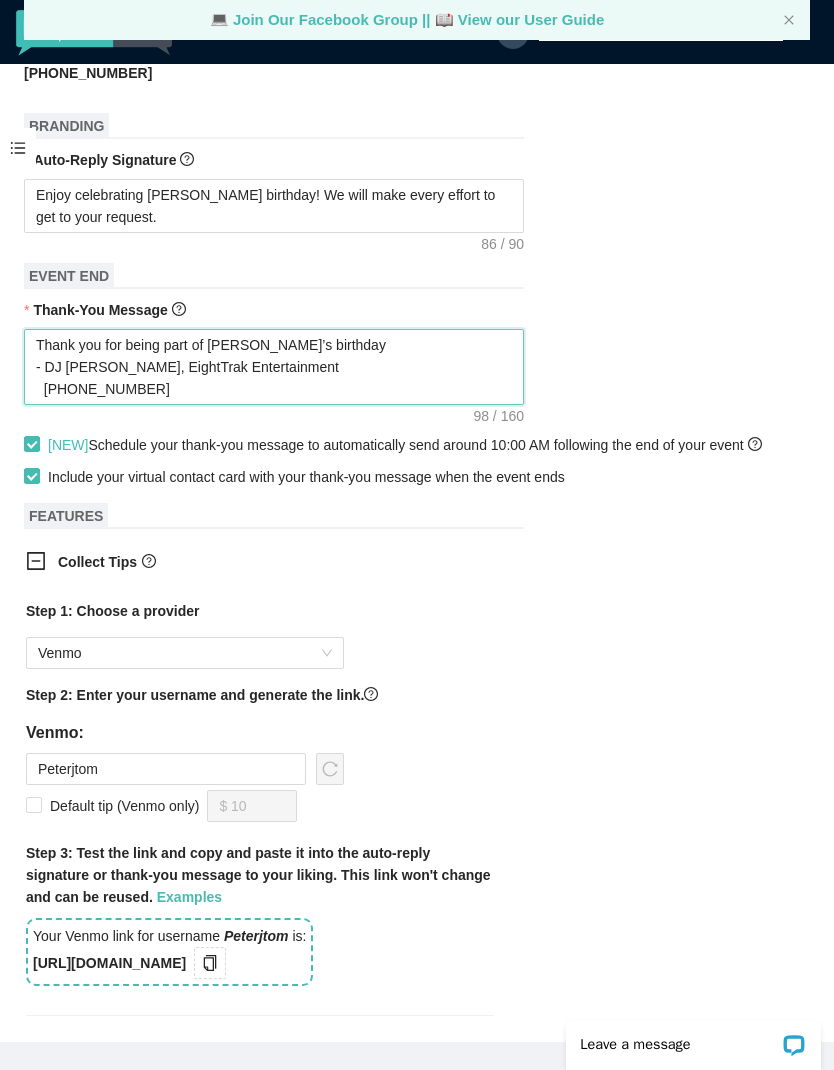 type on "Thank you for being part of Colleen’s birthday
- DJ Pete, EightTrak Entertainment
(716)553-5290" 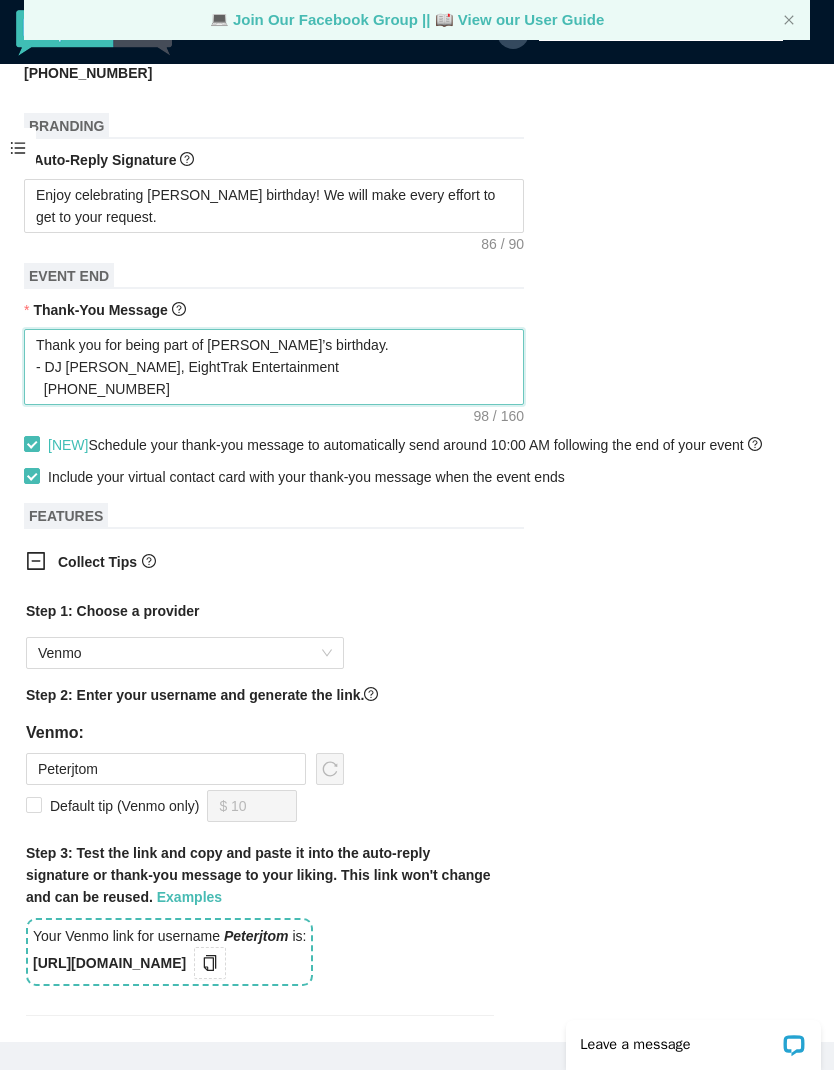type on "Thank you for being part of Colleen’s birthday
- DJ Pete, EightTrak Entertainment
(716)553-5290" 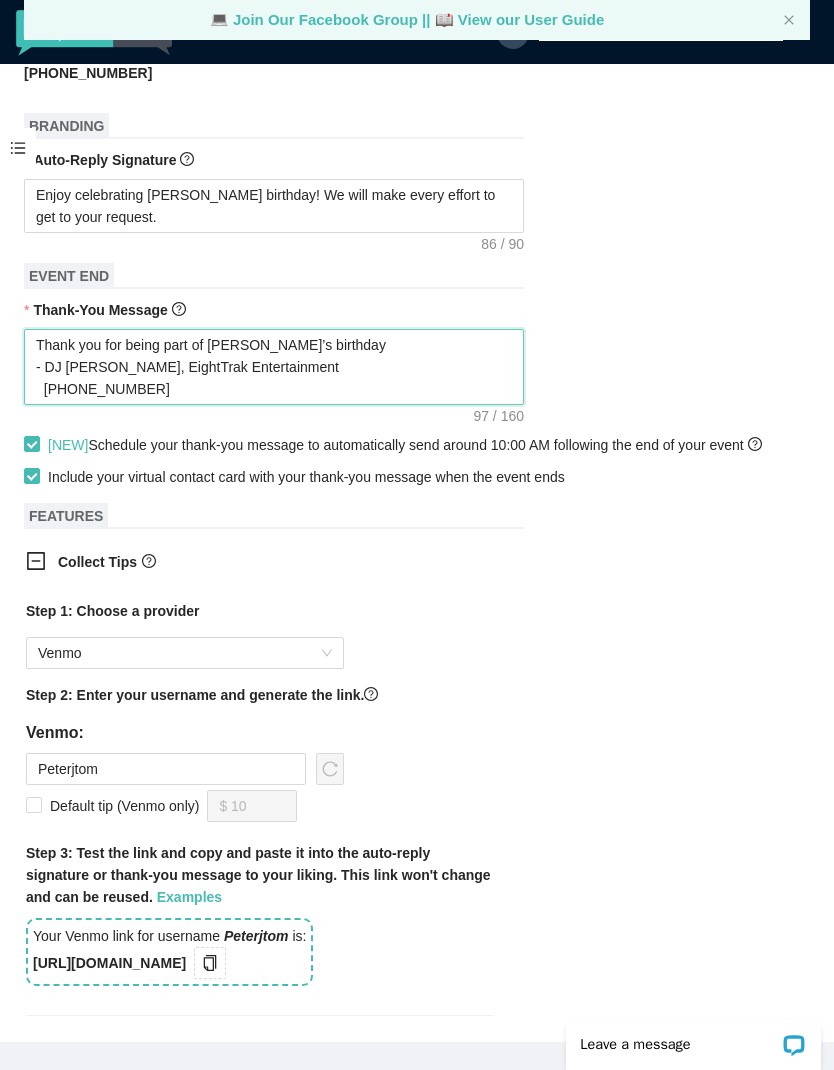type on "Thank you for being part of Colleen’s birthday!
- DJ Pete, EightTrak Entertainment
(716)553-5290" 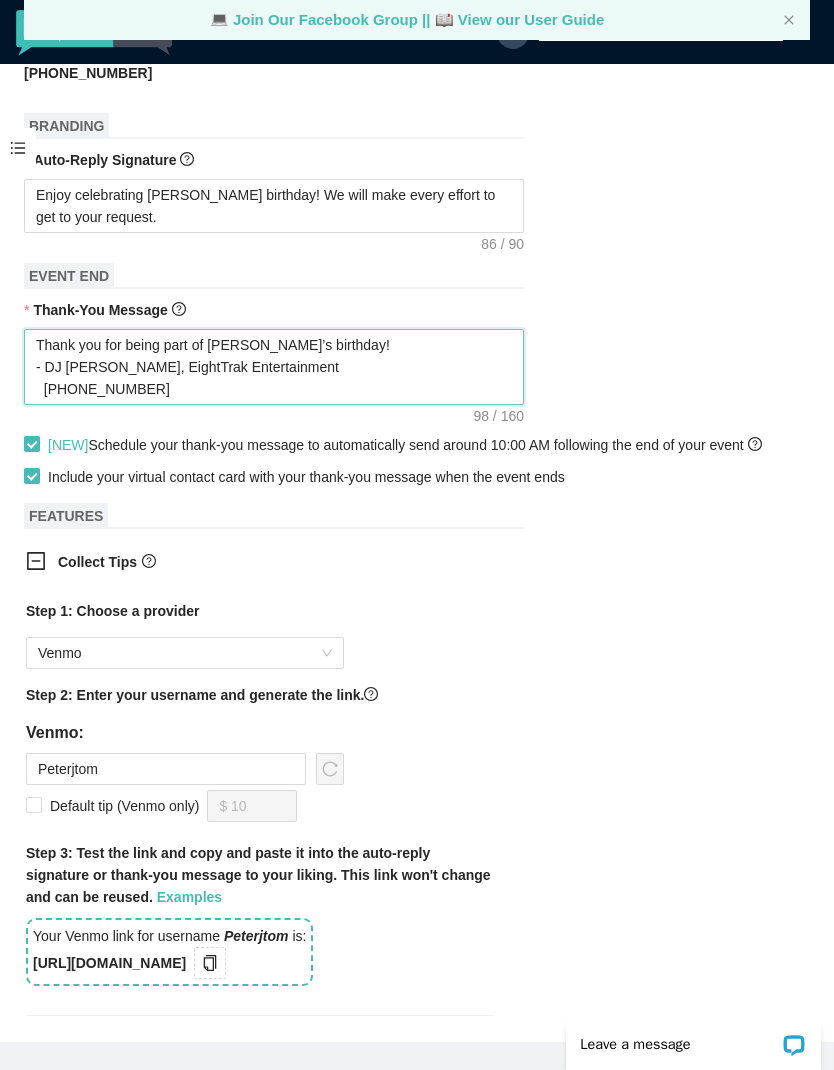 type on "Thank you for being part of Colleen’s birthday!
- DJ Pete, EightTrak Entertainment
(716)553-5290" 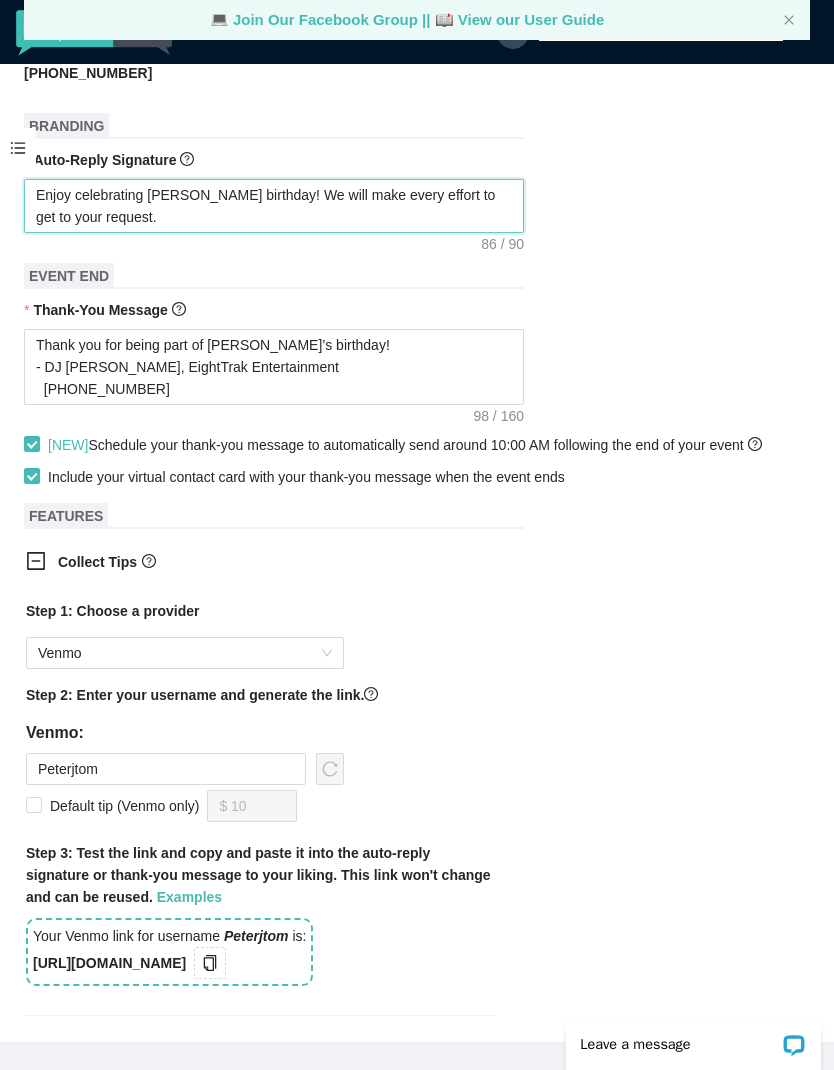 click on "Enjoy celebrating Colleens birthday! We will make every effort to get to your request." at bounding box center [274, 206] 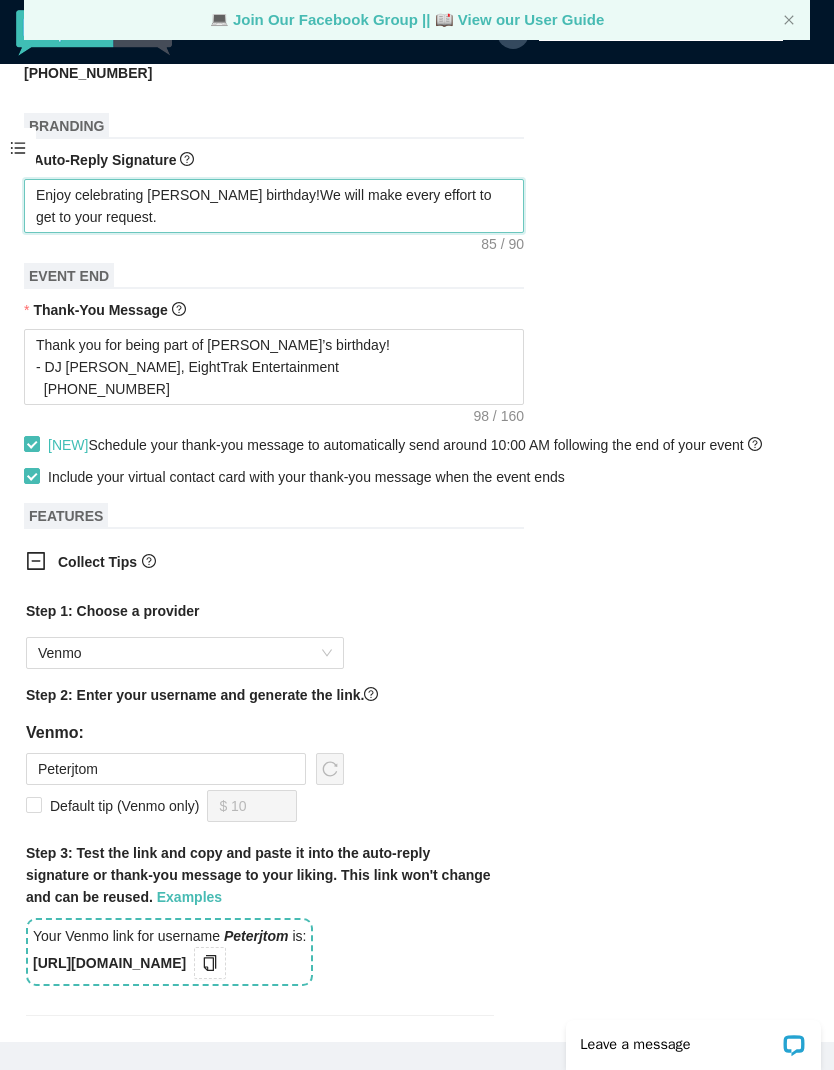 type on "Enjoy celebrating Colleens birthdayWe will make every effort to get to your request." 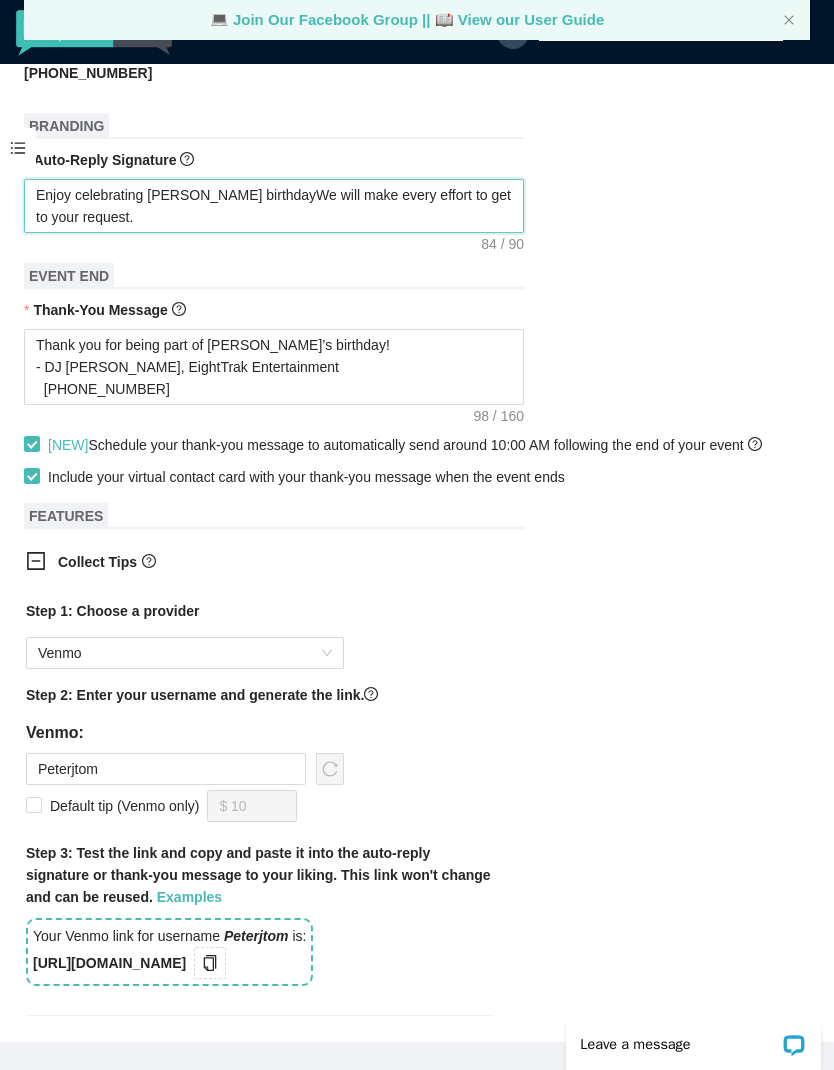type on "Enjoy celebrating Colleens birthdaWe will make every effort to get to your request." 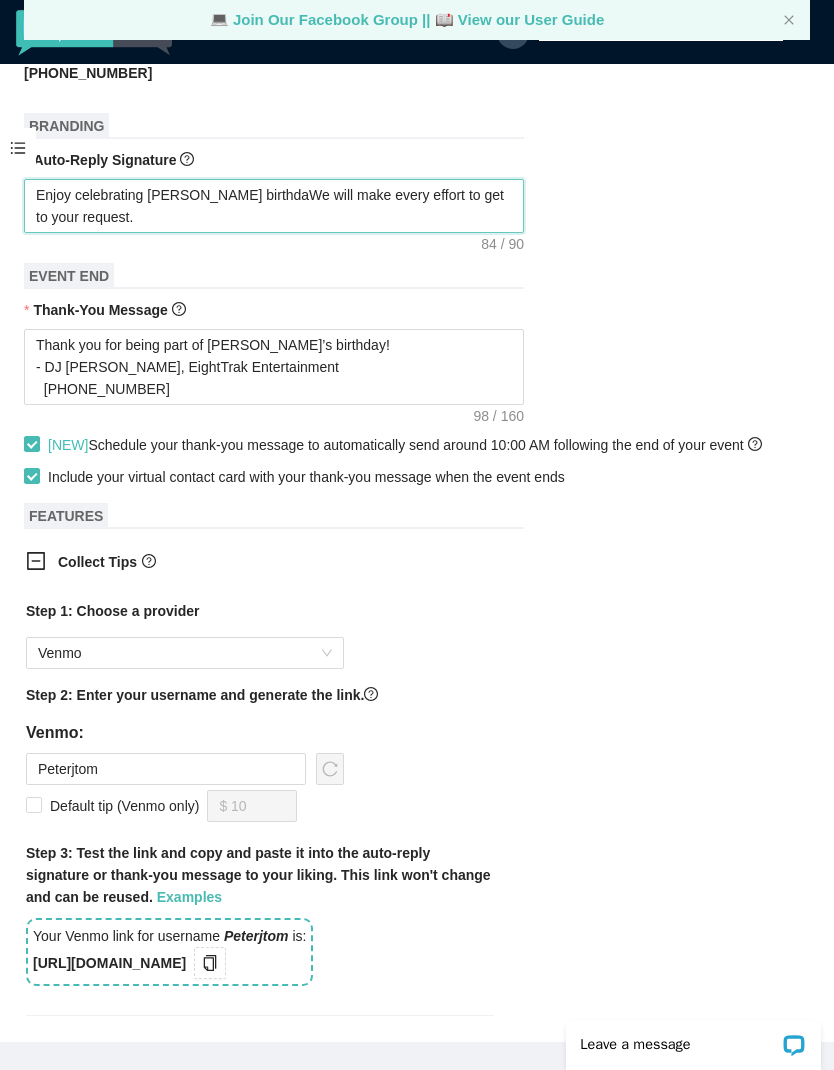 type on "Enjoy celebrating Colleens birthdWe will make every effort to get to your request." 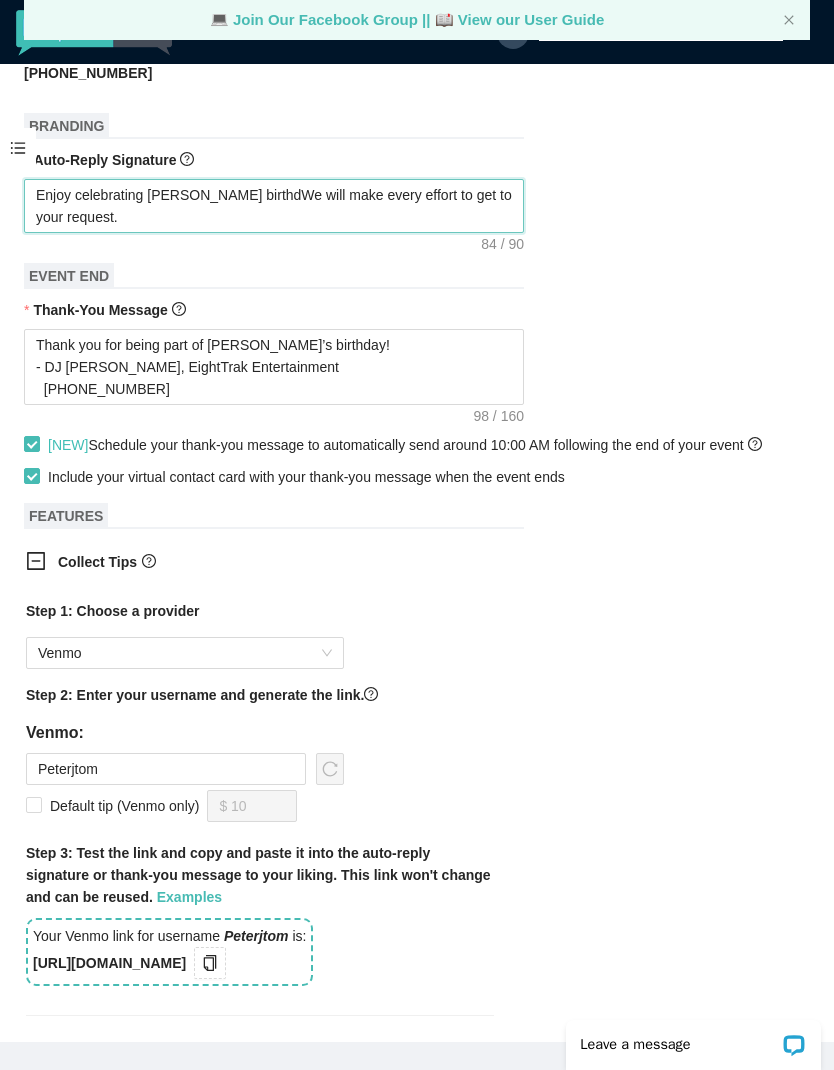 type on "Enjoy celebrating Colleens birthWe will make every effort to get to your request." 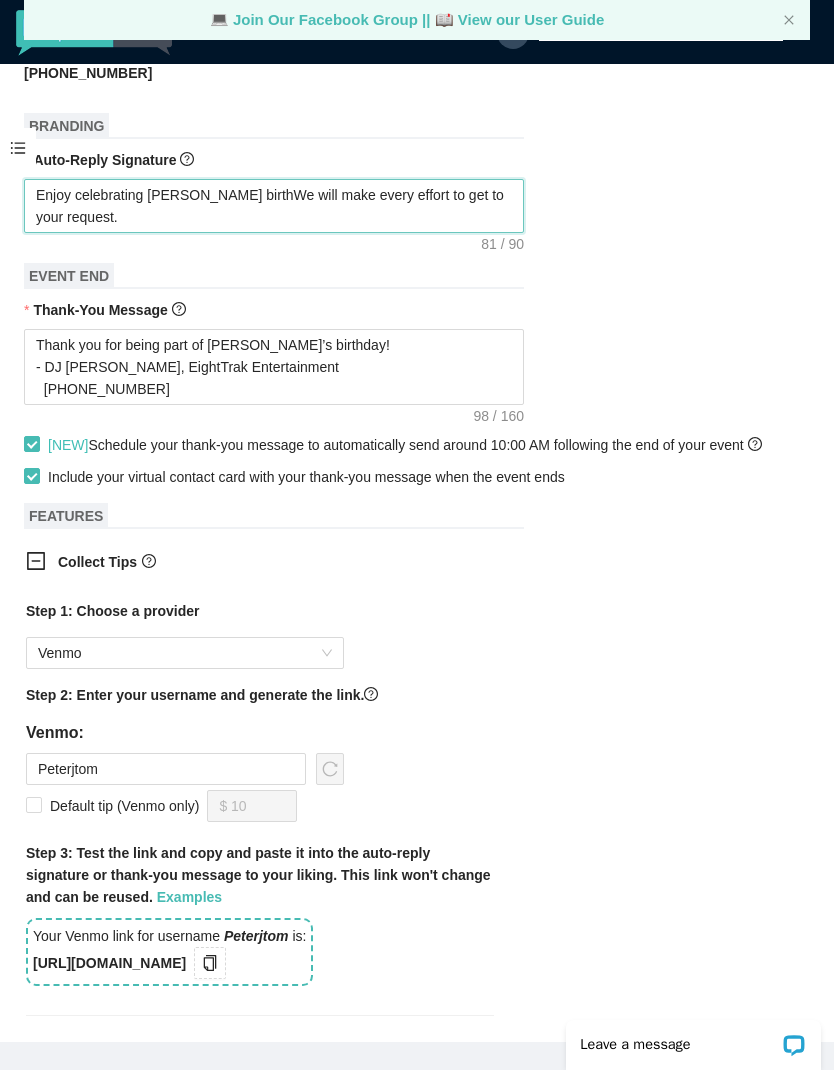 type on "Enjoy celebrating Colleens birtWe will make every effort to get to your request." 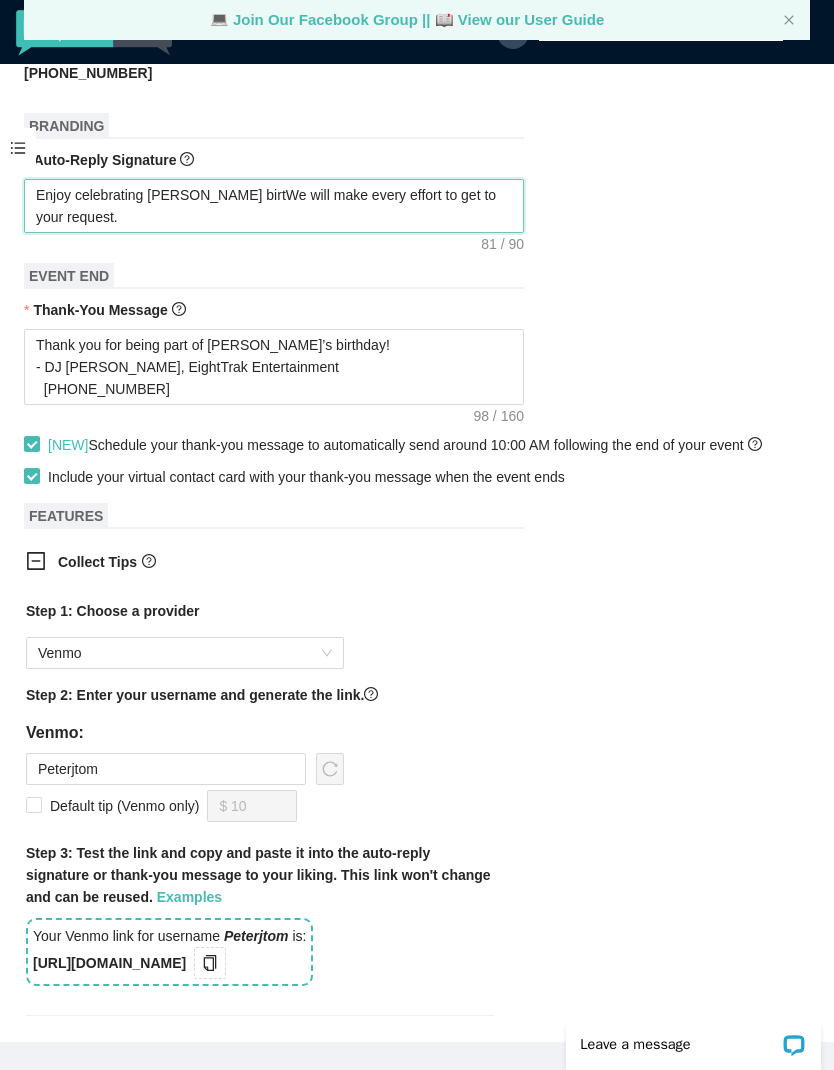type on "Enjoy celebrating Colleens birWe will make every effort to get to your request." 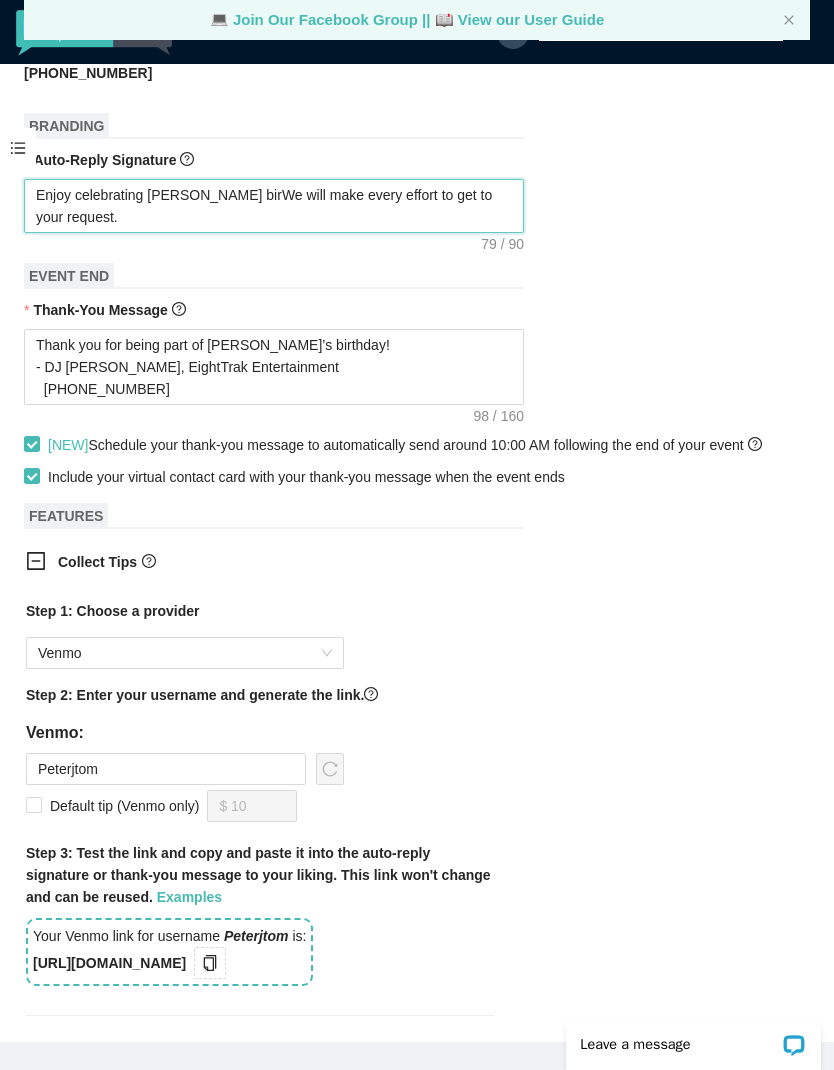 type on "Enjoy celebrating Colleens biWe will make every effort to get to your request." 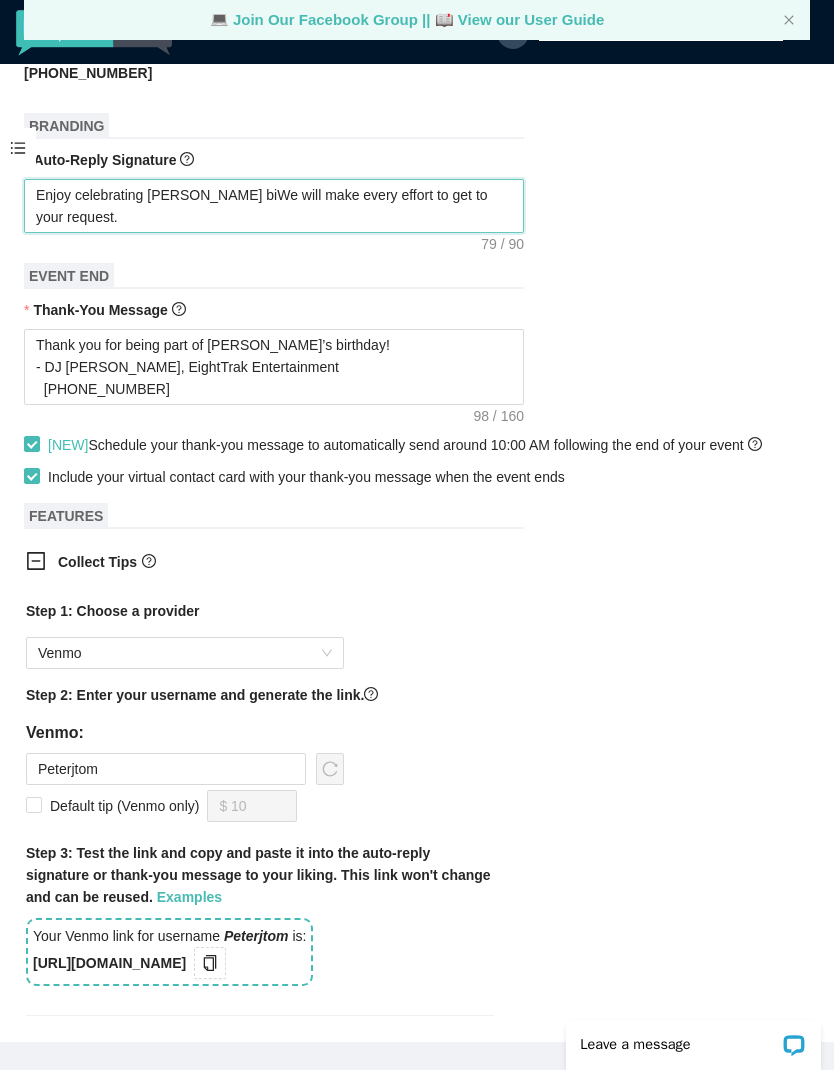 type on "Enjoy celebrating Colleens bWe will make every effort to get to your request." 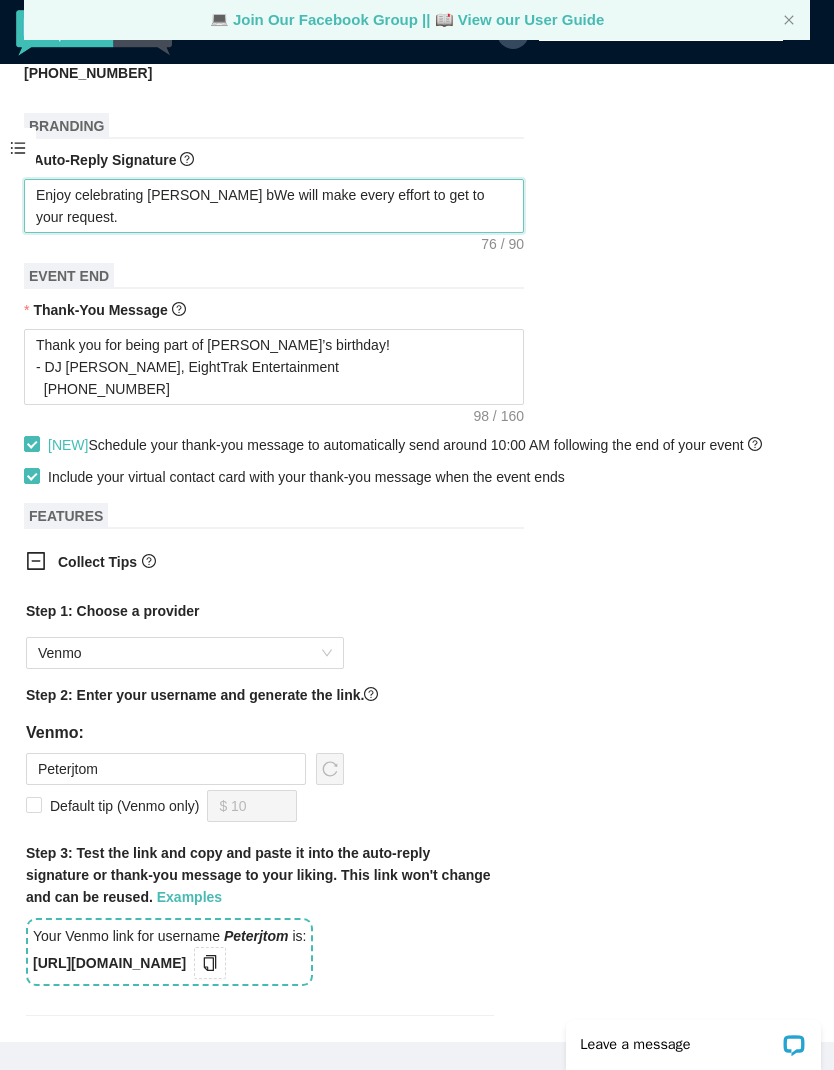 type on "Enjoy celebrating Colleens We will make every effort to get to your request." 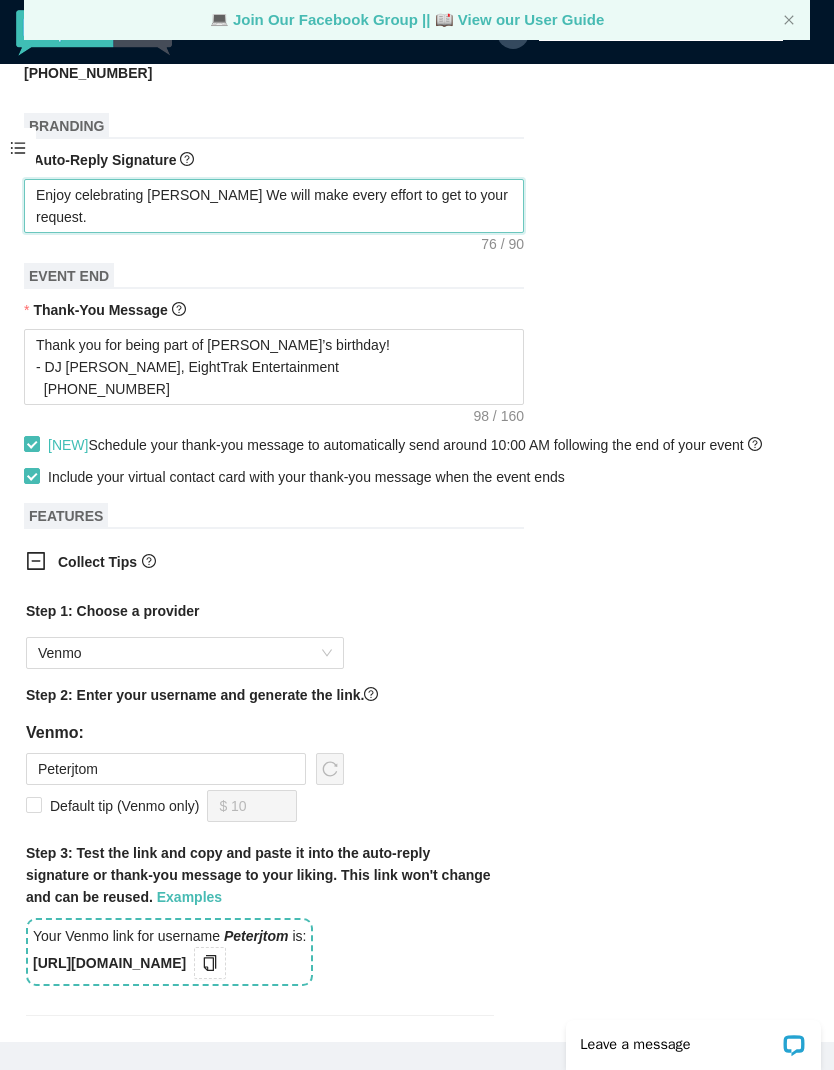 type on "Enjoy celebrating ColleensWe will make every effort to get to your request." 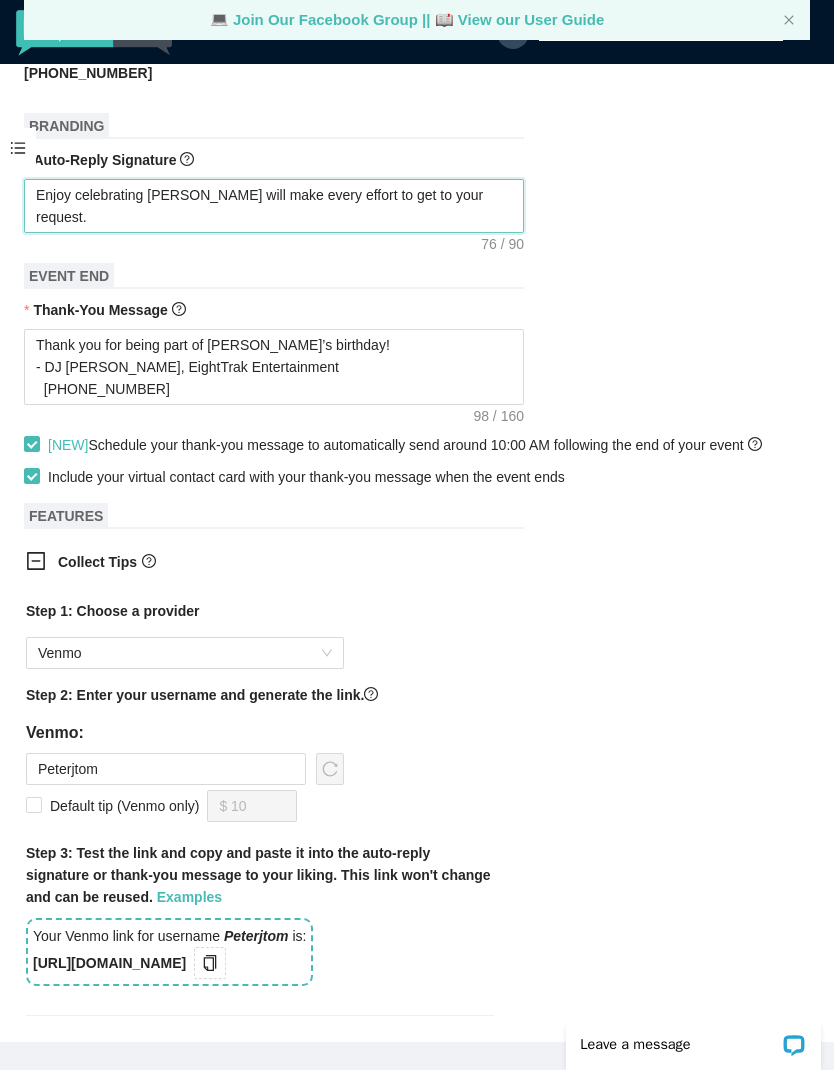 type on "Enjoy celebrating ColleenWe will make every effort to get to your request." 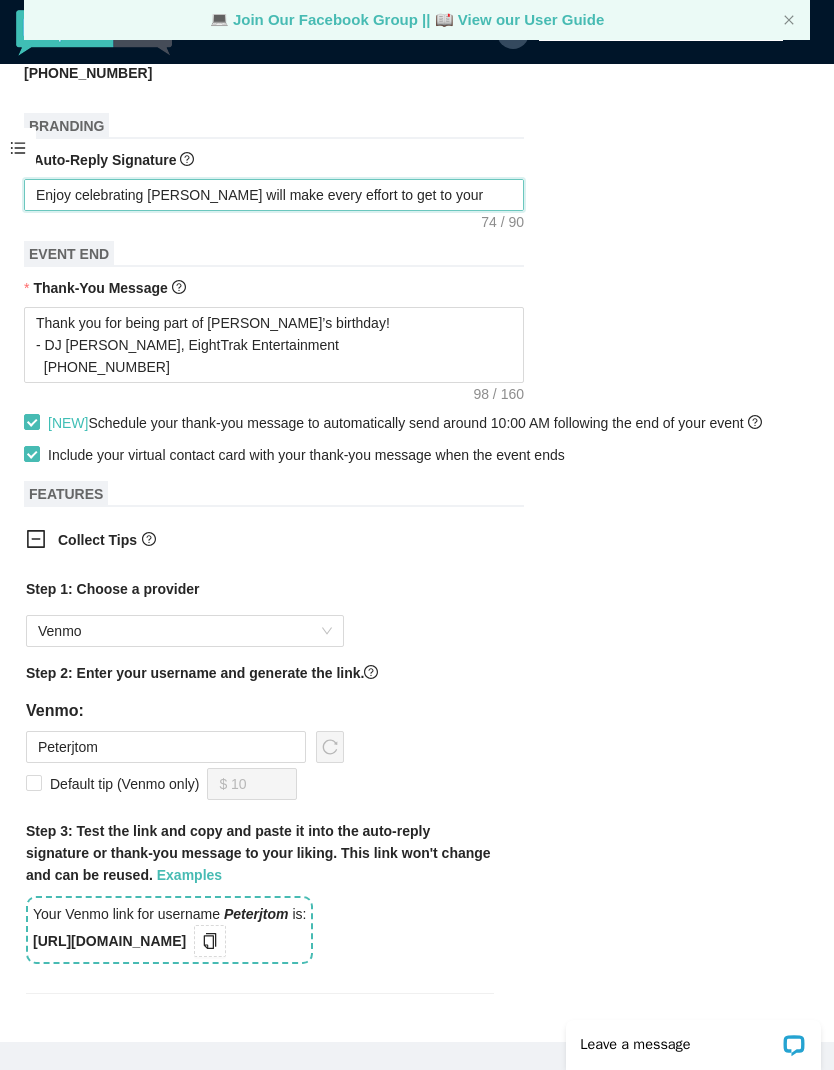 type on "Enjoy celebrating ColleeWe will make every effort to get to your request." 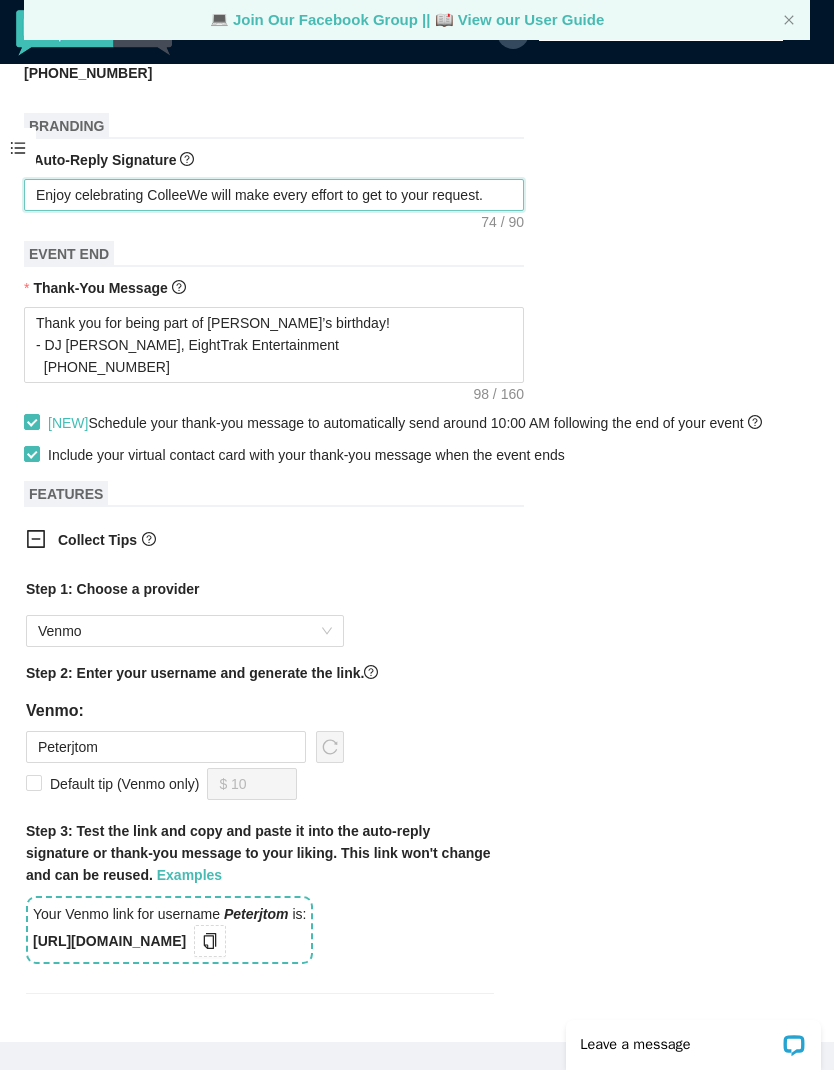 type on "Enjoy celebrating ColleWe will make every effort to get to your request." 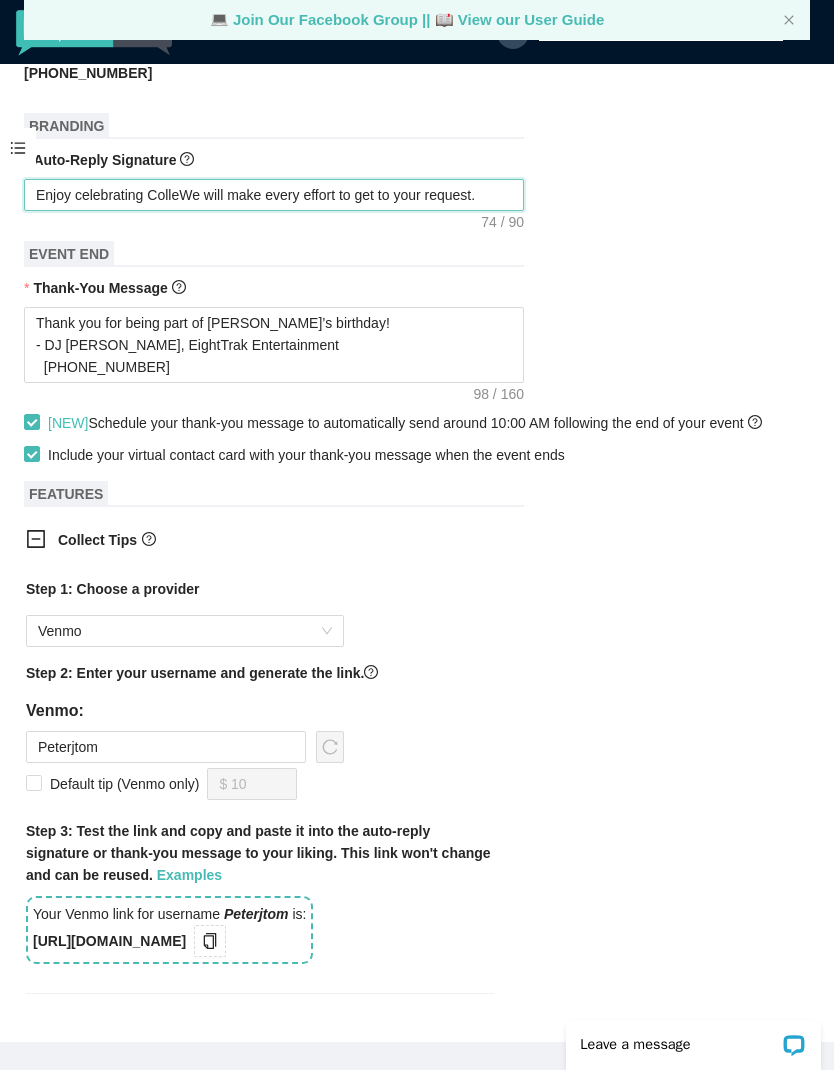 type on "Enjoy celebrating CollWe will make every effort to get to your request." 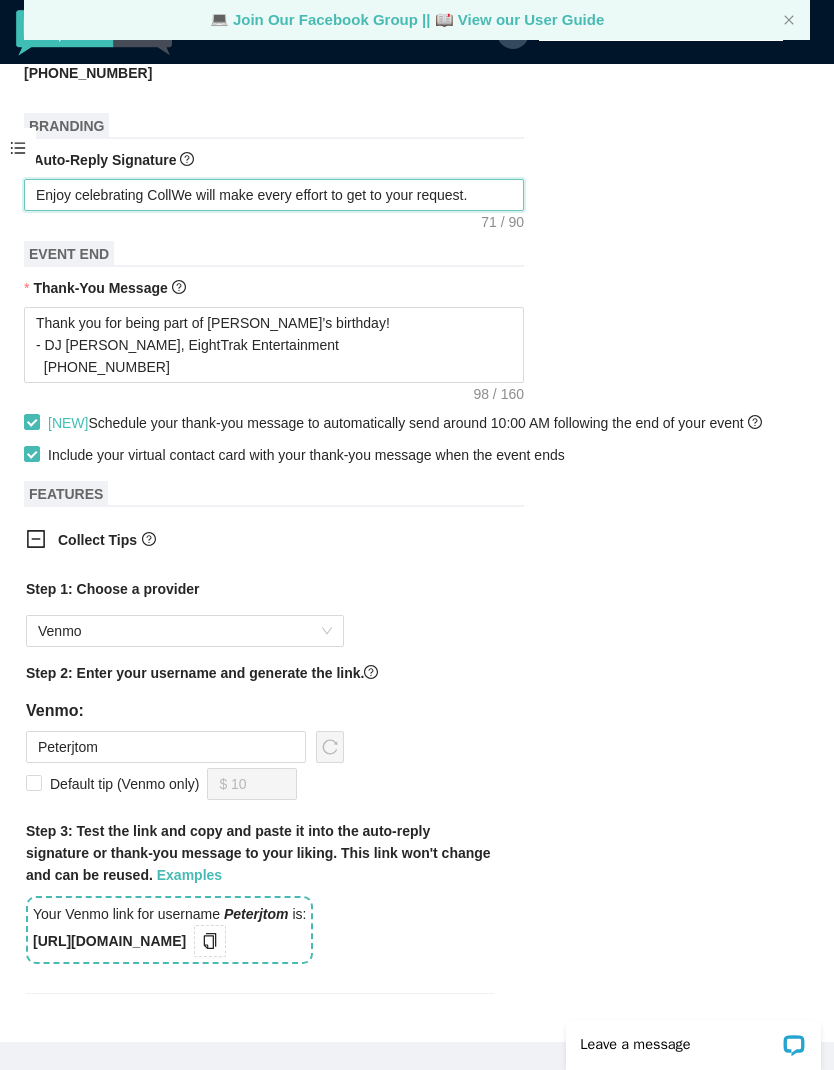 type on "Enjoy celebrating ColWe will make every effort to get to your request." 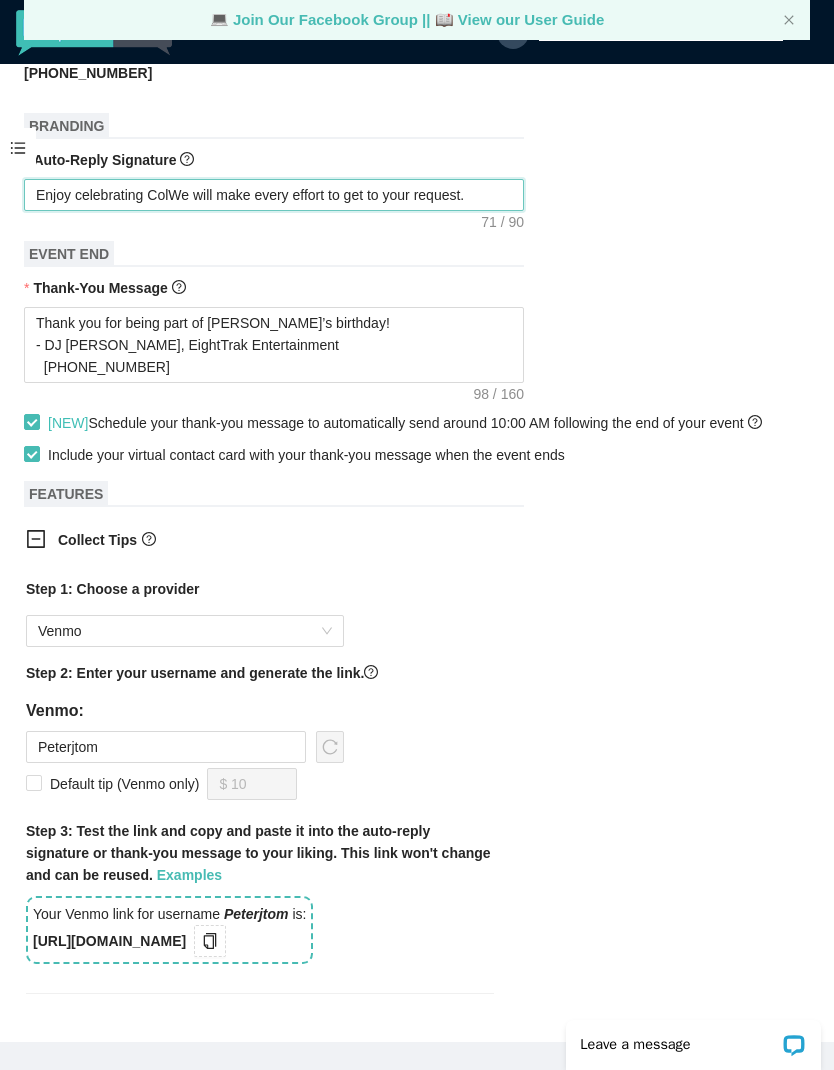 type on "Enjoy celebrating CoWe will make every effort to get to your request." 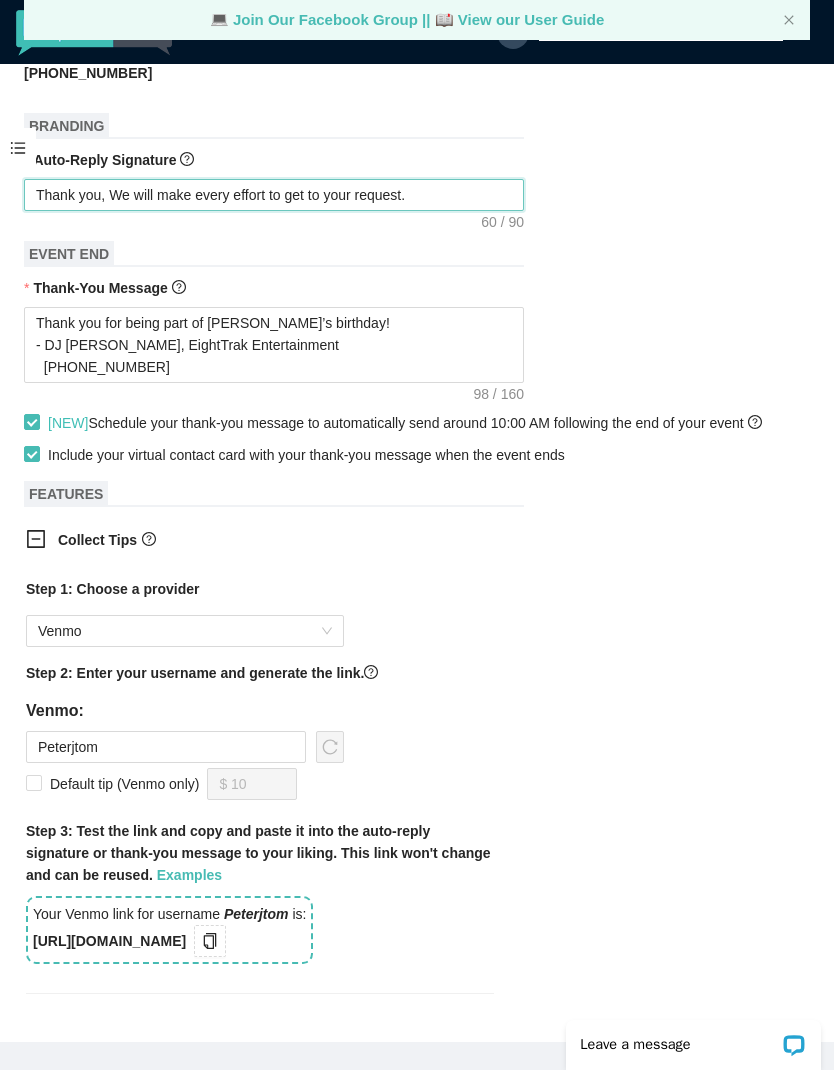 click on "Thank you, We will make every effort to get to your request." at bounding box center [274, 195] 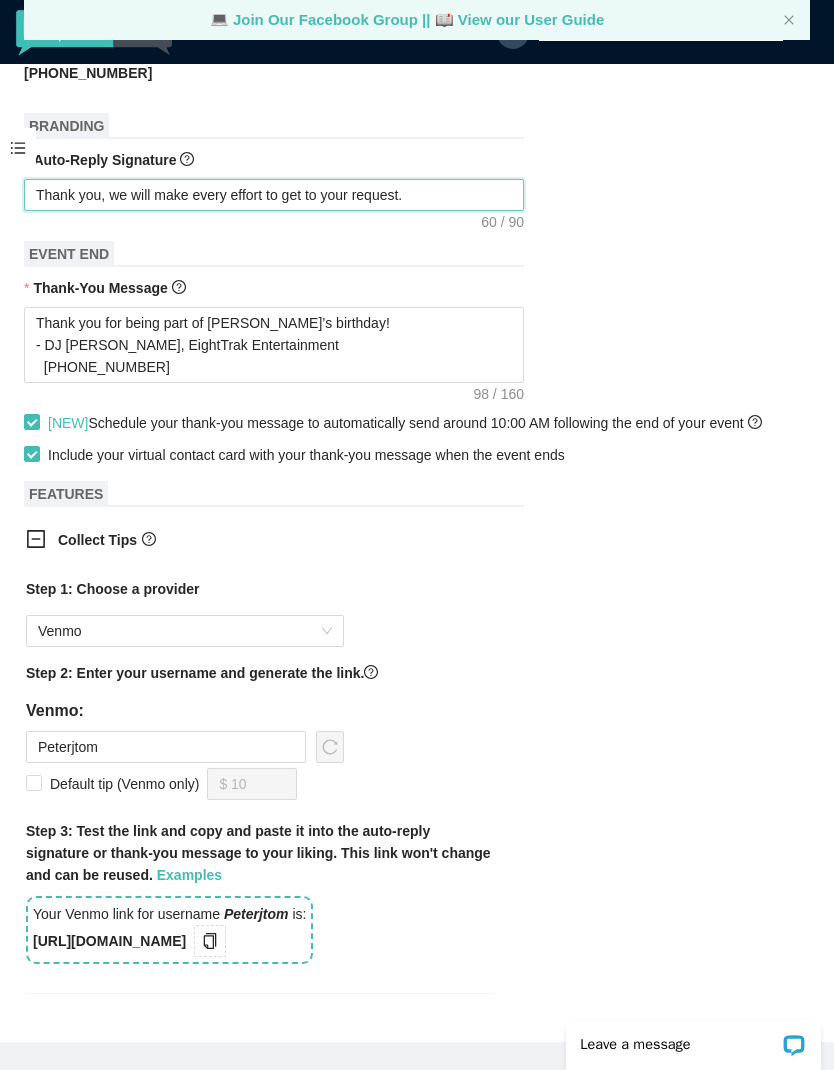 click on "Thank you, we will make every effort to get to your request." at bounding box center [274, 195] 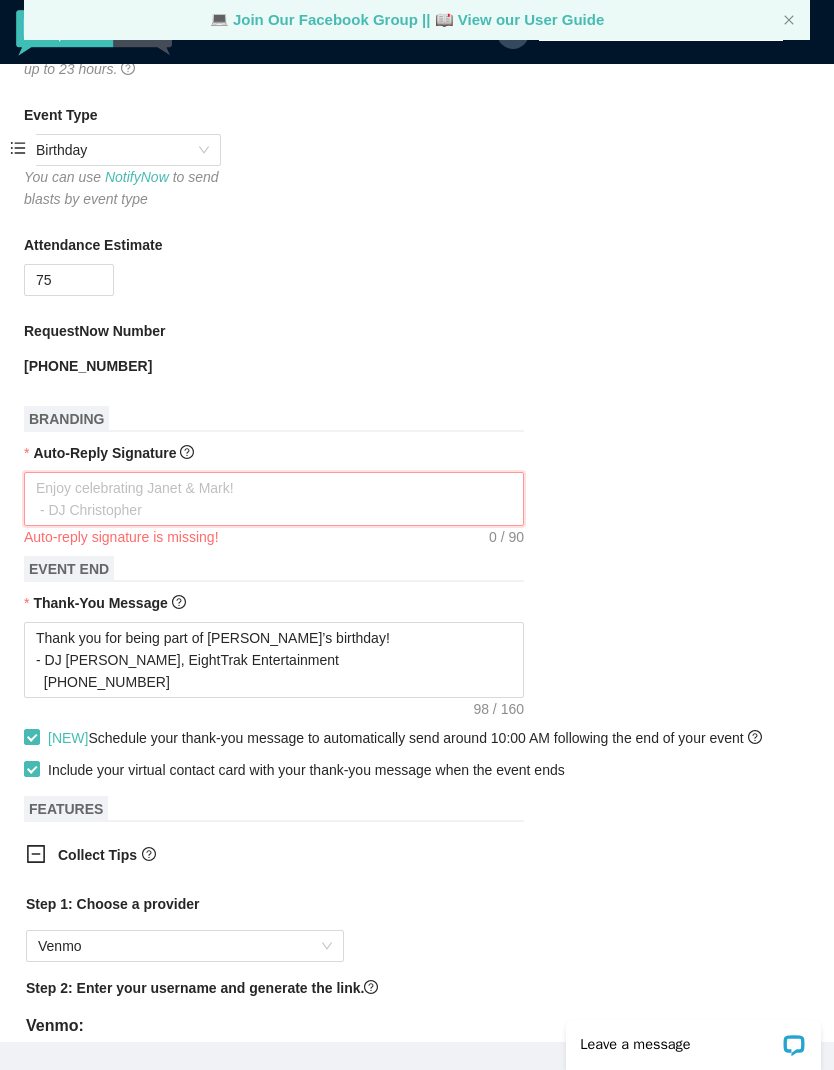 scroll, scrollTop: 446, scrollLeft: 0, axis: vertical 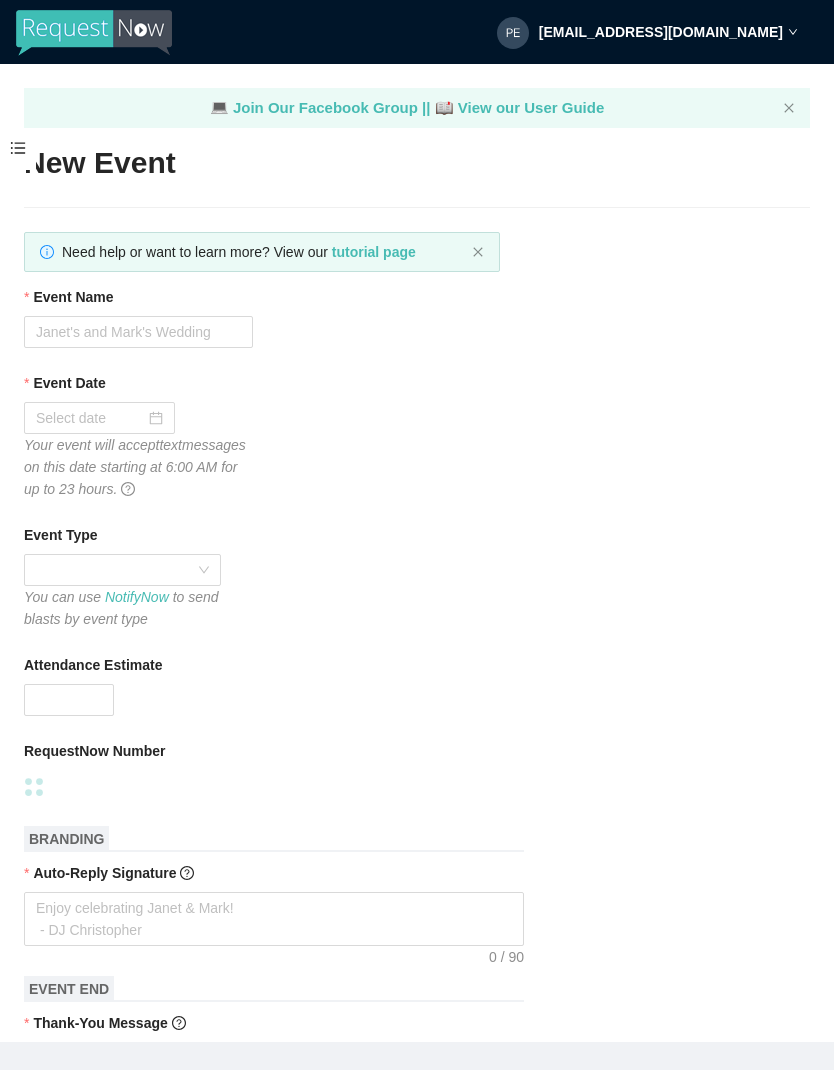 type on "Colleen's Birthday" 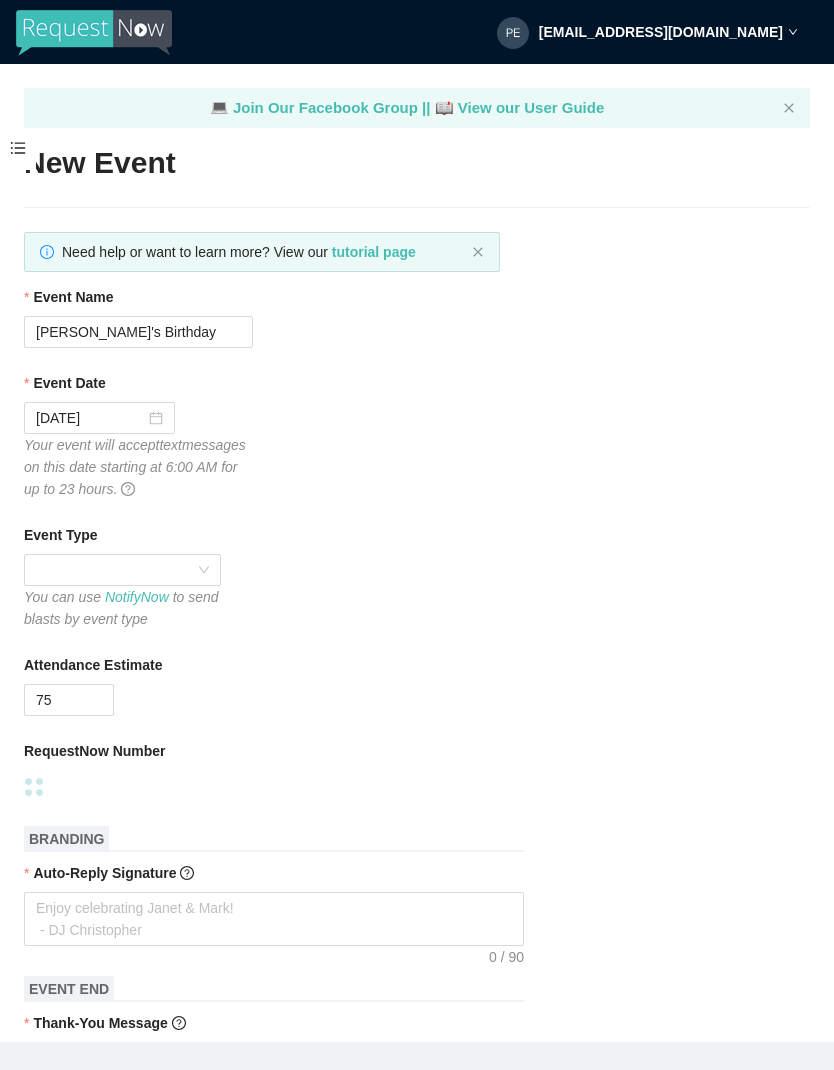 scroll, scrollTop: 0, scrollLeft: 0, axis: both 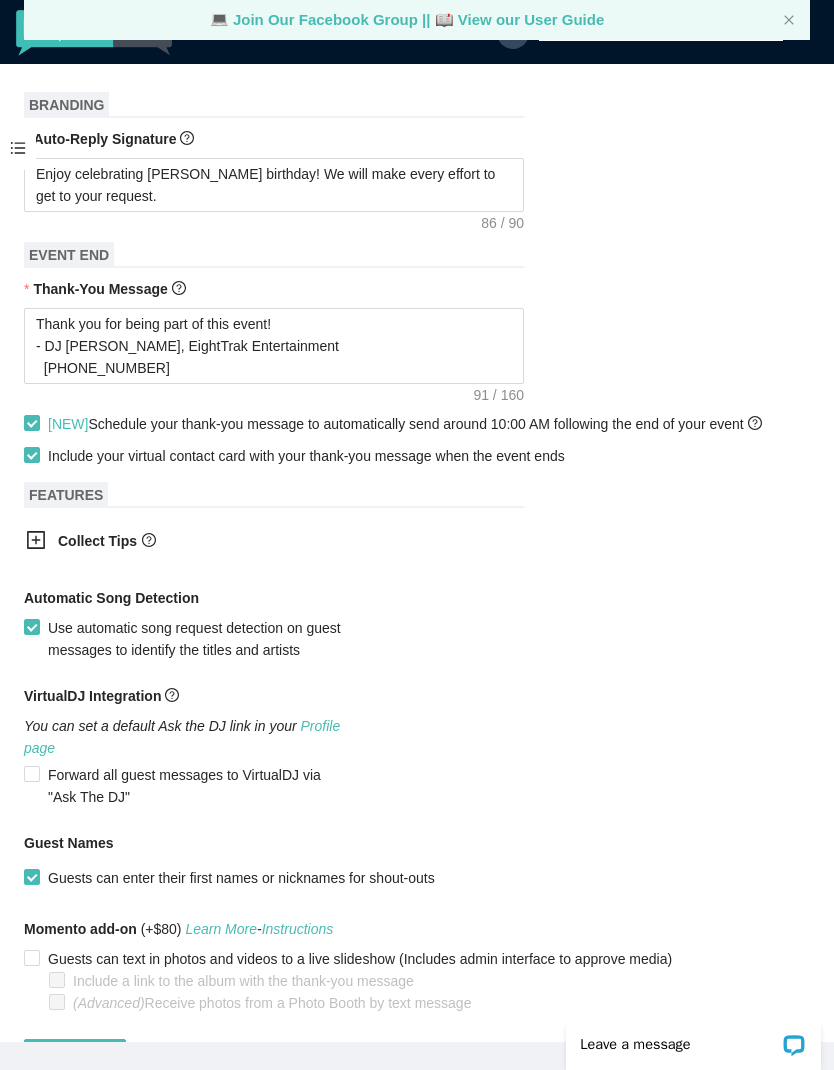 click 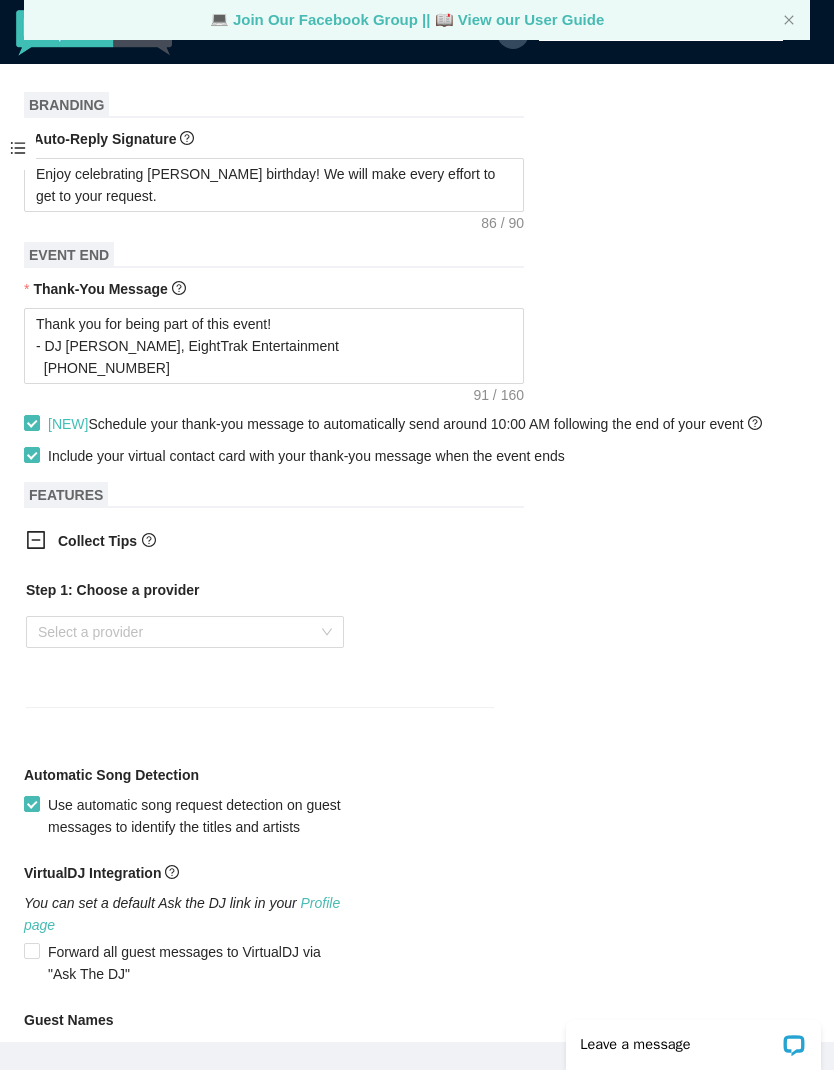 click on "Collect Tips" at bounding box center (260, 542) 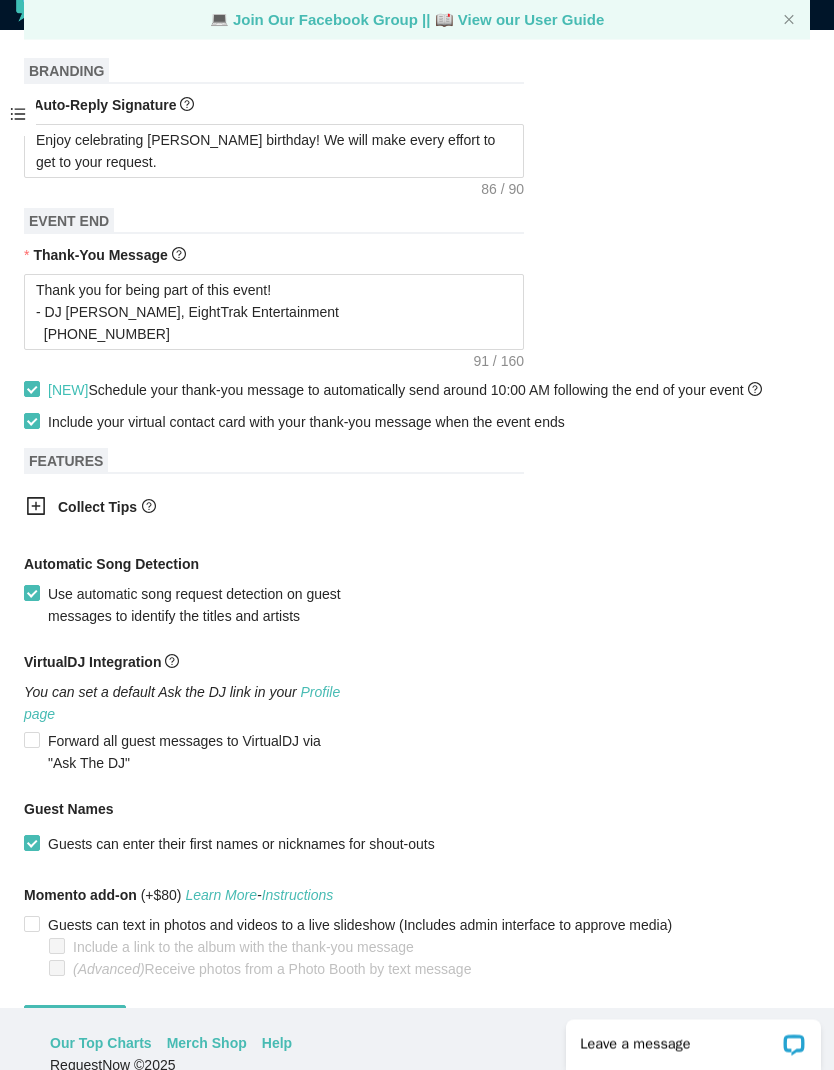scroll, scrollTop: 144, scrollLeft: 0, axis: vertical 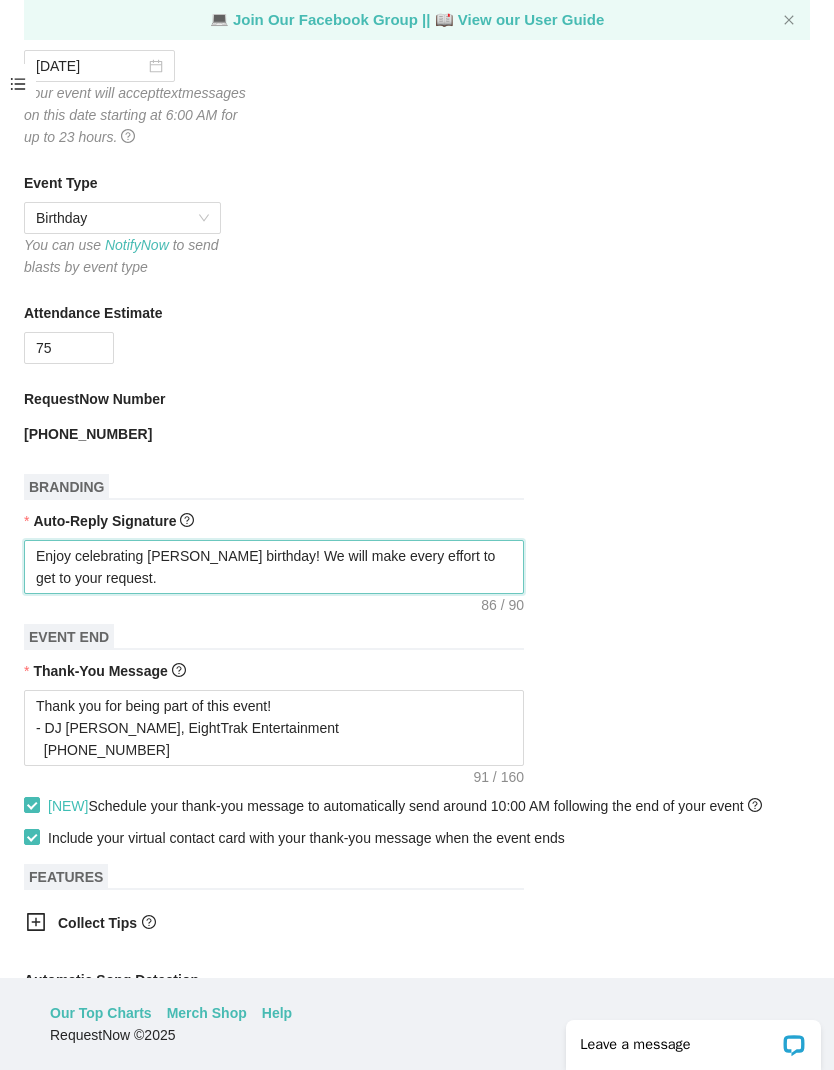 click on "Enjoy celebrating Colleens birthday! We will make every effort to get to your request." at bounding box center [274, 567] 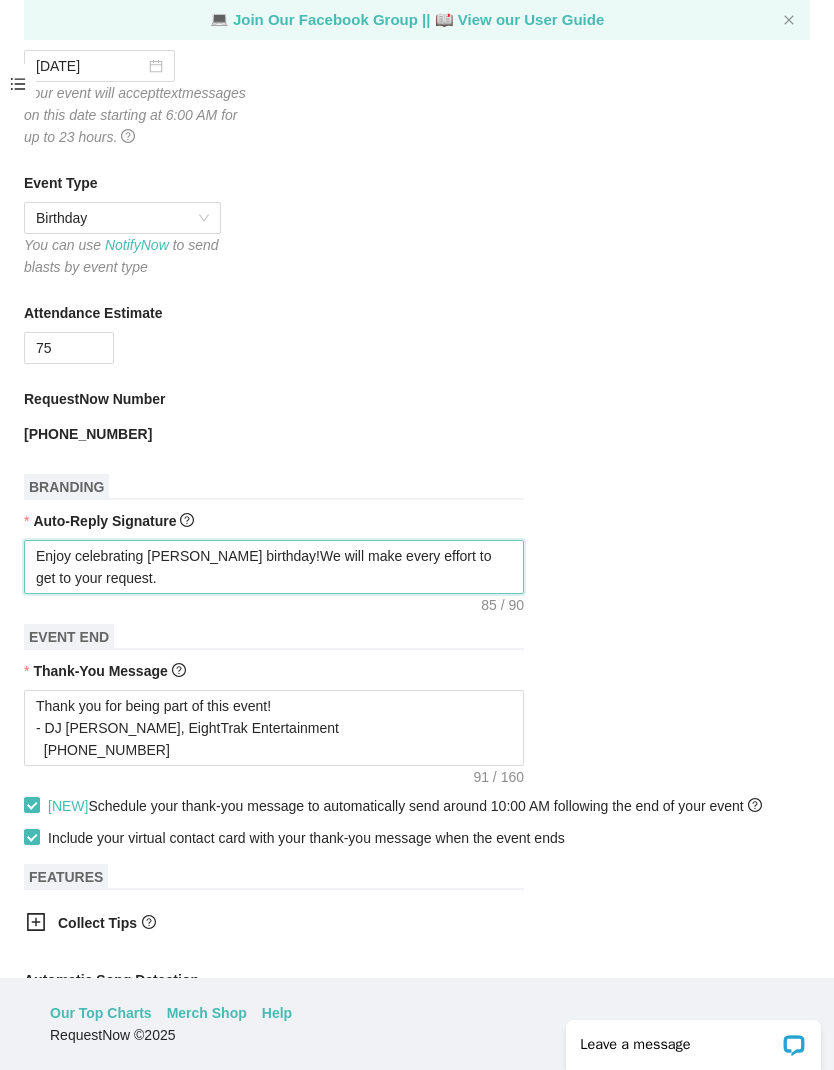 type on "Enjoy celebrating Colleens birthdayWe will make every effort to get to your request." 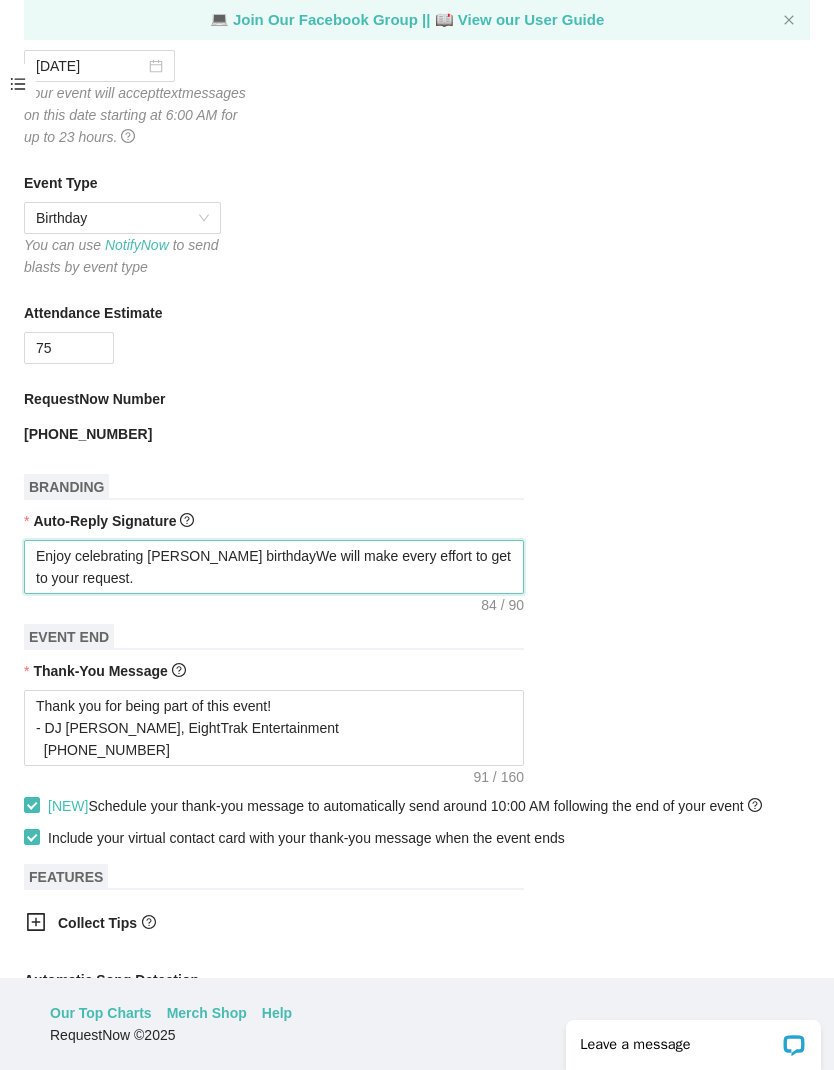 type on "Enjoy celebrating Colleens birthdaWe will make every effort to get to your request." 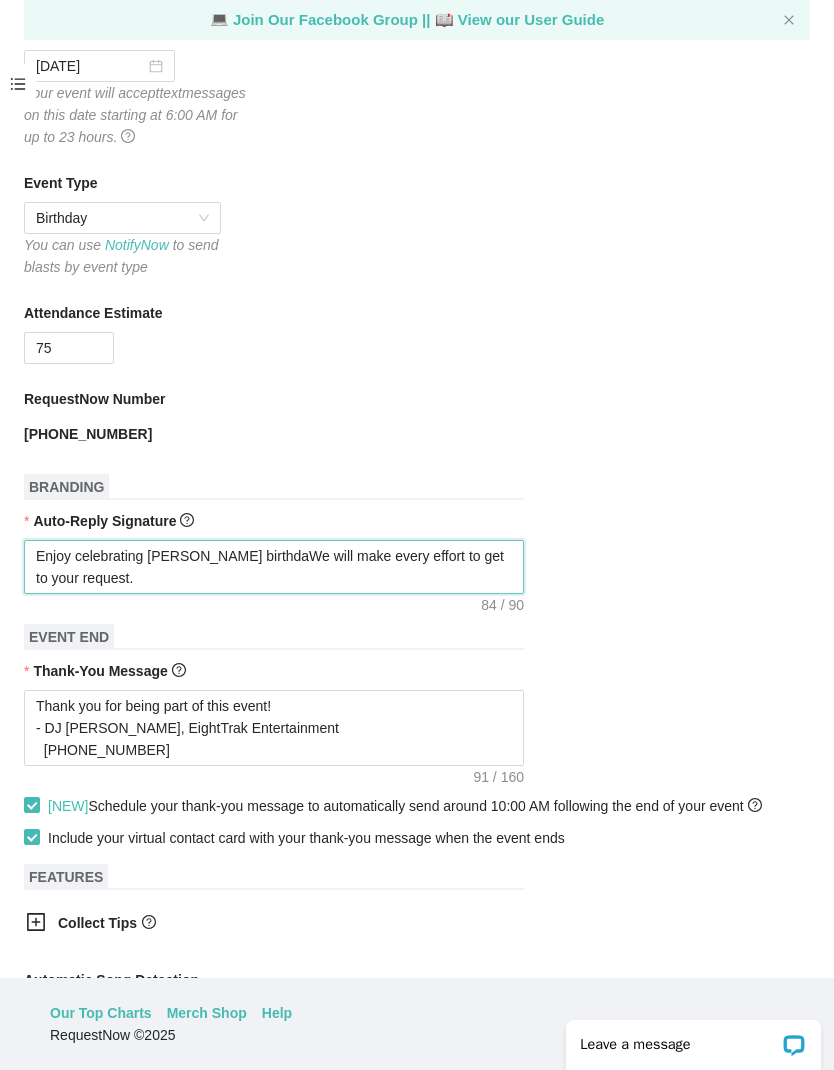 type on "Enjoy celebrating Colleens birthdWe will make every effort to get to your request." 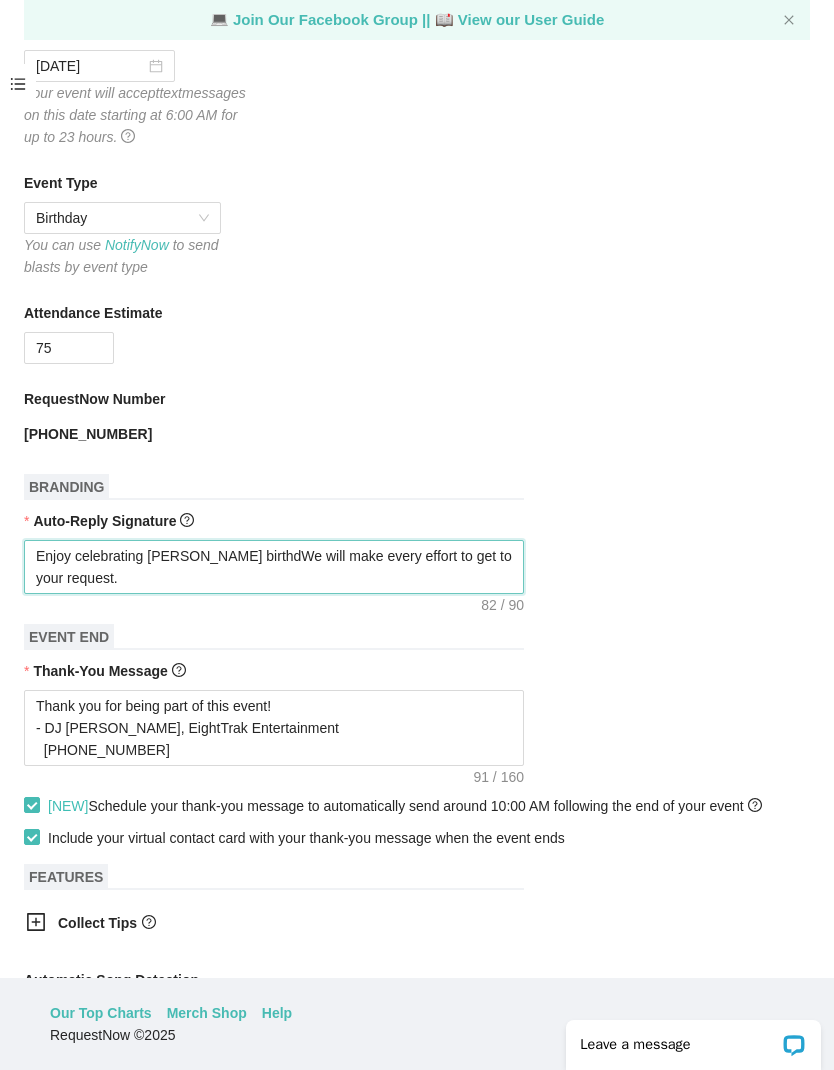 type on "Enjoy celebrating Colleens birthWe will make every effort to get to your request." 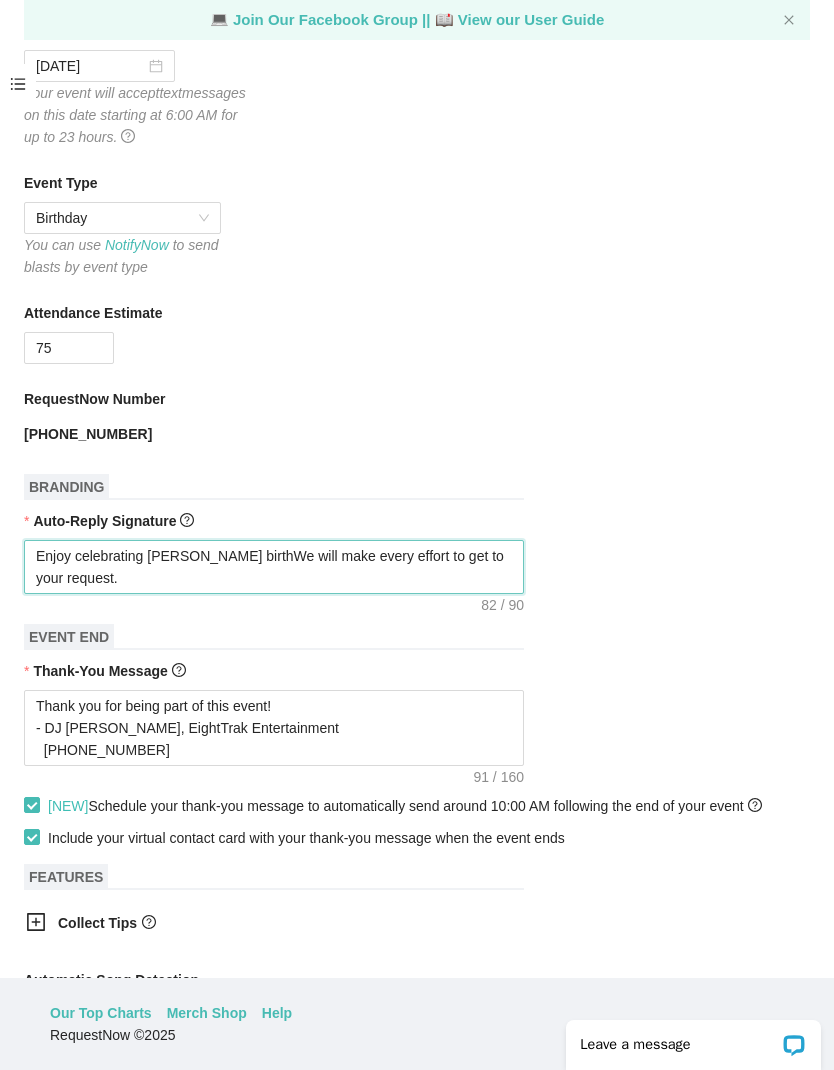 type on "Enjoy celebrating Colleens birtWe will make every effort to get to your request." 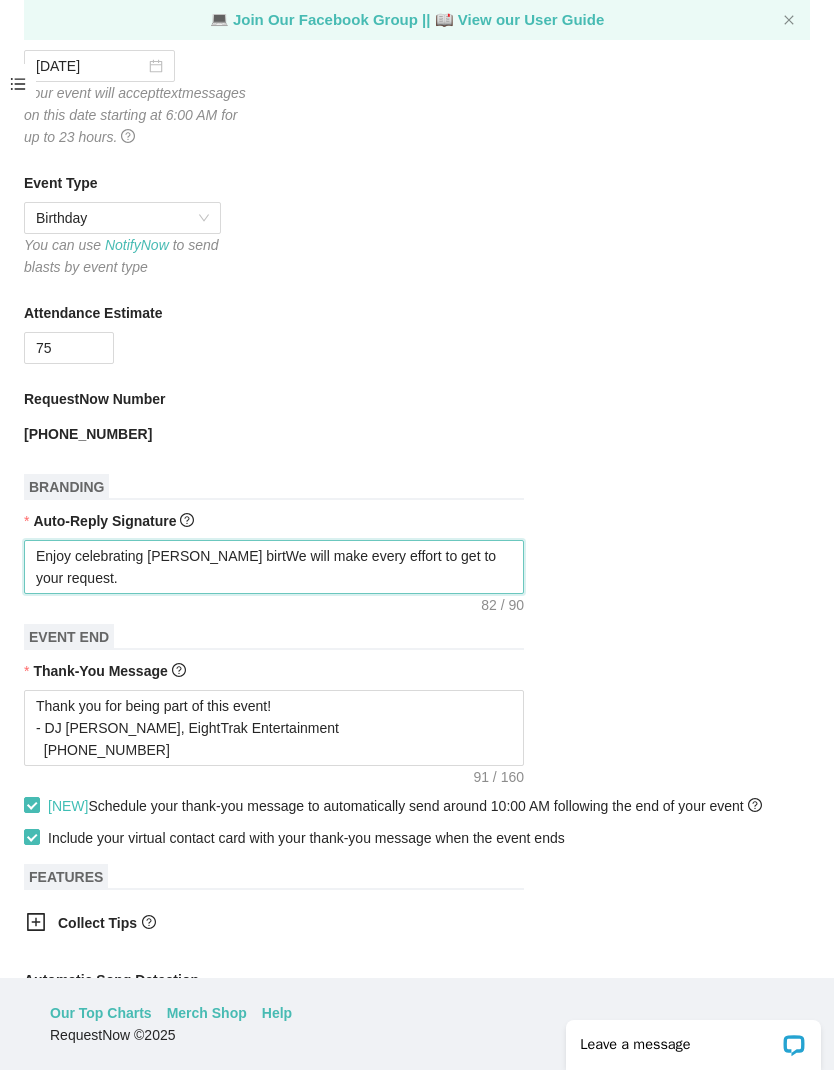 type on "Enjoy celebrating Colleens birWe will make every effort to get to your request." 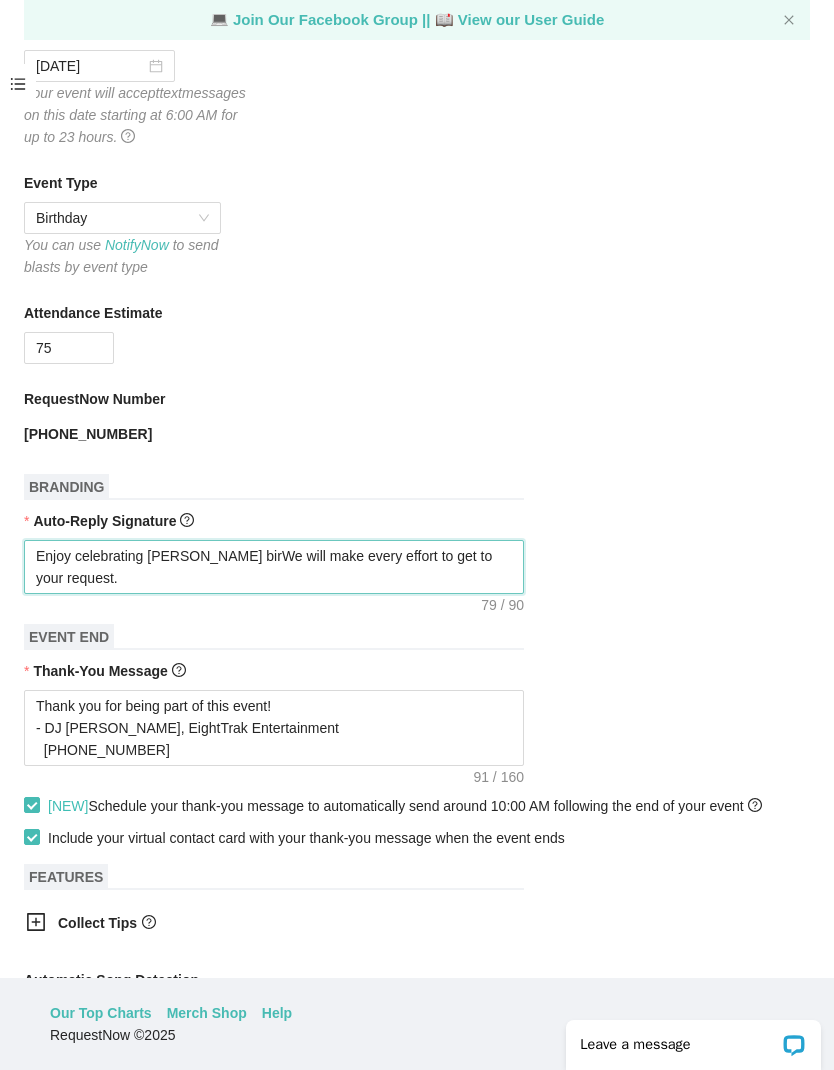 type on "Enjoy celebrating Colleens biWe will make every effort to get to your request." 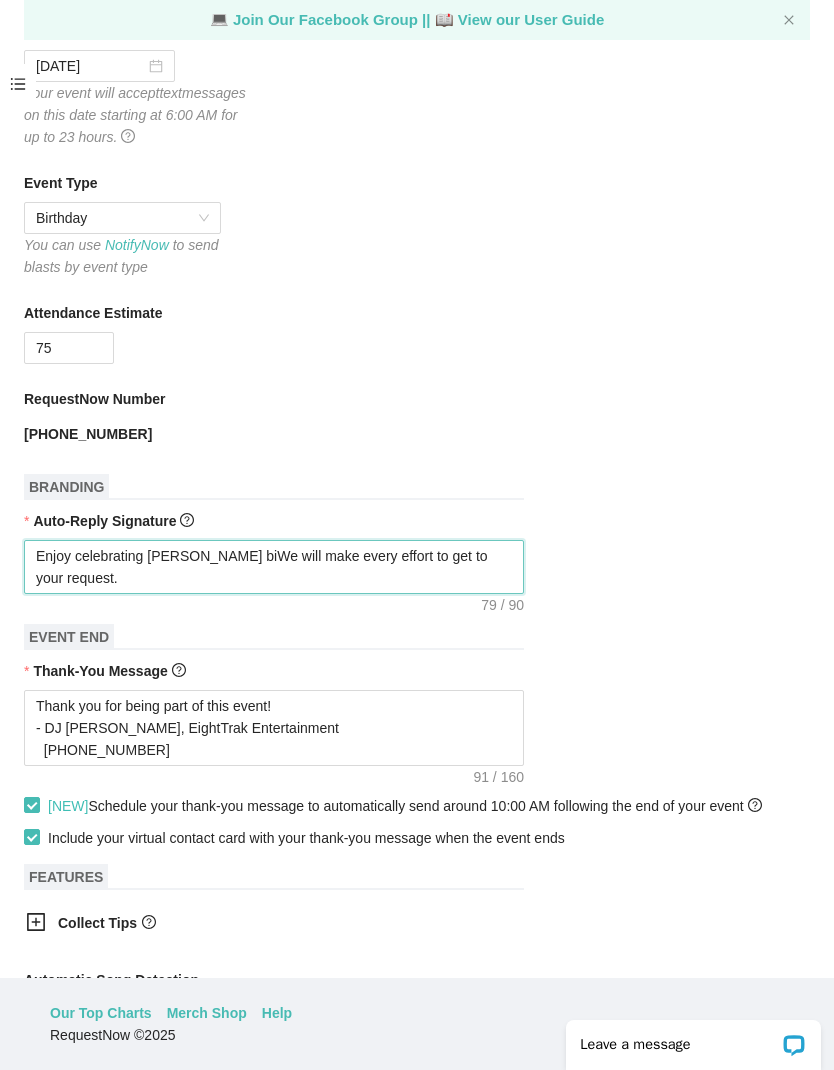 type on "Enjoy celebrating Colleens bWe will make every effort to get to your request." 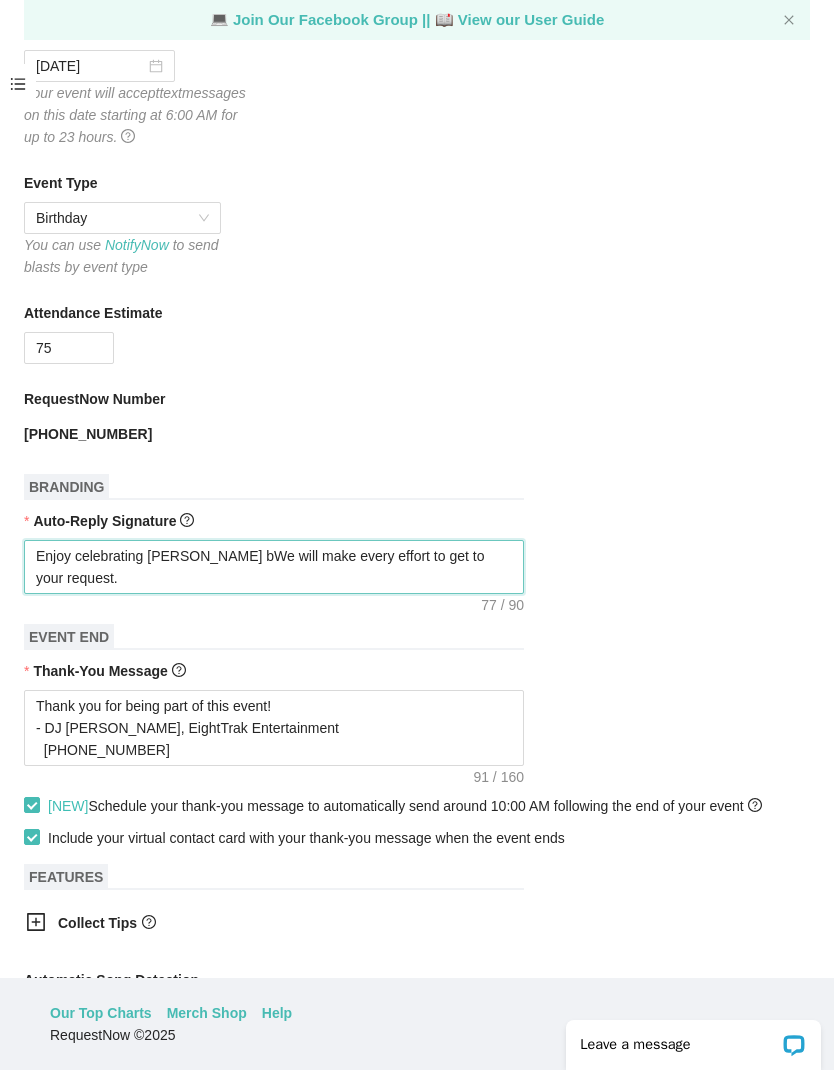 type on "Enjoy celebrating Colleens We will make every effort to get to your request." 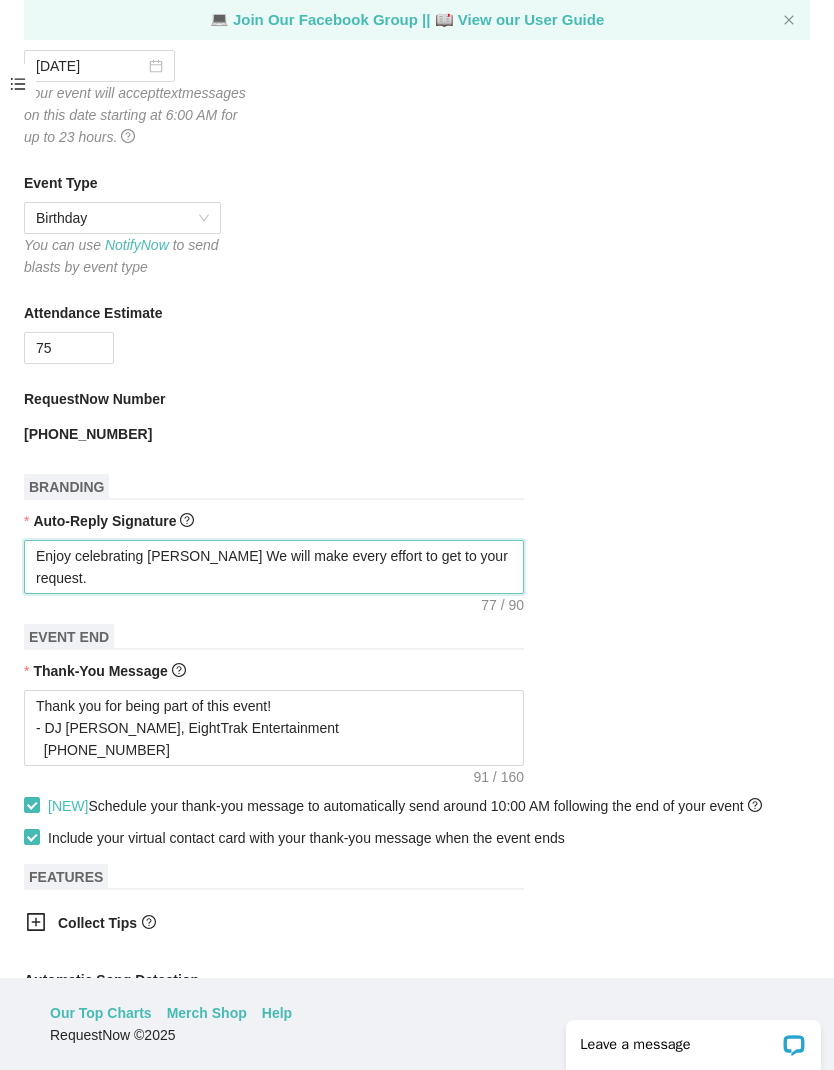 type on "Enjoy celebrating ColleensWe will make every effort to get to your request." 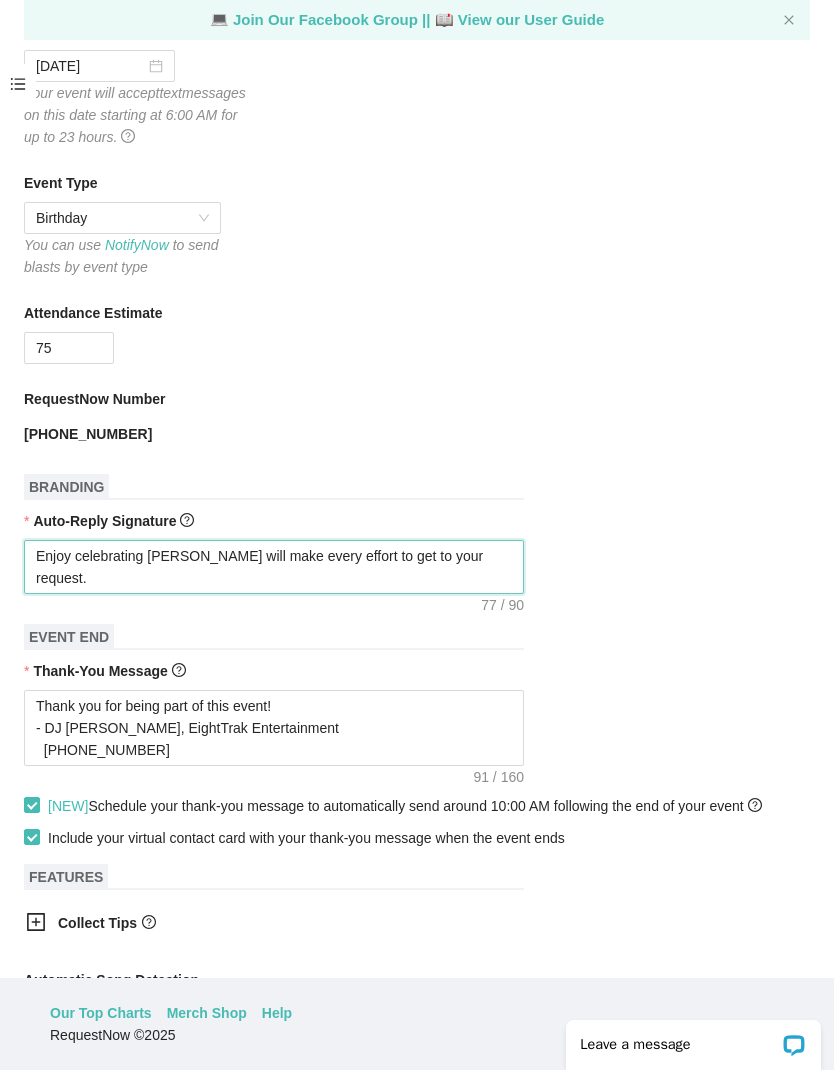 type on "Enjoy celebrating ColleenWe will make every effort to get to your request." 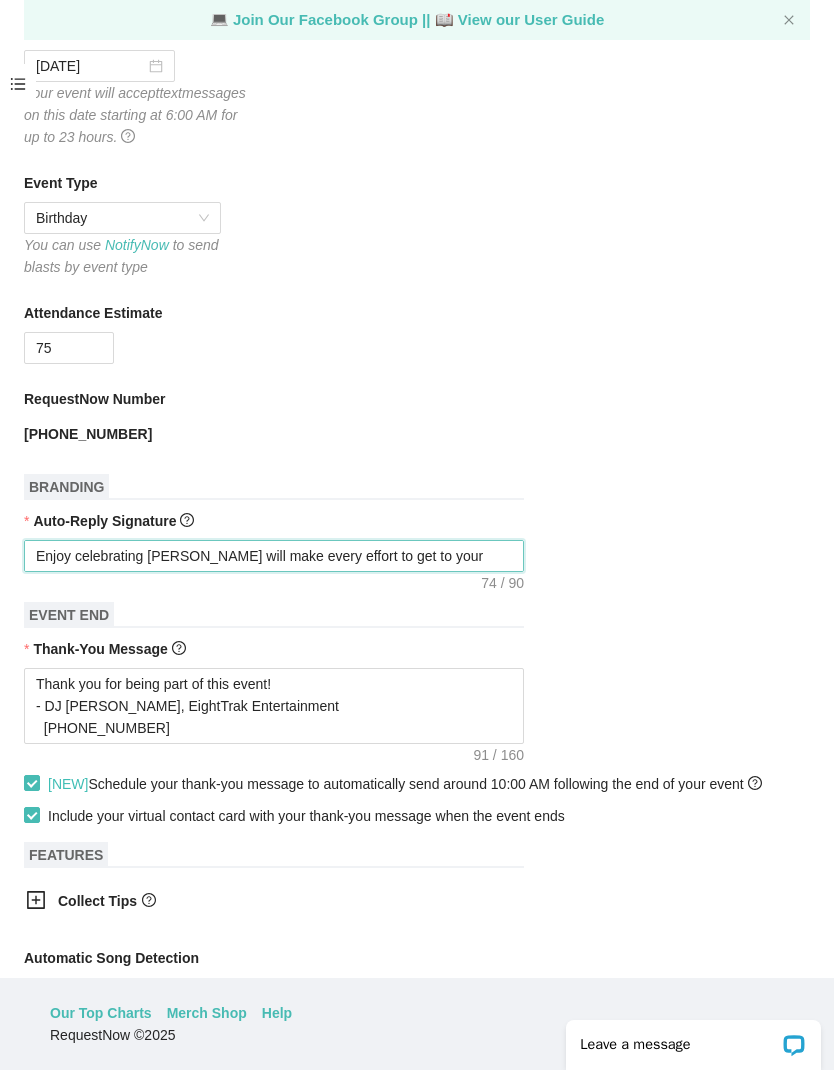 type on "Enjoy celebrating ColleeWe will make every effort to get to your request." 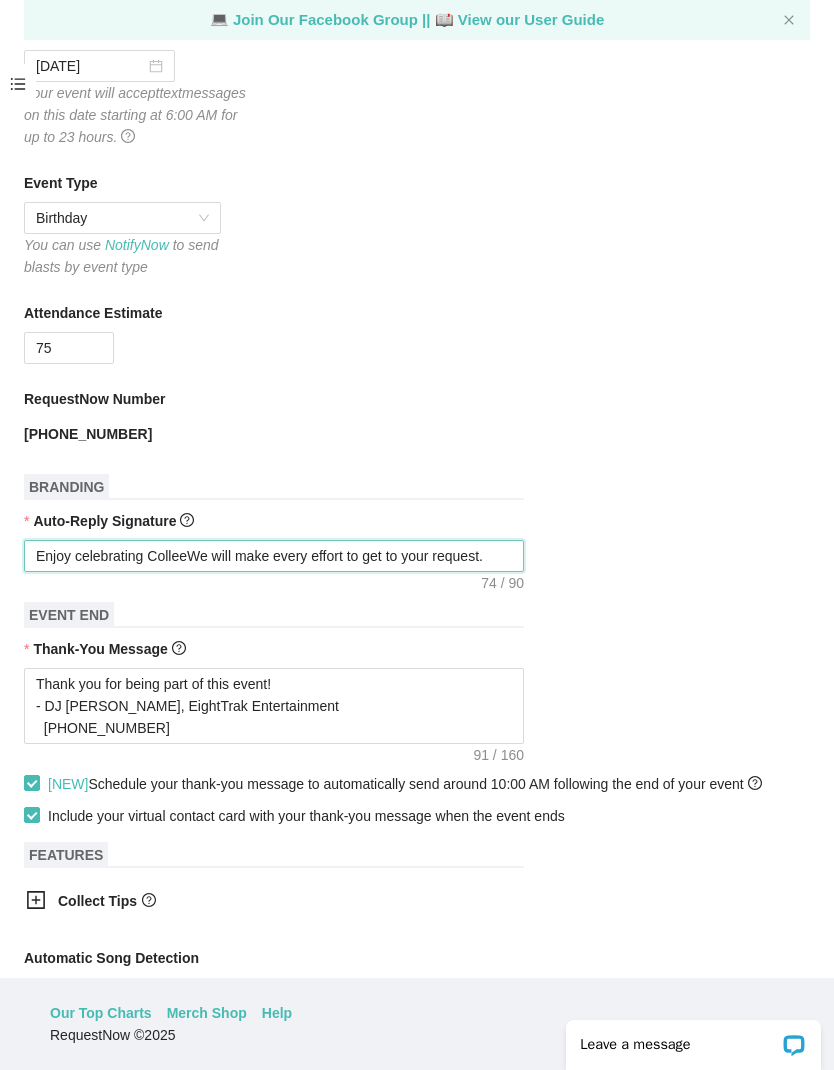 type on "Enjoy celebrating ColleWe will make every effort to get to your request." 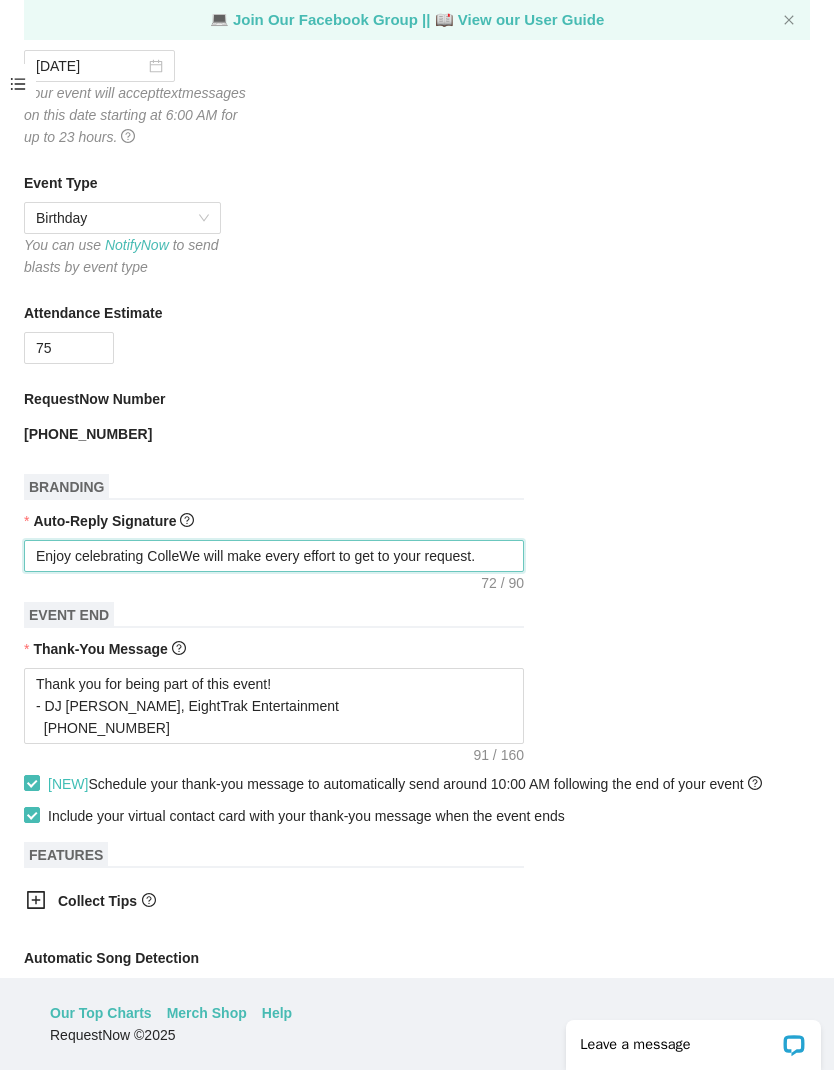 type on "Enjoy celebrating CollWe will make every effort to get to your request." 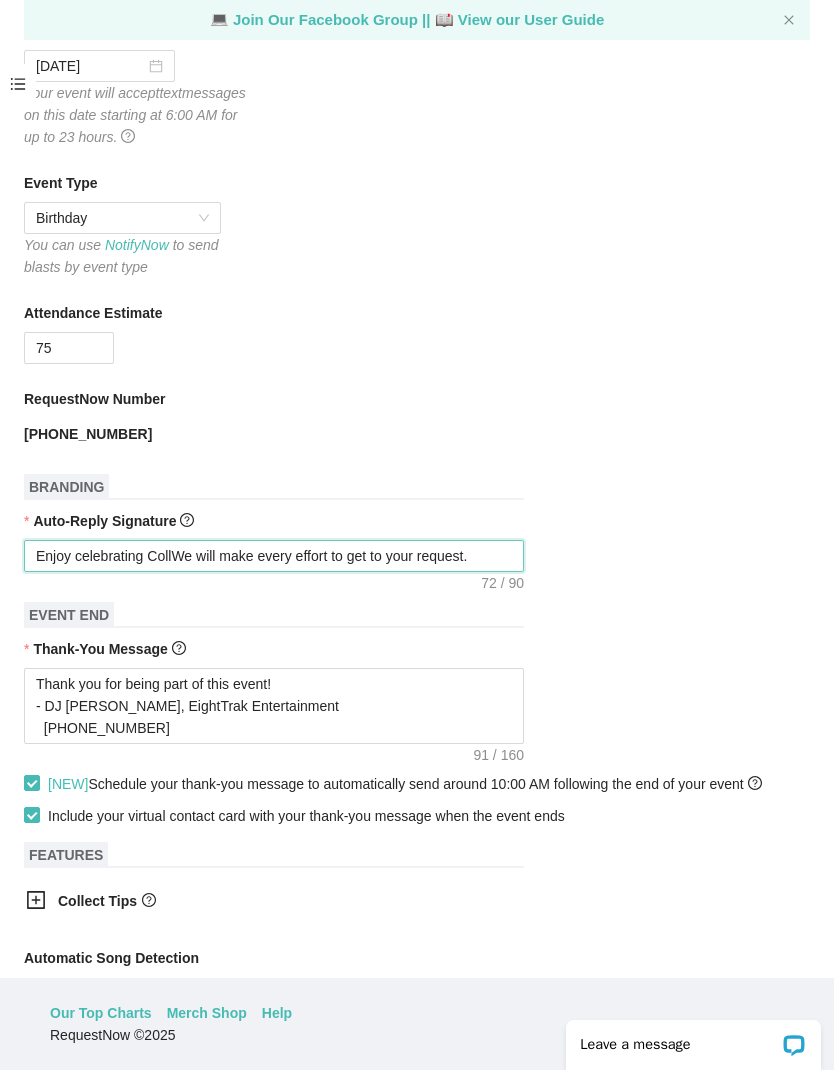 type on "Enjoy celebrating ColWe will make every effort to get to your request." 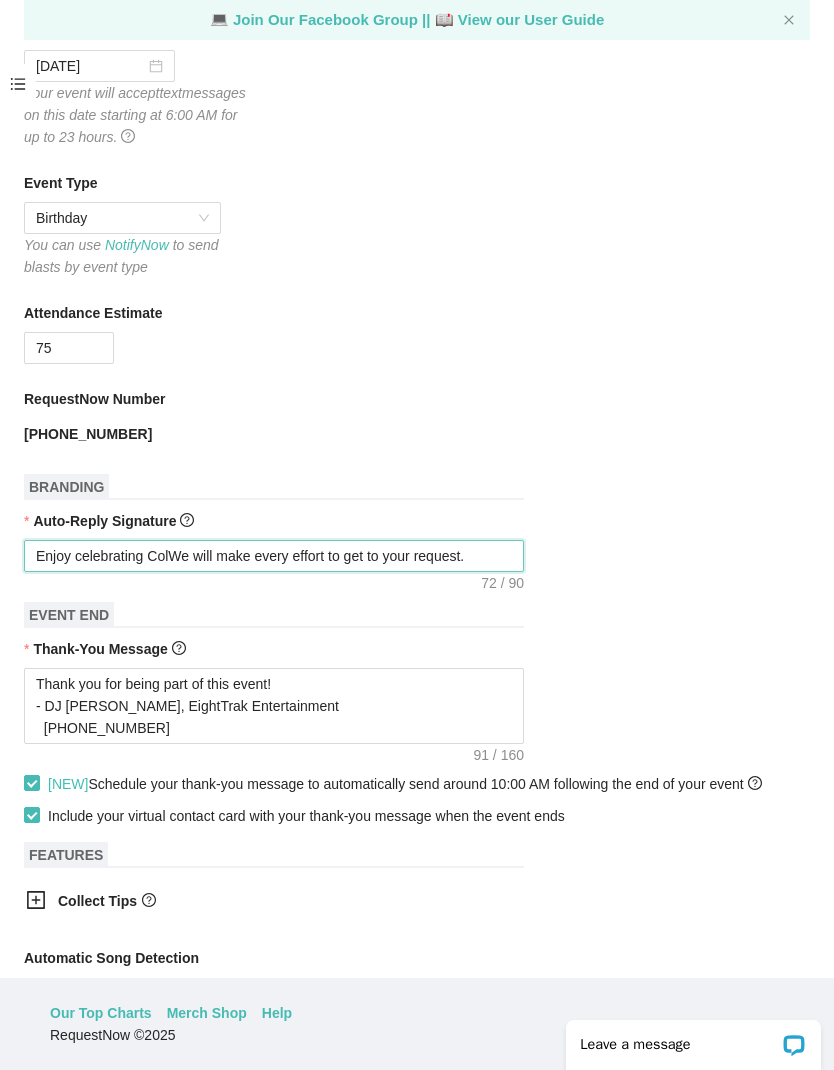type on "Enjoy celebrating CoWe will make every effort to get to your request." 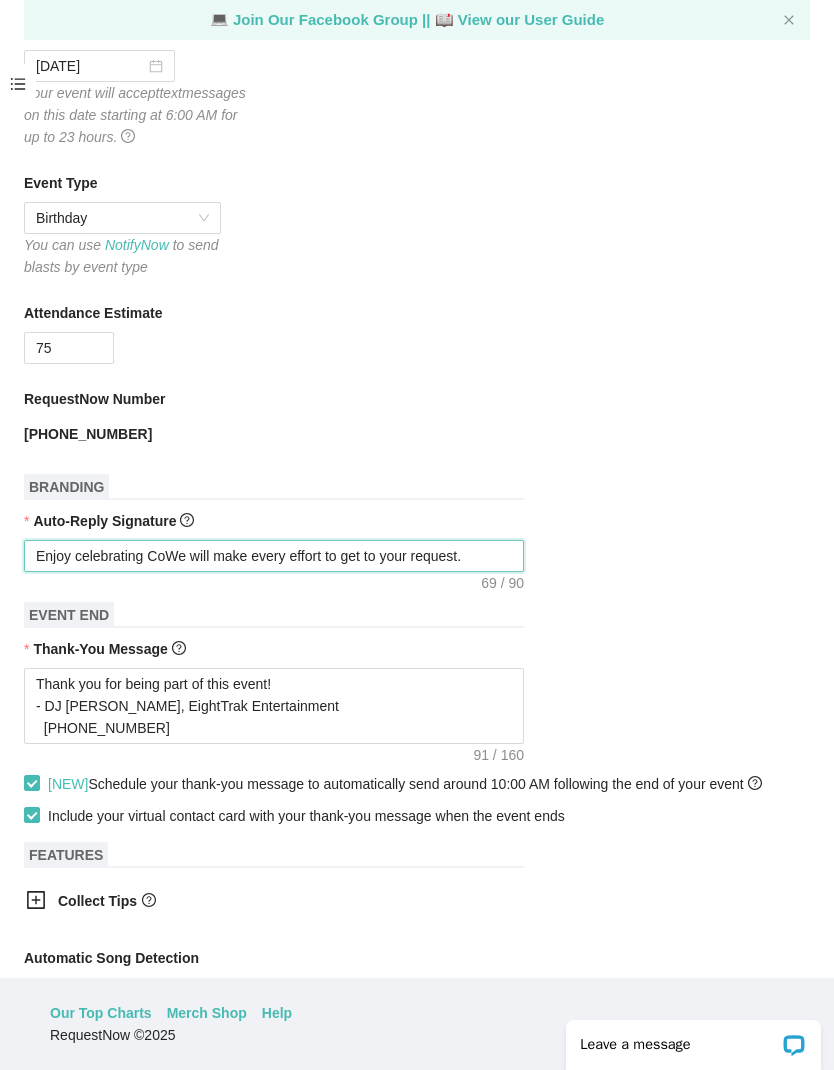 type on "Enjoy celebrating CWe will make every effort to get to your request." 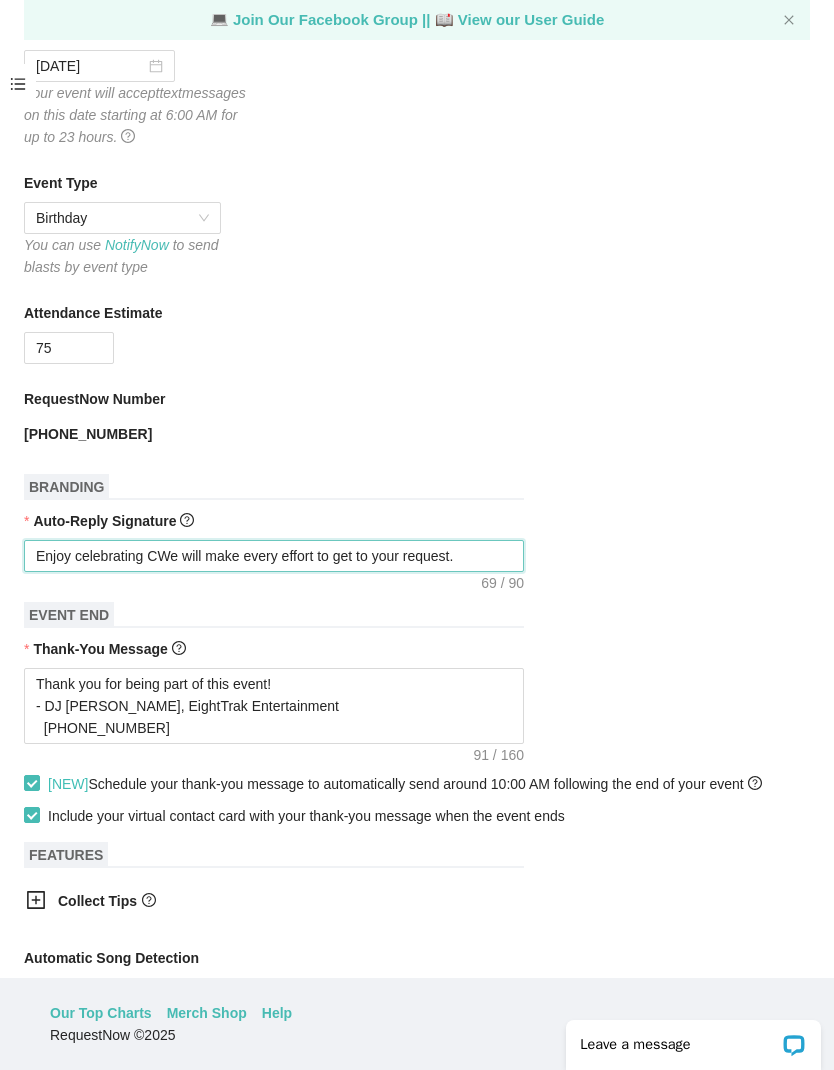 type on "Enjoy celebrating We will make every effort to get to your request." 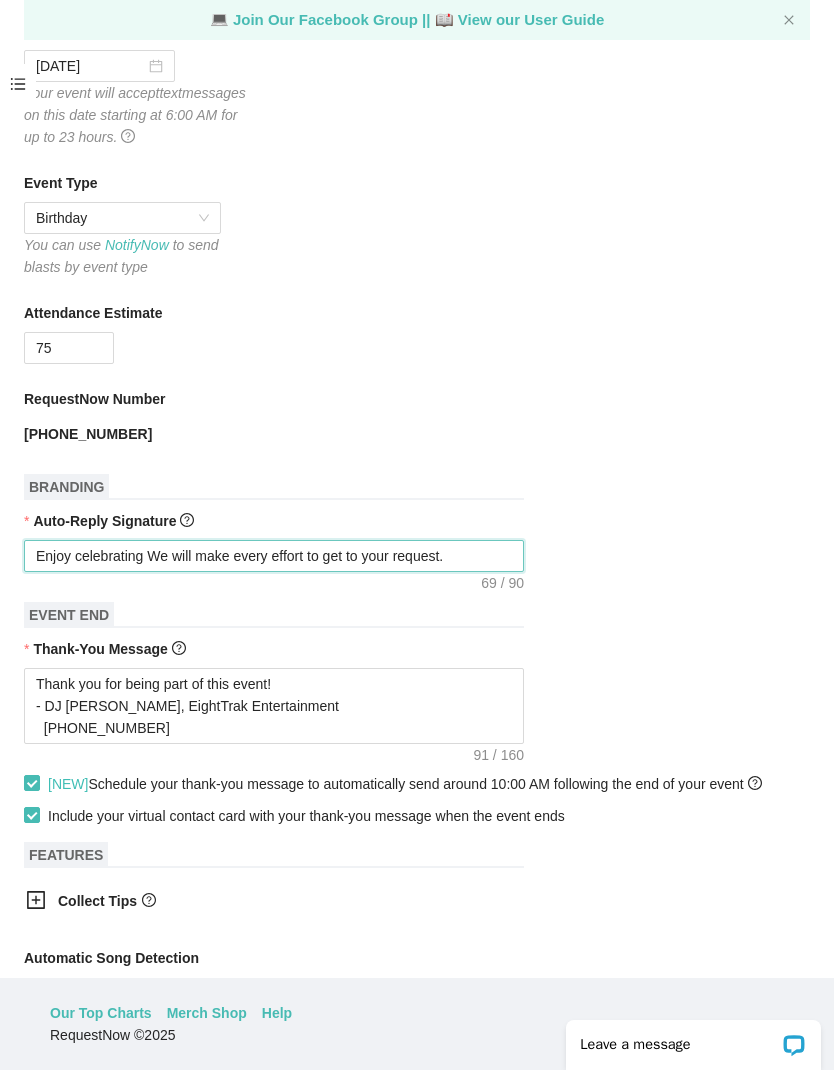 type on "Enjoy celebrating We will make every effort to get to your request." 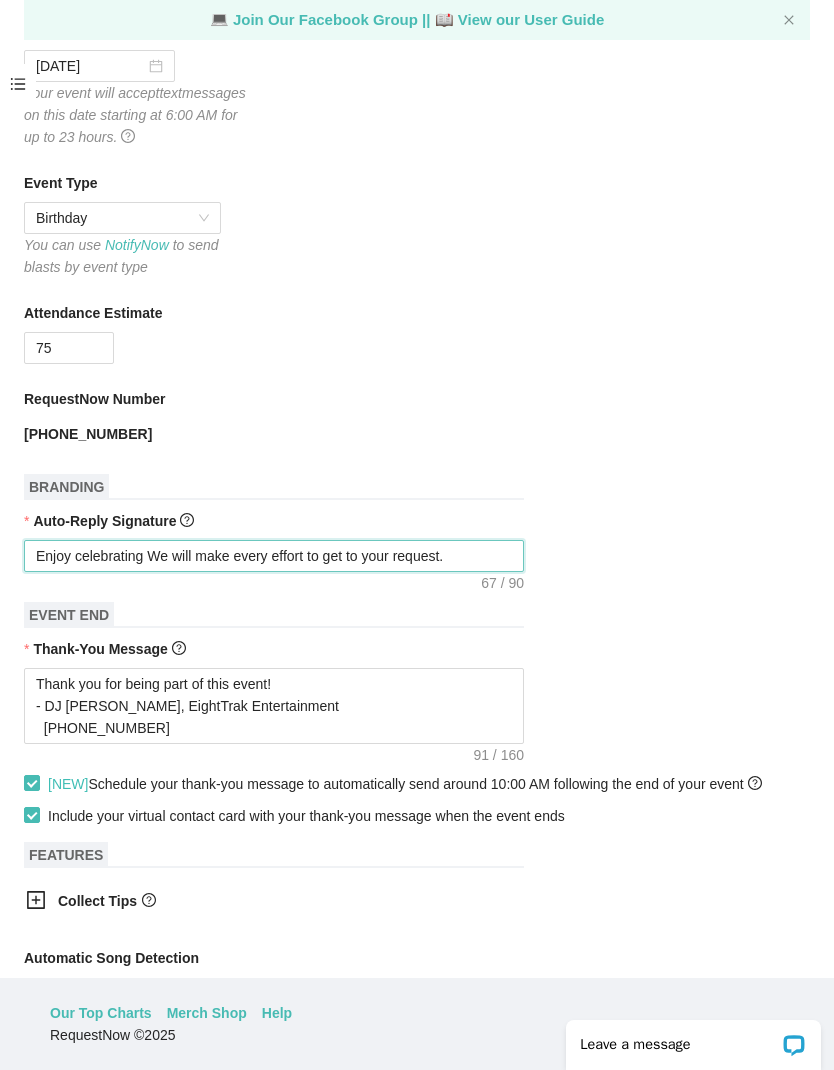 type on "Enjoy celebratingWe will make every effort to get to your request." 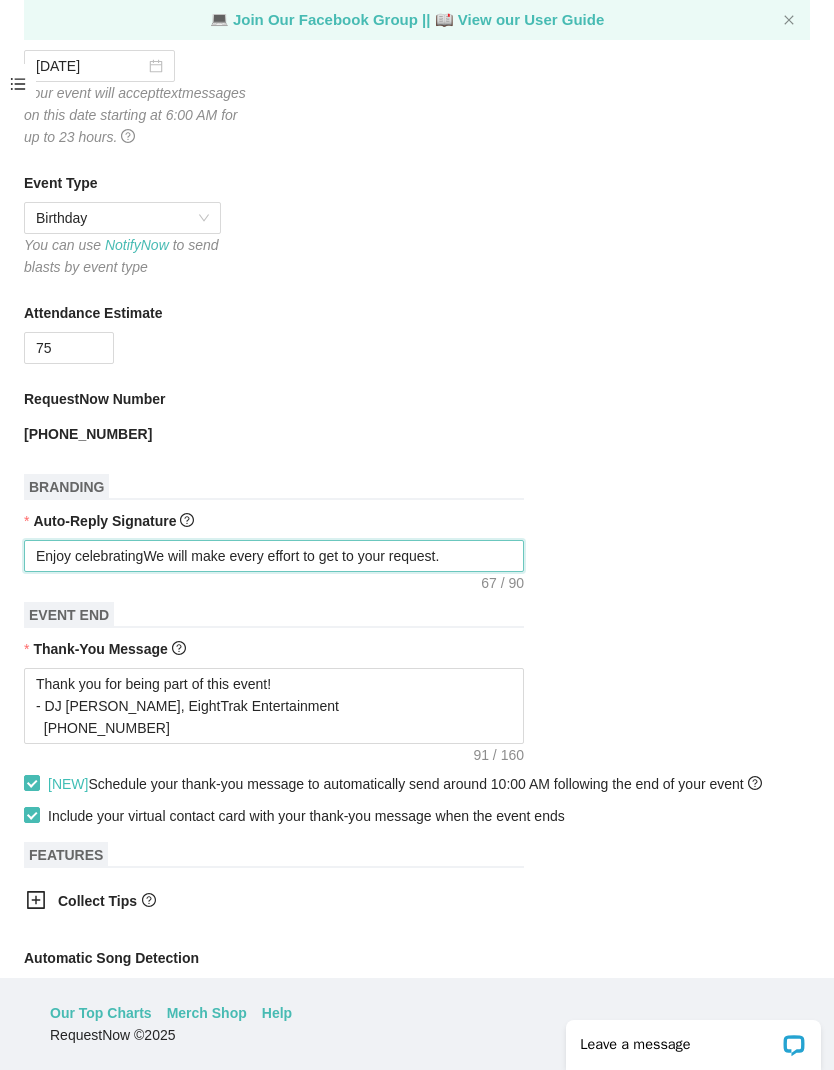 type on "Enjoy celebratinWe will make every effort to get to your request." 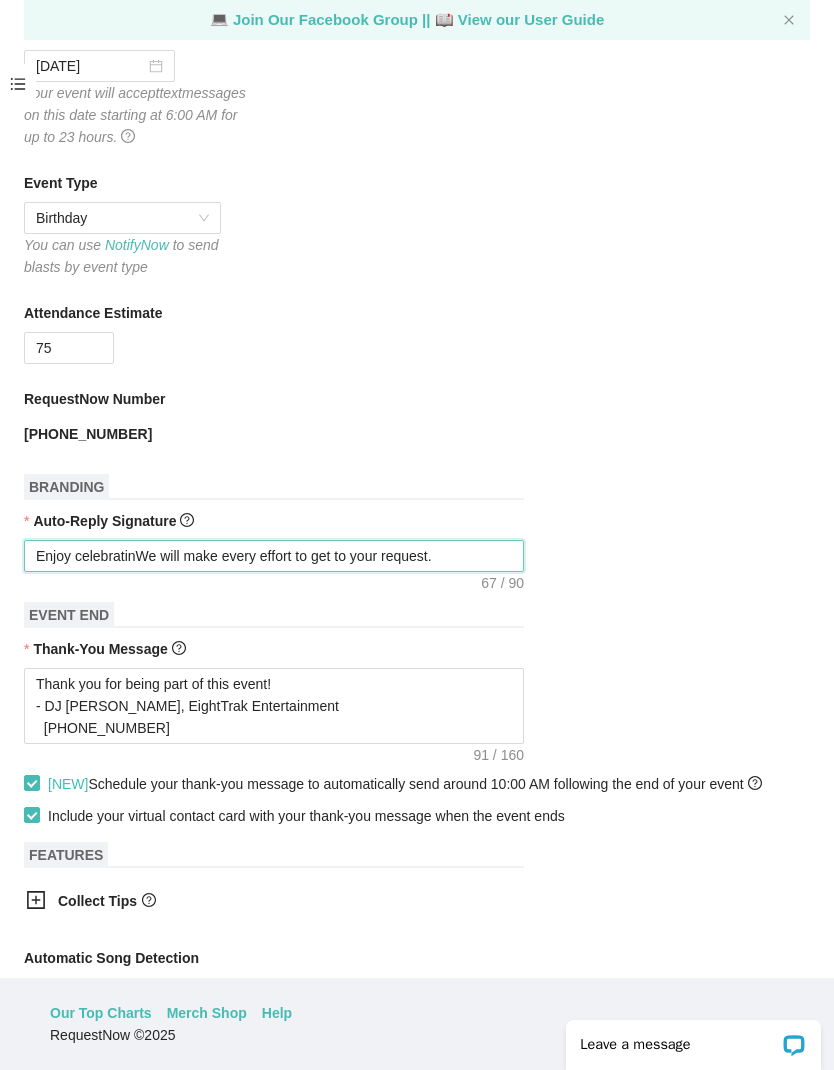 type on "We will make every effort to get to your request." 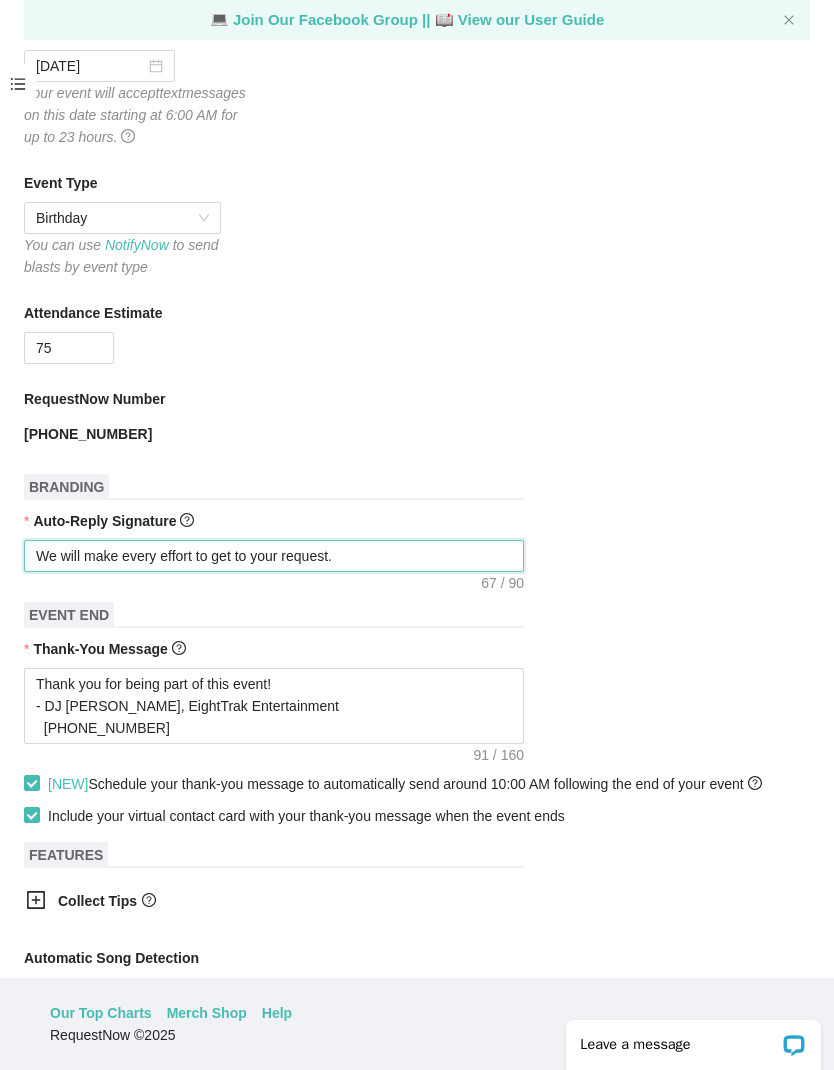 type on "We will make every effort to get to your request." 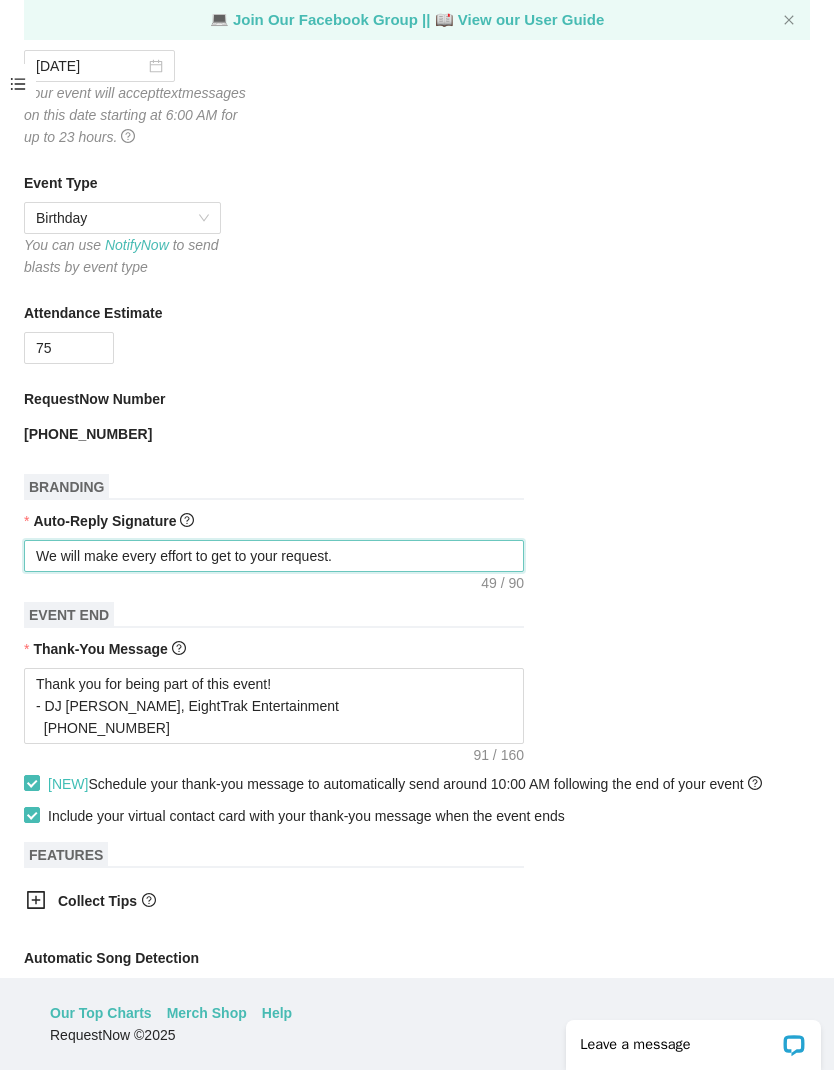 type on "TWe will make every effort to get to your request." 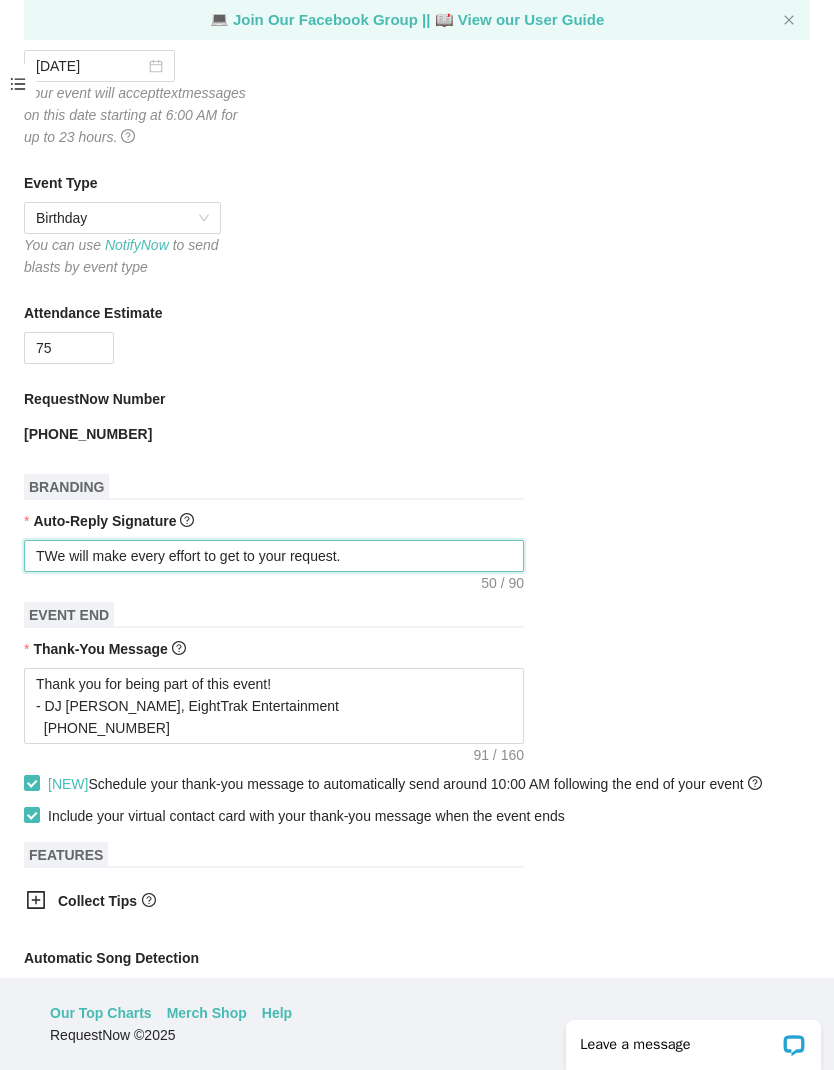type on "ThWe will make every effort to get to your request." 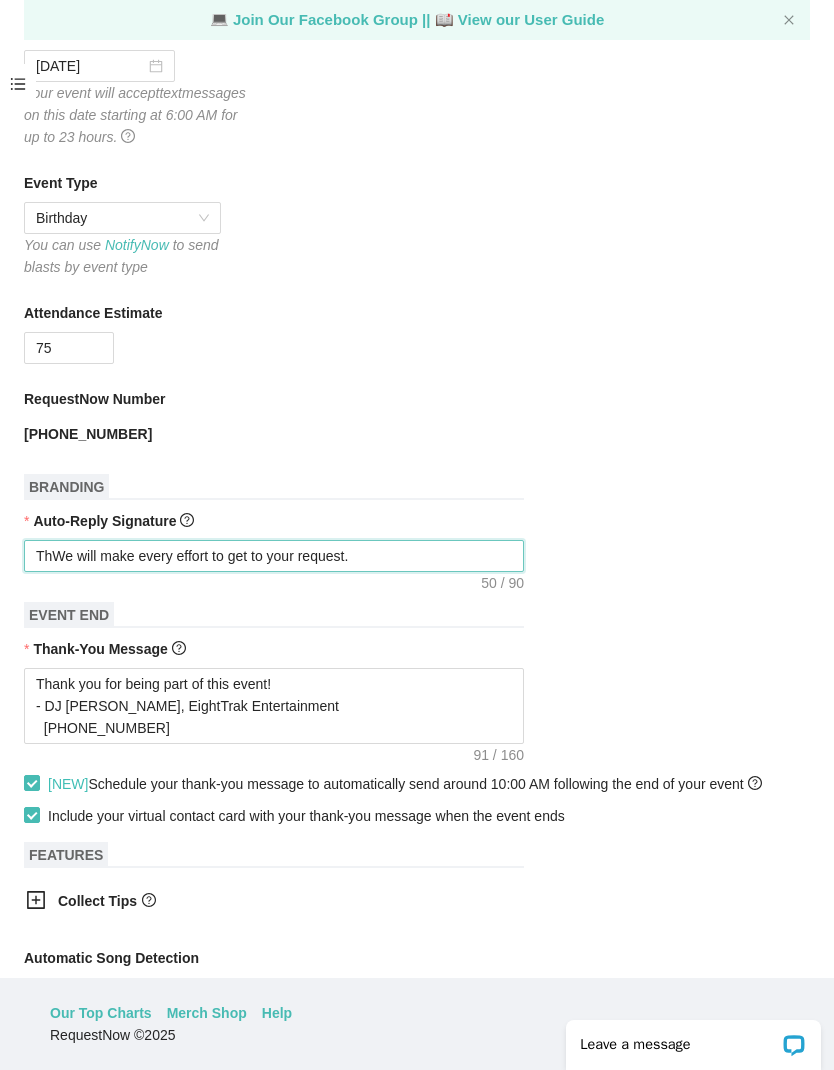 type on "ThWe will make every effort to get to your request." 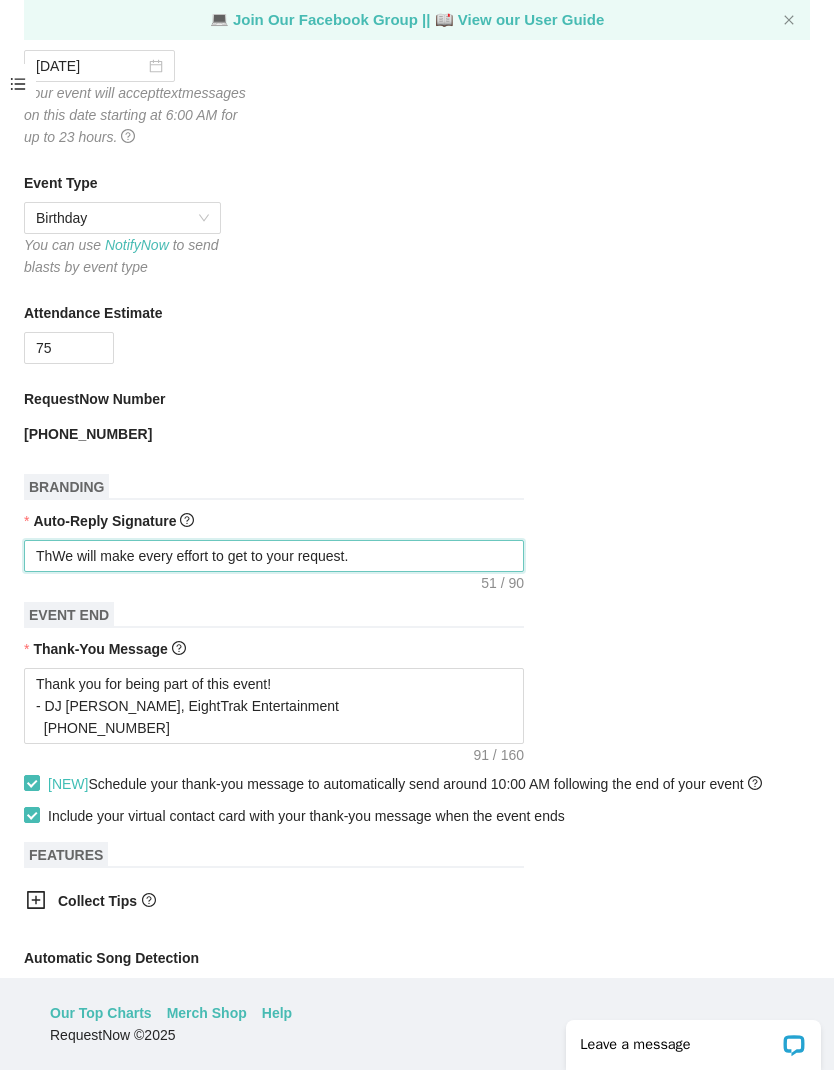 type on "ThaWe will make every effort to get to your request." 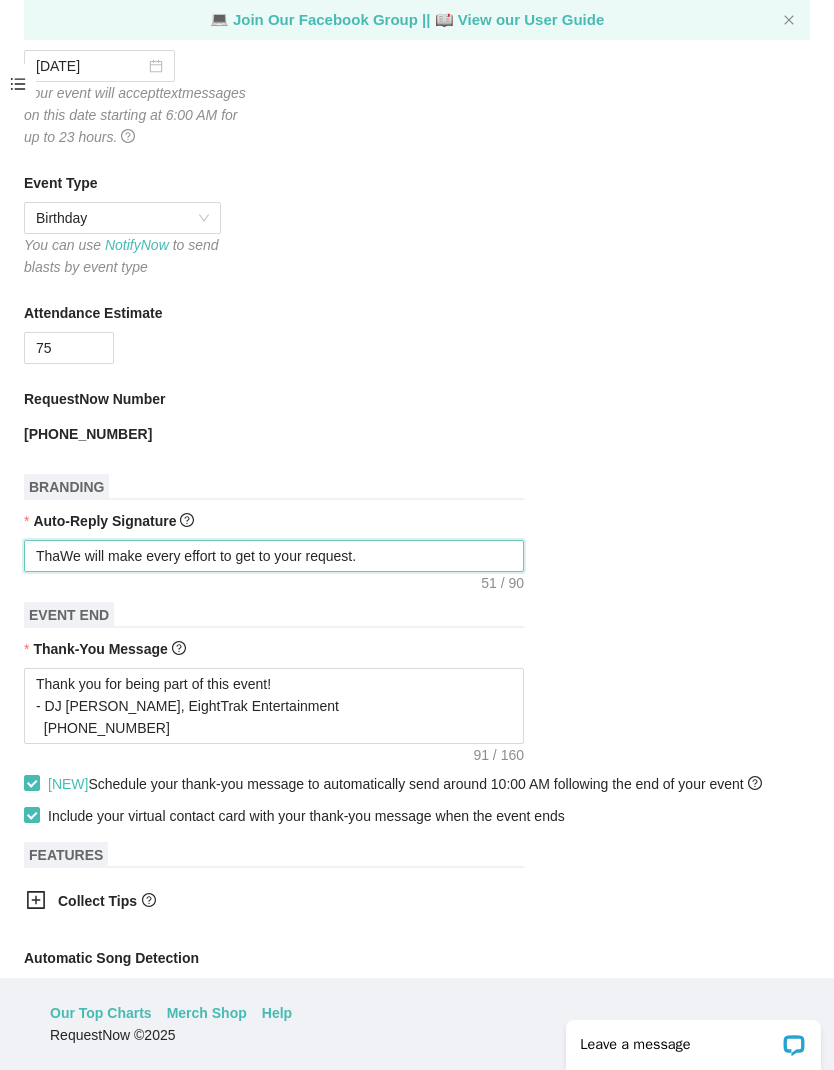 type on "ThaWe will make every effort to get to your request." 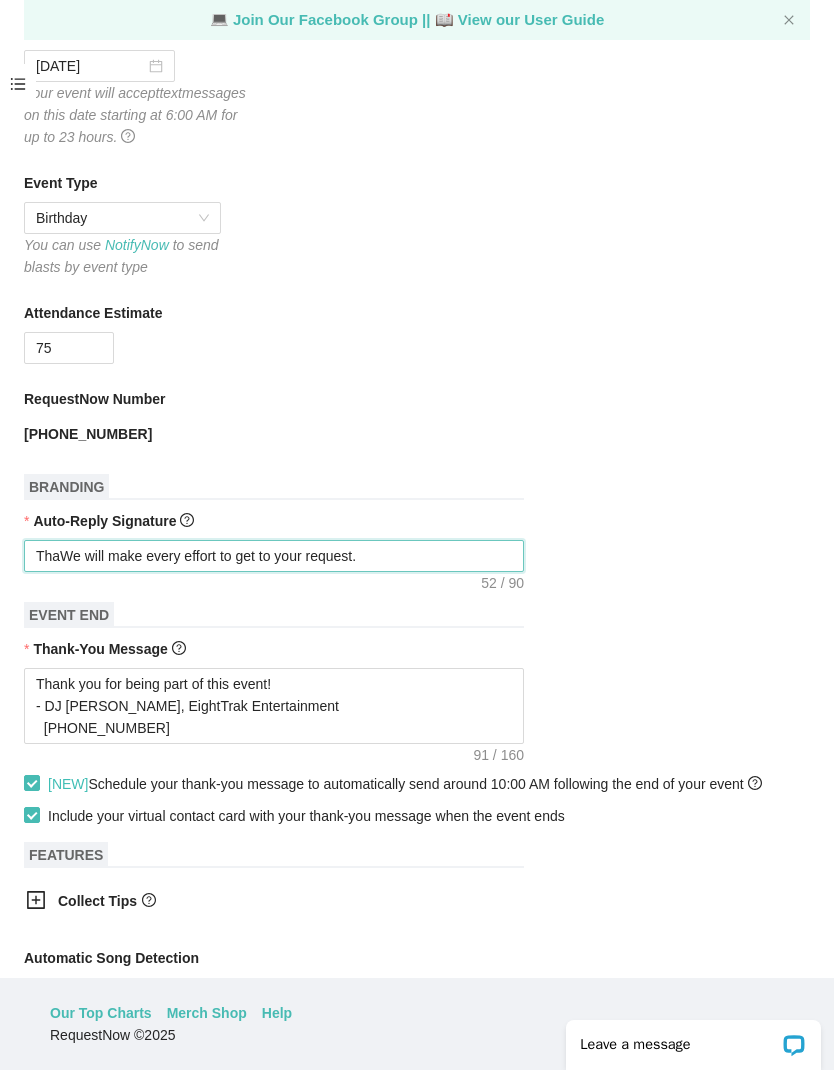 type on "ThanWe will make every effort to get to your request." 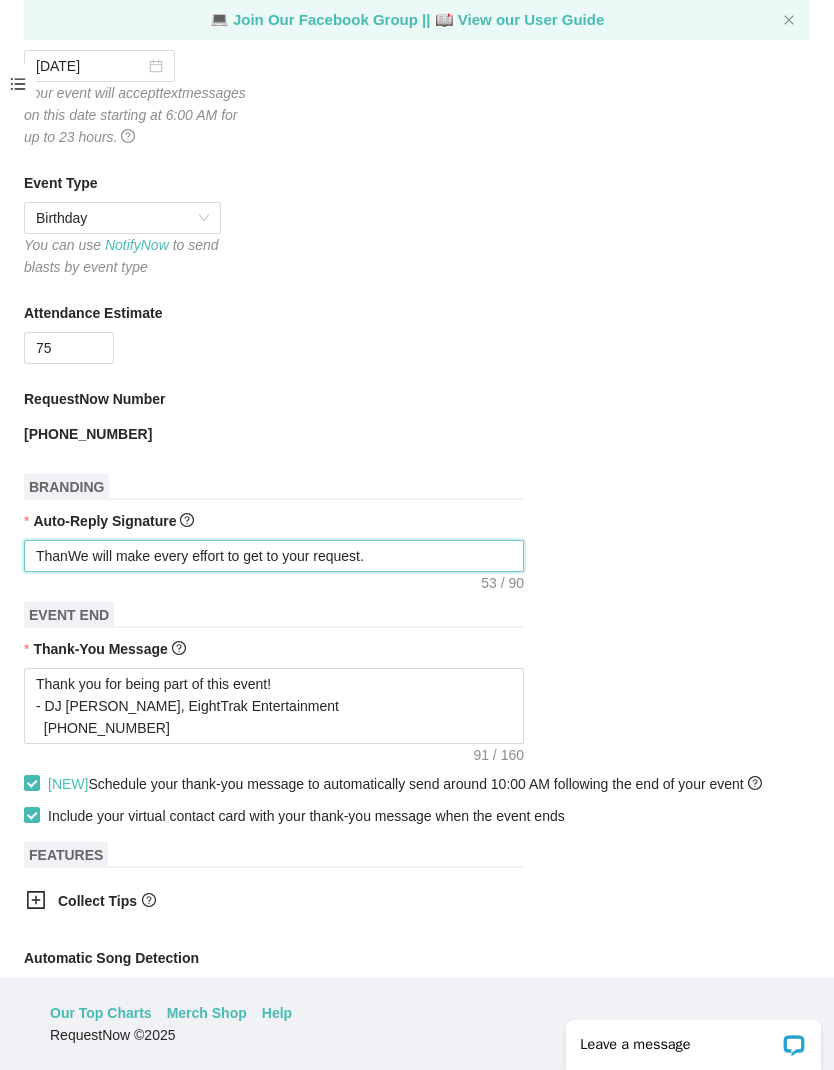 type on "ThankWe will make every effort to get to your request." 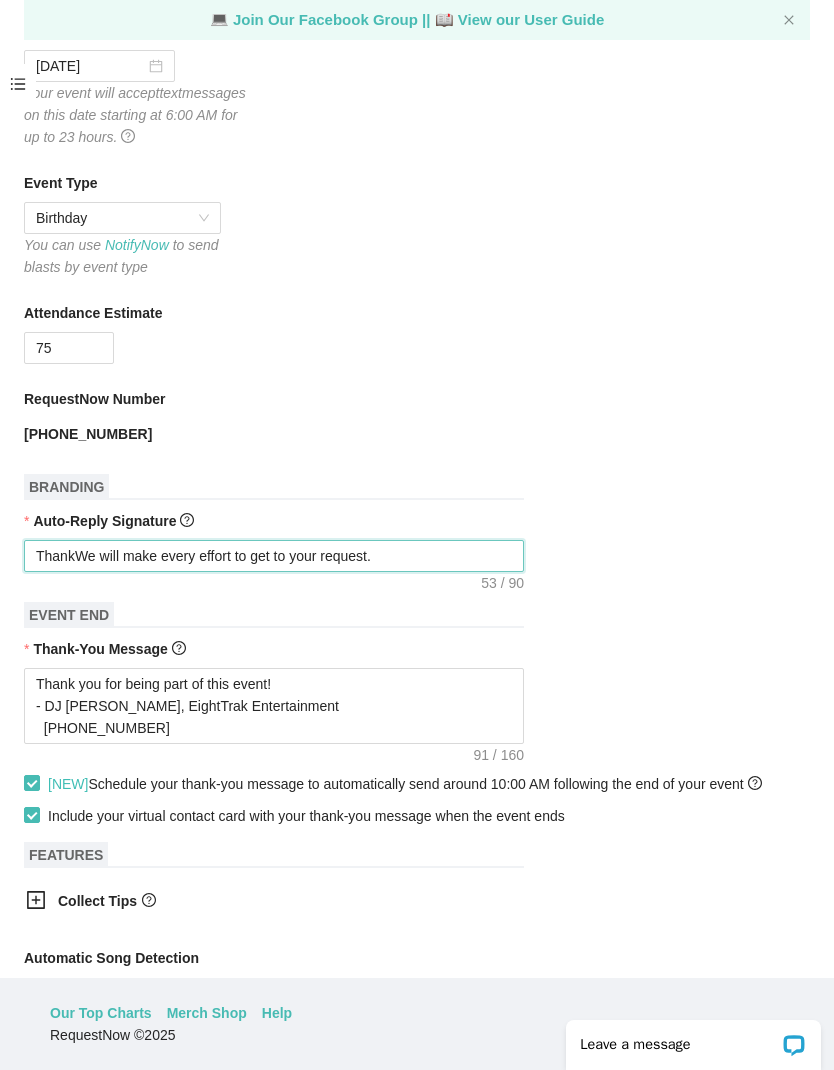 type on "ThankWe will make every effort to get to your request." 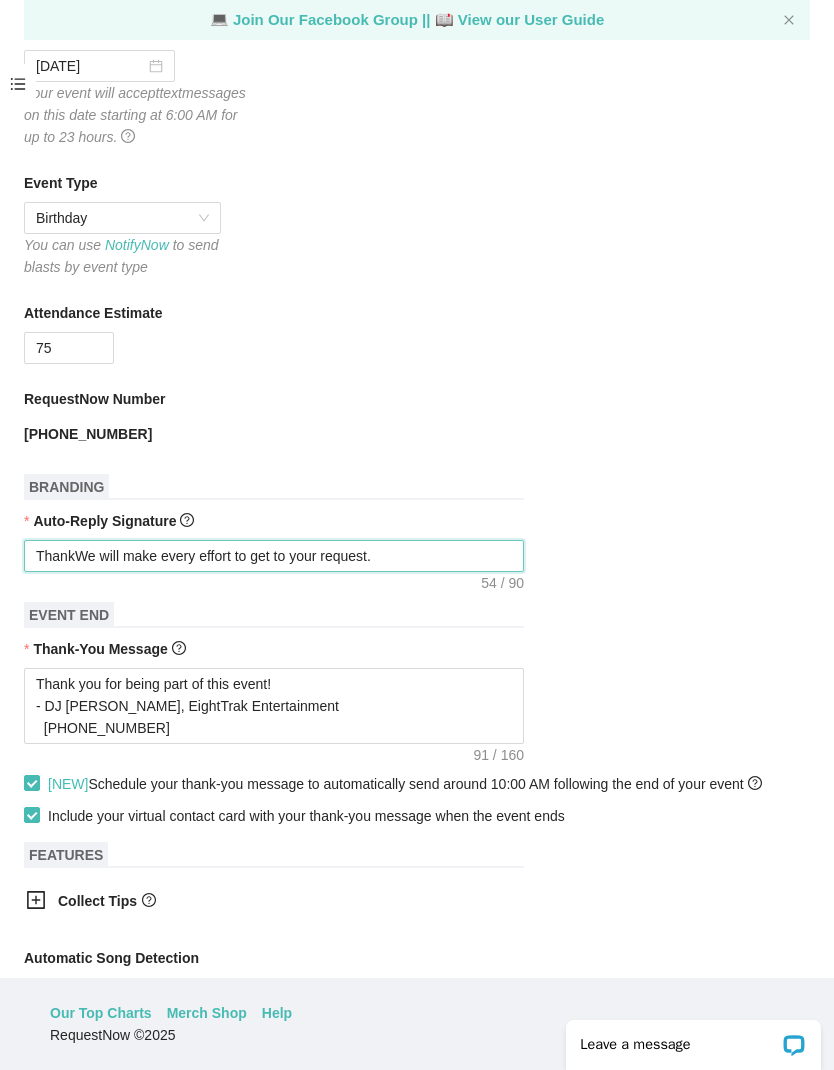 type on "Thank We will make every effort to get to your request." 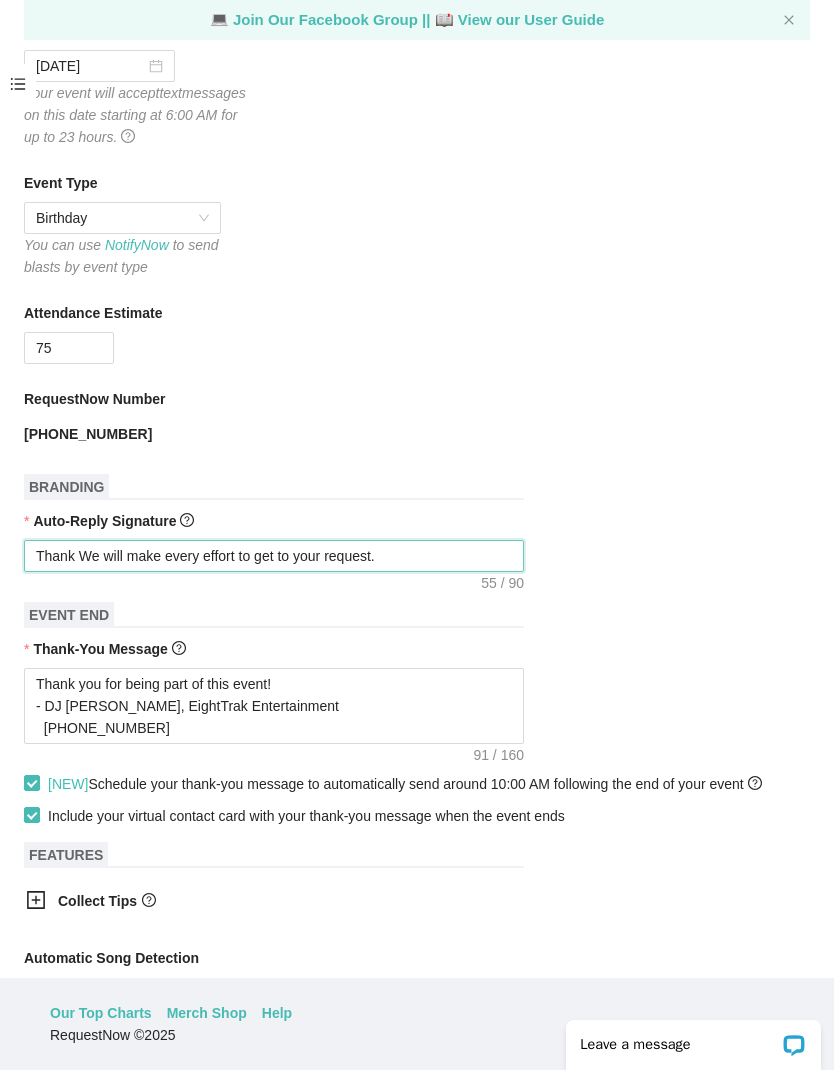 type on "Thank yWe will make every effort to get to your request." 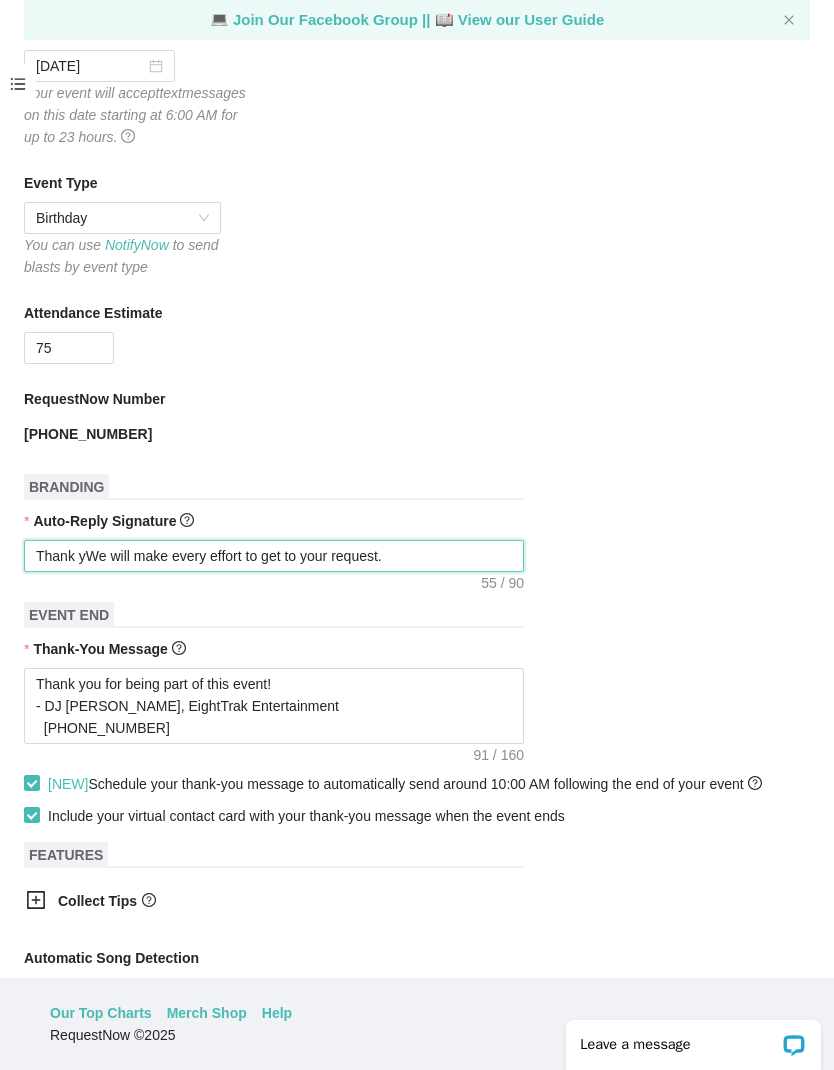 type on "Thank yWe will make every effort to get to your request." 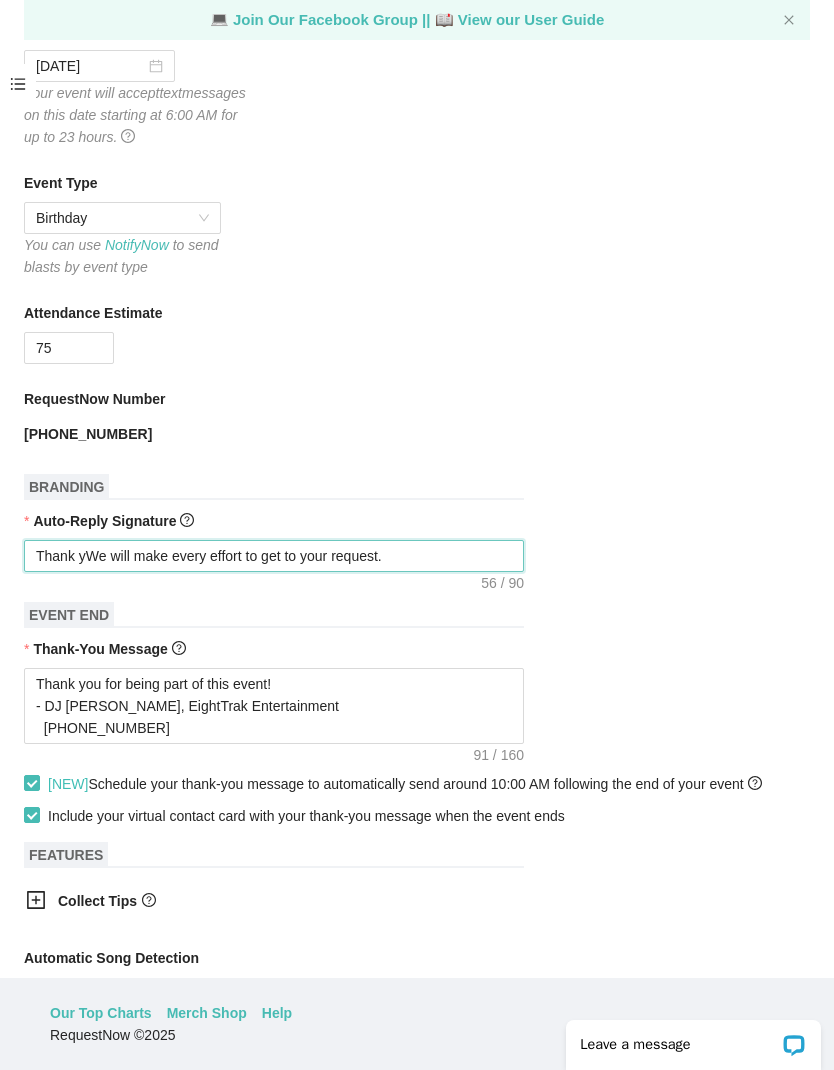 type on "Thank yoWe will make every effort to get to your request." 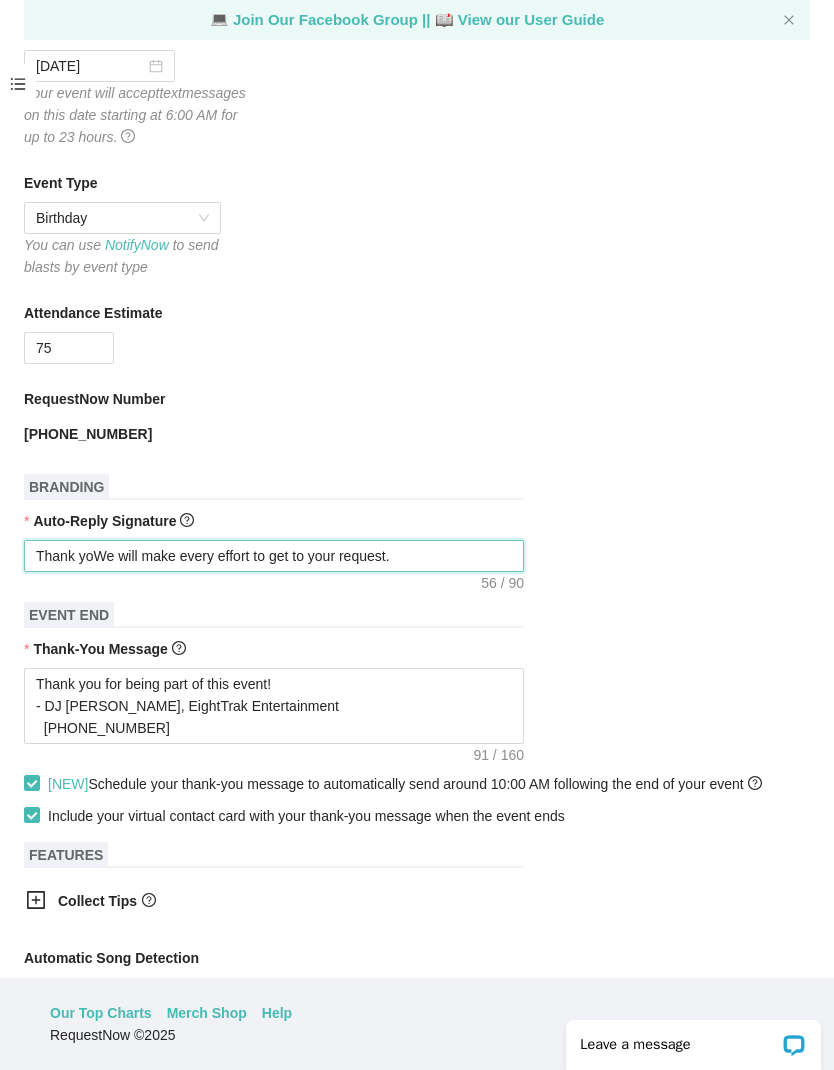type on "Thank yoWe will make every effort to get to your request." 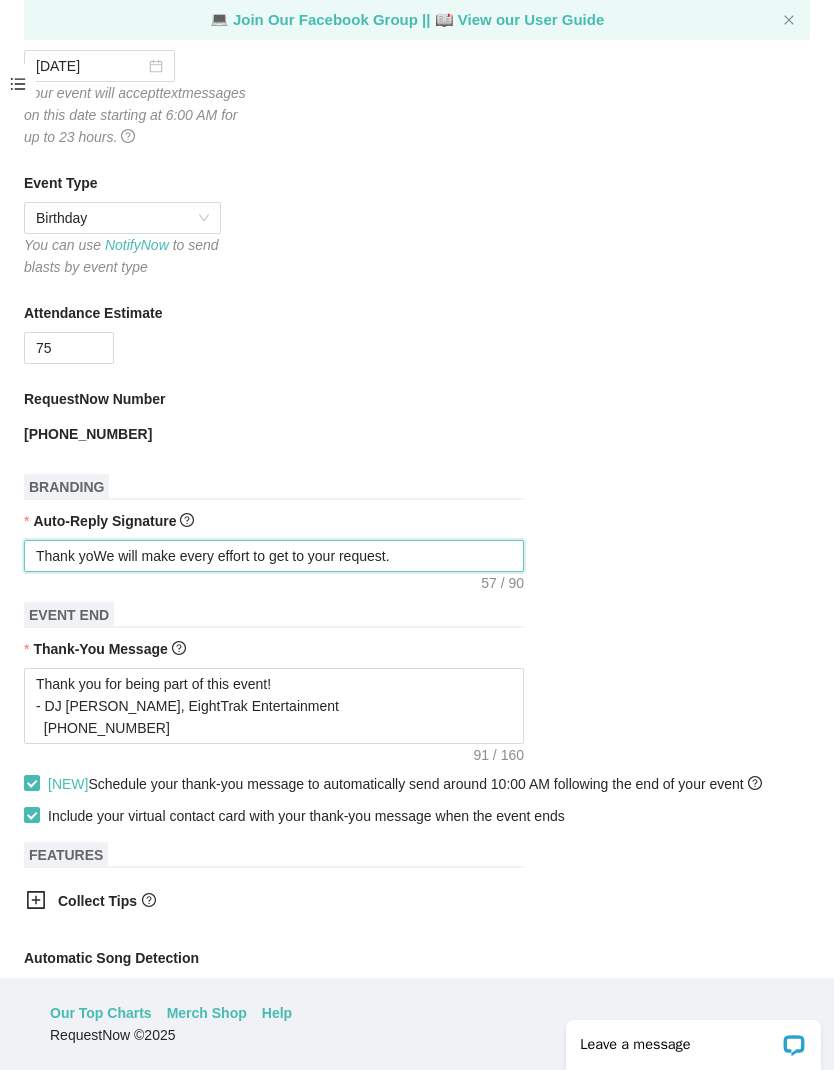 type on "Thank youWe will make every effort to get to your request." 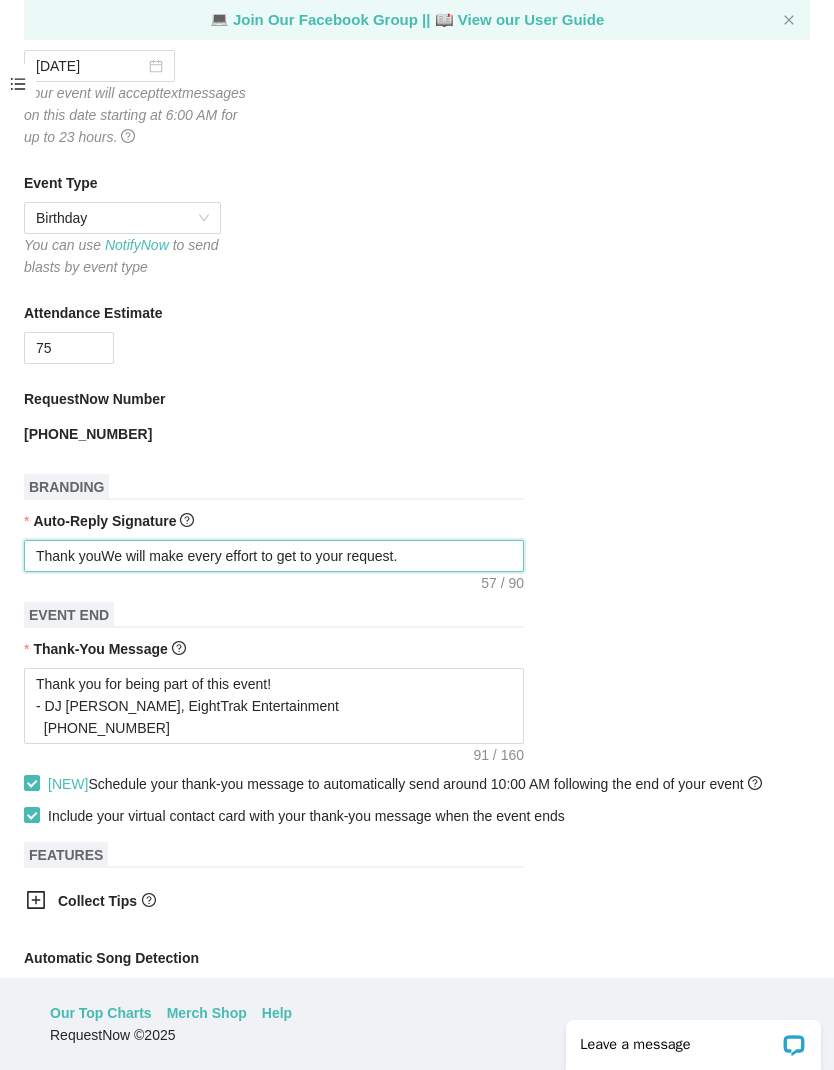 type on "Thank you,We will make every effort to get to your request." 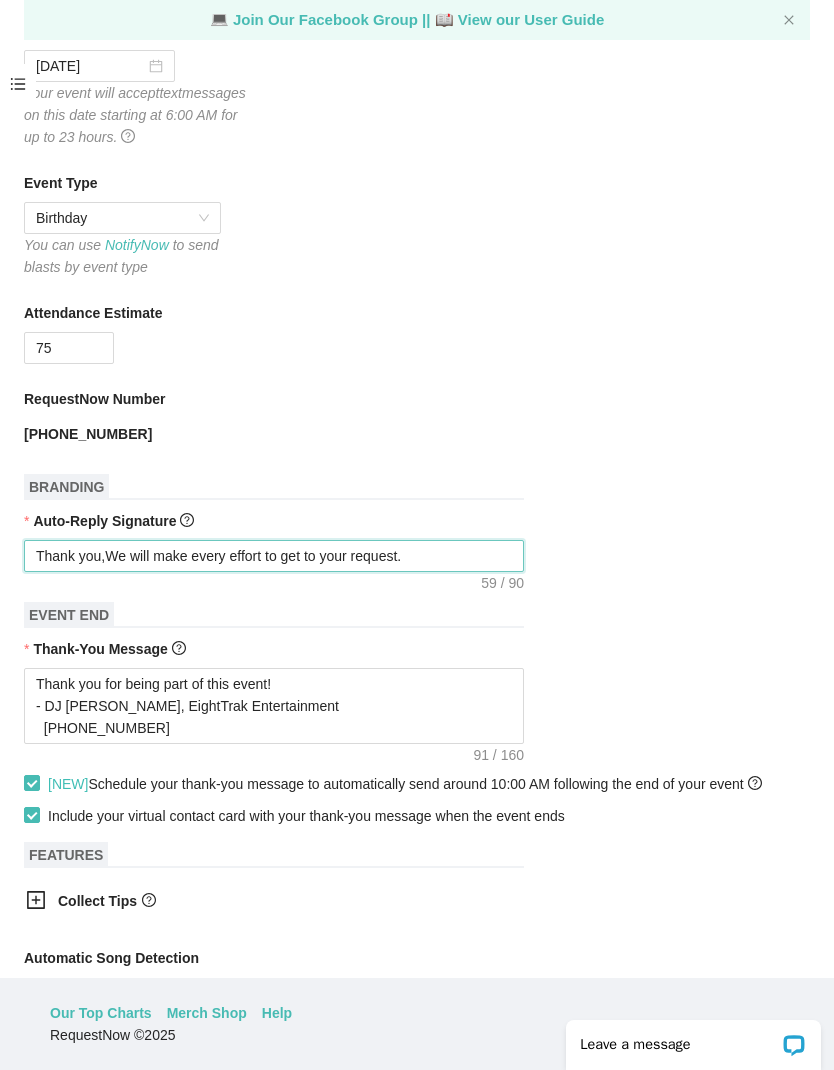 type on "Thank you, We will make every effort to get to your request." 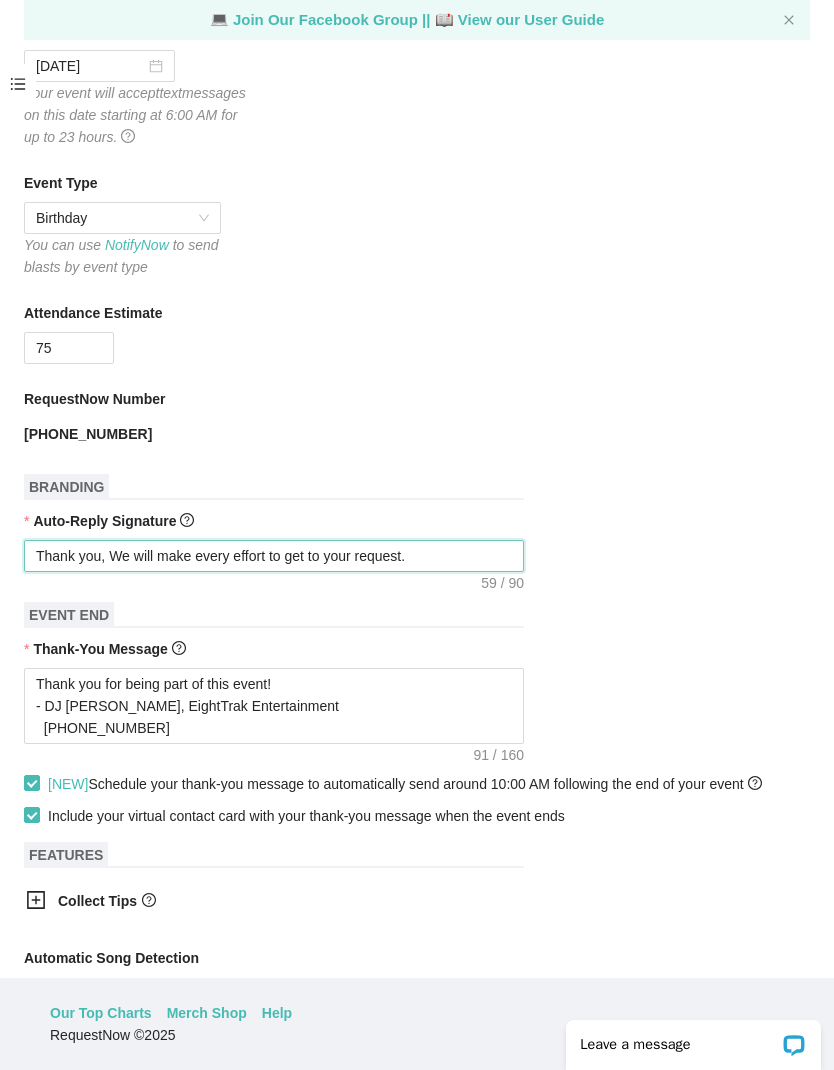 type on "Thank you, We will make every effort to get to your request." 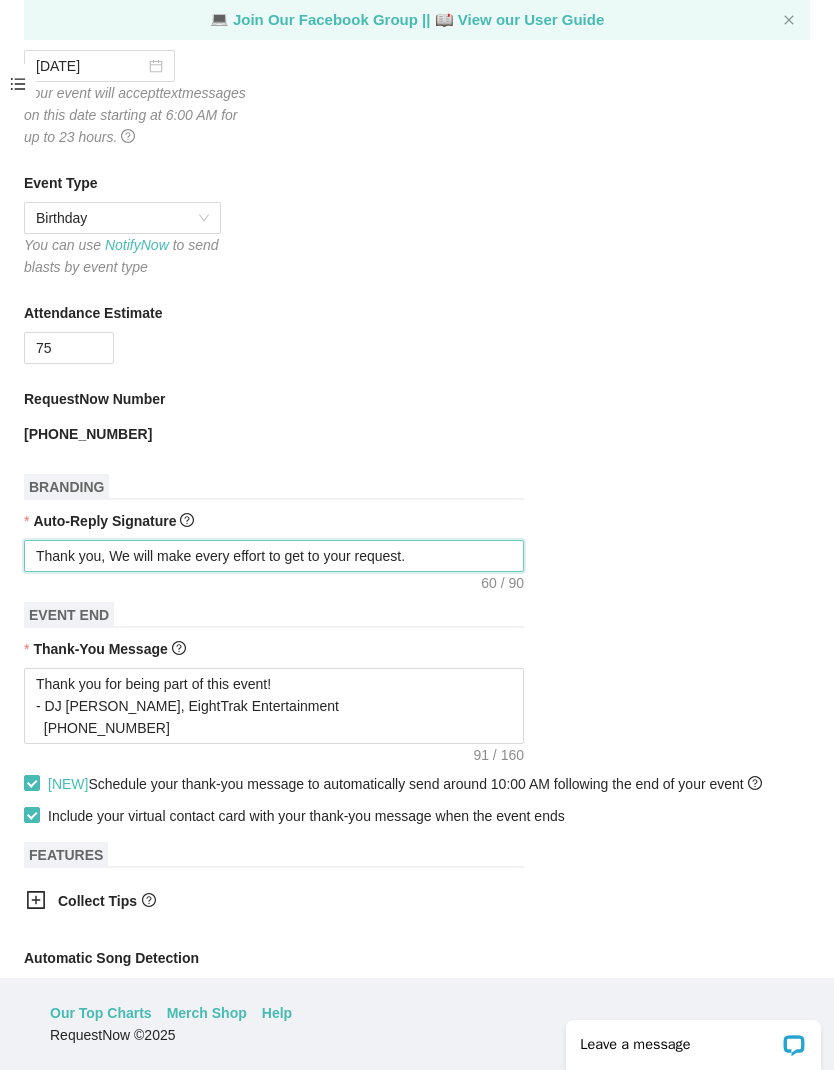 click on "Thank you, We will make every effort to get to your request." at bounding box center [274, 556] 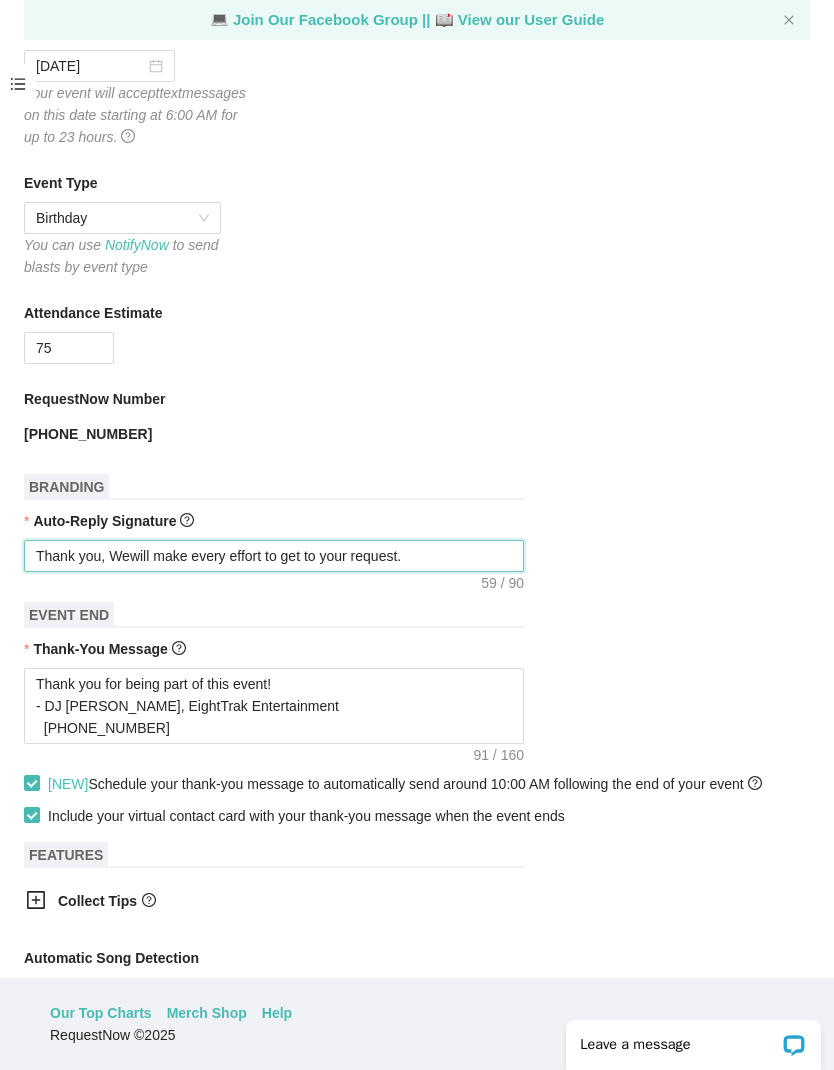 type on "Thank you, Wwill make every effort to get to your request." 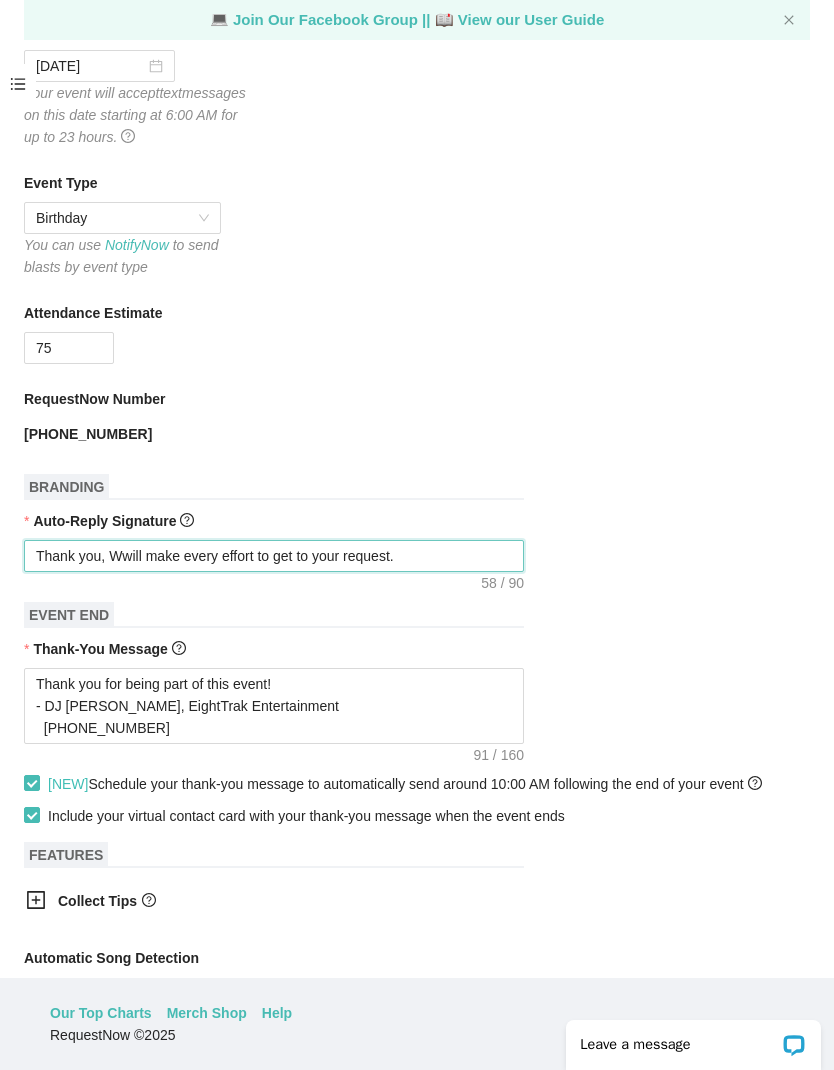 type on "Thank you, will make every effort to get to your request." 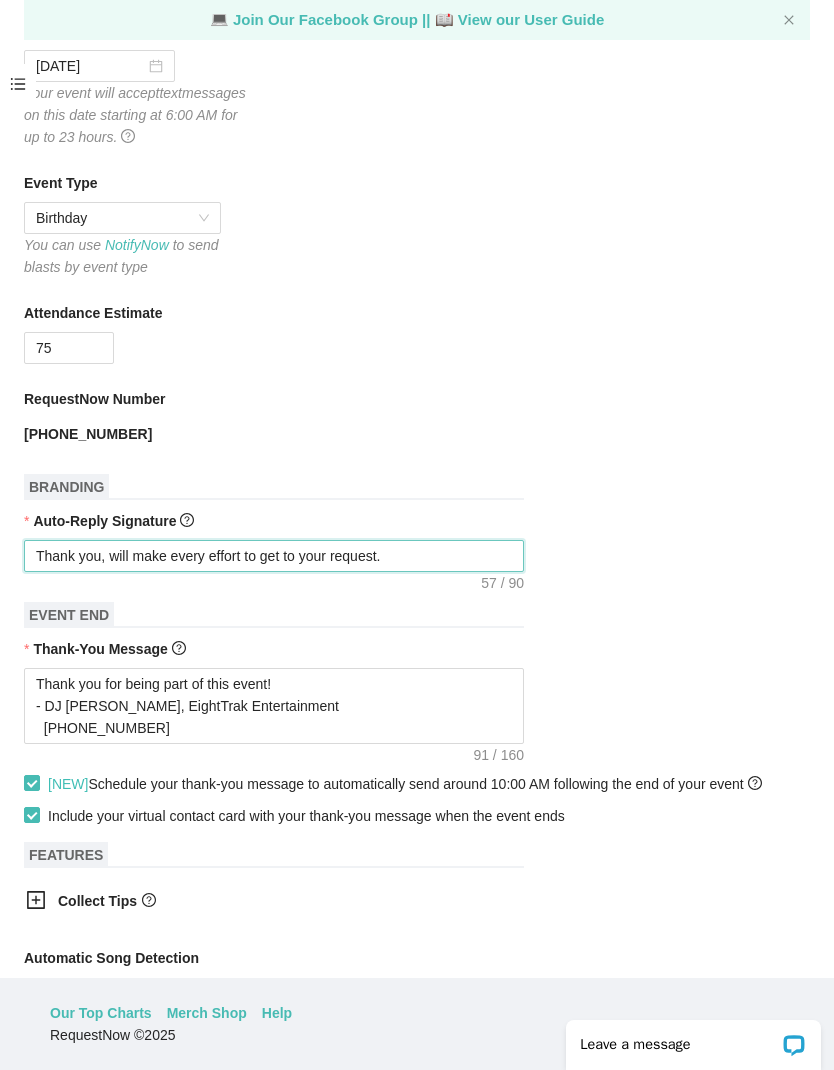 type on "Thank you, wwill make every effort to get to your request." 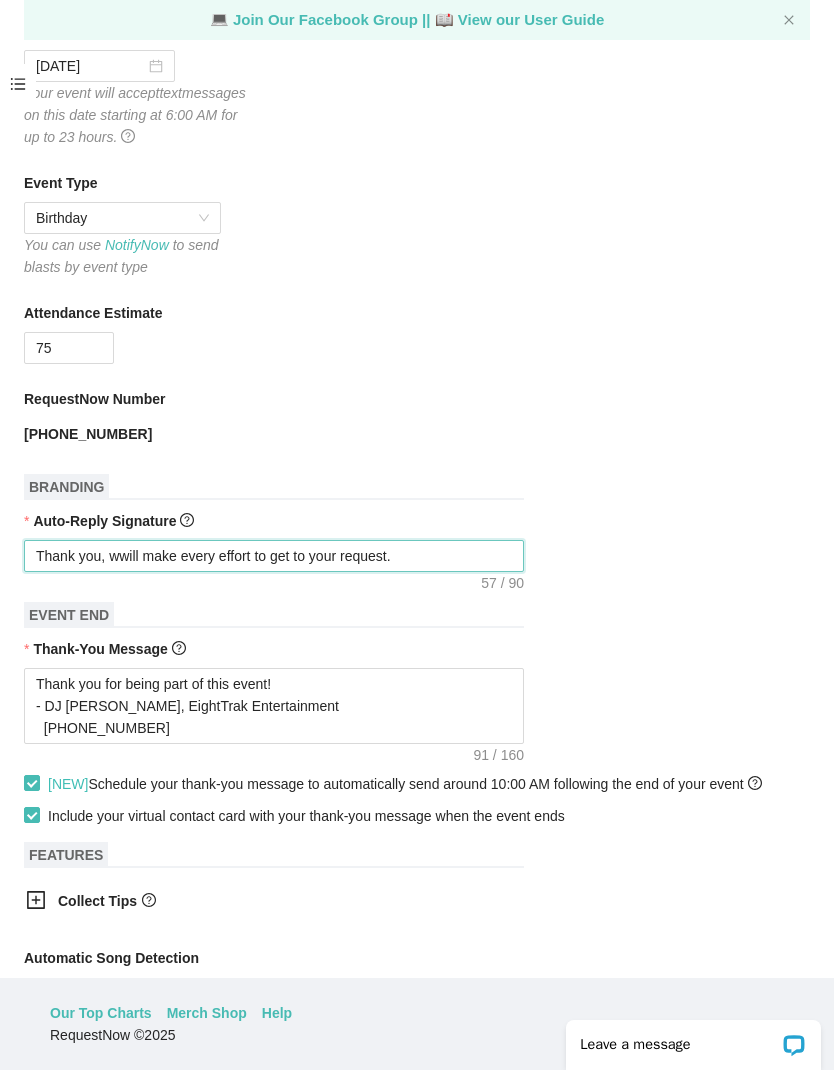 type on "Thank you, wewill make every effort to get to your request." 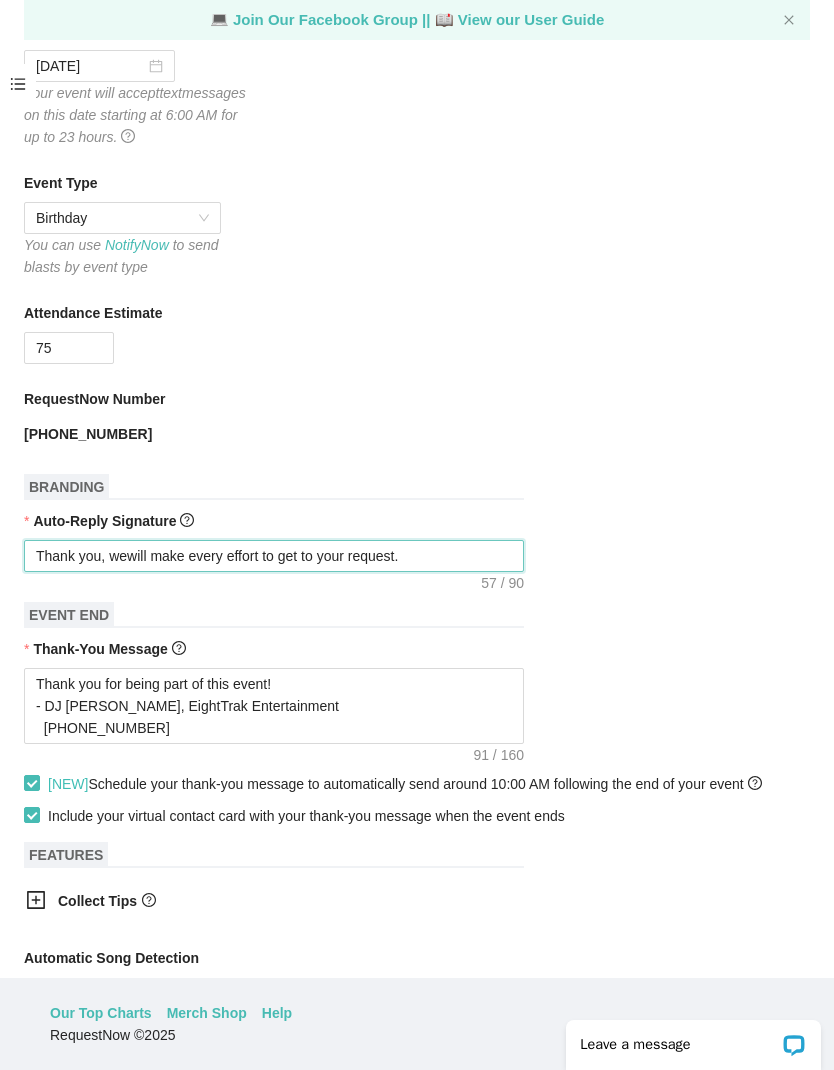 type on "Thank you, wewill make every effort to get to your request." 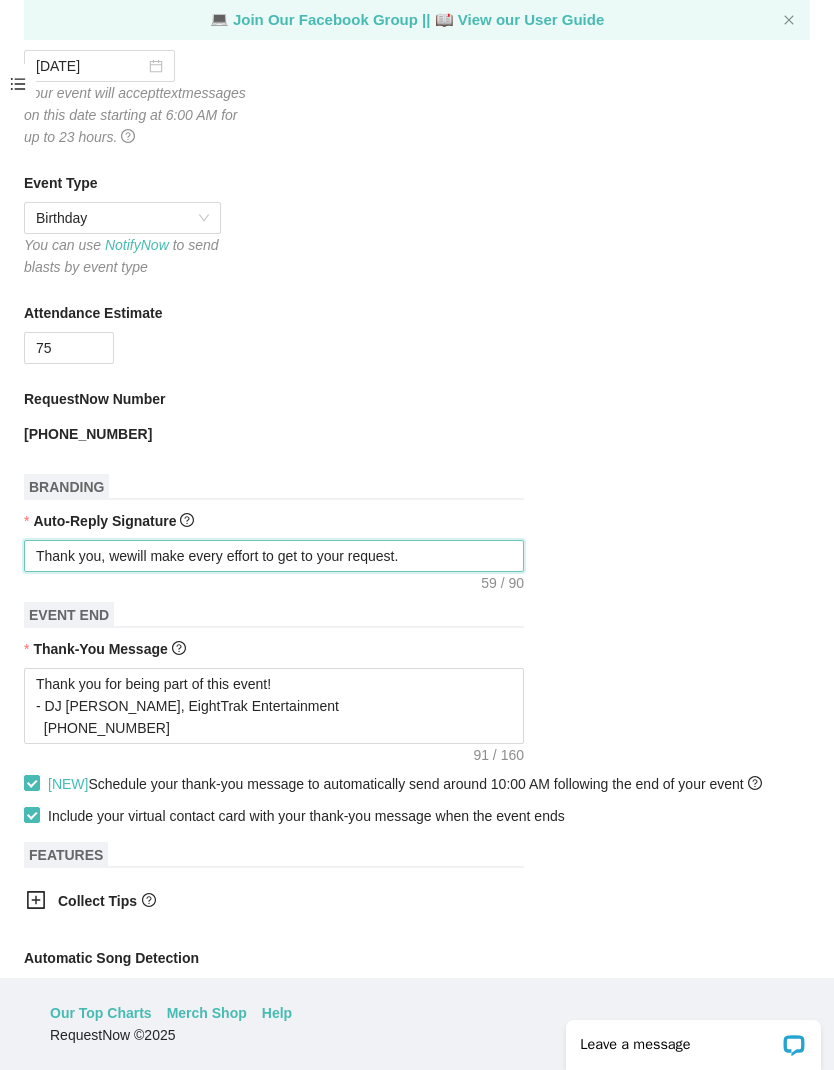 type on "Thank you, we will make every effort to get to your request." 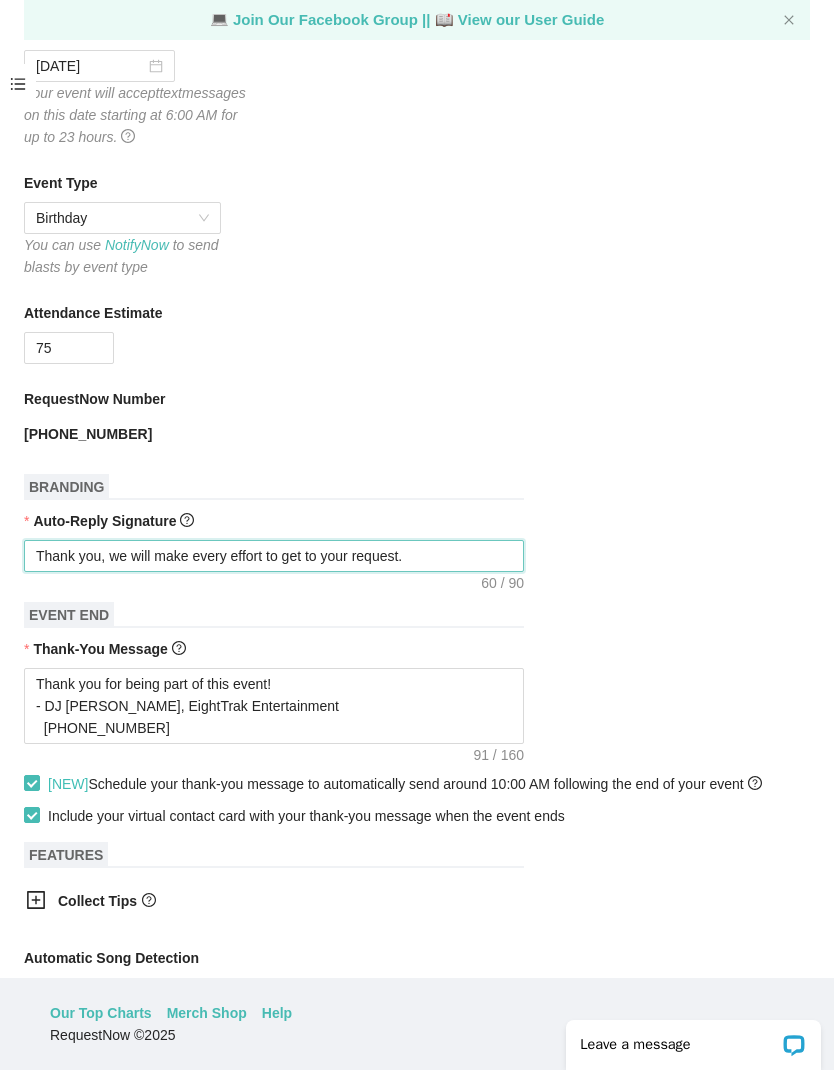click on "Thank you, we will make every effort to get to your request." at bounding box center (274, 556) 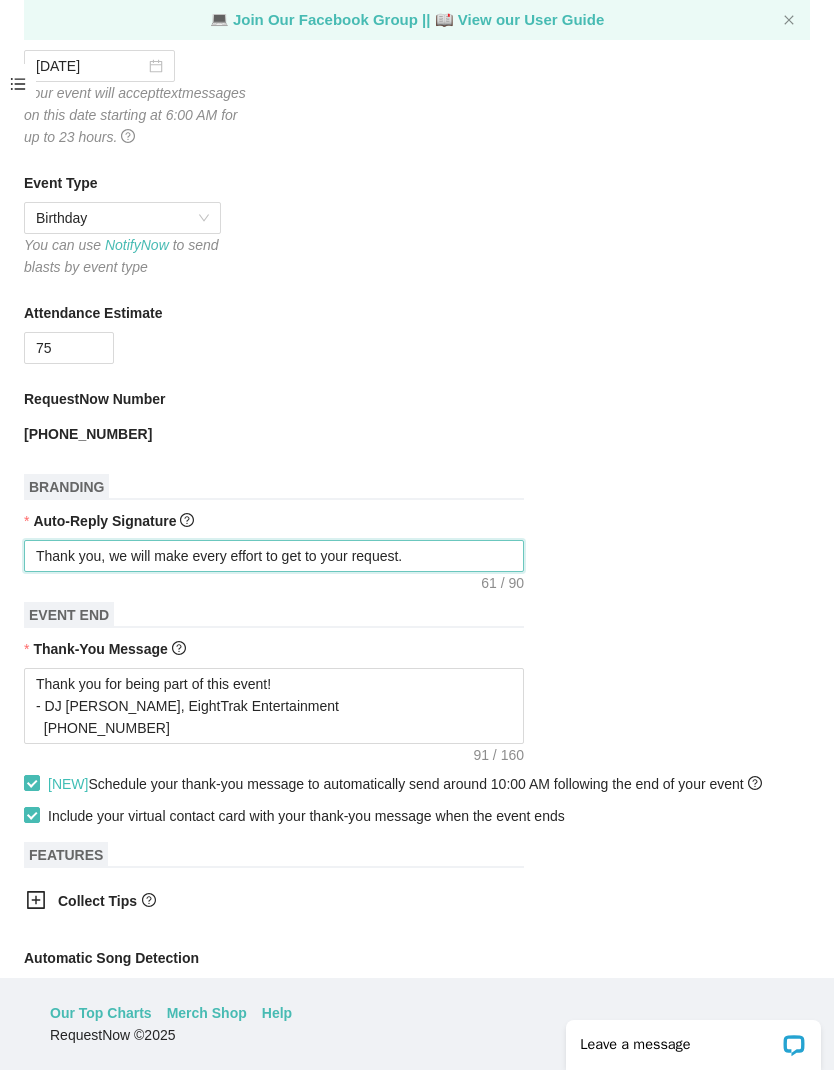 type on "Thank you, we will make every effort to get to your request." 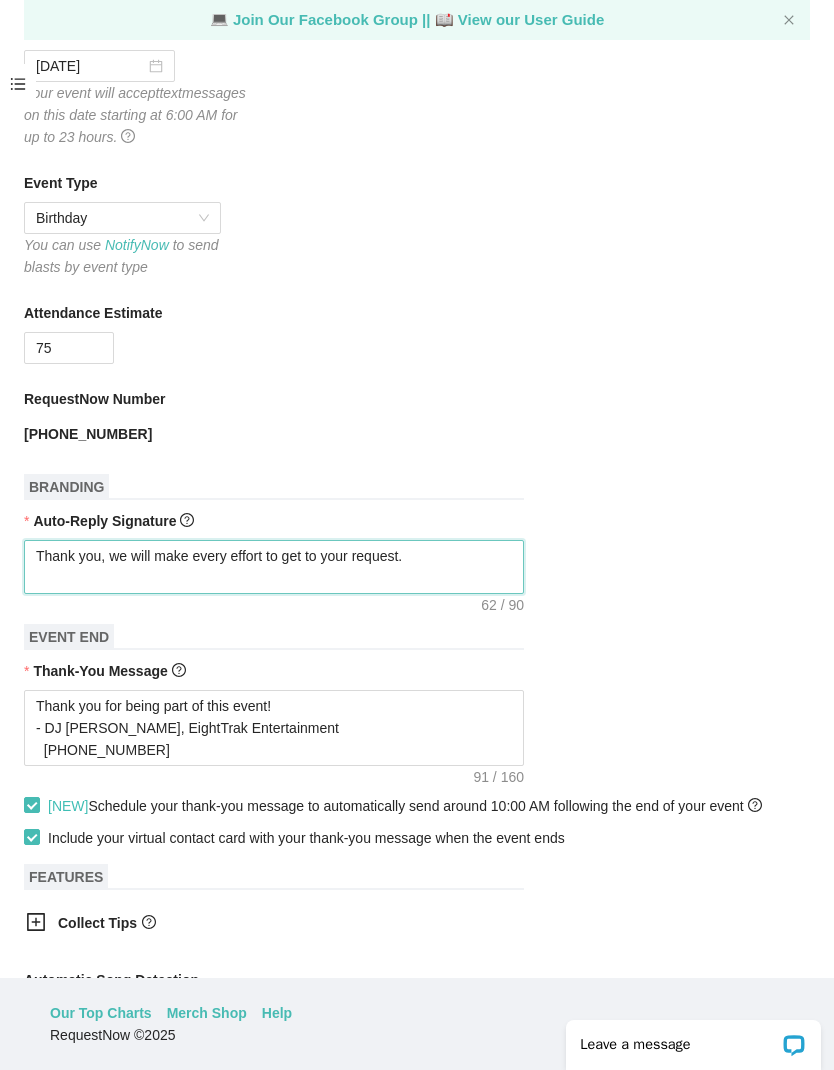 paste on "https://songtip.me/4lt7rgI" 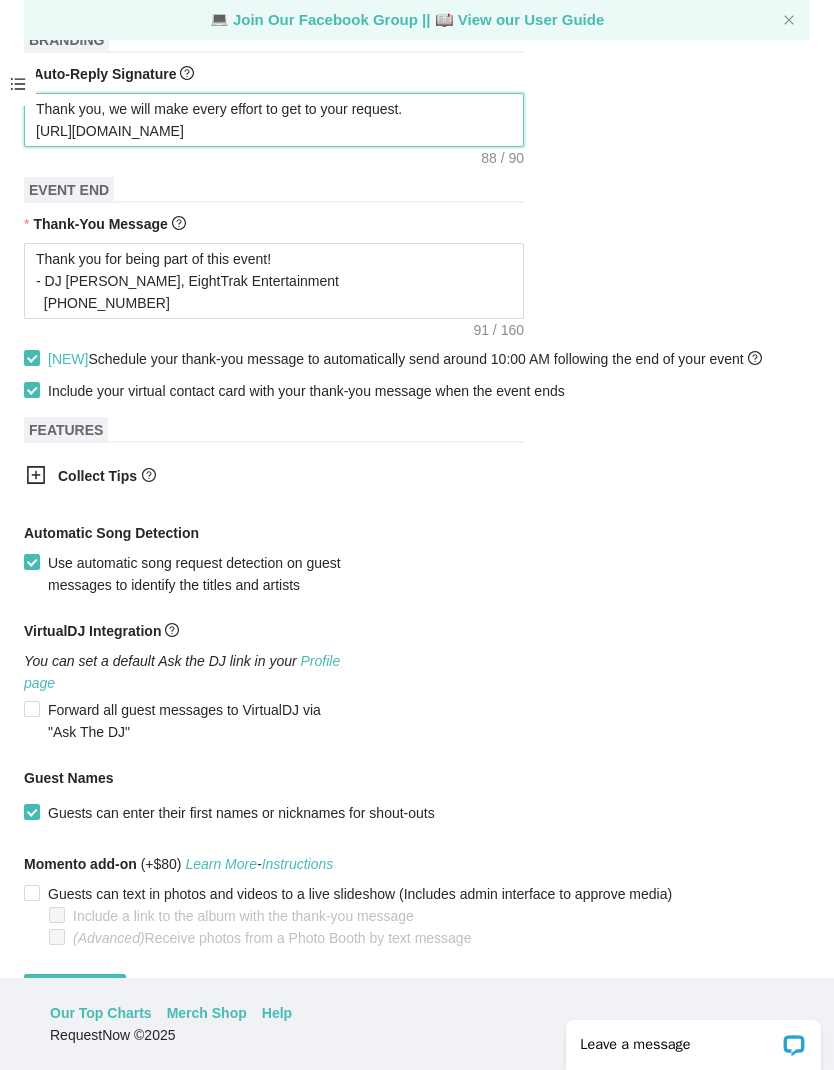scroll, scrollTop: 734, scrollLeft: 0, axis: vertical 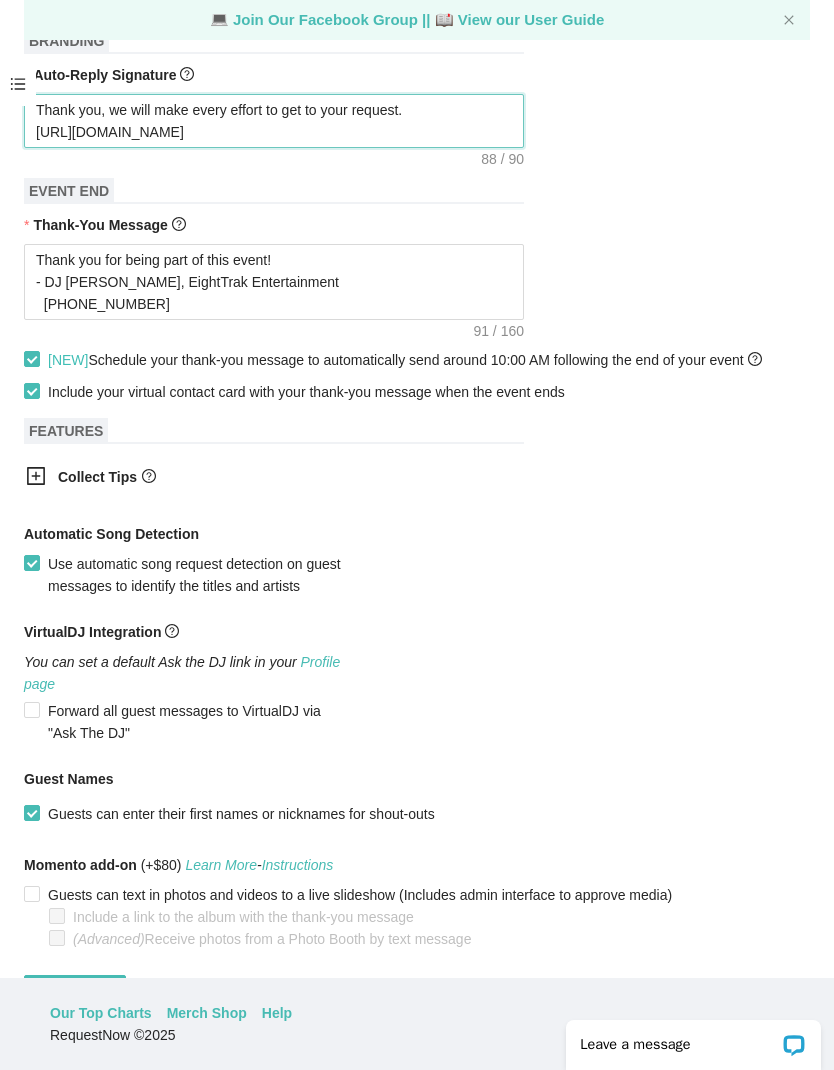 type on "Thank you, we will make every effort to get to your request.
[URL][DOMAIN_NAME]" 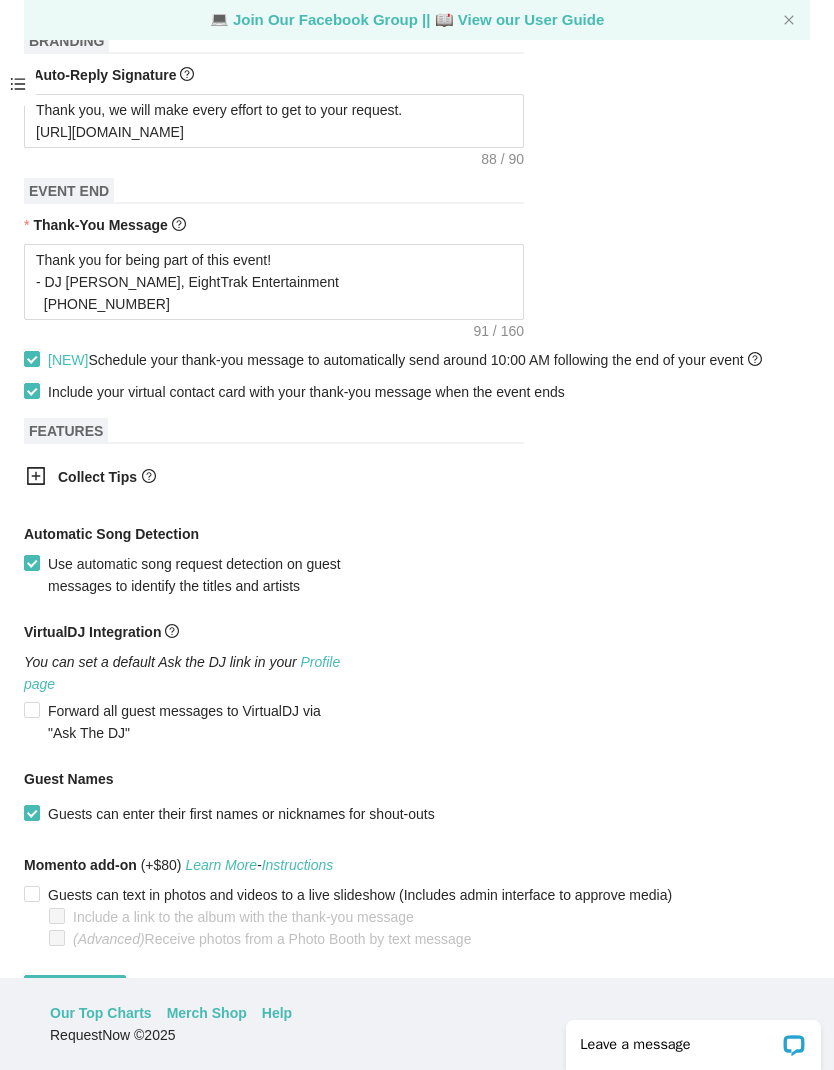 click on "Save event" at bounding box center [75, 991] 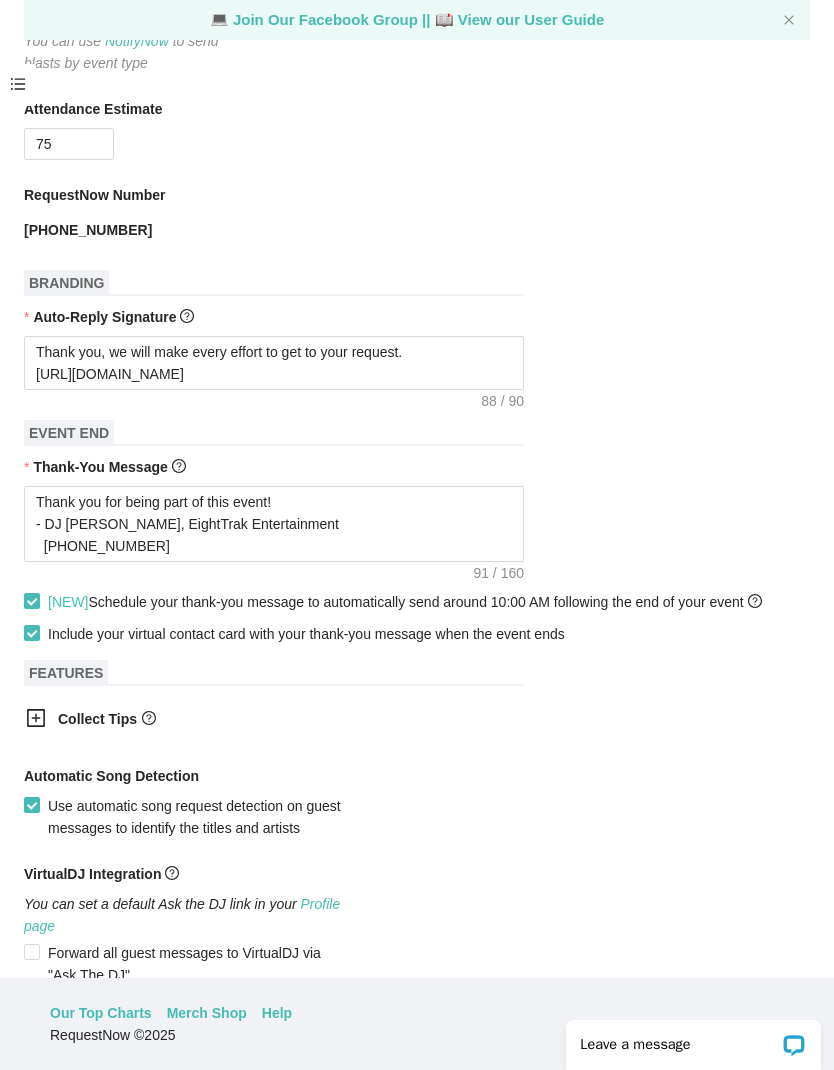 scroll, scrollTop: 418, scrollLeft: 0, axis: vertical 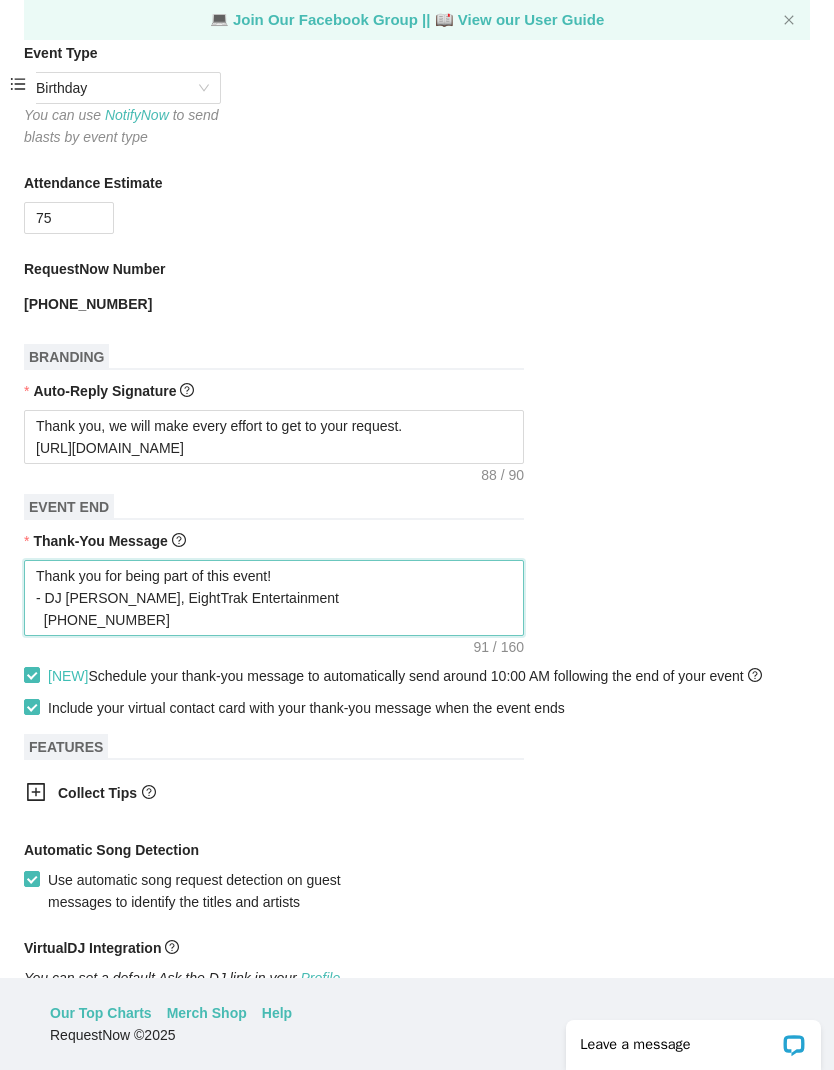 click on "Thank you for being part of this event!
- DJ Pete, EightTrak Entertainment
(716)553-5290" at bounding box center (274, 598) 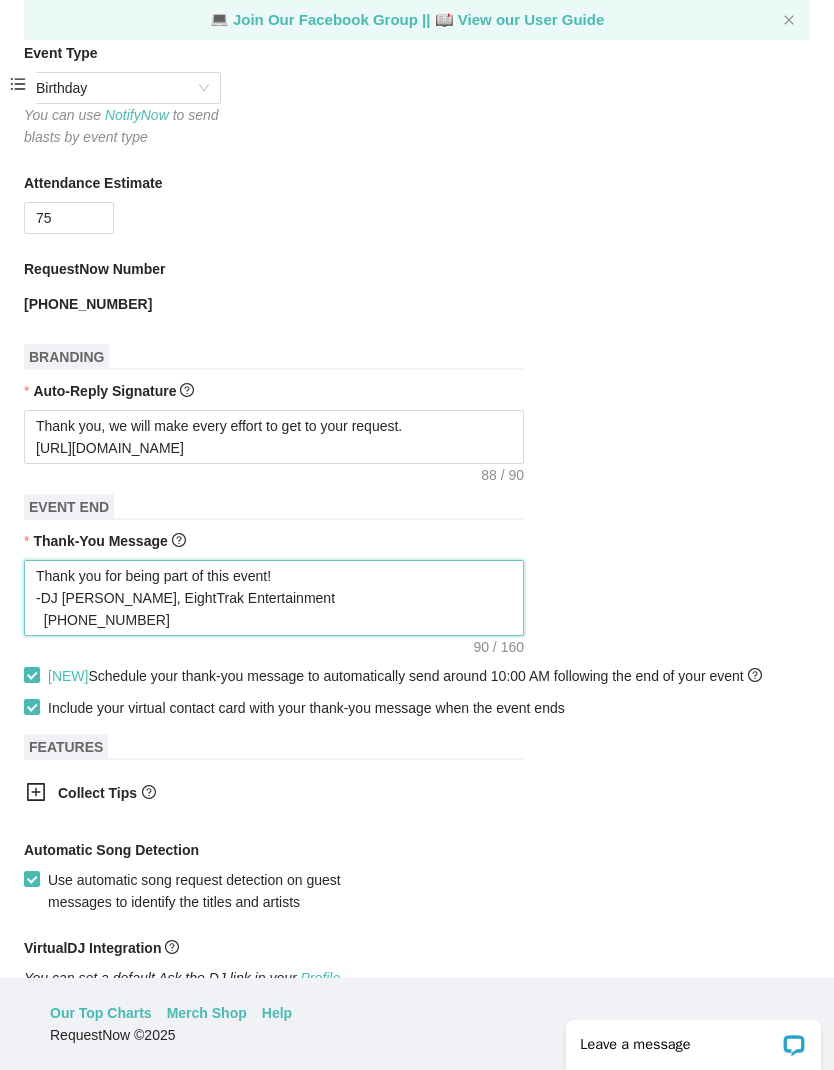 type on "Thank you for being part of this event!
DJ Pete, EightTrak Entertainment
(716)553-5290" 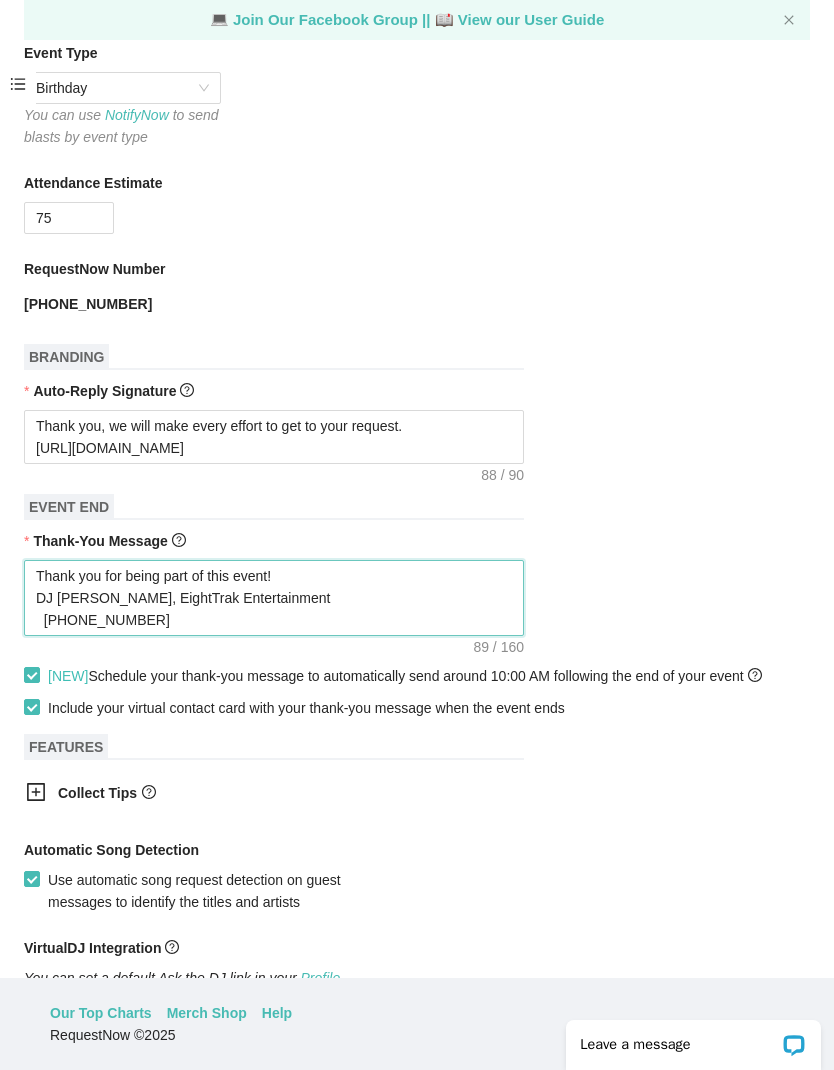 click on "Thank you for being part of this event!
DJ Pete, EightTrak Entertainment
(716)553-5290" at bounding box center (274, 598) 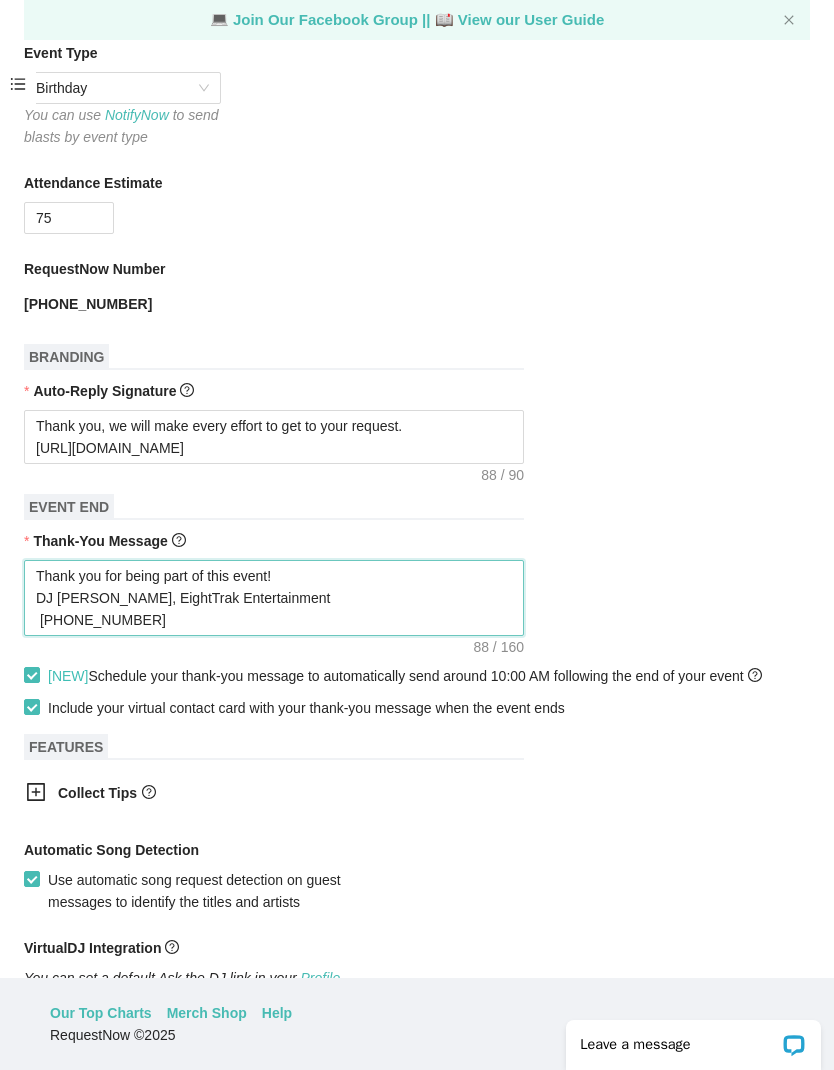 type on "Thank you for being part of this event!
DJ Pete, EightTrak Entertainment
(716)553-5290" 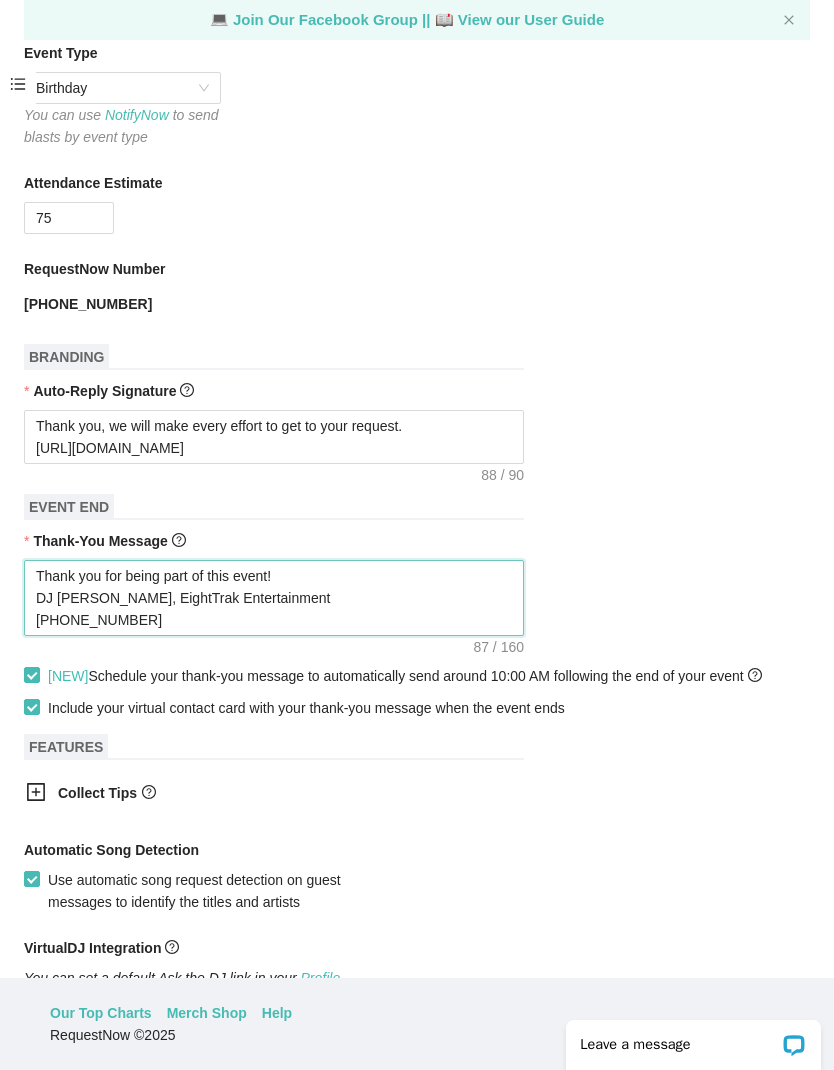 type on "Thank you for being part of this event!
DJ Pete, EightTrak Entertainment(716)553-5290" 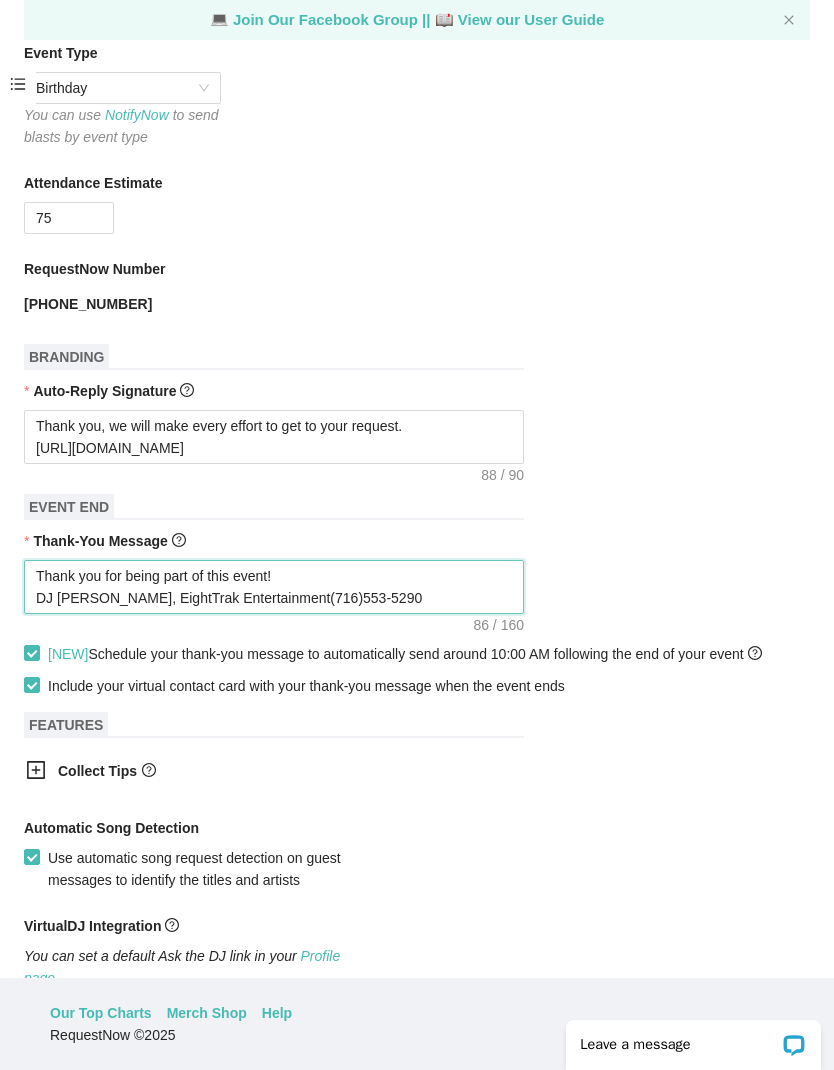 type on "Thank you for being part of this event!
DJ Pete, EightTrak Entertainment
(716)553-5290" 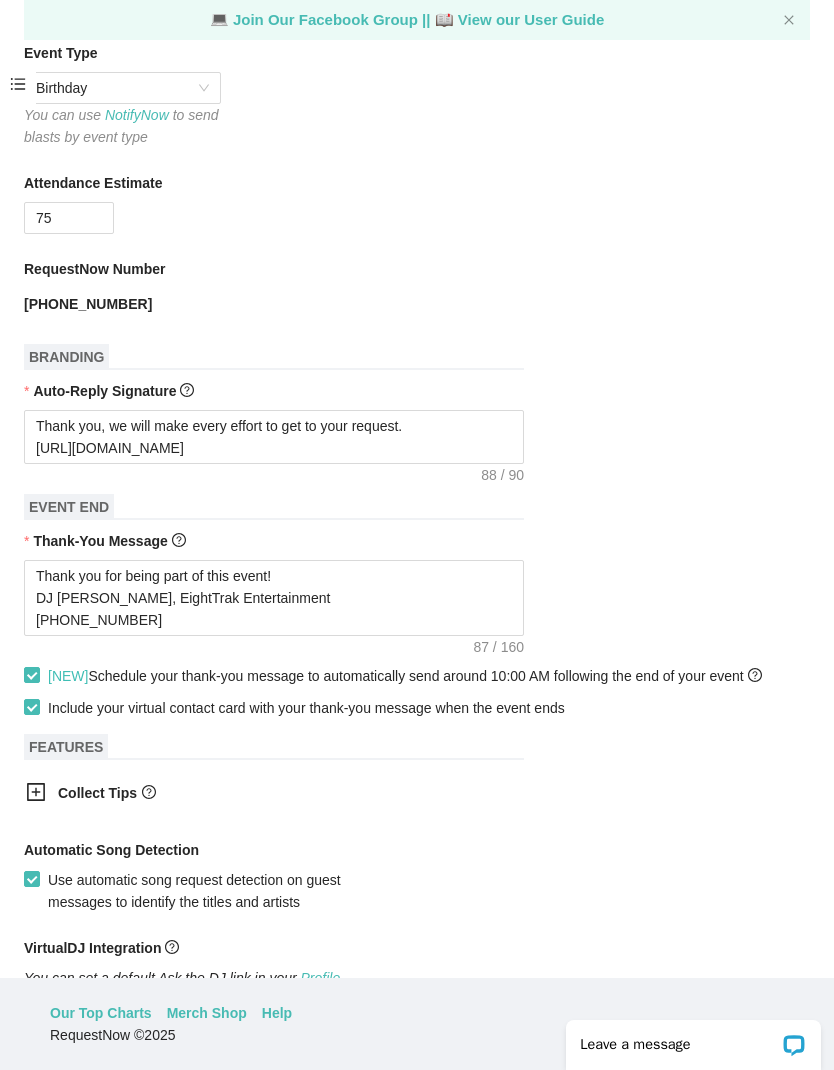 click on "Thank you for being part of this event!
DJ Pete, EightTrak Entertainment
(716)553-5290" at bounding box center (417, 598) 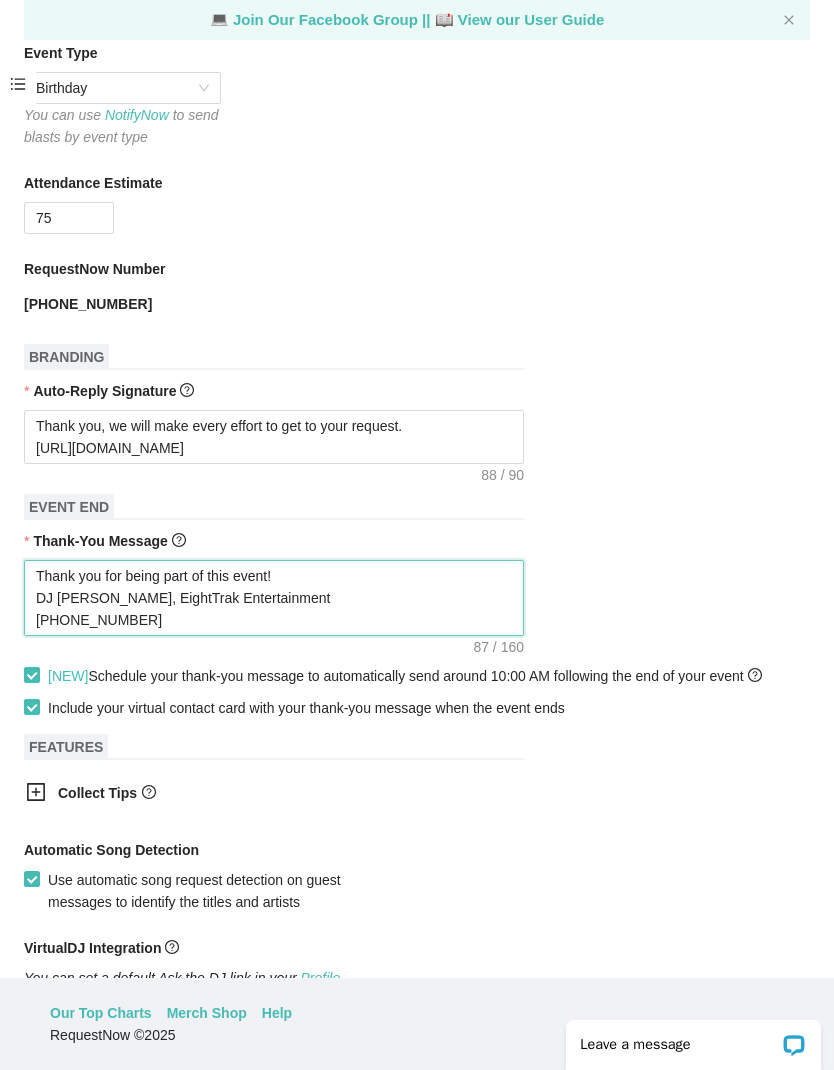 click on "Thank you for being part of this event!
DJ Pete, EightTrak Entertainment
(716)553-5290" at bounding box center (274, 598) 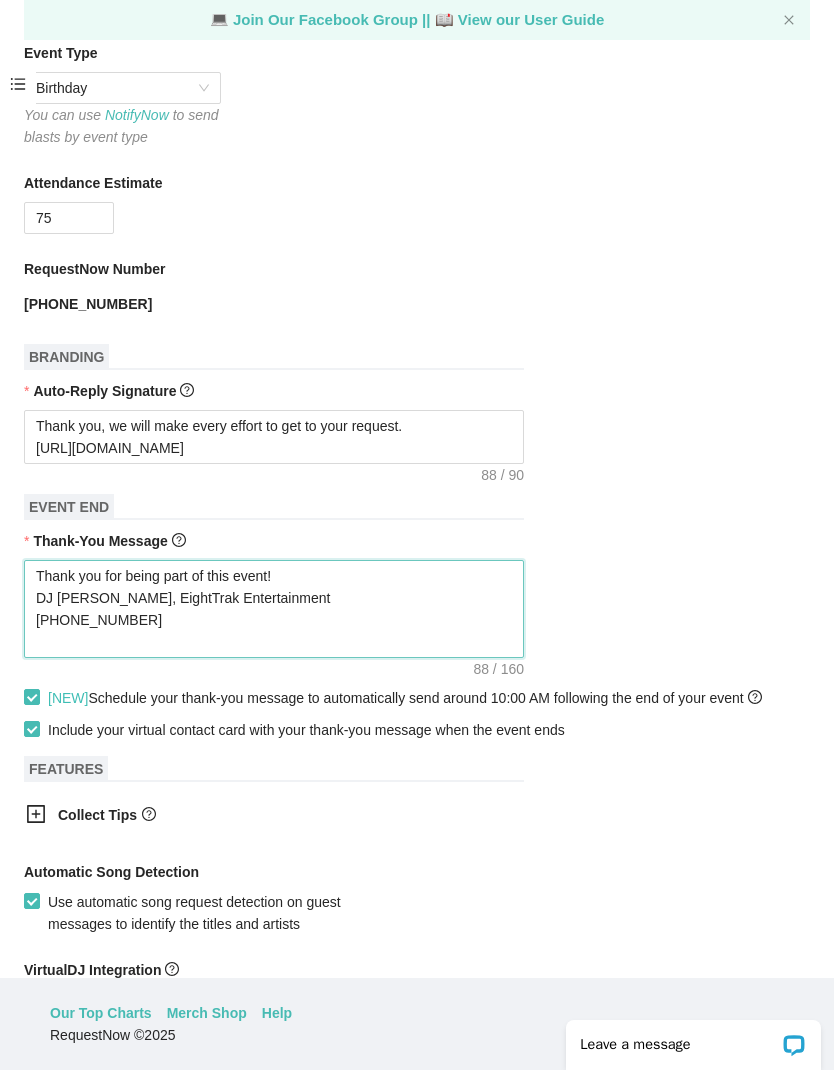 paste on "https://songtip.me/4lt7rgI" 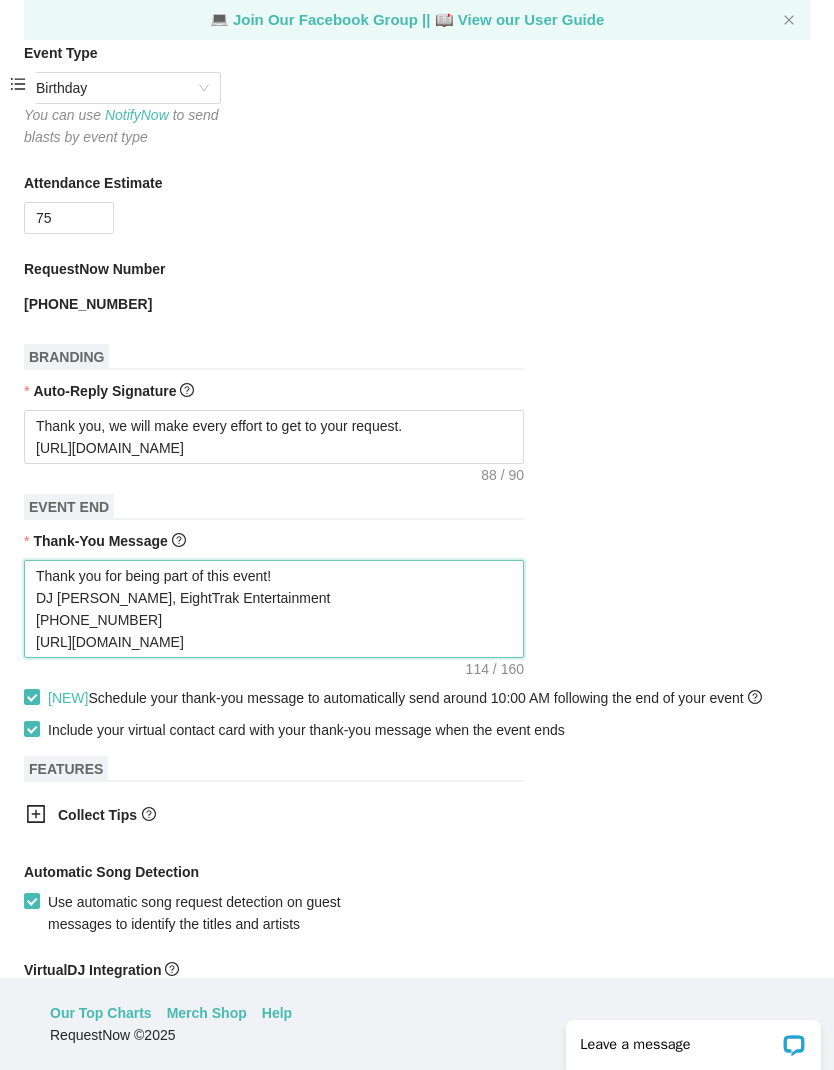 type on "Thank you for being part of this event!
- DJ Pete, EightTrak Entertainment
(716)553-5290" 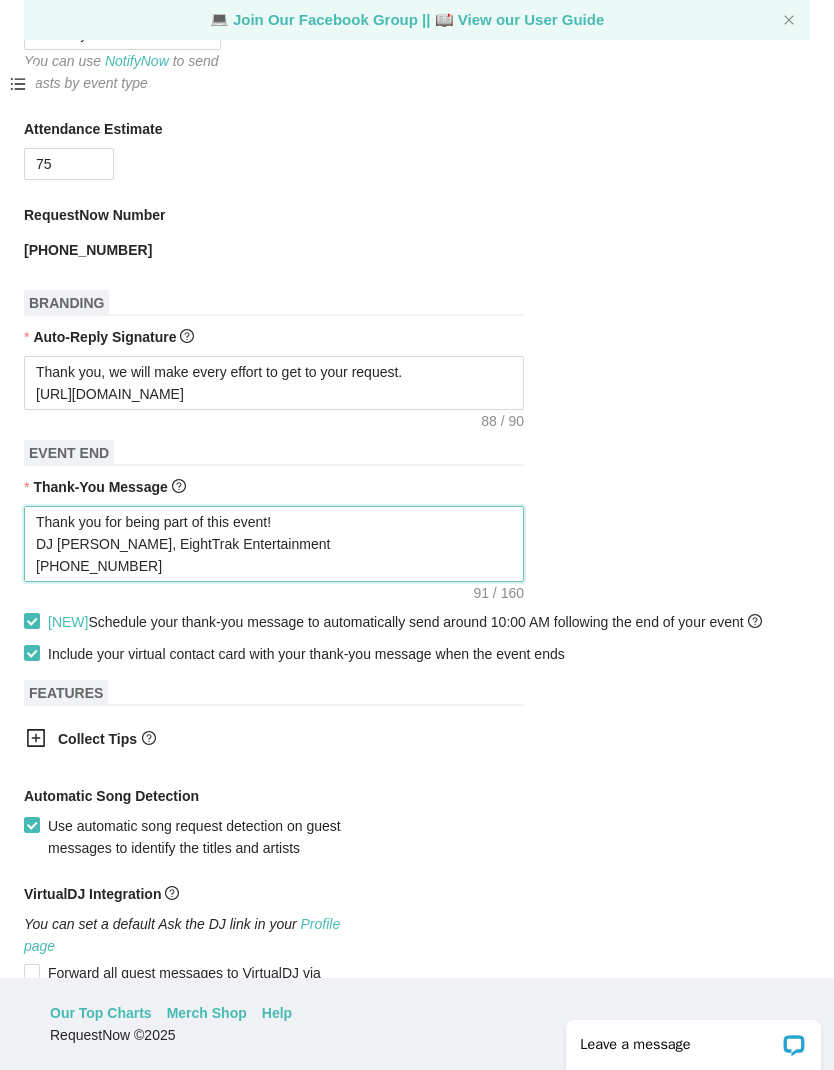 scroll, scrollTop: 474, scrollLeft: 0, axis: vertical 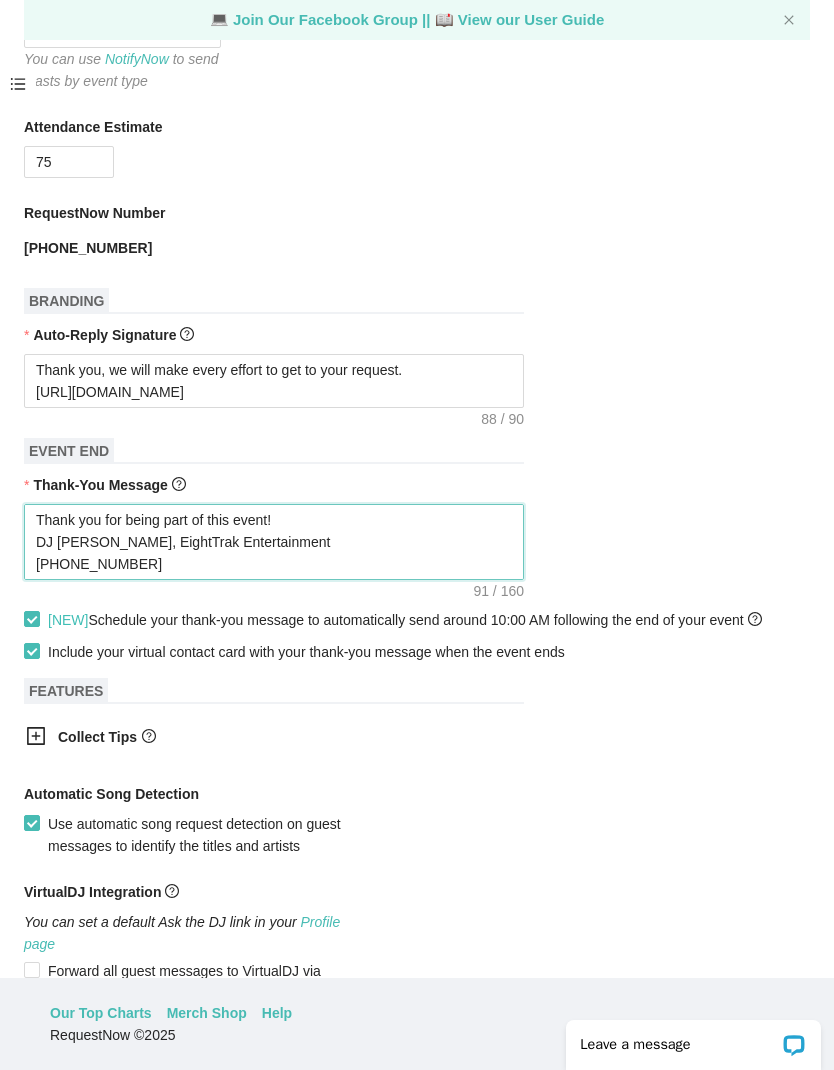 click on "Thank you for being part of this event!
- DJ Pete, EightTrak Entertainment
(716)553-5290" at bounding box center (274, 542) 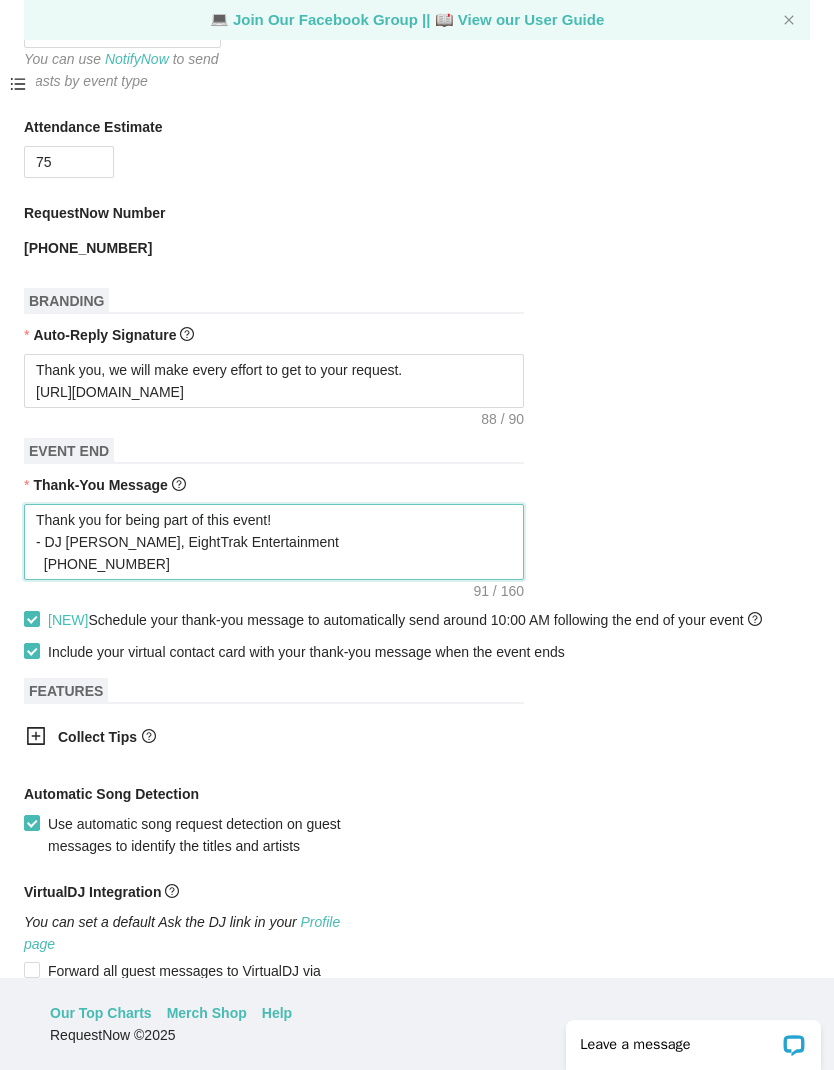 type on "Thank you for being part of this event!
-DJ Pete, EightTrak Entertainment
(716)553-5290" 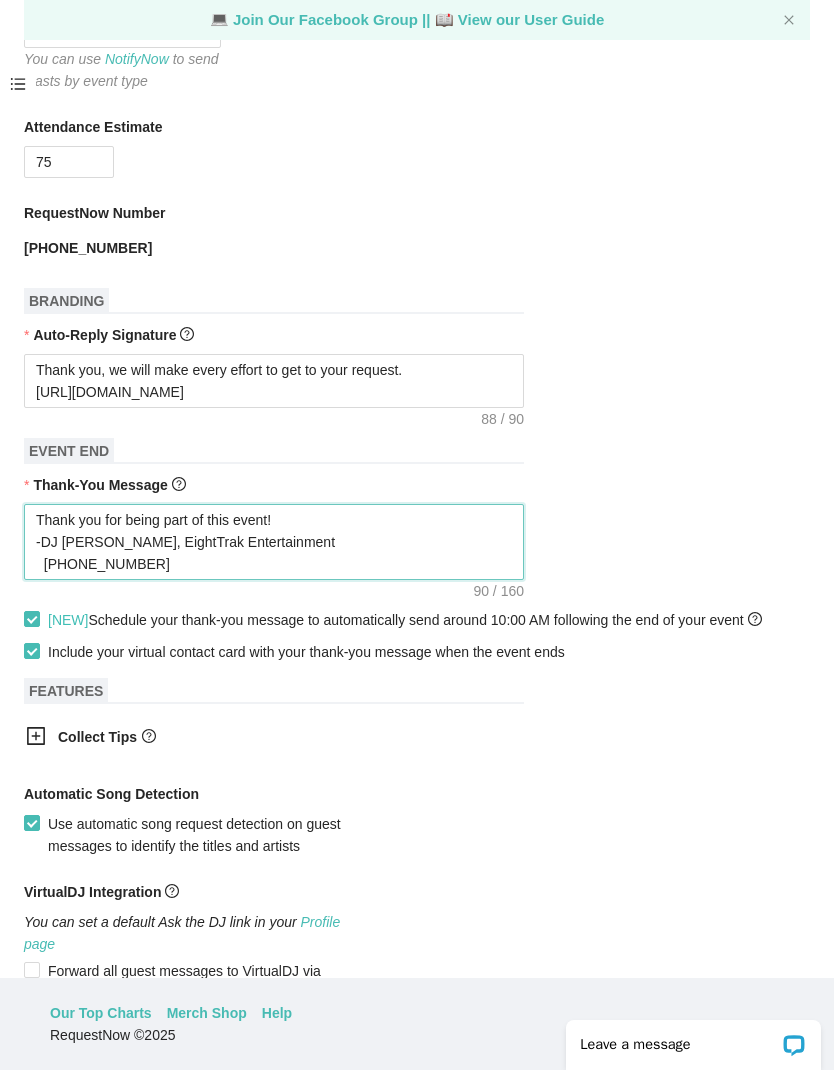 type on "Thank you for being part of this event!
DJ Pete, EightTrak Entertainment
(716)553-5290" 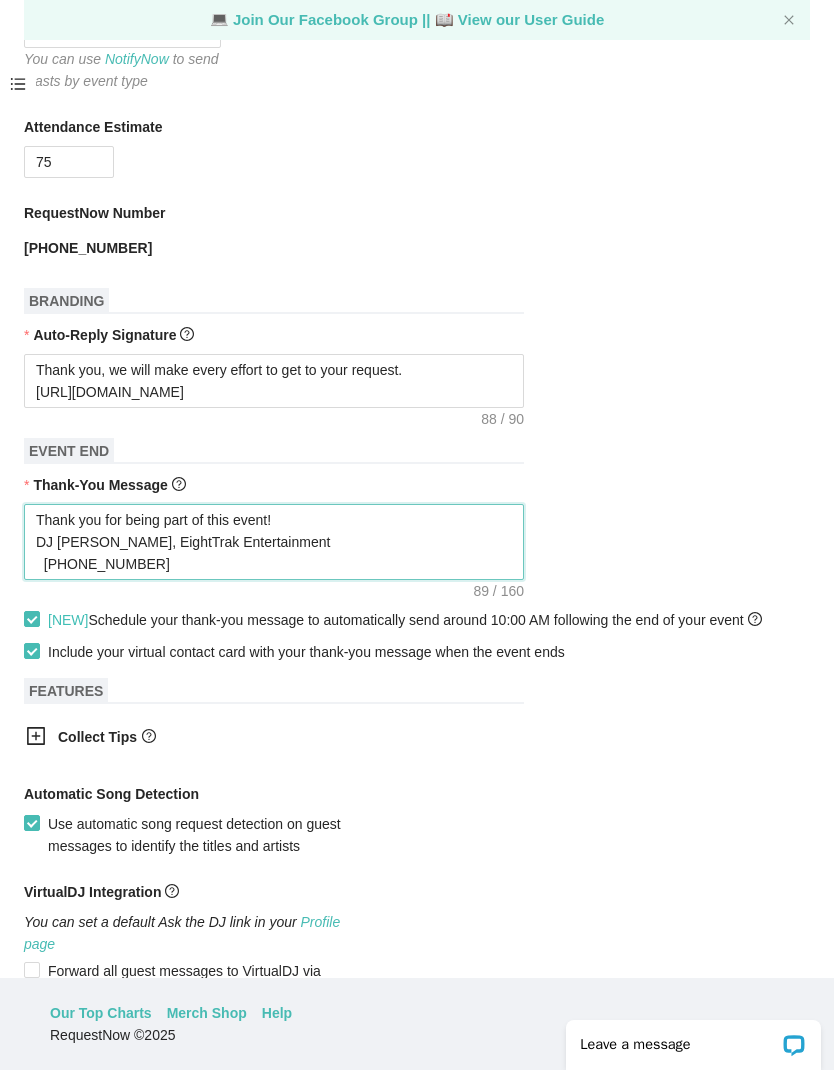 click on "Thank you for being part of this event!
DJ Pete, EightTrak Entertainment
(716)553-5290" at bounding box center [274, 542] 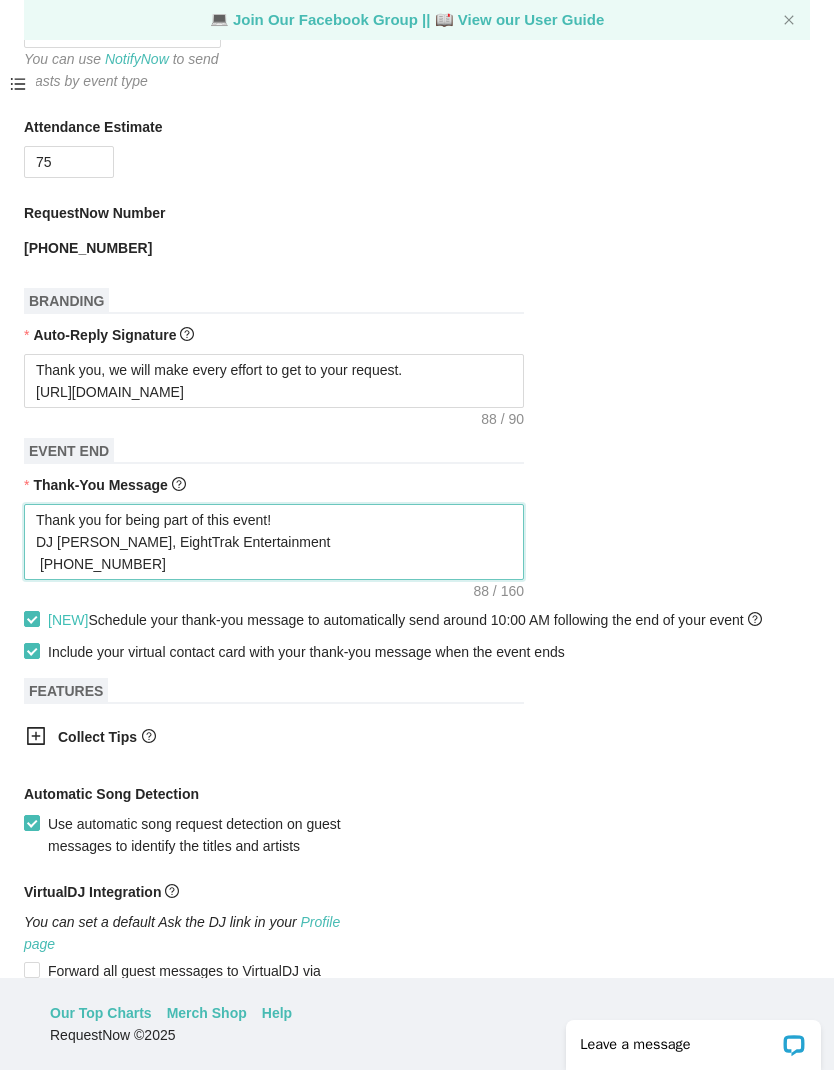 type on "Thank you for being part of this event!
DJ Pete, EightTrak Entertainment (716)553-5290" 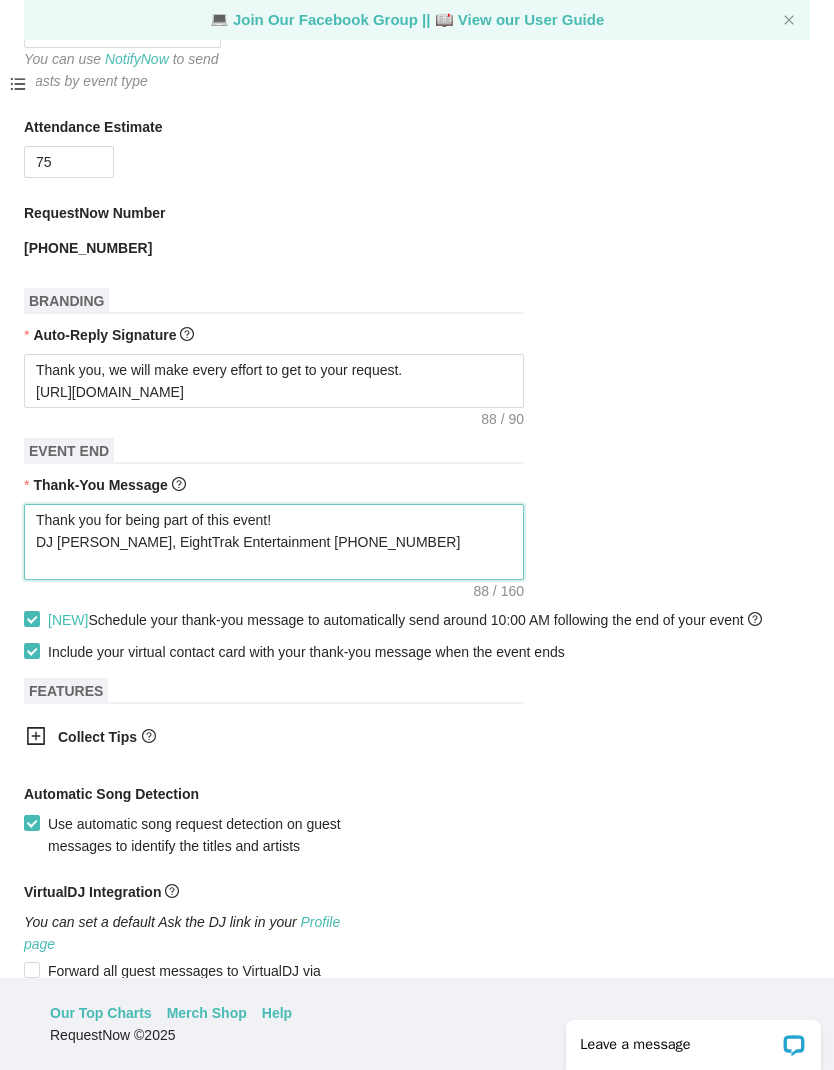 type on "Thank you for being part of this event!
DJ Pete, EightTrak Entertainment
(716)553-5290" 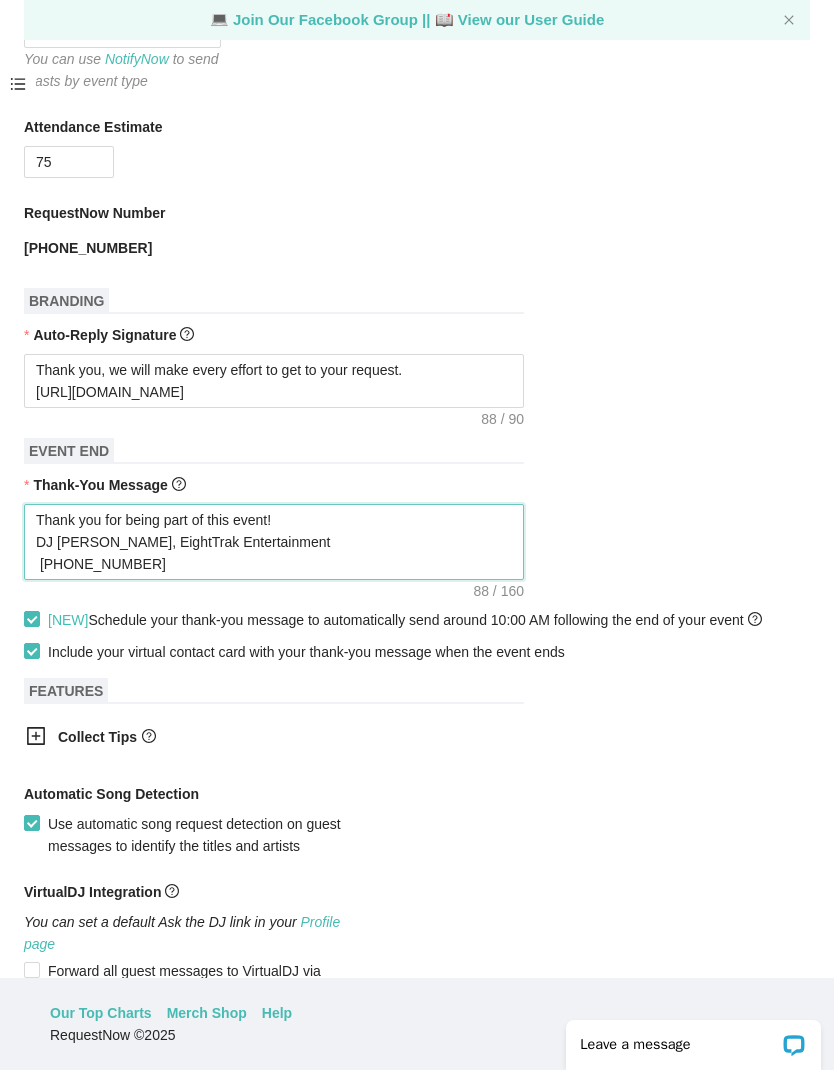 type on "Thank you for being part of this event!
DJ Pete, EightTrak Entertainment (716)553-5290" 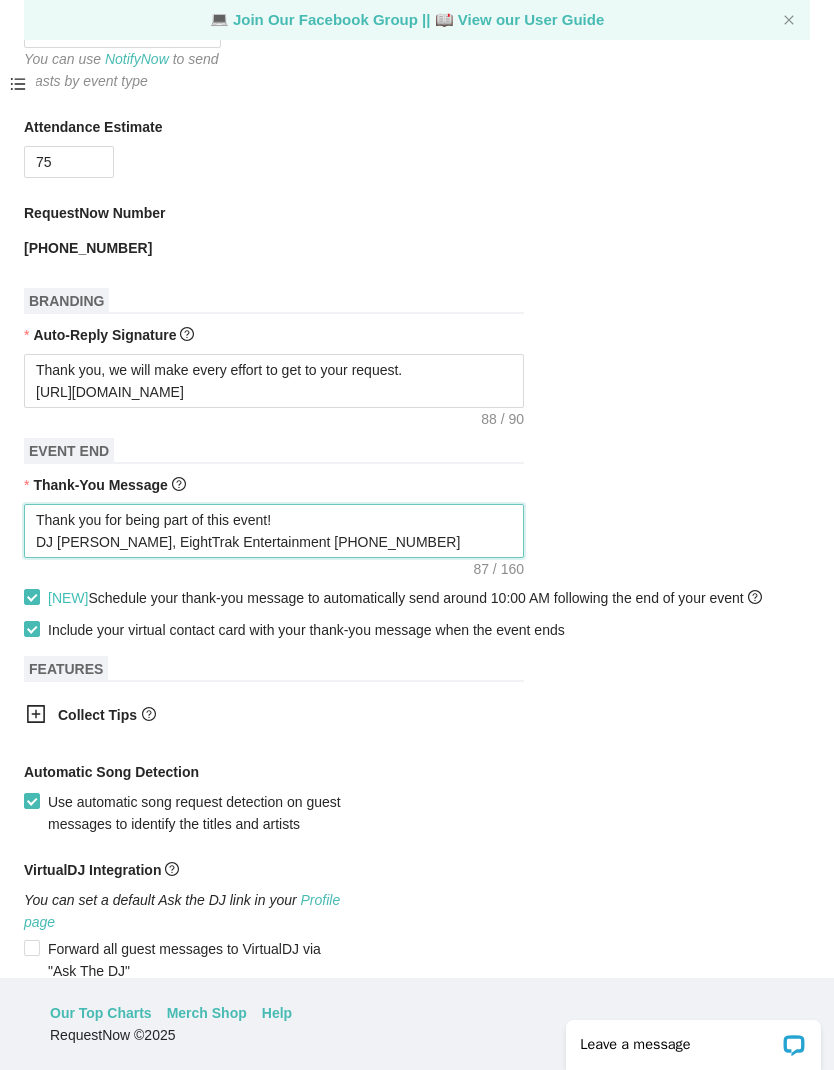 type on "Thank you for being part of this event!
DJ Pete, EightTrak Entertainmen (716)553-5290" 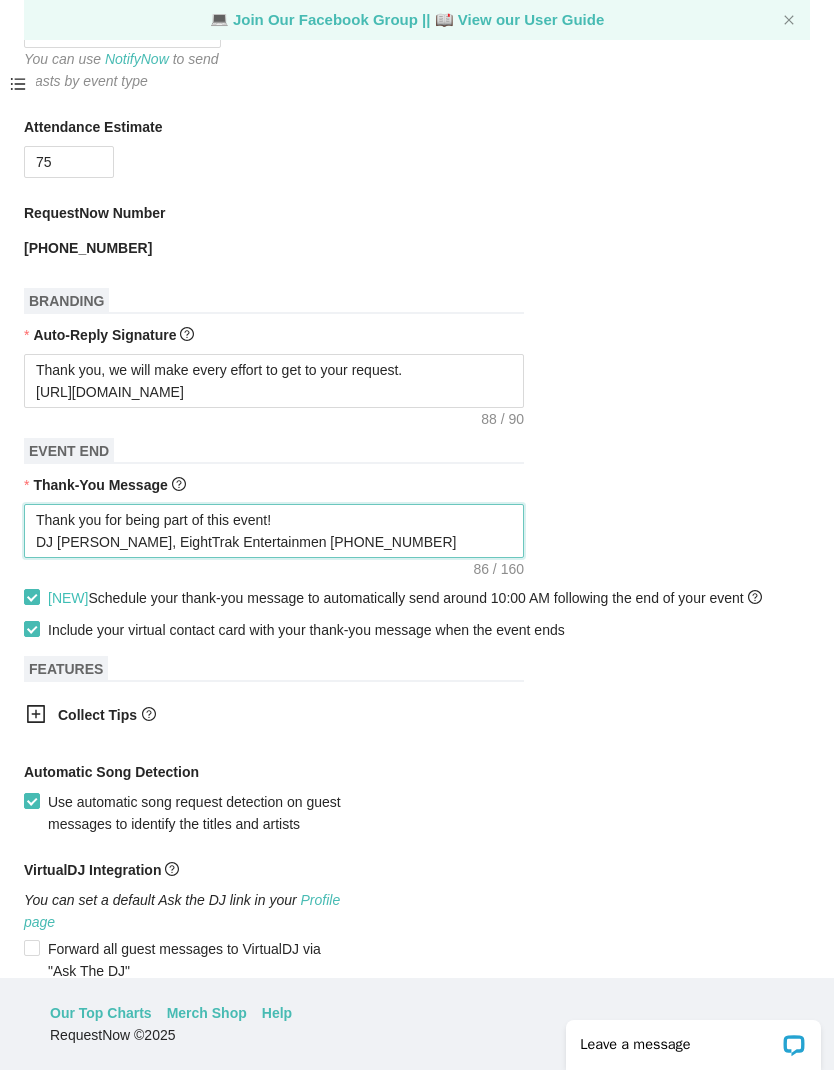 type on "Thank you for being part of this event!
DJ Pete, EightTrak Entertainment (716)553-5290" 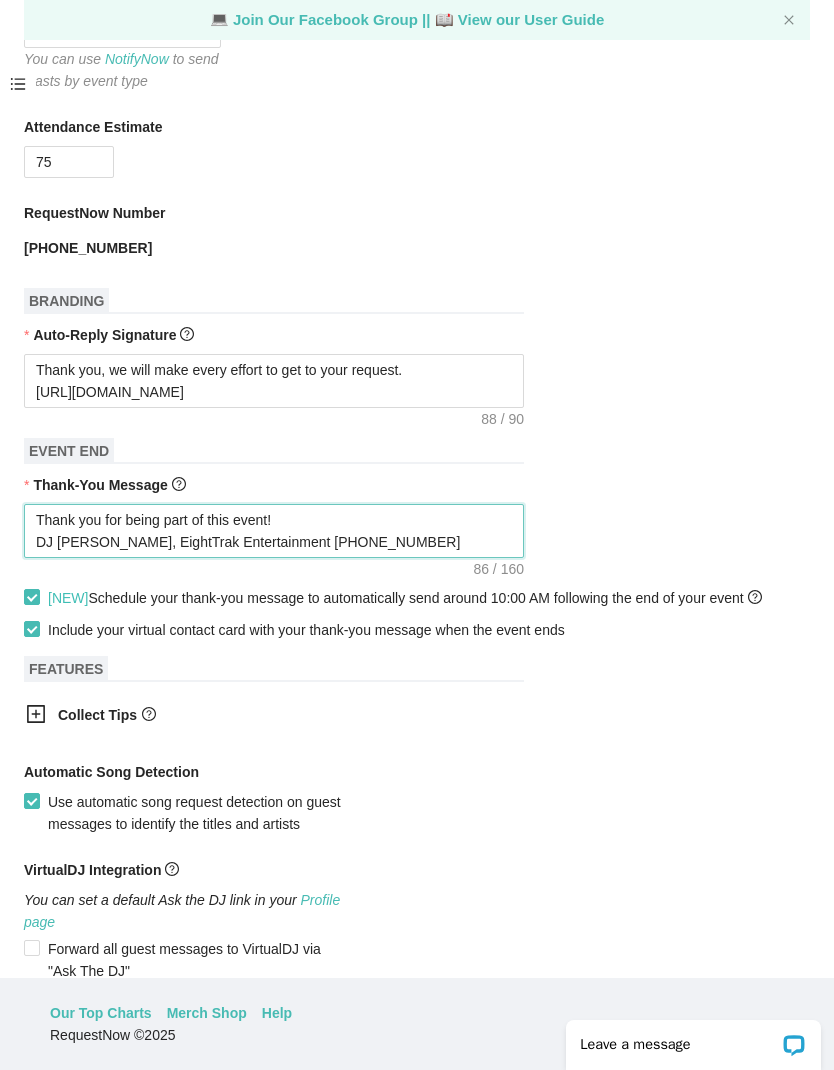 type on "Thank you for being part of this event!
DJ Pete, EightTrak Entertainment (716)553-5290" 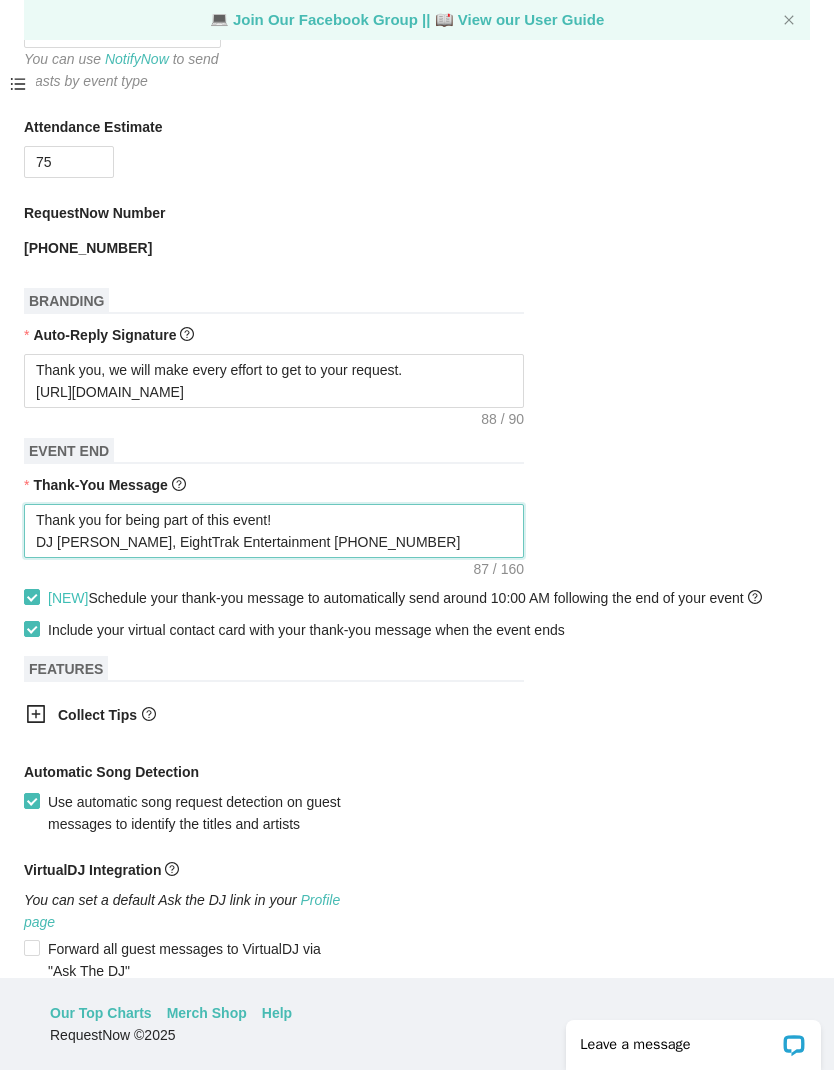 type on "Thank you for being part of this event!
DJ Pete, EightTrak Entertainment  (716)553-5290" 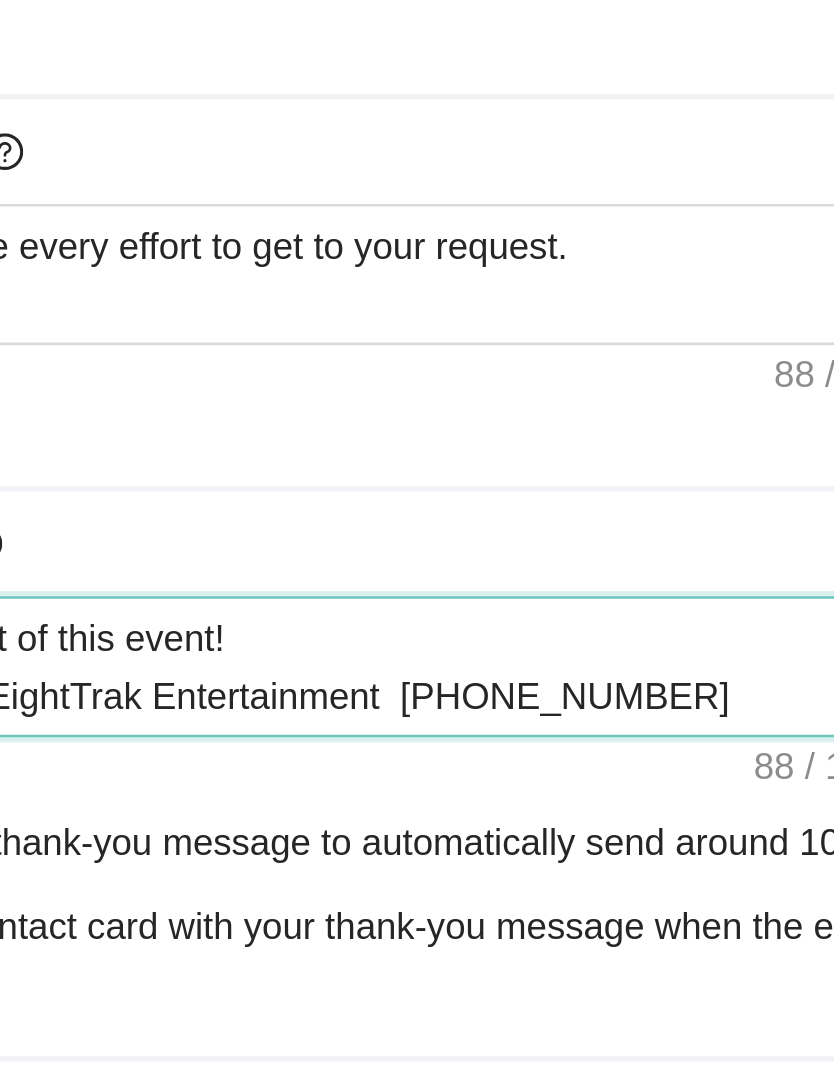 click on "Thank you for being part of this event!
DJ Pete, EightTrak Entertainment  (716)553-5290" at bounding box center [274, 531] 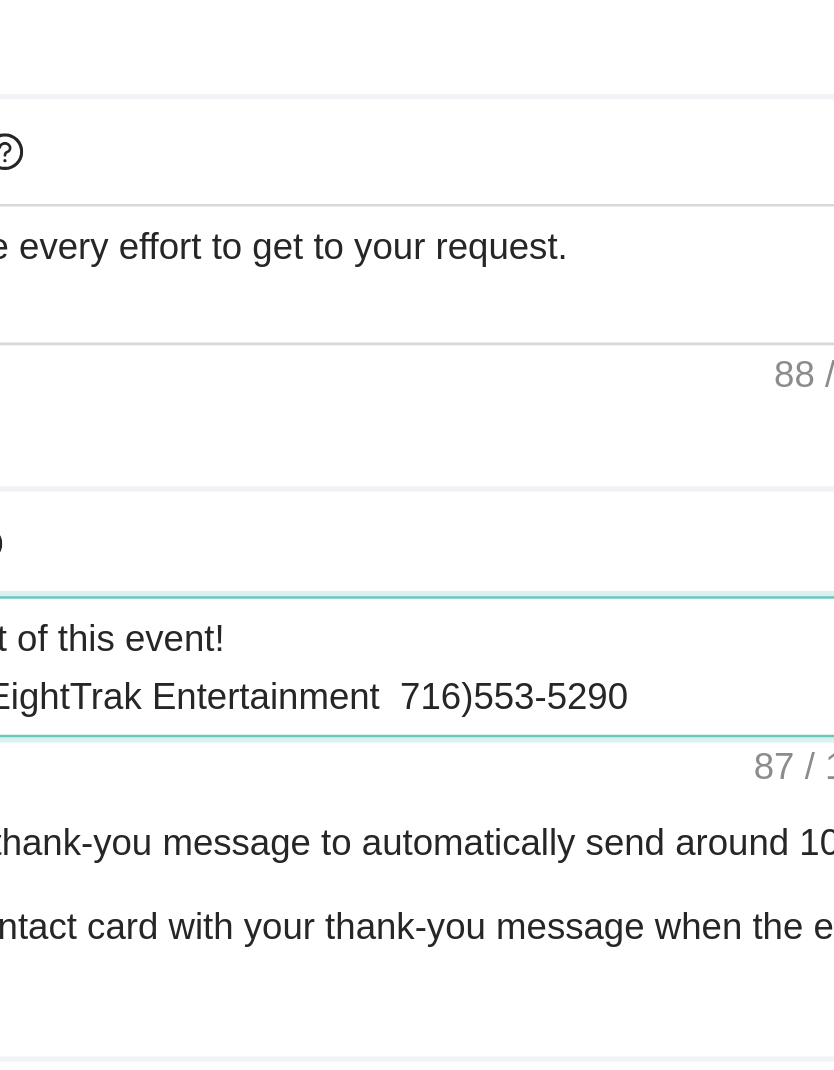 type on "Thank you for being part of this event!
DJ Pete, EightTrak Entertainment  (716)553-5290" 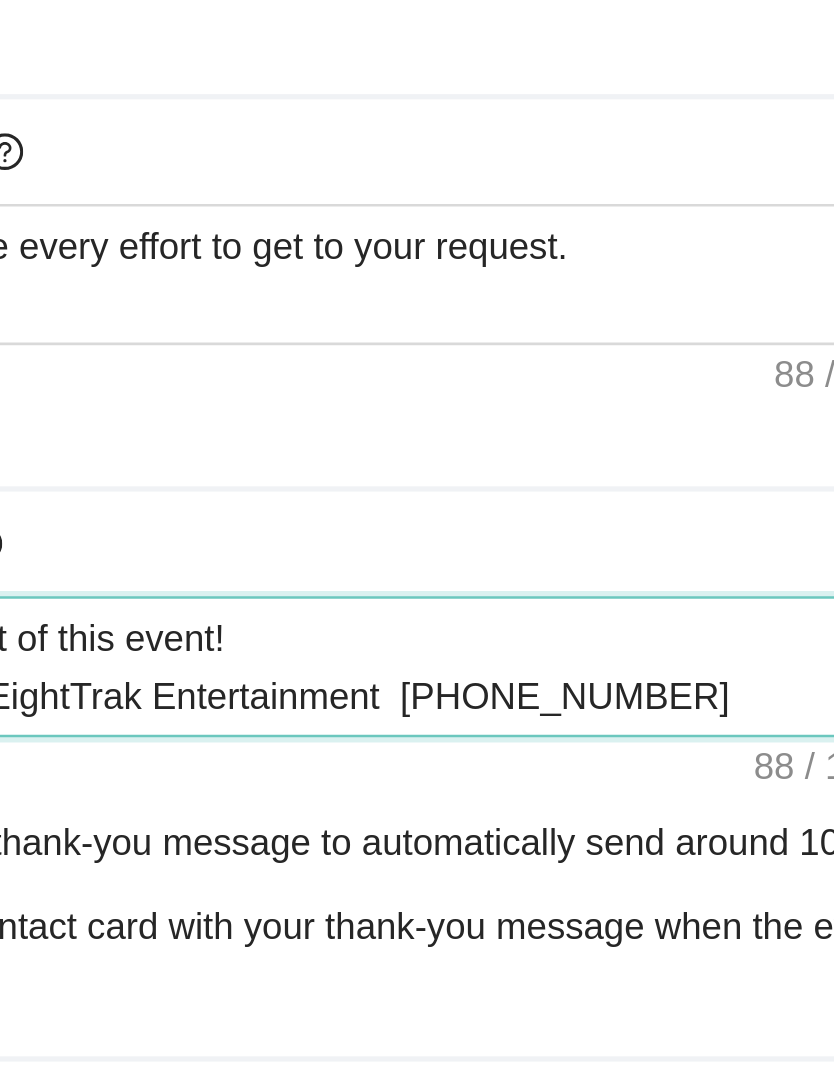type on "Thank you for being part of this event!
DJ Pete, EightTrak Entertainment  (
716)553-5290" 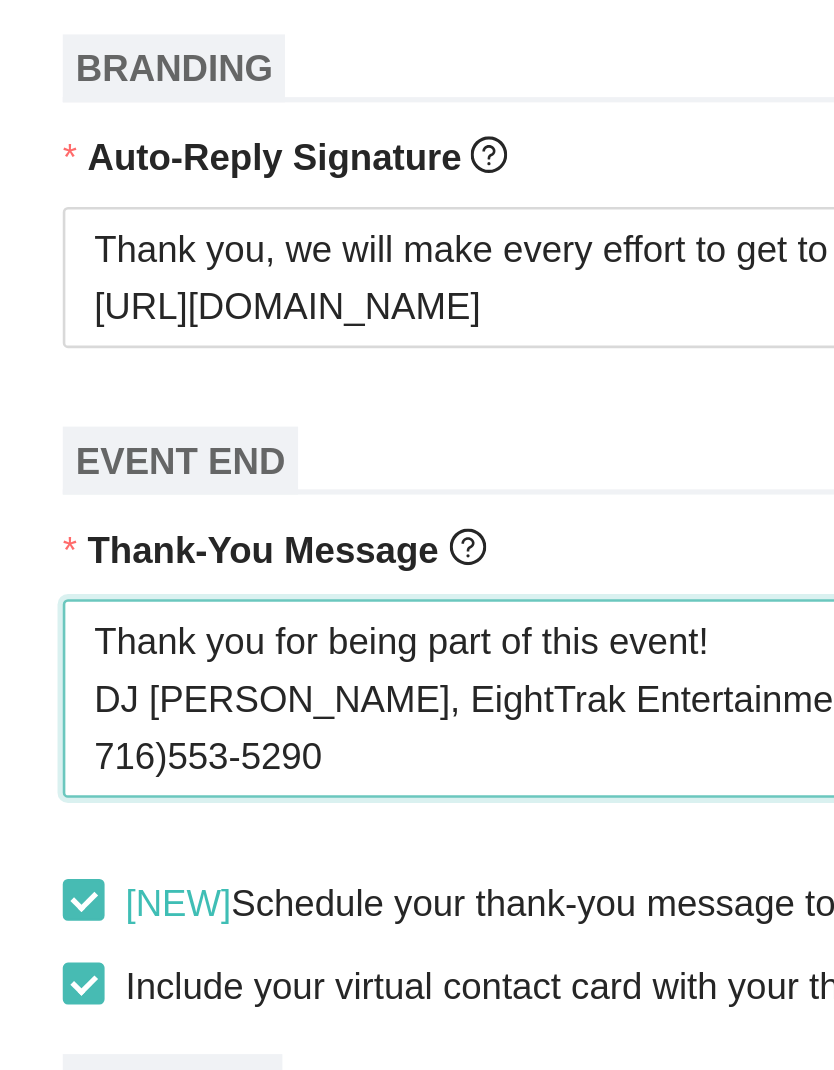 click on "Thank you for being part of this event!
DJ Pete, EightTrak Entertainment  (
716)553-5290" at bounding box center (274, 542) 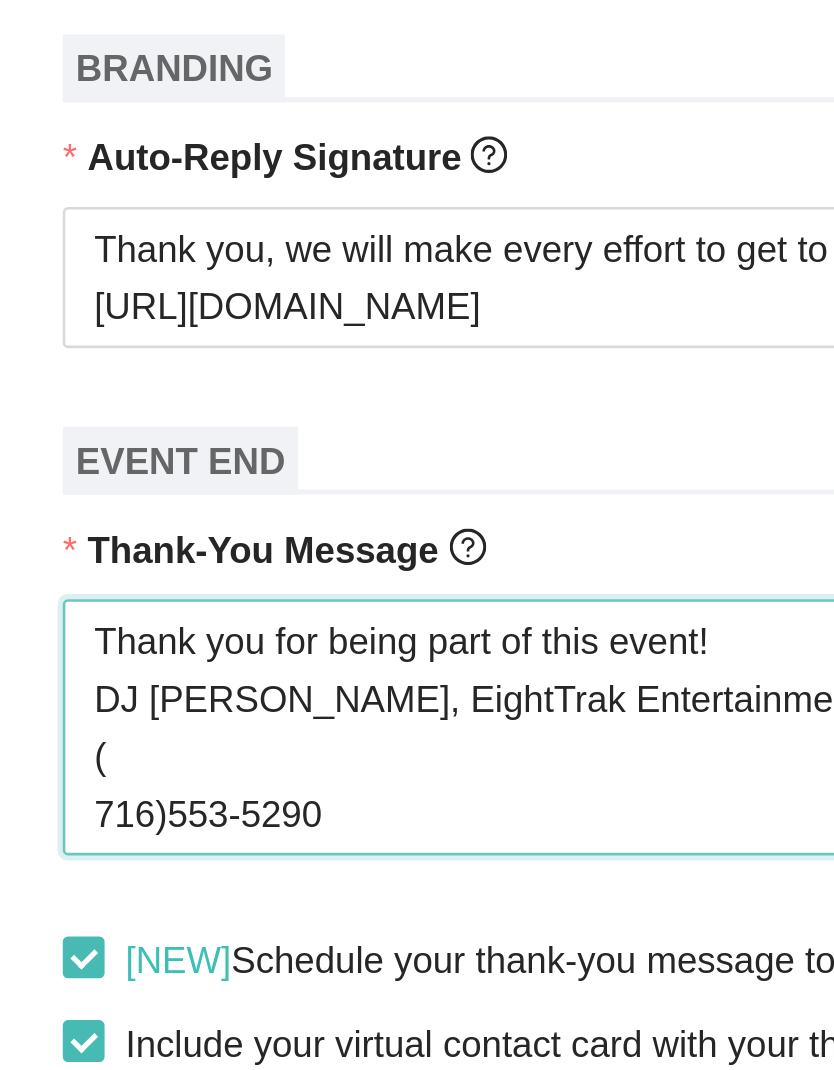 click on "Thank you for being part of this event!
DJ Pete, EightTrak Entertainment
(
716)553-5290" at bounding box center (274, 553) 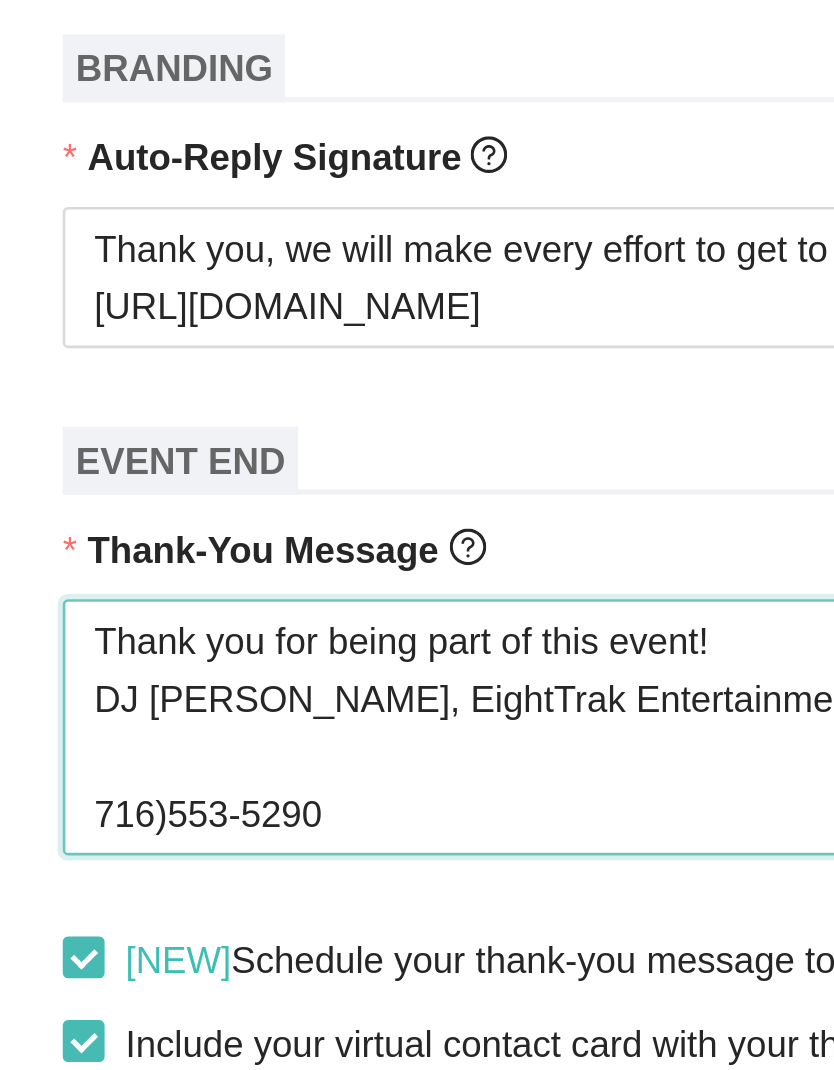 type on "Thank you for being part of this event!
DJ Pete, EightTrak Entertainment
716)553-5290" 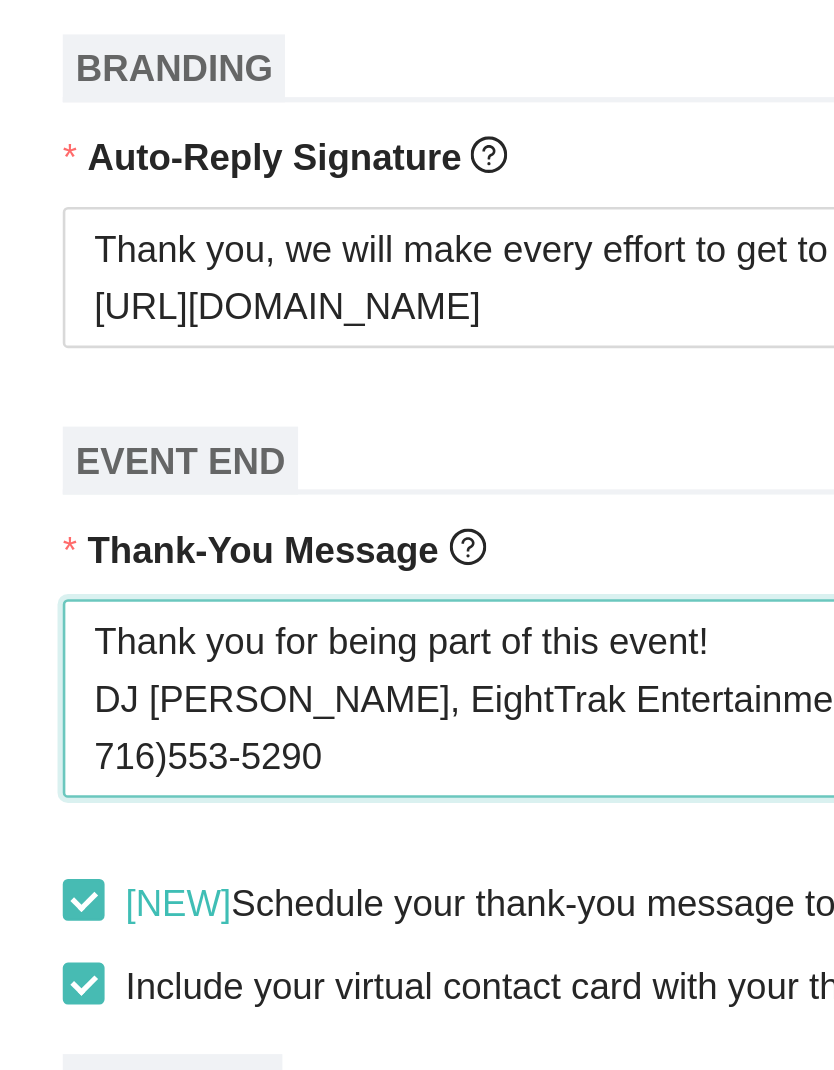 type on "Thank you for being part of this event!
DJ Pete, EightTrak Entertainment
716)553-5290" 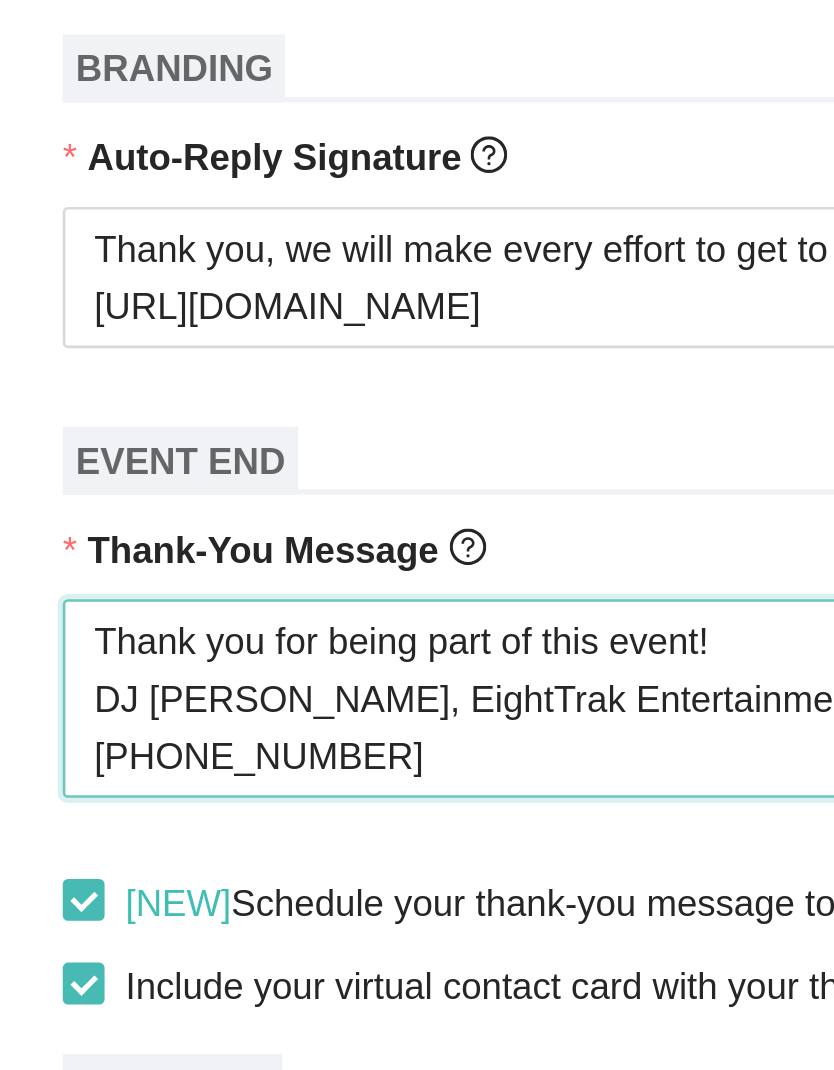 type on "Thank you for being part of this event!
DJ Pete, EightTrak Entertainment
(716)553-5290" 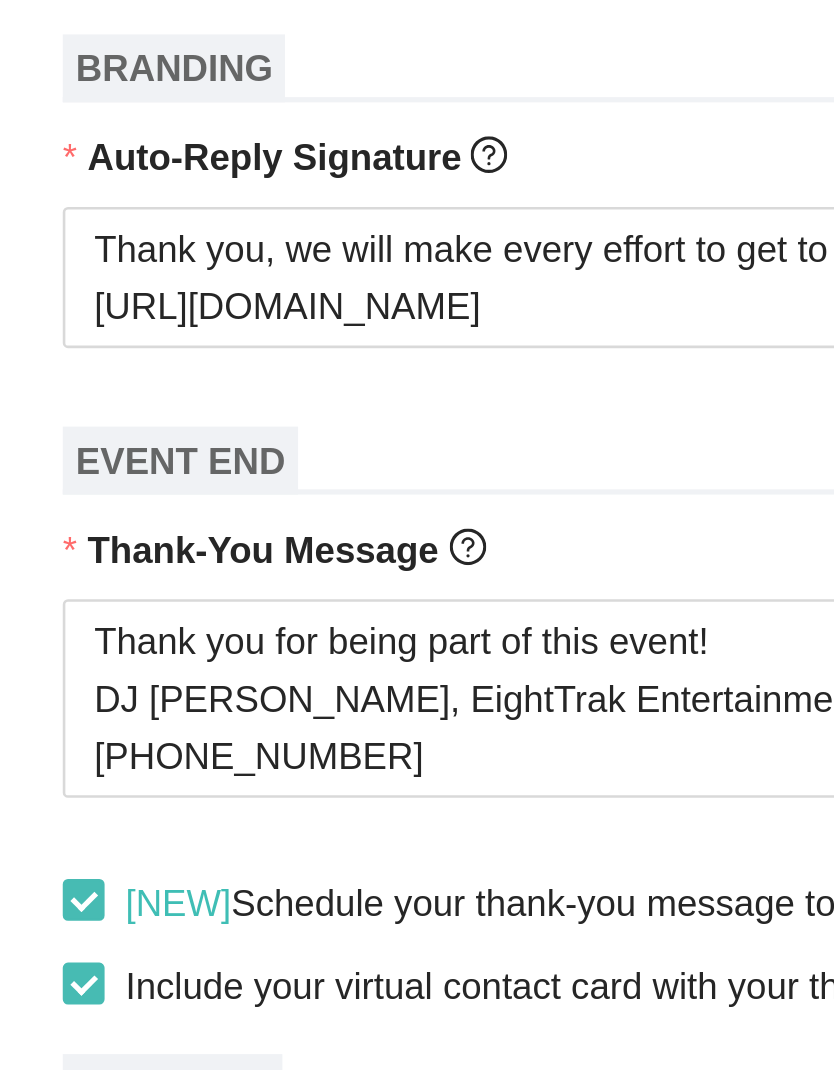 click on "Event Name Colleen's Birthday Event Date 07/12/2025 Your event will accept  text  messages on this date starting at 6:00 AM for up to 23 hours.   Event Type Birthday You can use   NotifyNow   to send blasts by event type Attendance Estimate 75 RequestNow Number (716) 217-1224 BRANDING Auto-Reply Signature   Thank you, we will make every effort to get to your request.
https://songtip.me/4lt7rgI EVENT END Thank-You Message   Thank you for being part of this event!
DJ Pete, EightTrak Entertainment
(716)553-5290 [NEW]  Schedule your thank-you message to automatically send around 10:00 AM following the end of your event   Include your virtual contact card with your thank-you message when the event ends FEATURES Collect Tips Step 1: Choose a provider  Select a provider Automatic Song Detection Use automatic song request detection on guest messages to identify the titles and artists VirtualDJ Integration   You can set a default Ask the DJ link in your   Profile page VirtualDJ " Ask The DJ " link Guest Names" at bounding box center [417, 507] 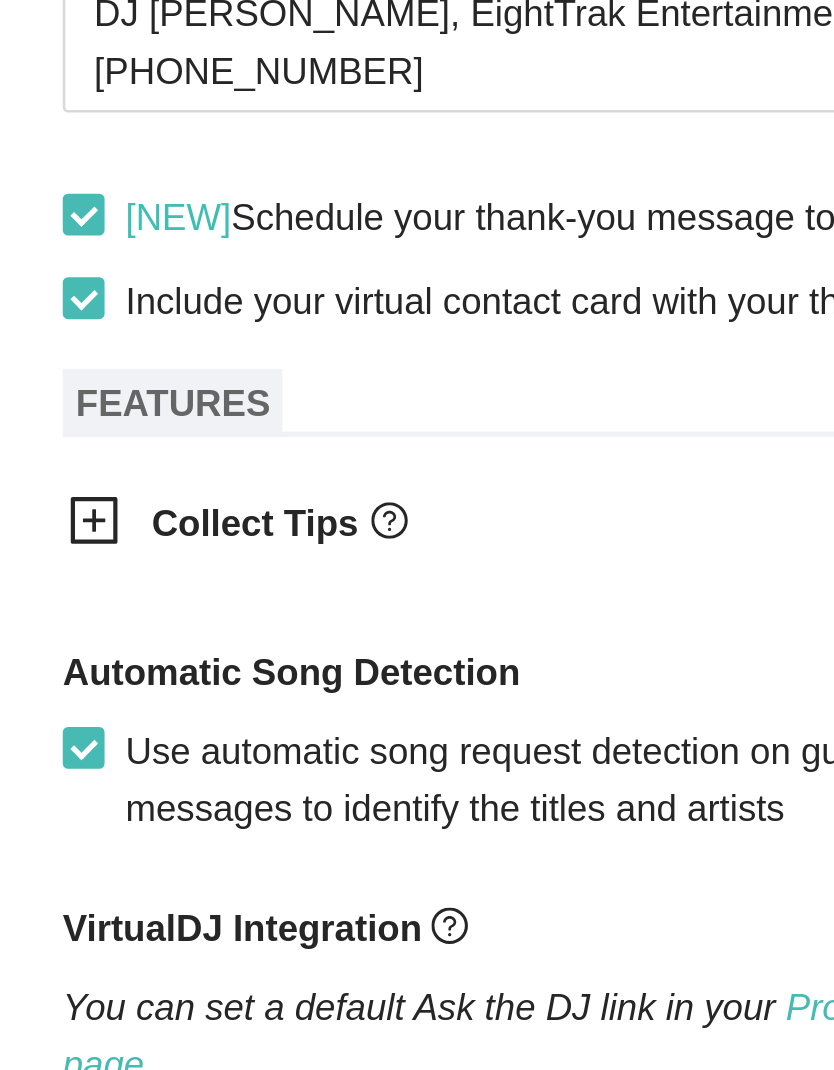 scroll, scrollTop: 734, scrollLeft: 0, axis: vertical 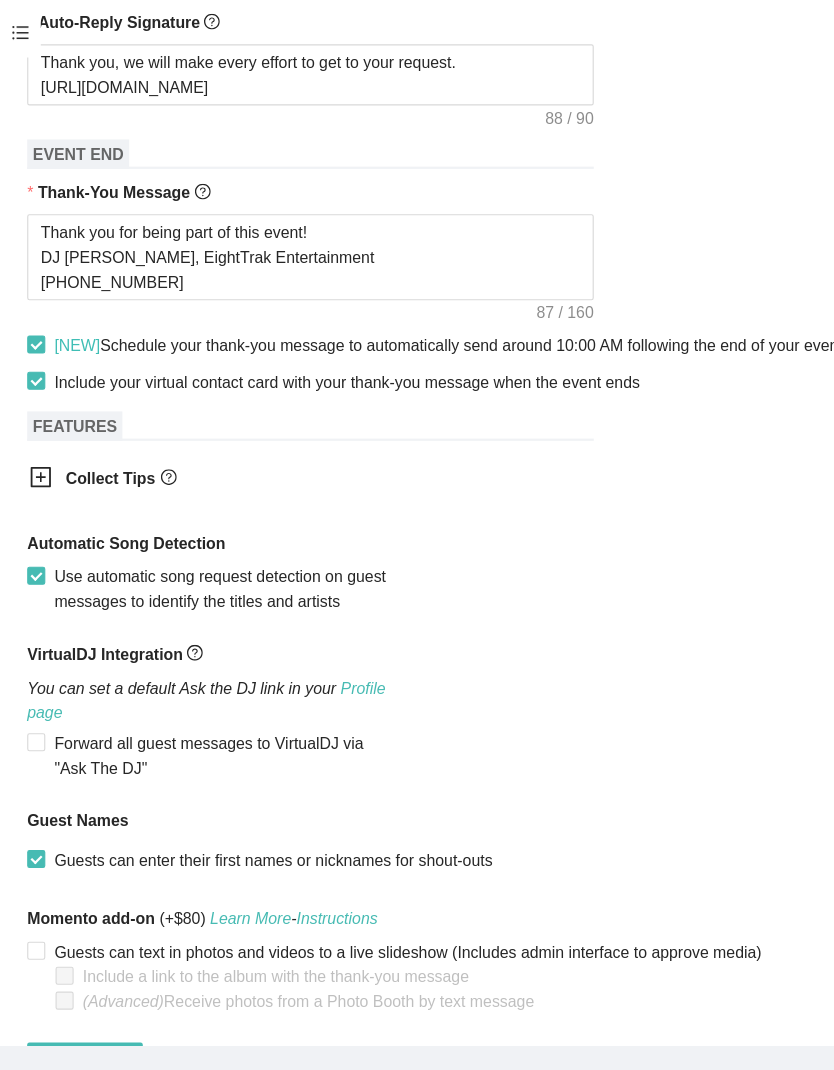 click on "Save event" at bounding box center (75, 991) 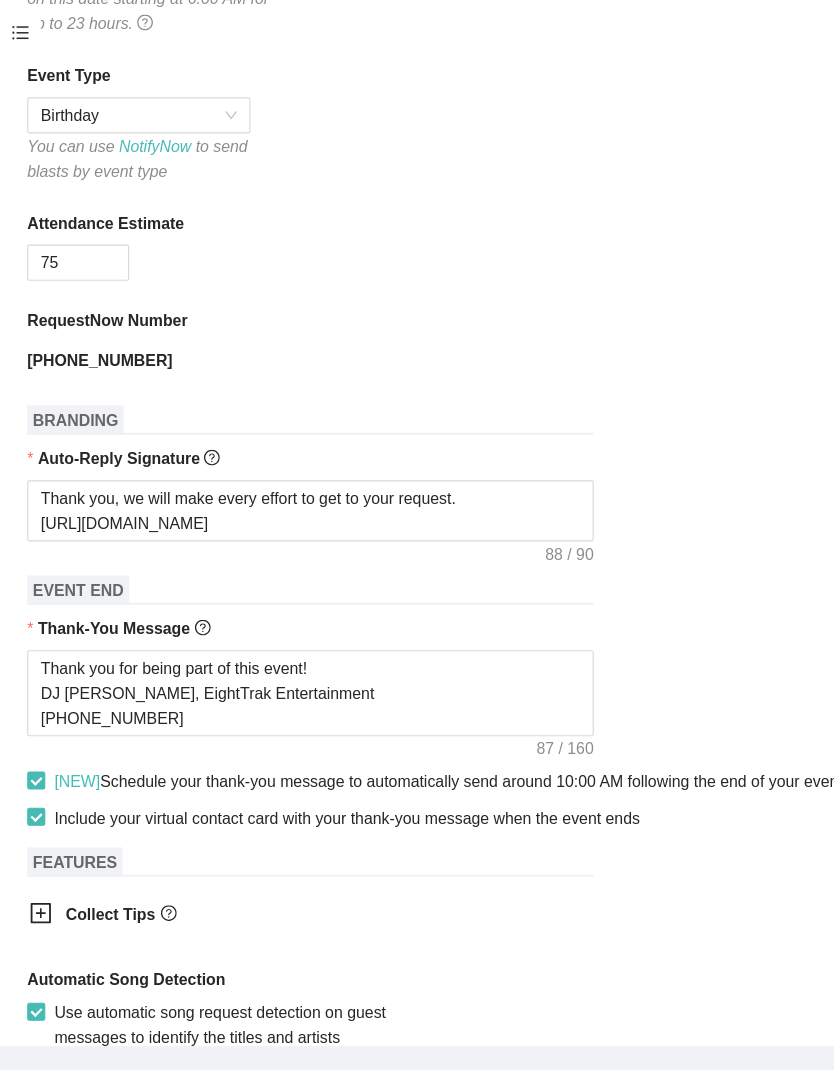 scroll, scrollTop: 342, scrollLeft: 0, axis: vertical 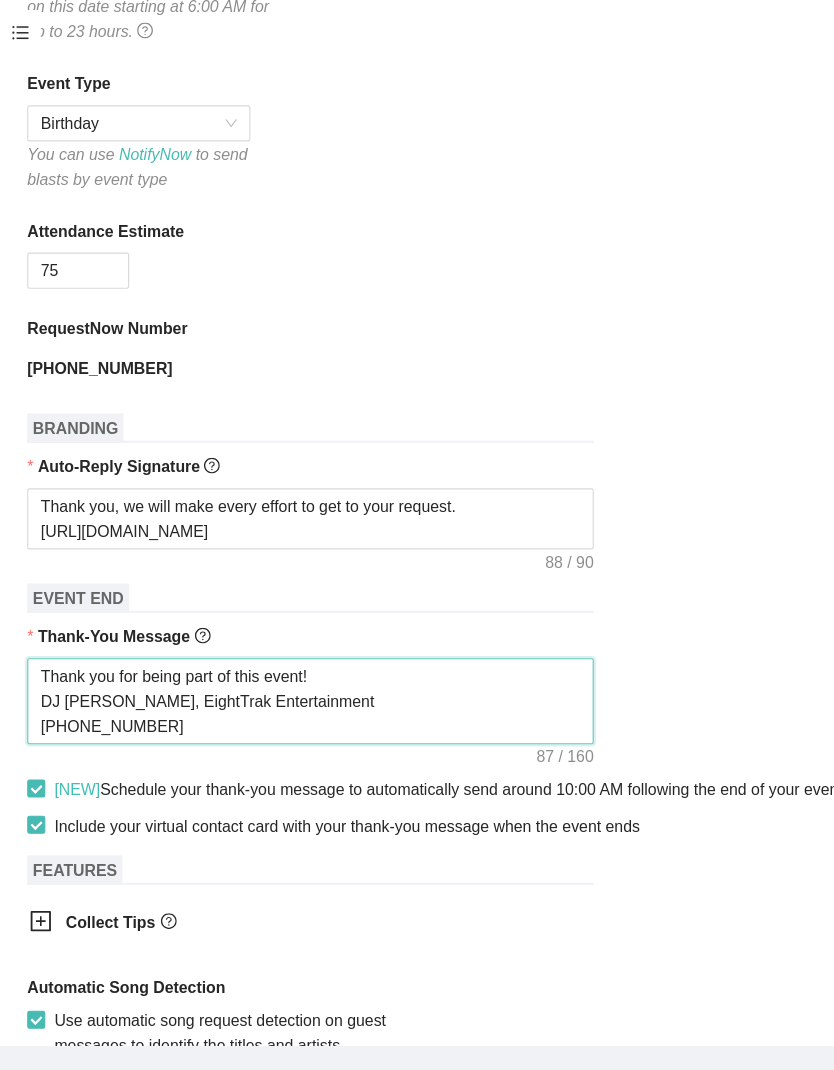 click on "Thank you for being part of this event!
DJ Pete, EightTrak Entertainment
(716)553-5290" at bounding box center (274, 674) 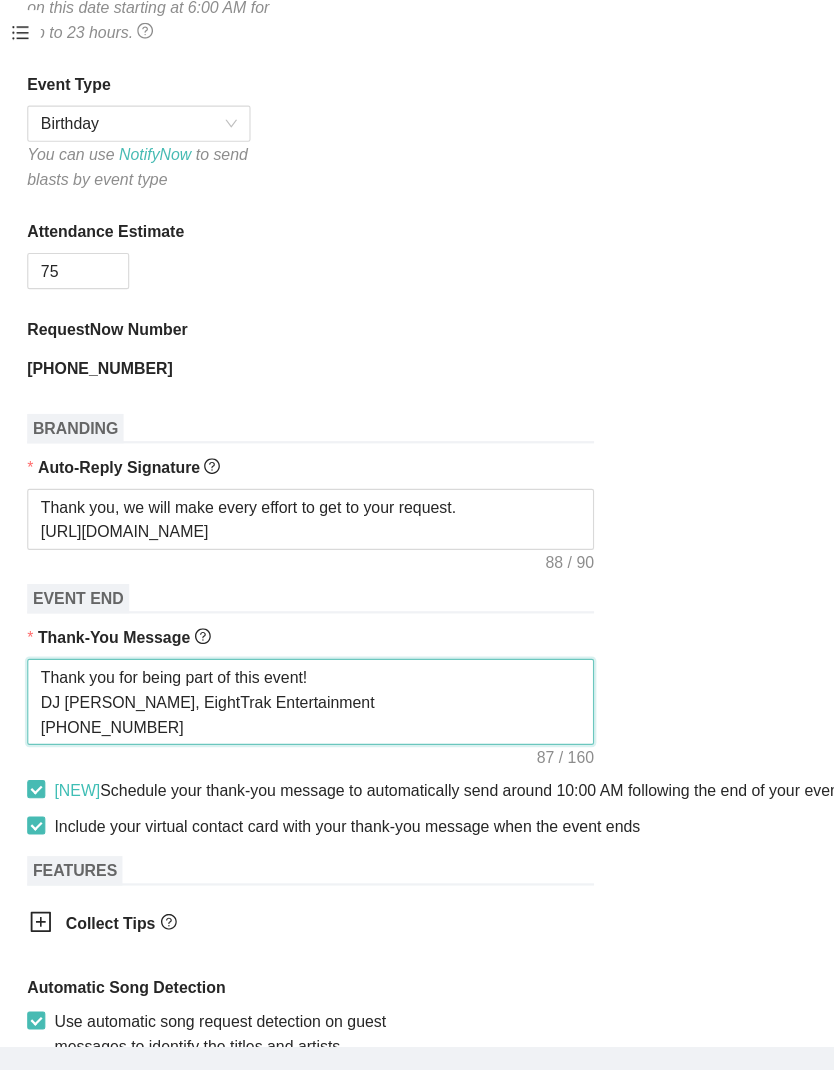 type on "Thank you for being part of this event!
DJ Pete, EightTrak Entertainment
(716)553-5290" 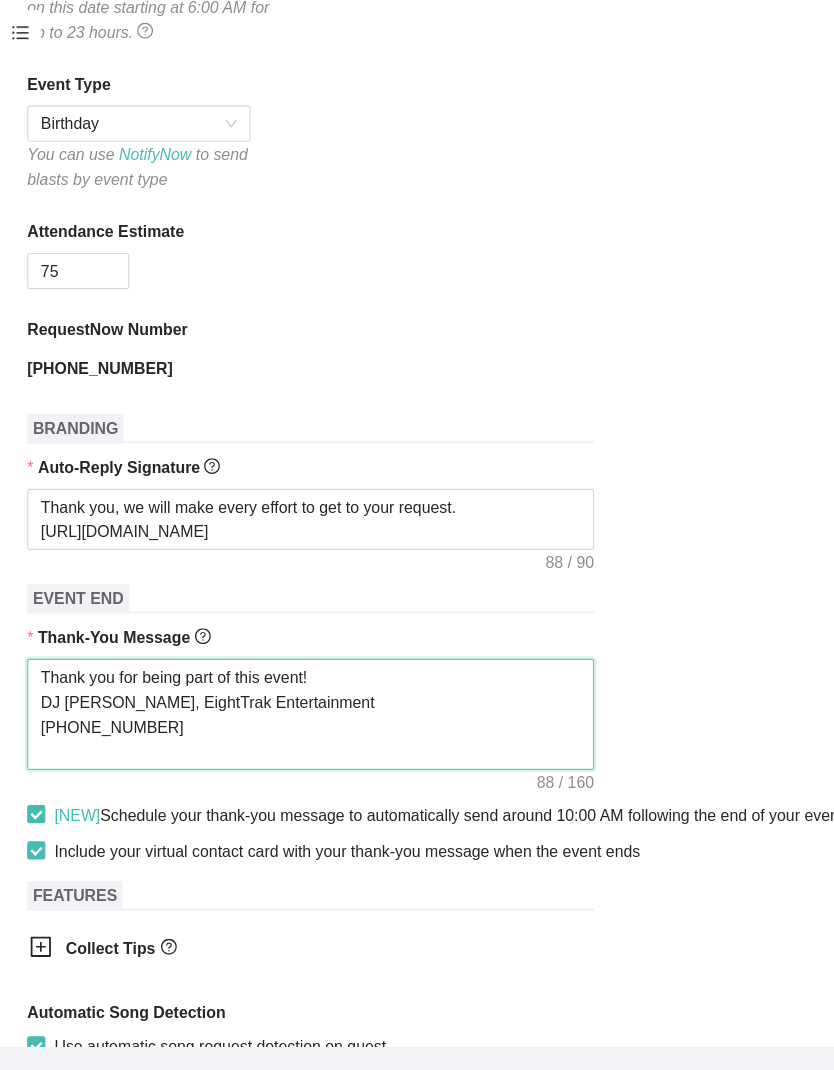paste on "https://songtip.me/4lt7rgI" 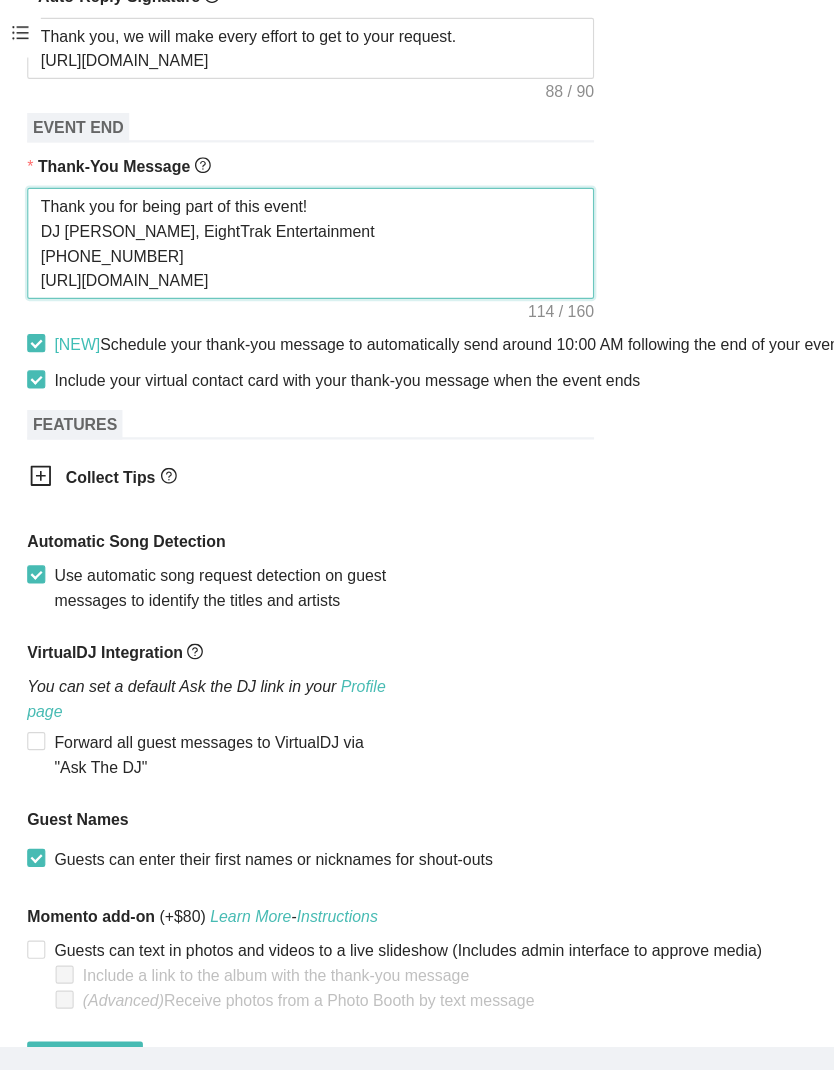 scroll, scrollTop: 756, scrollLeft: 0, axis: vertical 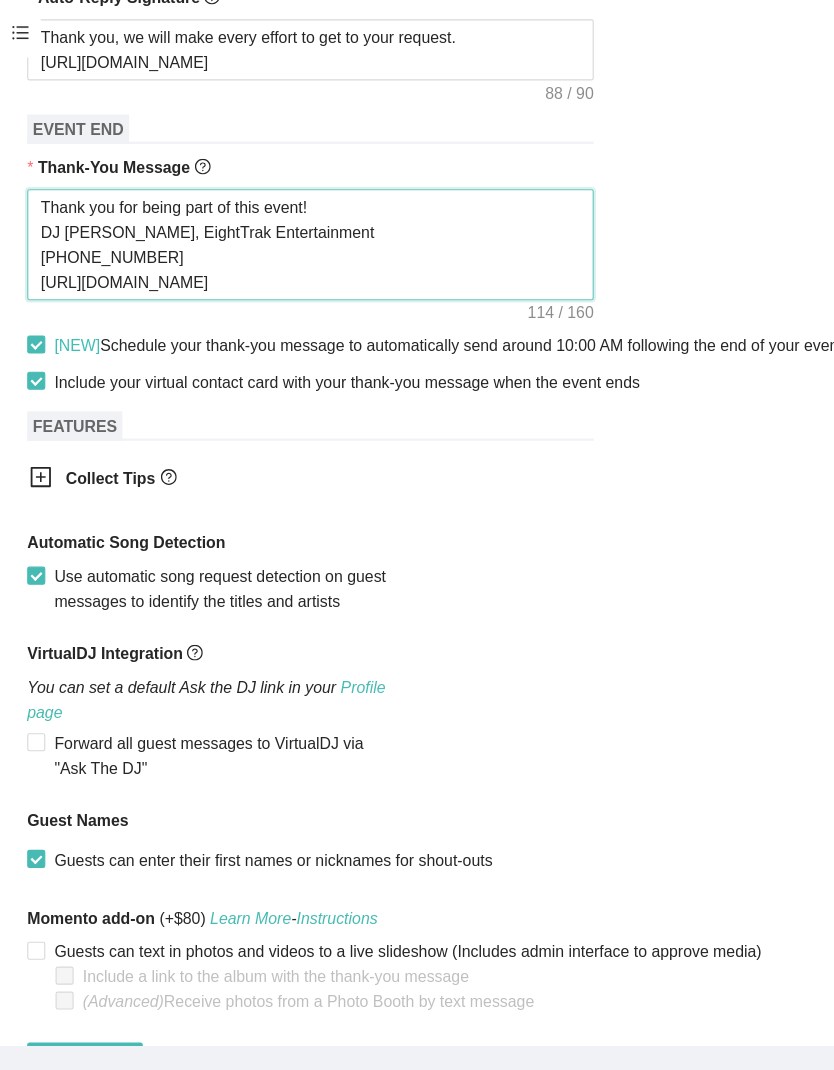 type on "Thank you for being part of this event!
DJ [PERSON_NAME], EightTrak Entertainment
[PHONE_NUMBER]
[URL][DOMAIN_NAME]" 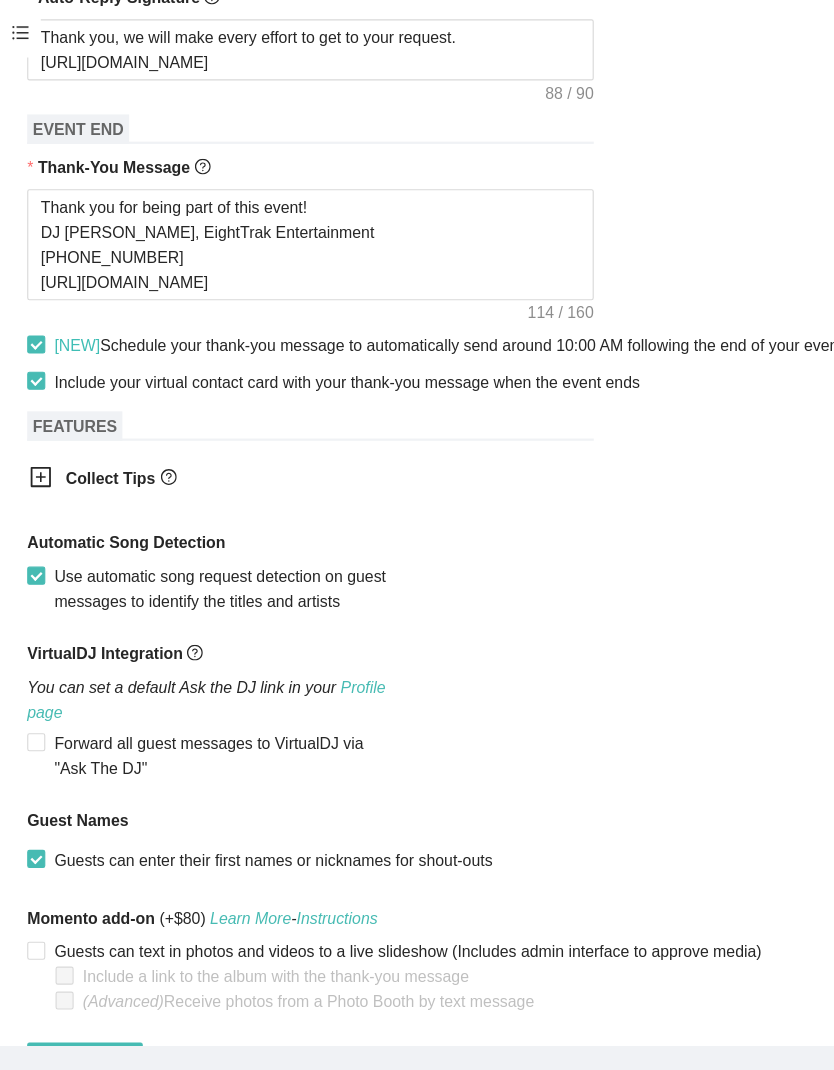 click on "Save event" at bounding box center [75, 991] 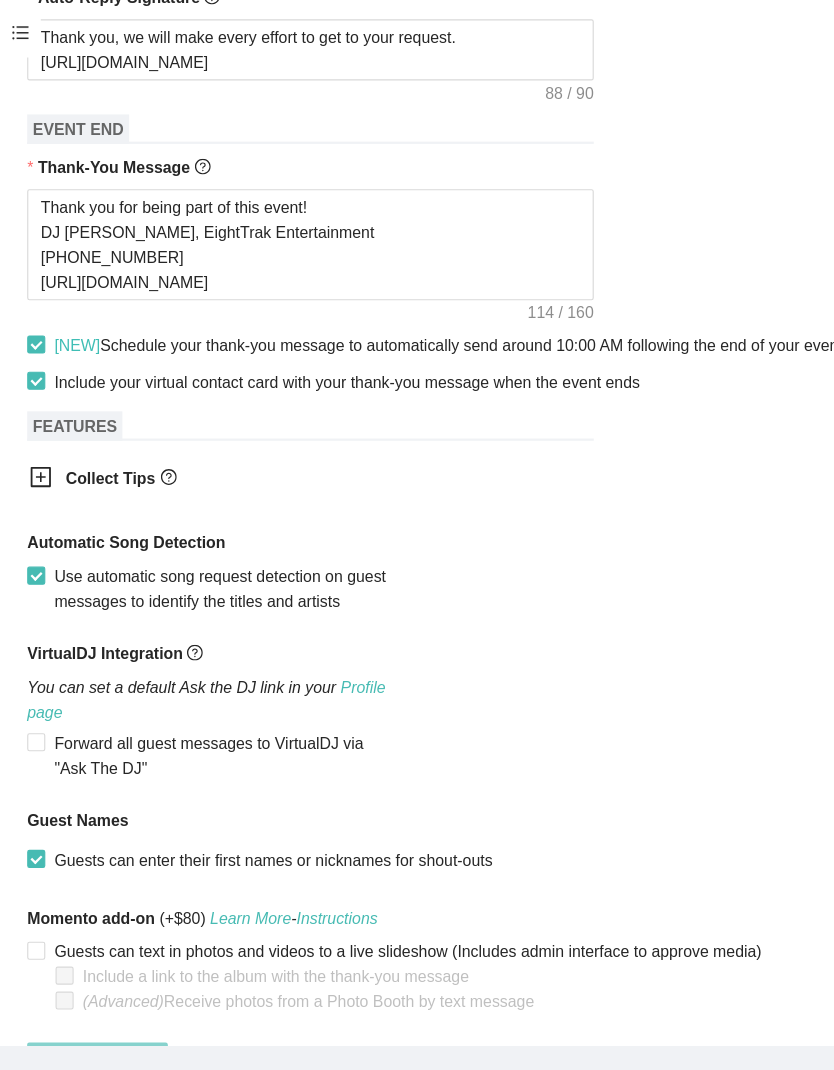 scroll, scrollTop: 734, scrollLeft: 0, axis: vertical 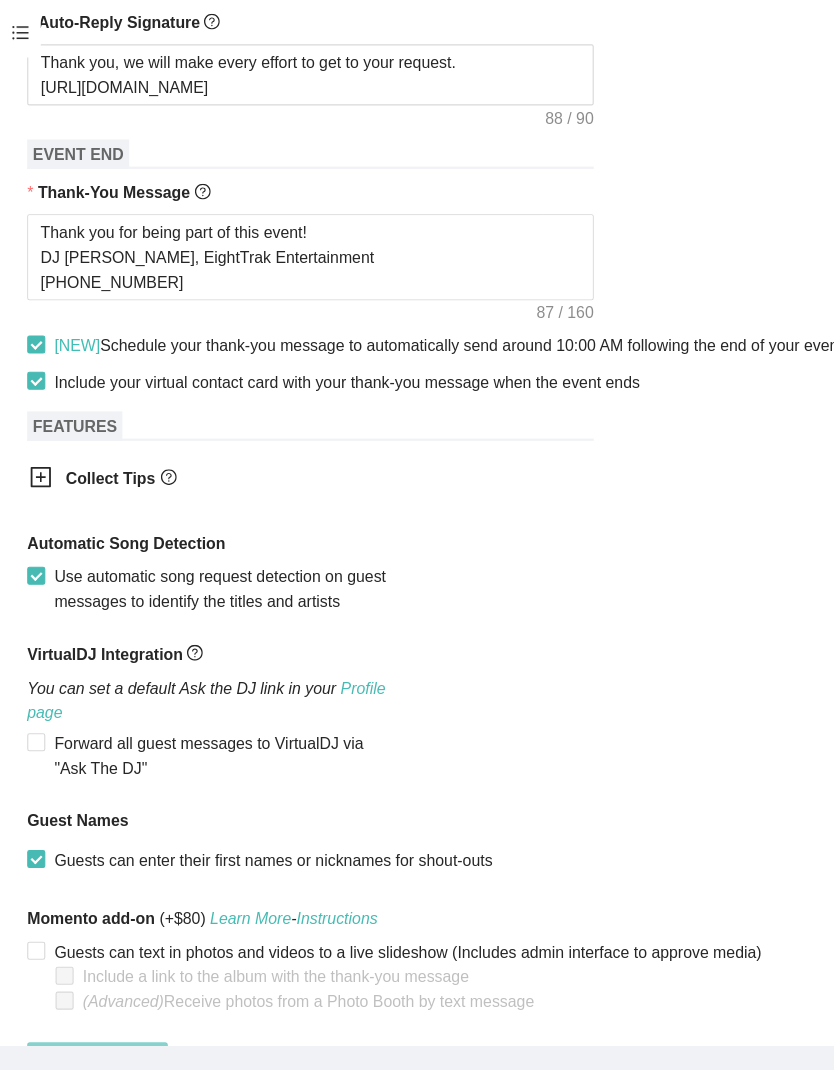 type on "Thank you for being part of this event!
DJ [PERSON_NAME], EightTrak Entertainment
[PHONE_NUMBER]
[URL][DOMAIN_NAME]" 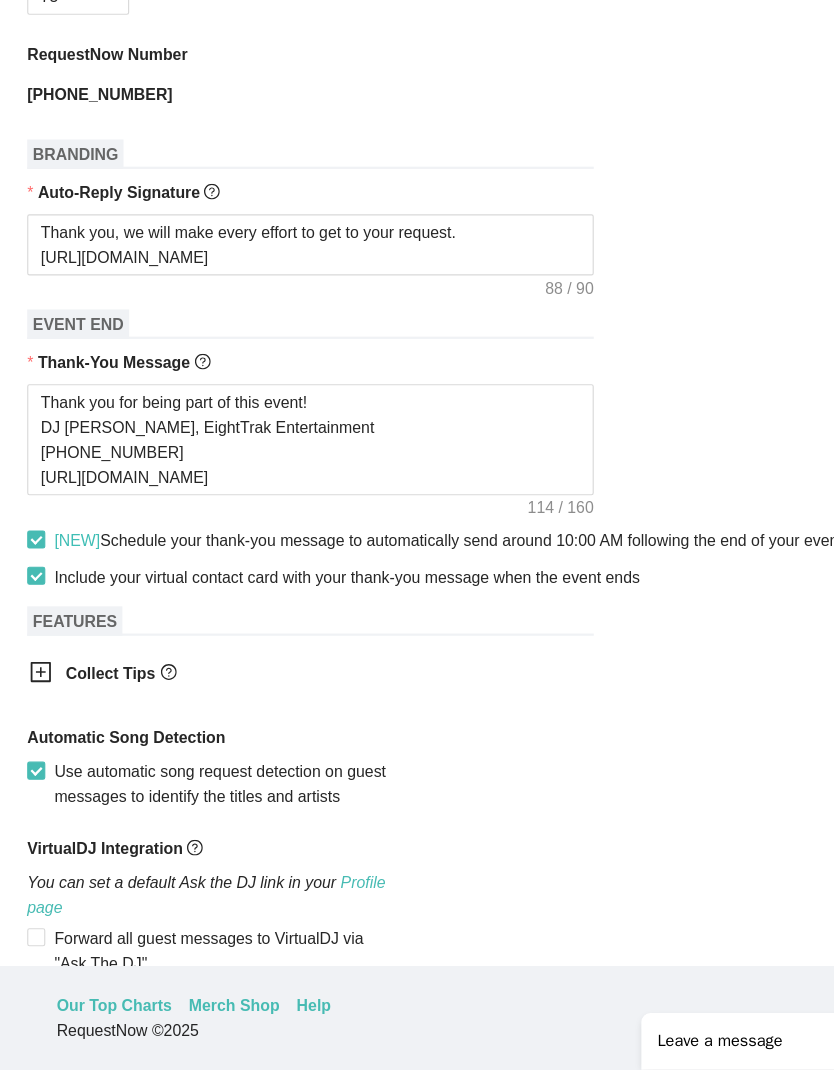 scroll, scrollTop: 525, scrollLeft: 0, axis: vertical 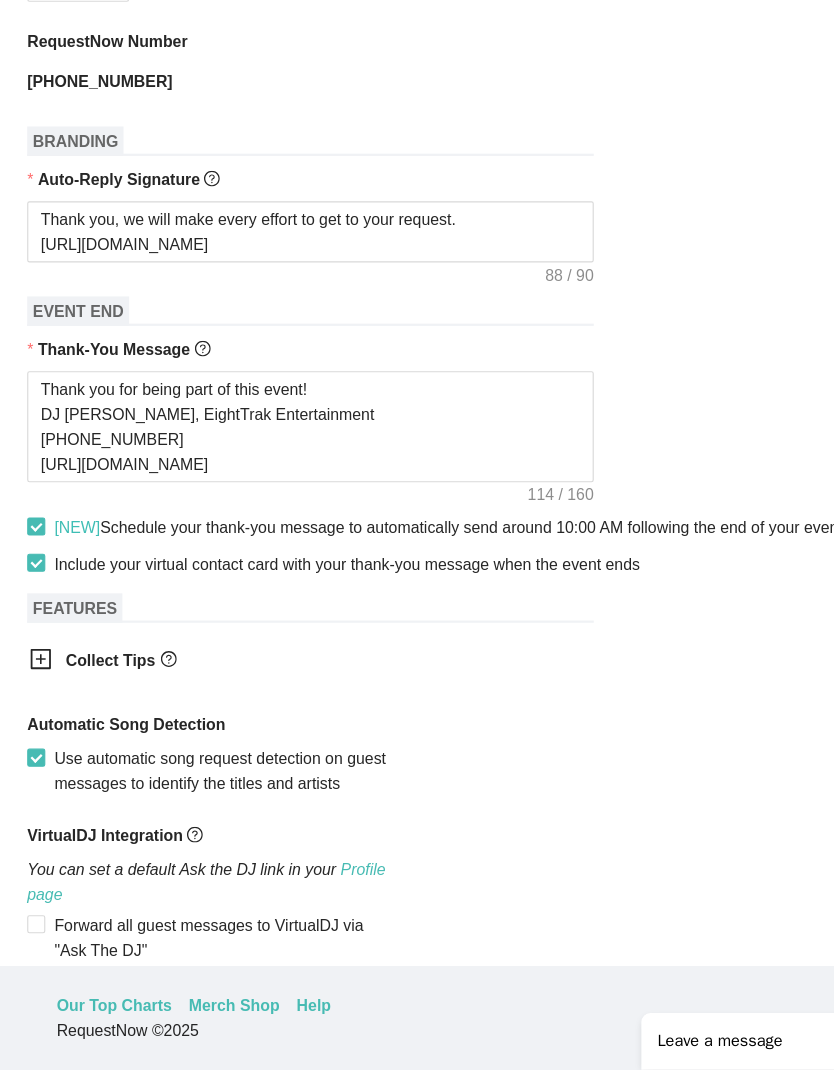 click on "Collect Tips" at bounding box center (260, 709) 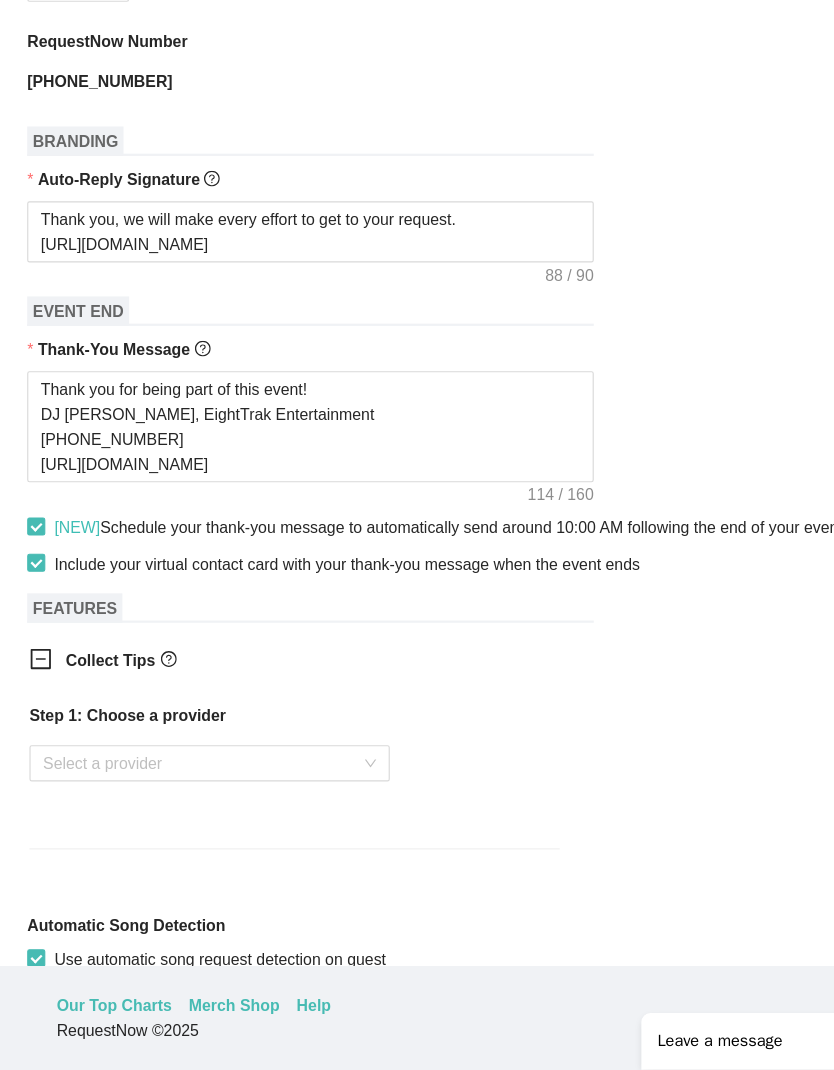 click on "Select a provider" at bounding box center (185, 799) 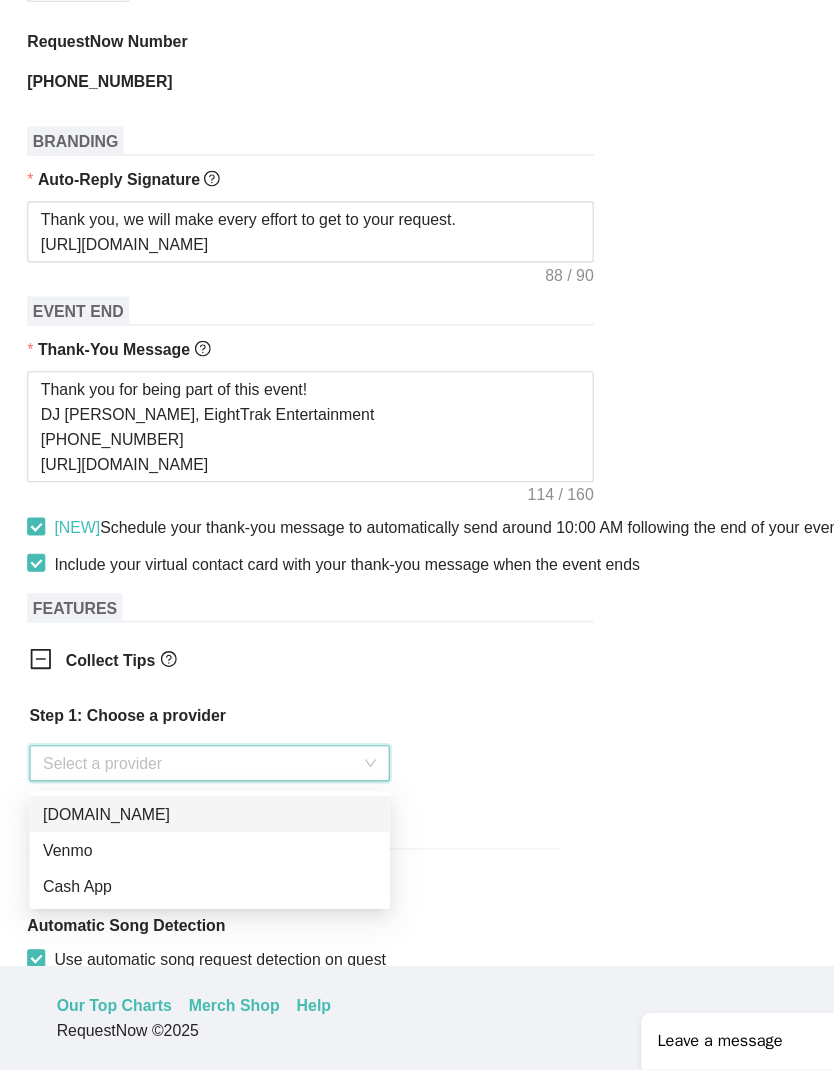 click on "[DOMAIN_NAME]" at bounding box center (185, 844) 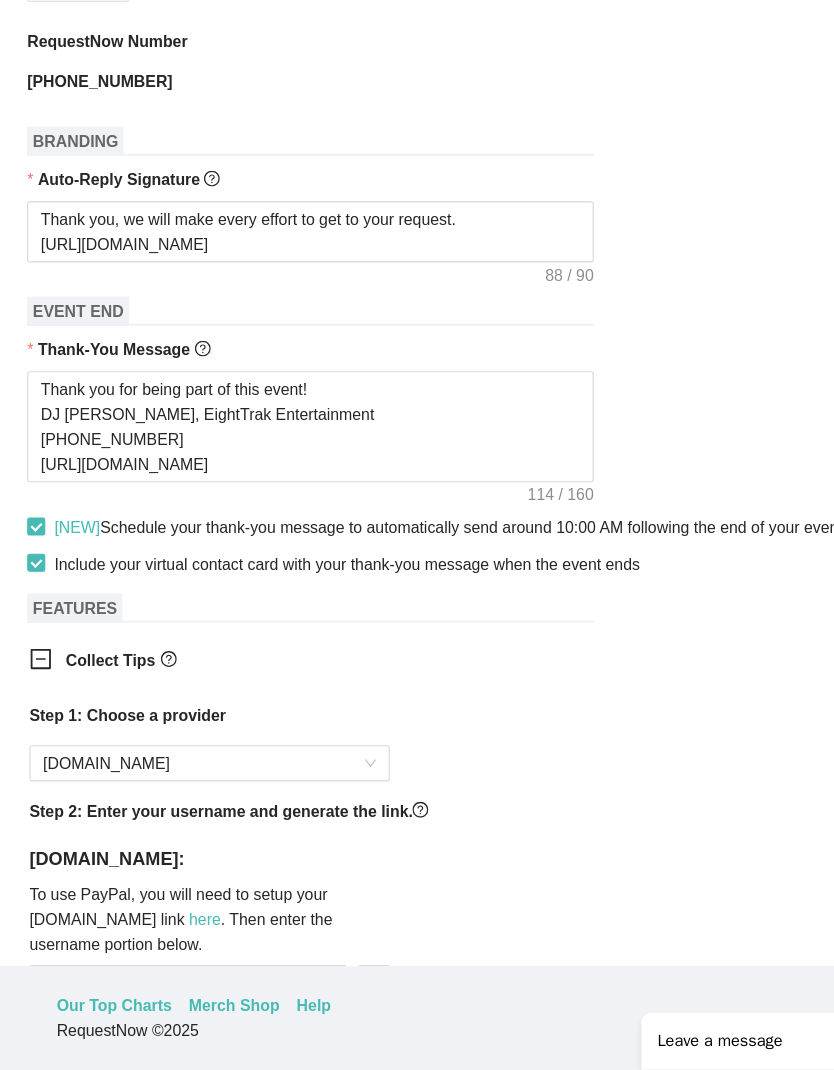 click on "Step 2: Enter your username and generate the link." at bounding box center [195, 841] 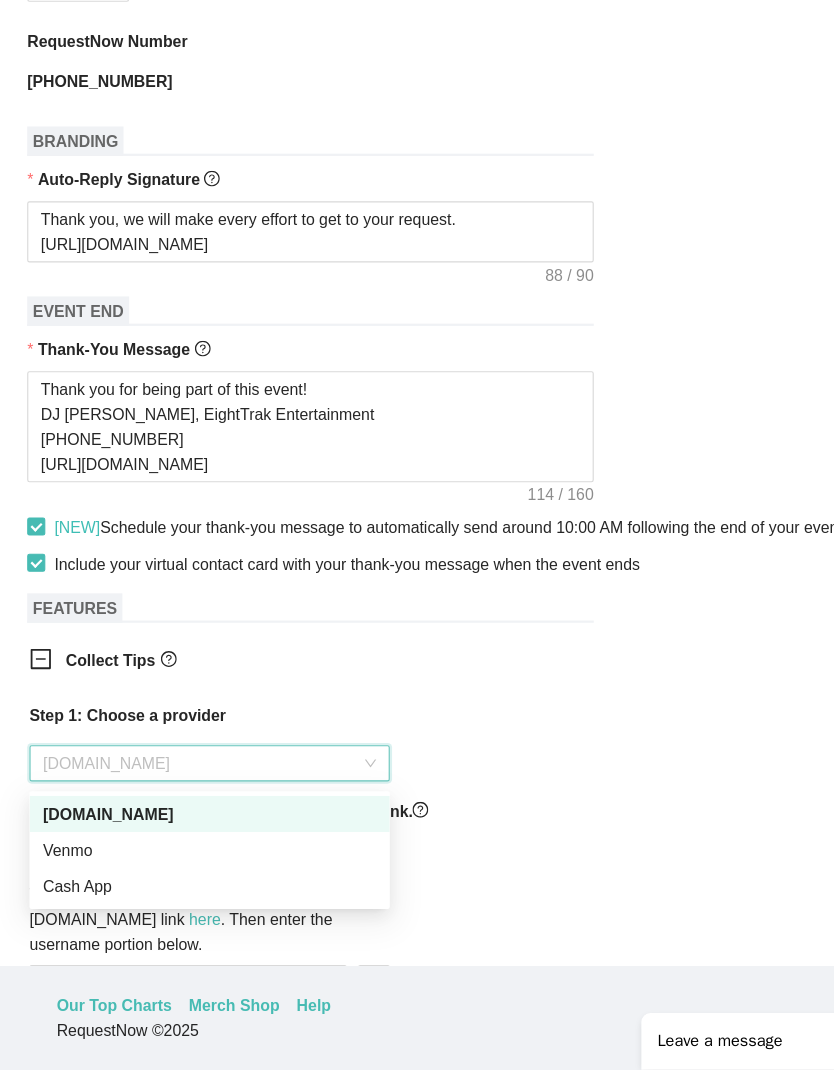 click on "[DOMAIN_NAME]" at bounding box center (185, 844) 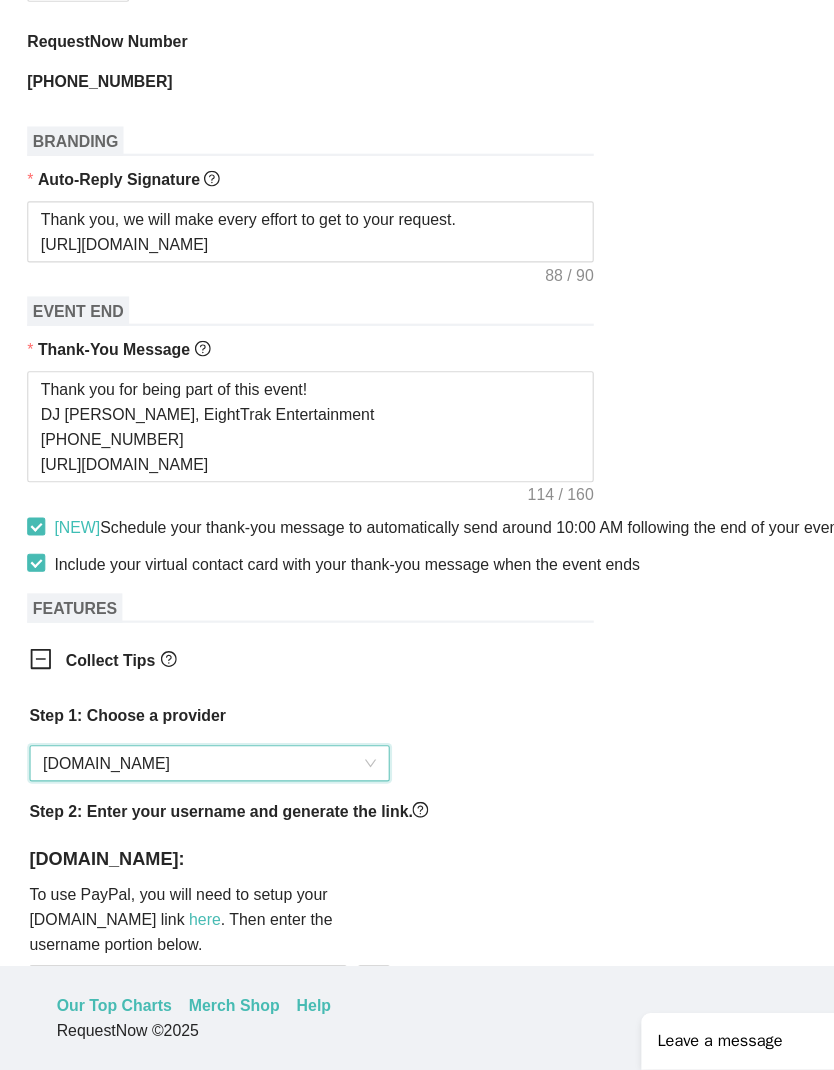 click on "Step 2: Enter your username and generate the link." at bounding box center [195, 841] 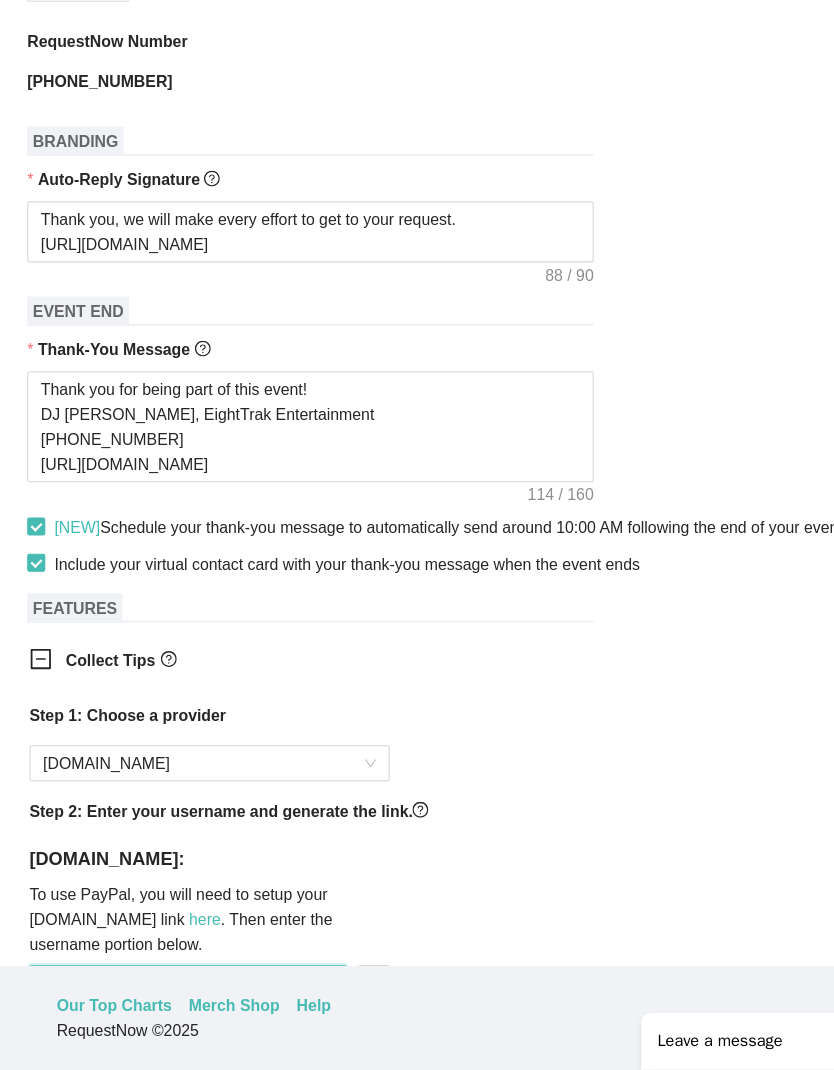 click at bounding box center [166, 993] 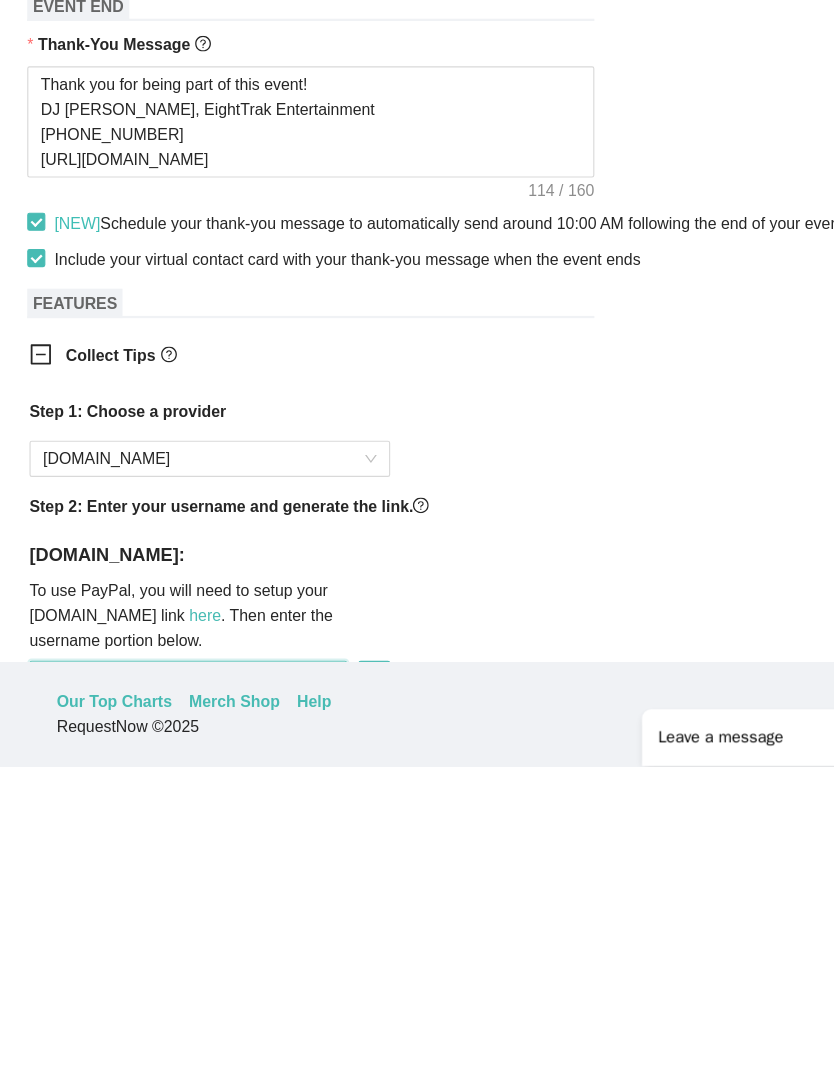 type on "PayPal.me\peterjtom" 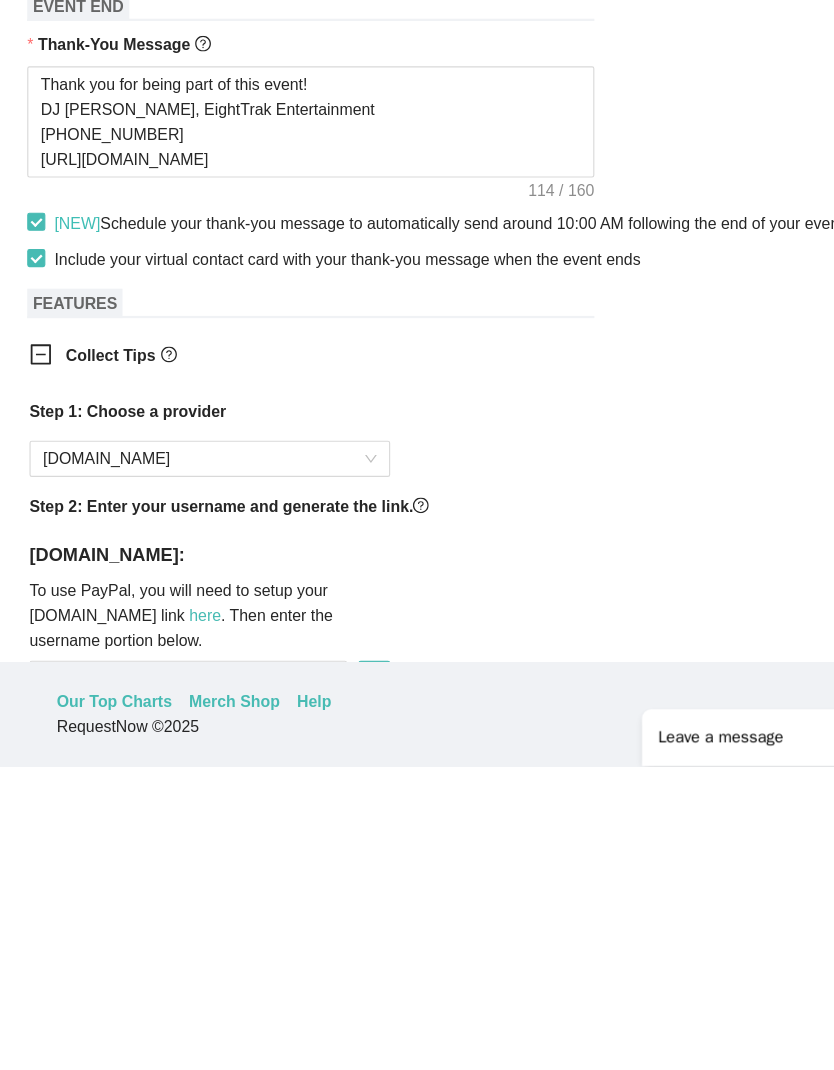 click on "Collect Tips Step 1: Choose a provider  PayPal.Me Step 2: Enter your username and generate the link.  PayPal.Me:  To use PayPal, you will need to setup your PayPal.me link     here . Then enter the username portion below. PayPal.me\peterjtom" at bounding box center [417, 887] 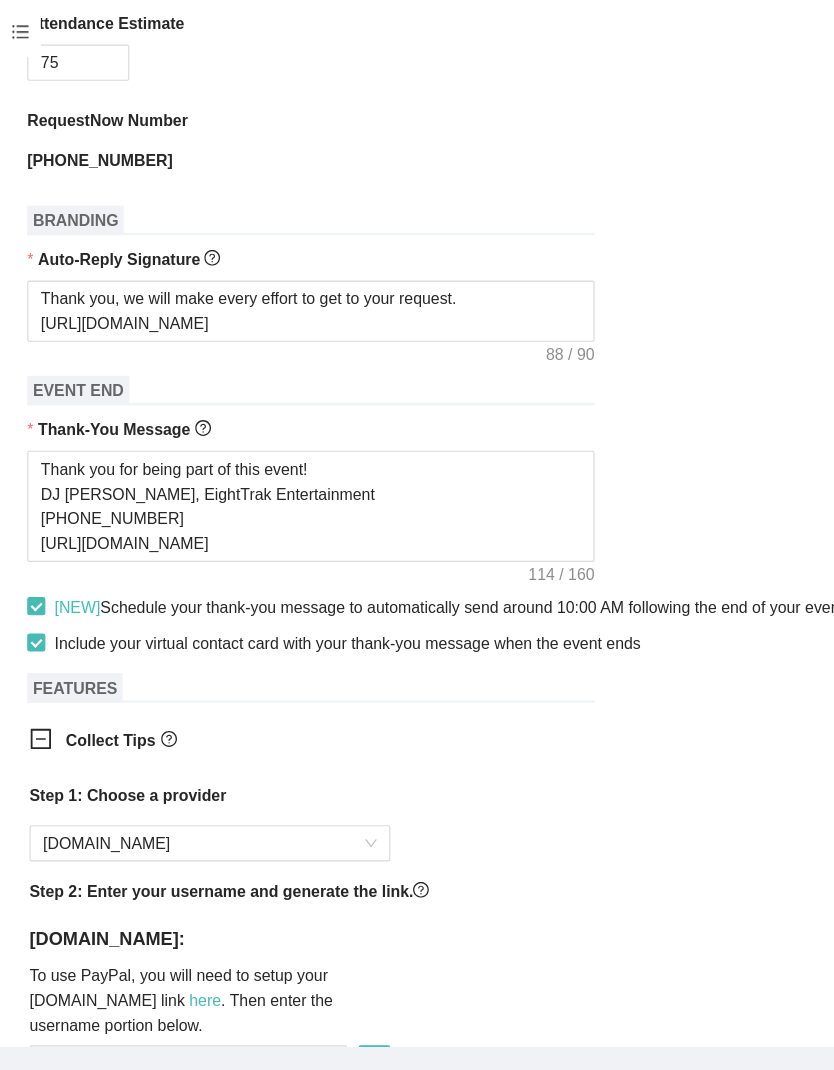 click at bounding box center (330, 993) 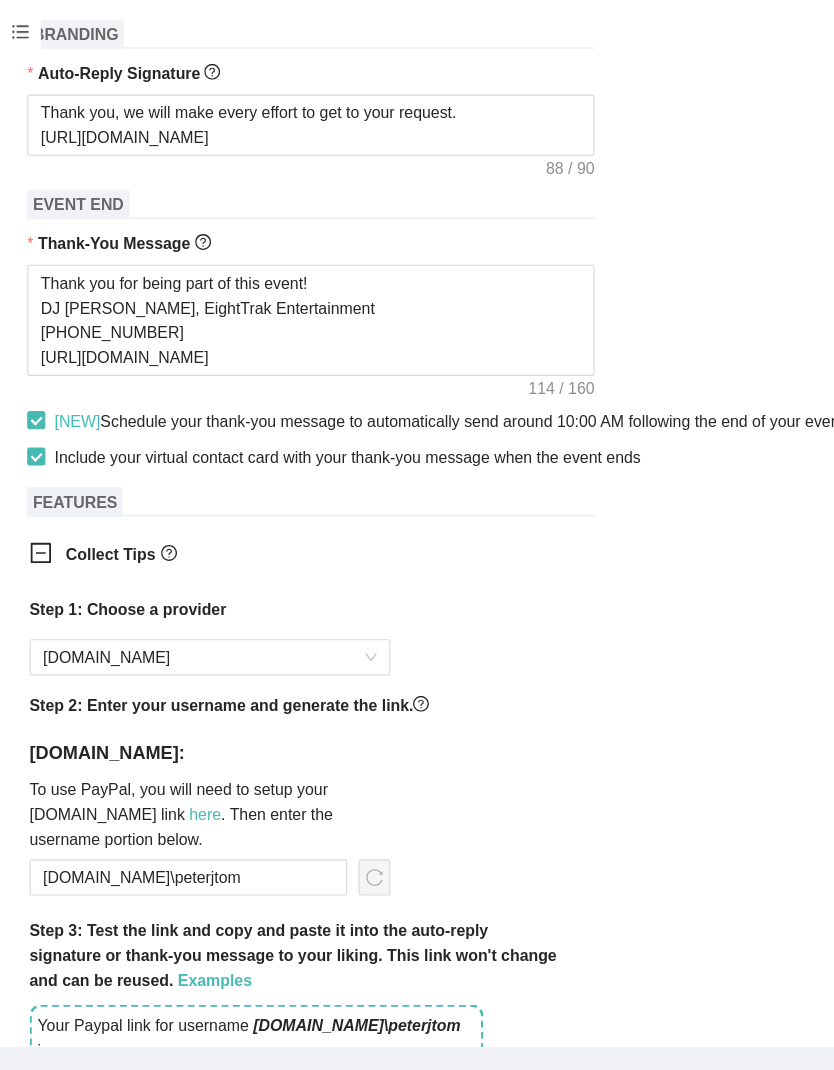 scroll, scrollTop: 707, scrollLeft: 0, axis: vertical 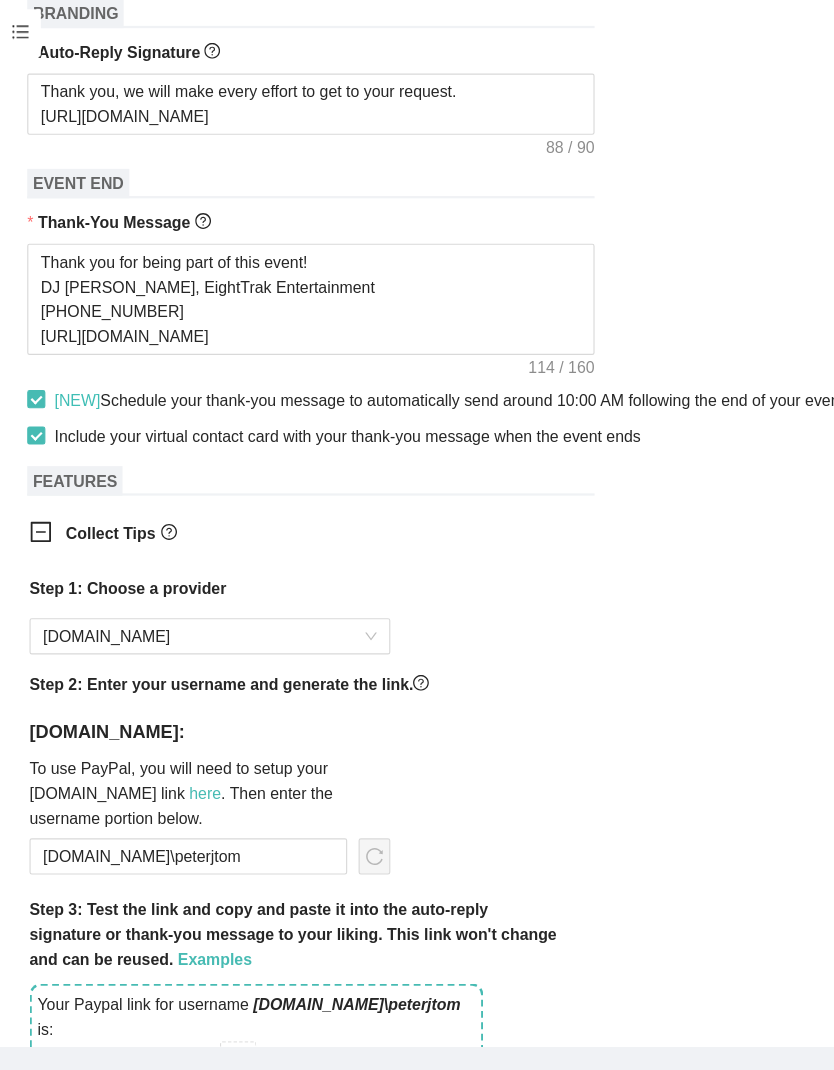 click at bounding box center (210, 990) 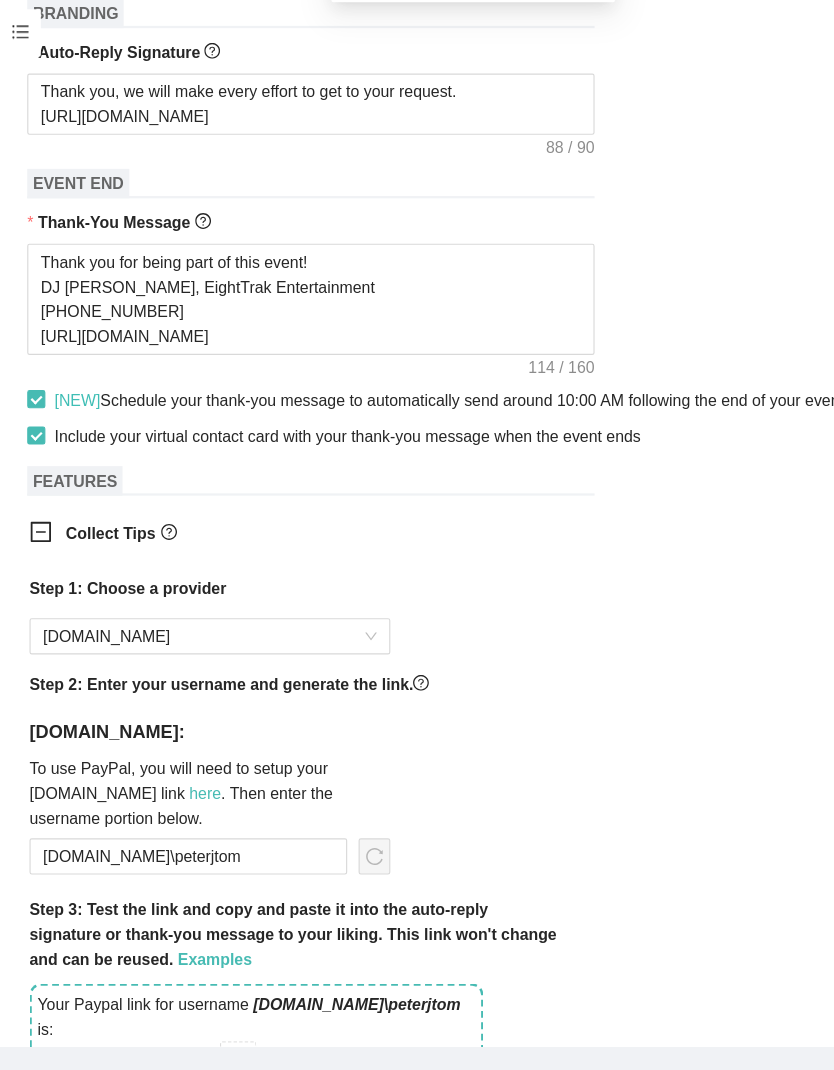 click at bounding box center (210, 990) 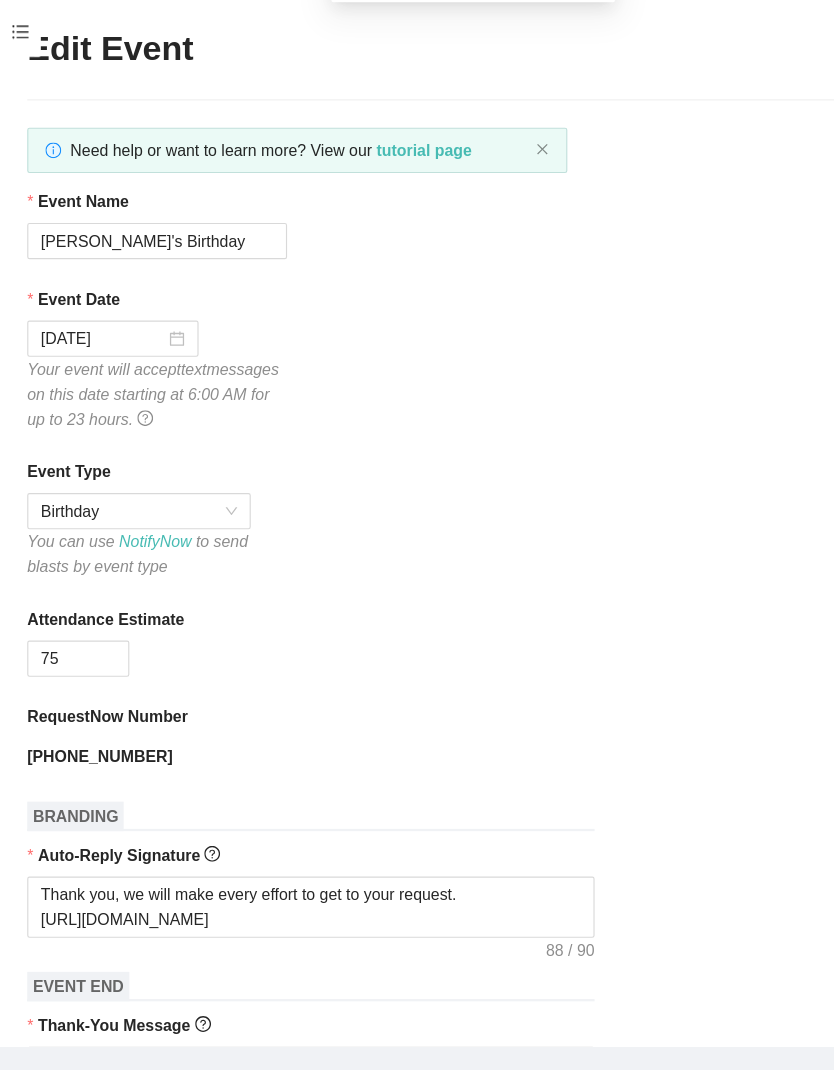 scroll, scrollTop: 0, scrollLeft: 0, axis: both 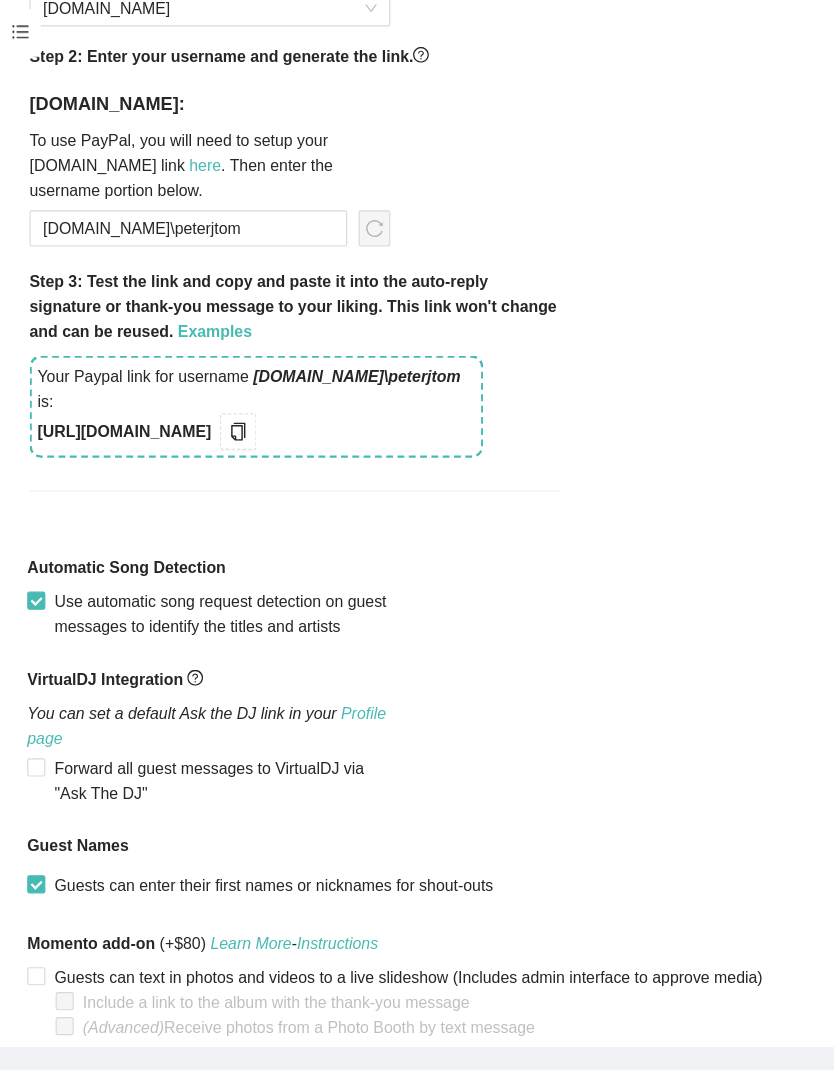 click on "Save event" at bounding box center (75, 1013) 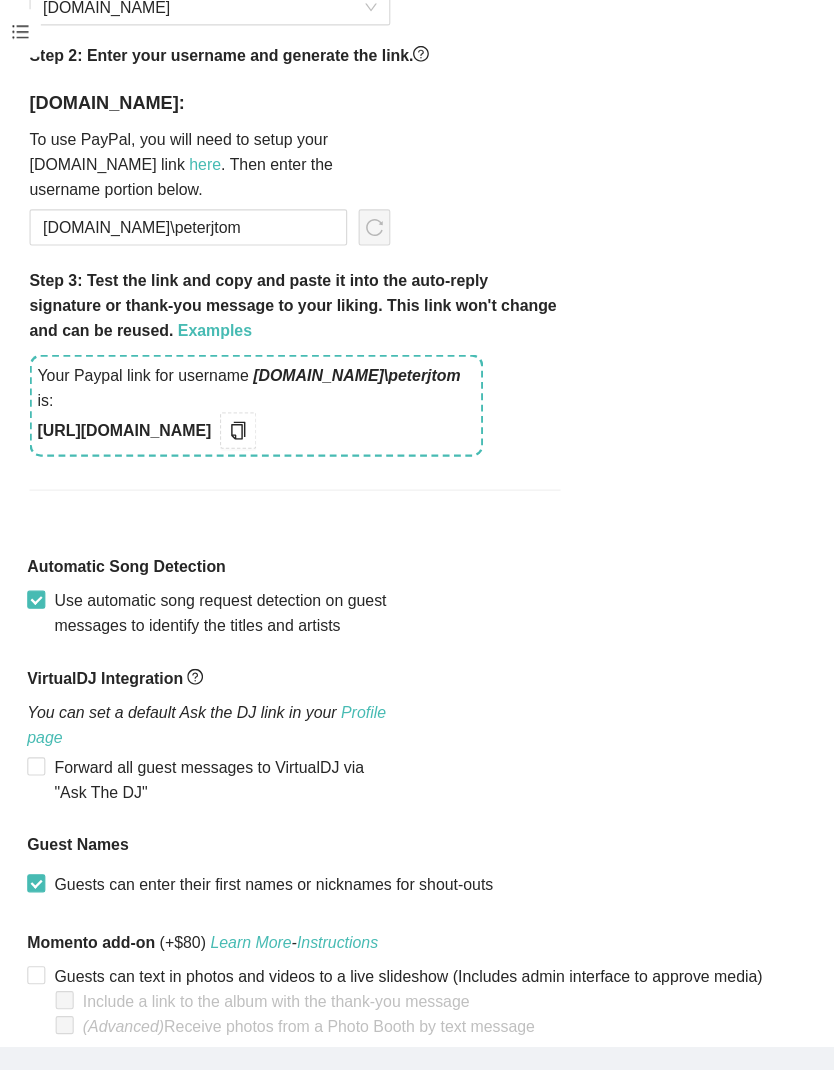 scroll, scrollTop: 1261, scrollLeft: 0, axis: vertical 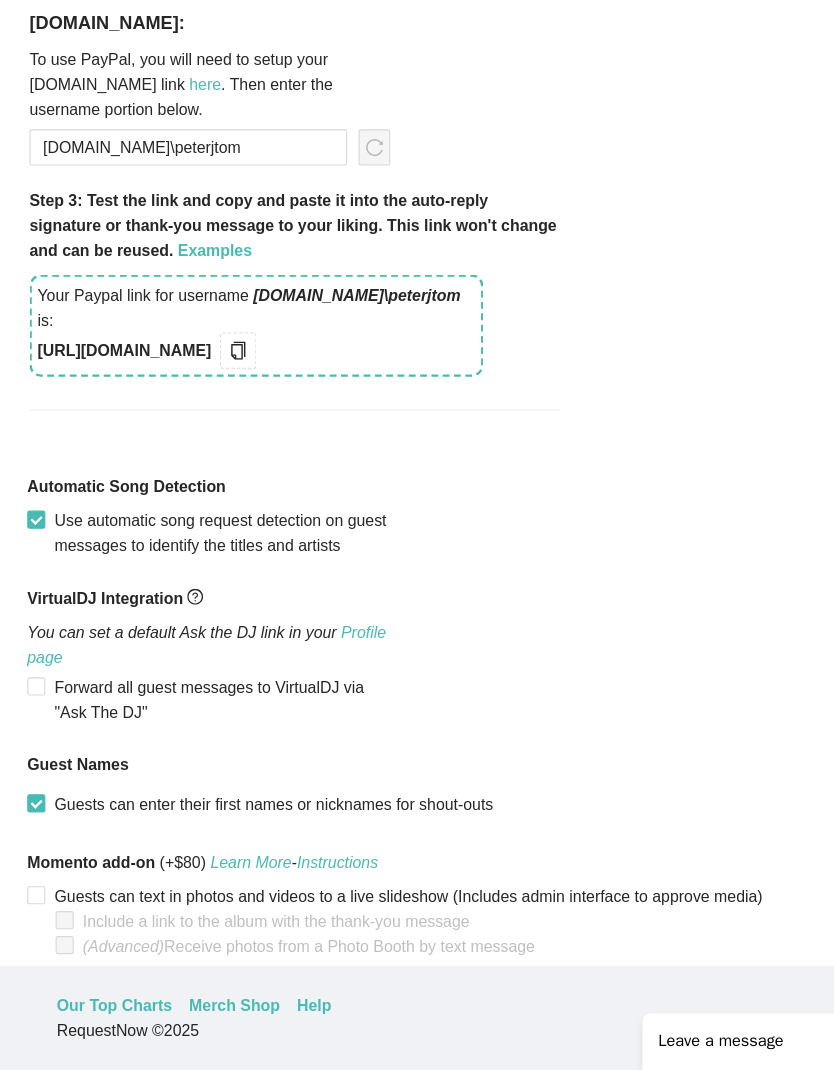 click on "Save event" at bounding box center (75, 1013) 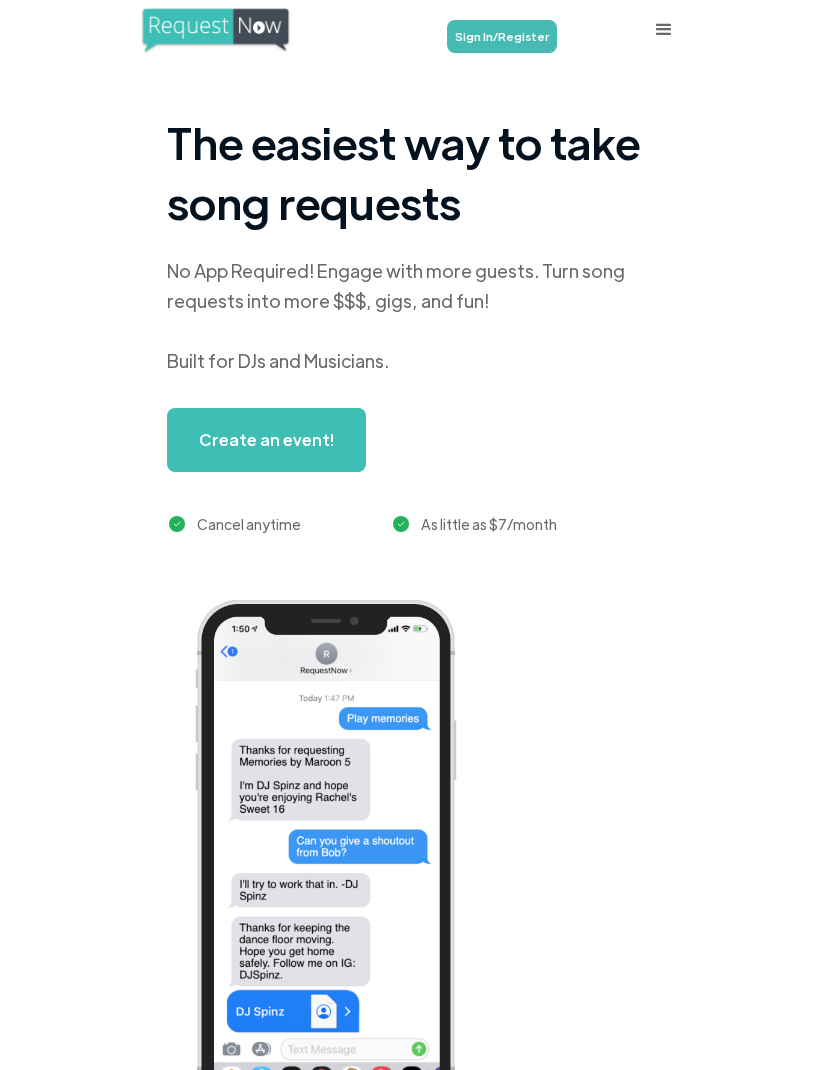 scroll, scrollTop: 0, scrollLeft: 0, axis: both 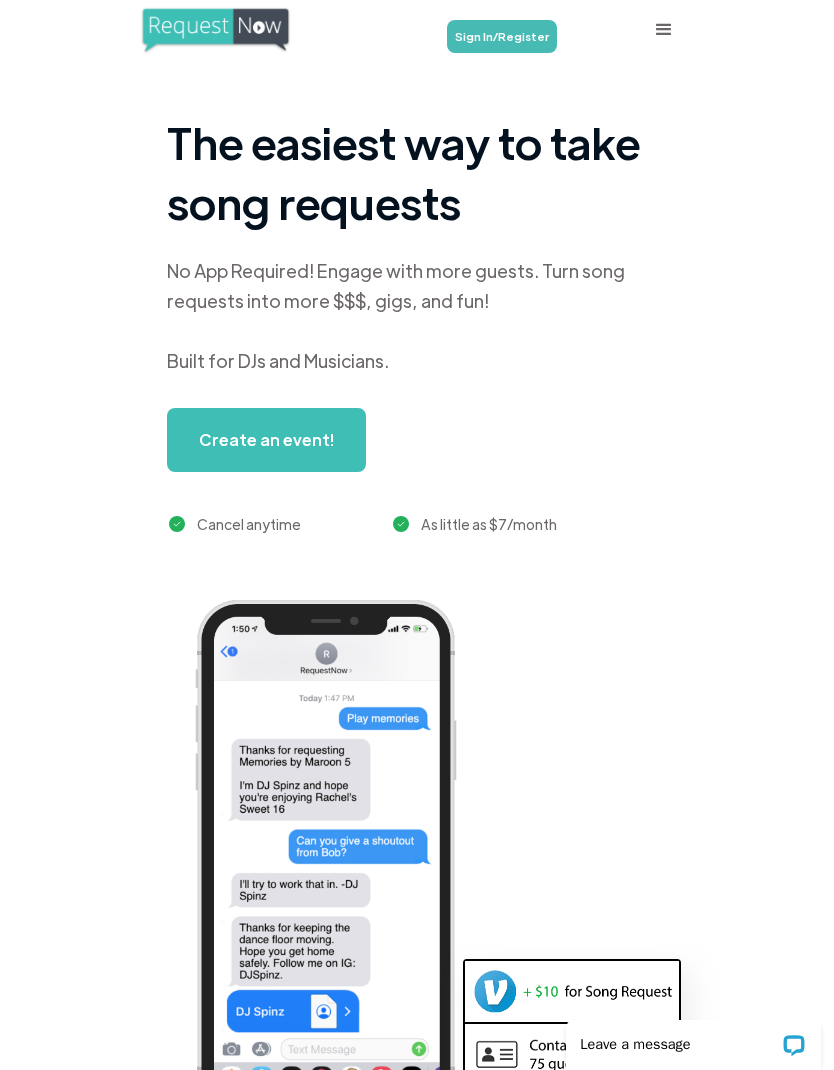 click on "Sign In/Register" at bounding box center (502, 36) 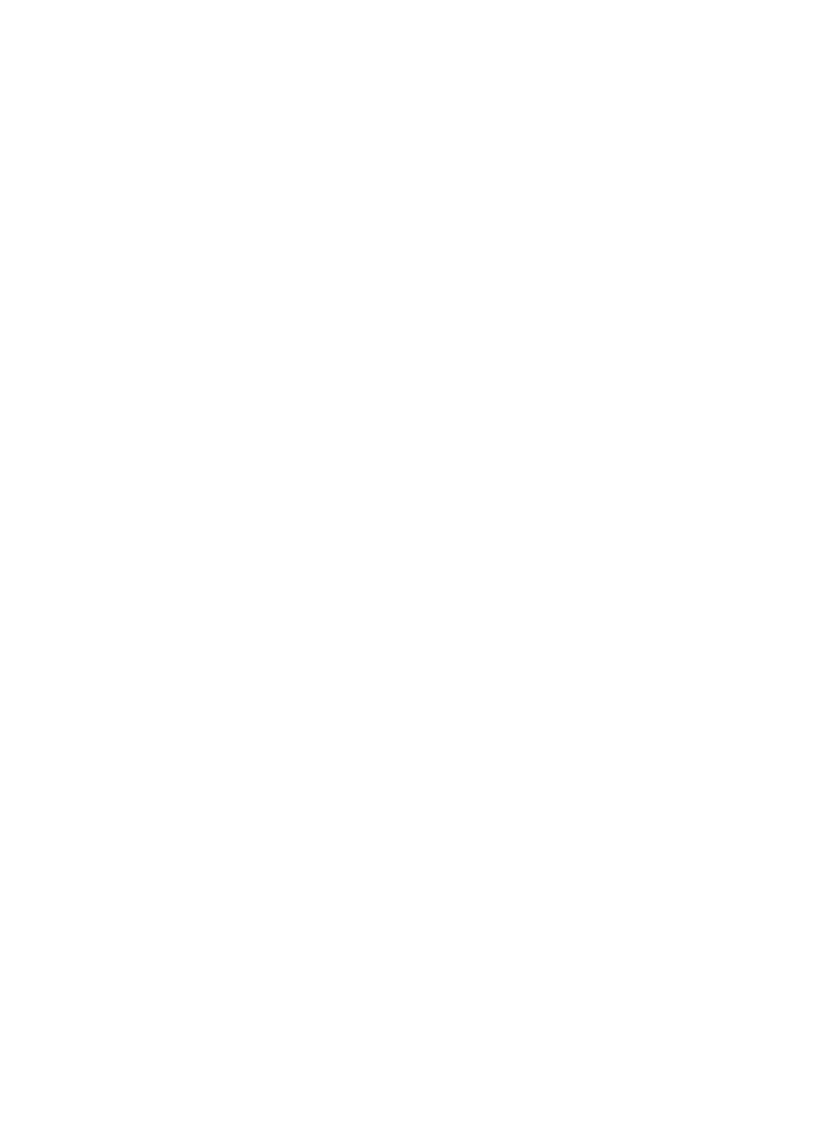 scroll, scrollTop: 0, scrollLeft: 0, axis: both 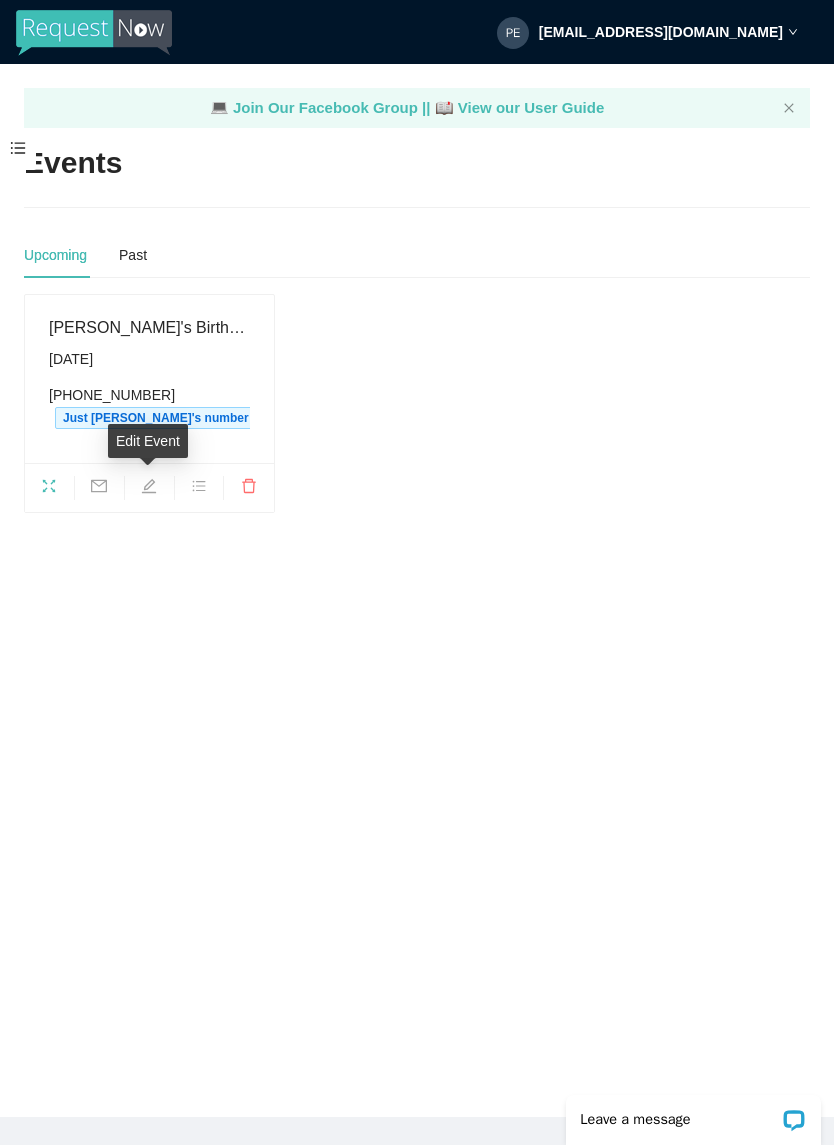 click 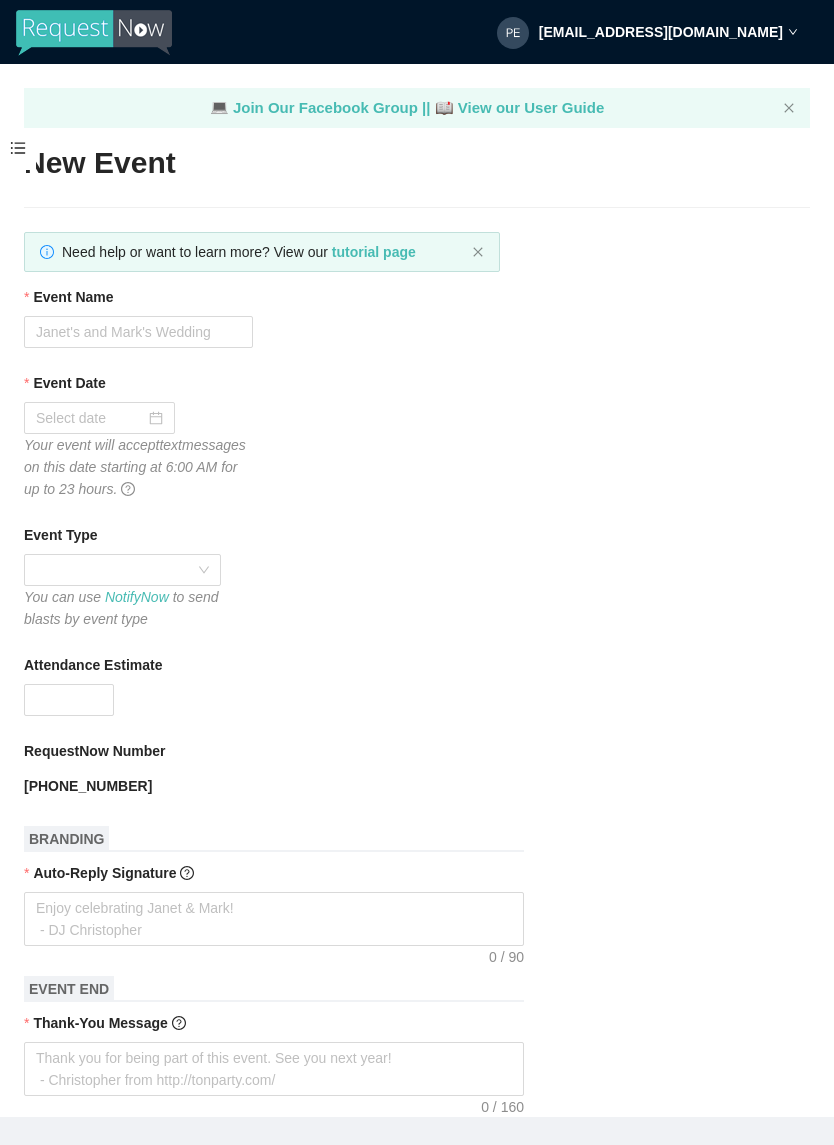type on "Thank you for being part of this event!
DJ [PERSON_NAME], EightTrak Entertainment
[PHONE_NUMBER]
[URL][DOMAIN_NAME]" 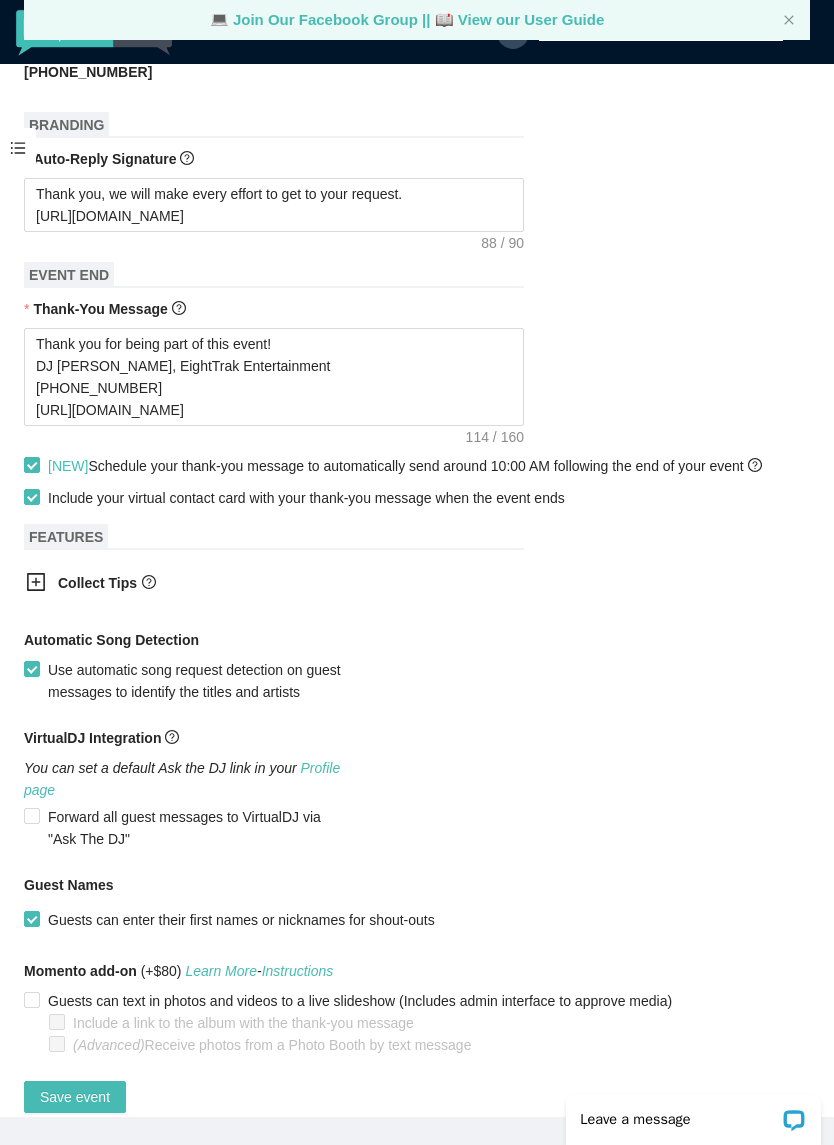 scroll, scrollTop: 712, scrollLeft: 0, axis: vertical 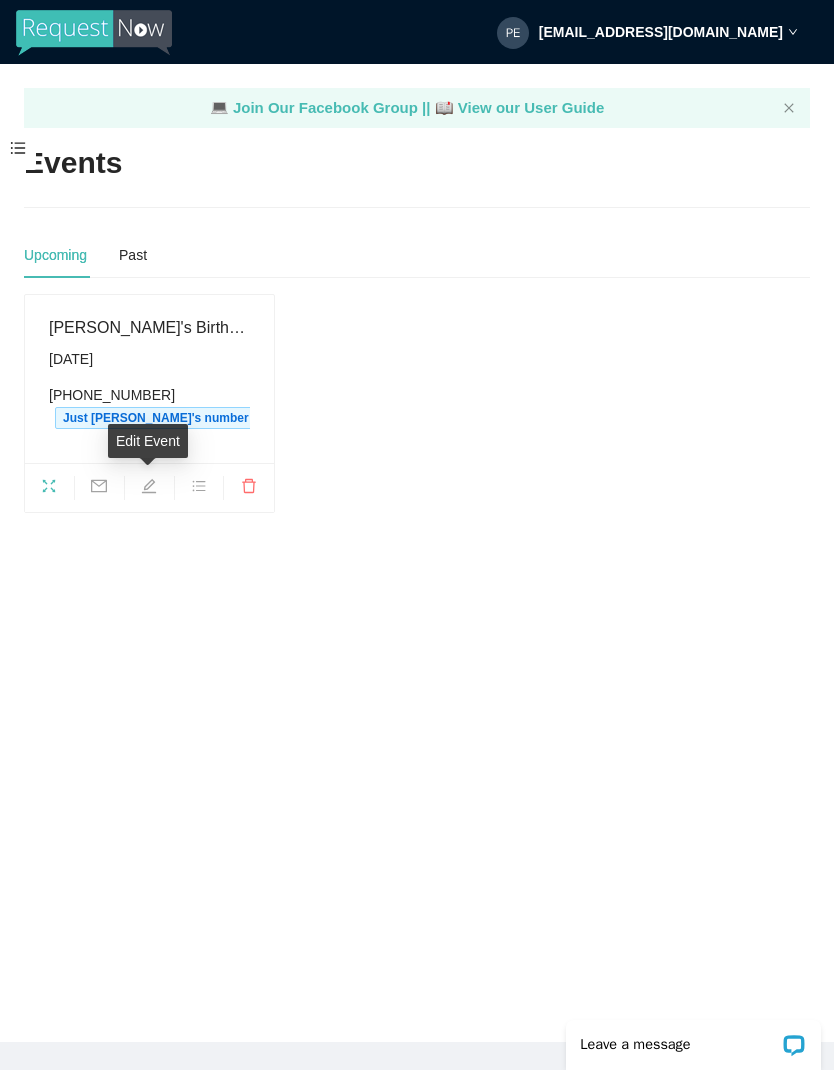 click 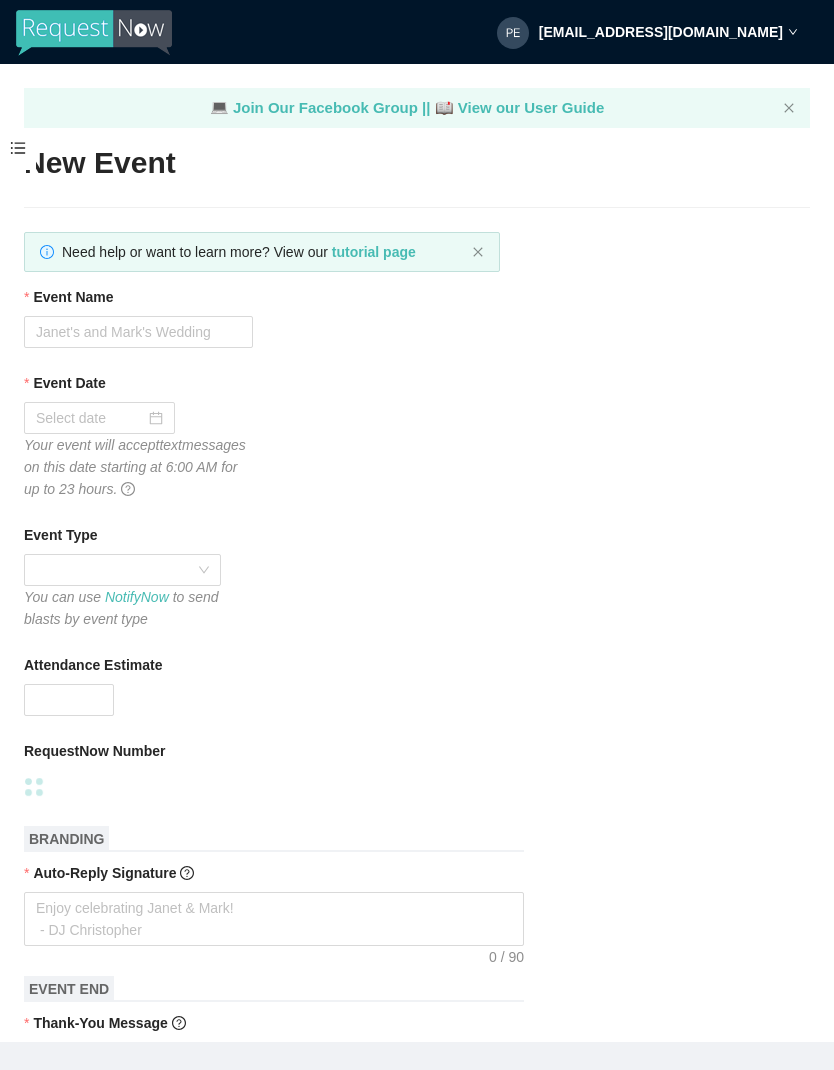 type on "Thank you for being part of this event!
DJ [PERSON_NAME], EightTrak Entertainment
[PHONE_NUMBER]
[URL][DOMAIN_NAME]" 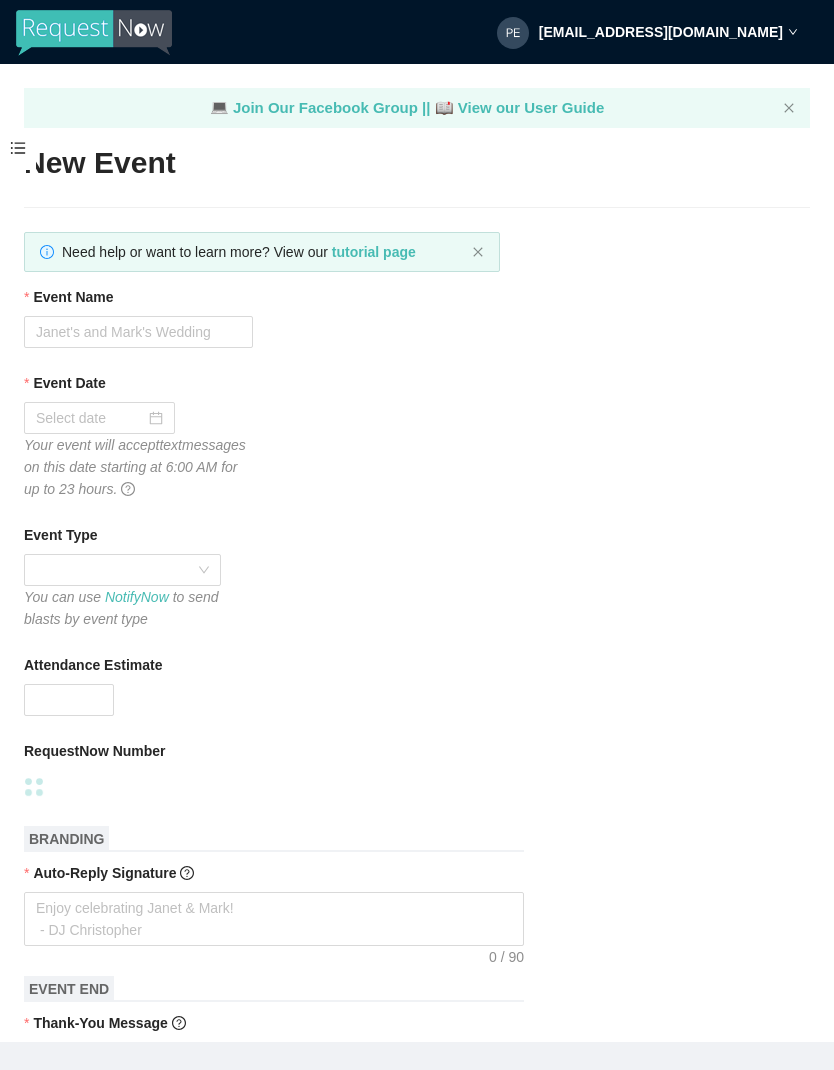 type on "[PERSON_NAME]'s Birthday" 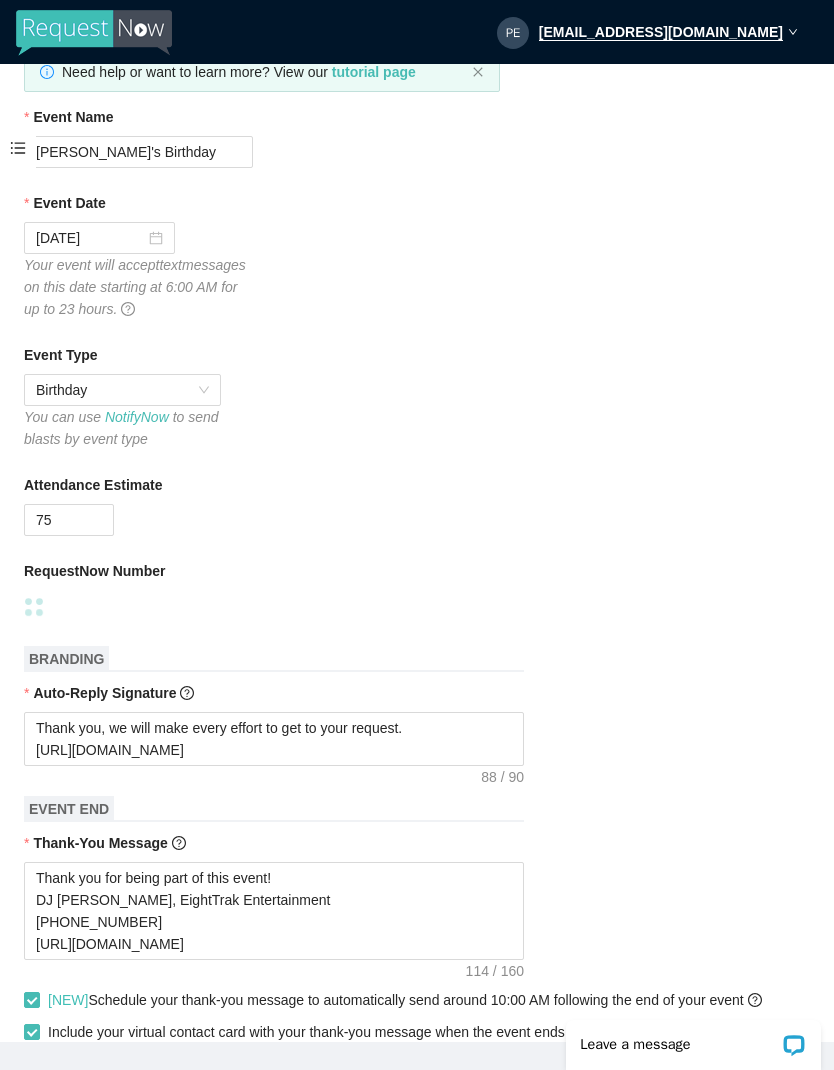 scroll, scrollTop: 0, scrollLeft: 0, axis: both 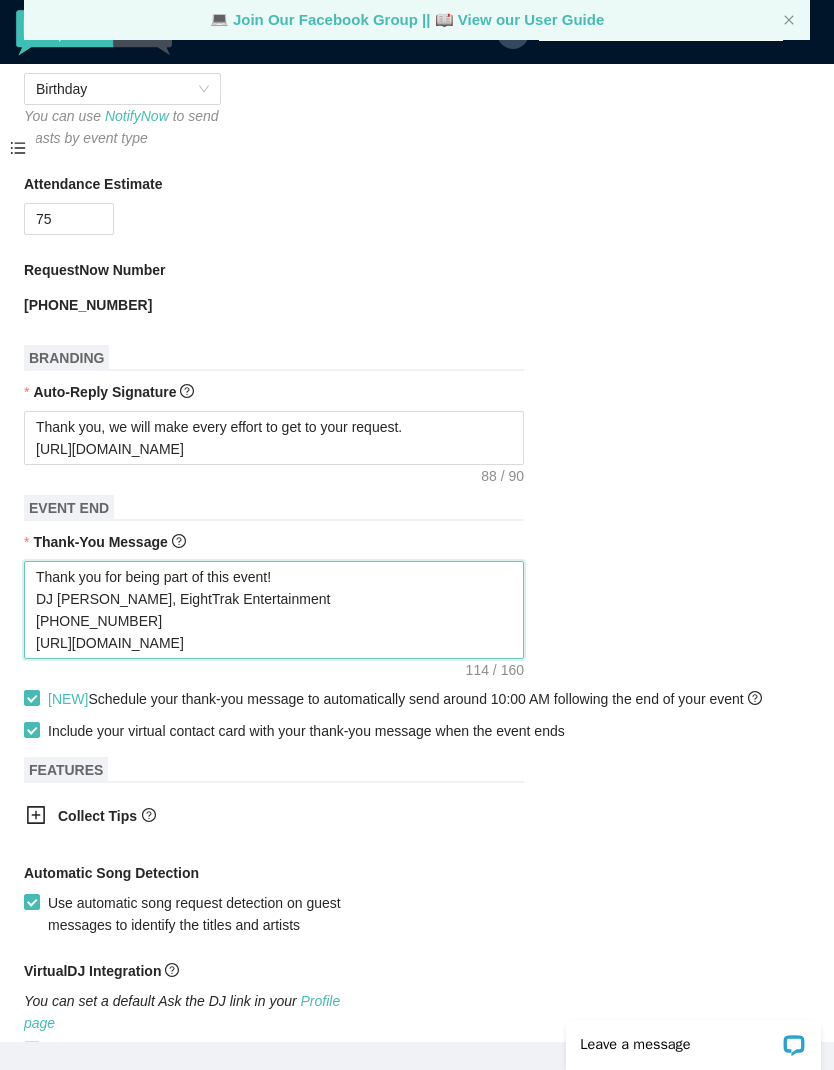 click on "Thank you for being part of this event!
DJ [PERSON_NAME], EightTrak Entertainment
[PHONE_NUMBER]
[URL][DOMAIN_NAME]" at bounding box center [274, 610] 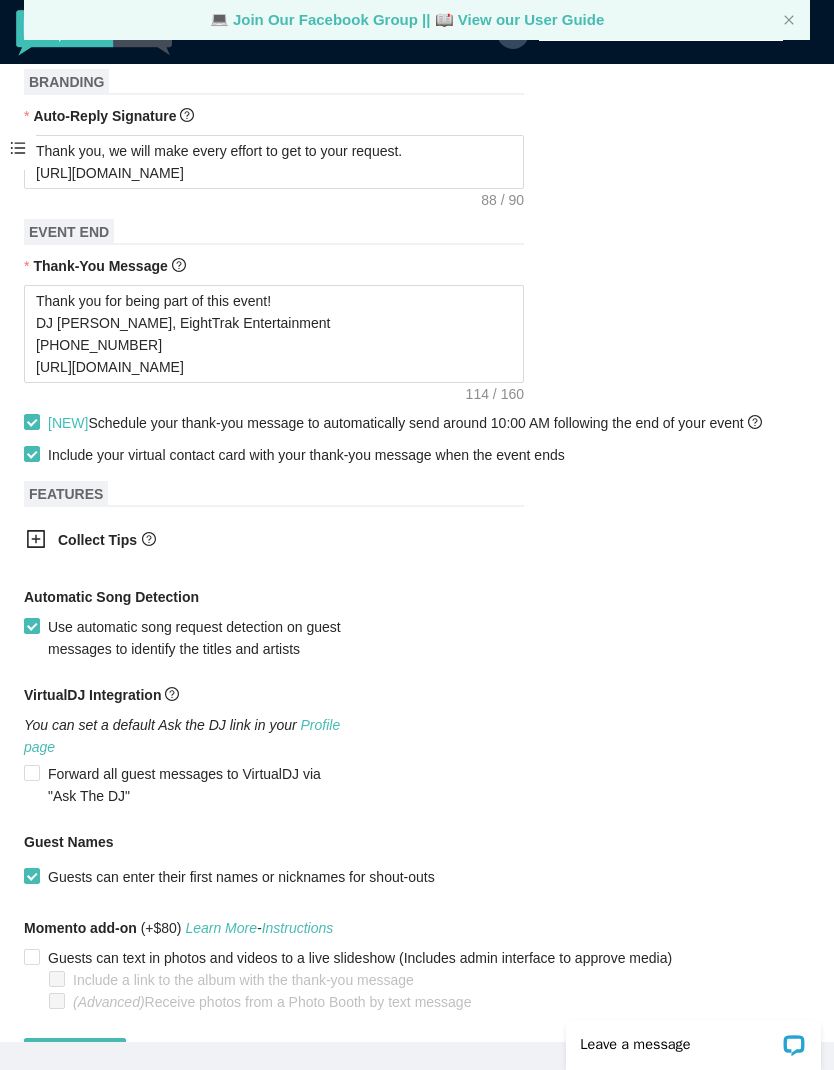 scroll, scrollTop: 756, scrollLeft: 0, axis: vertical 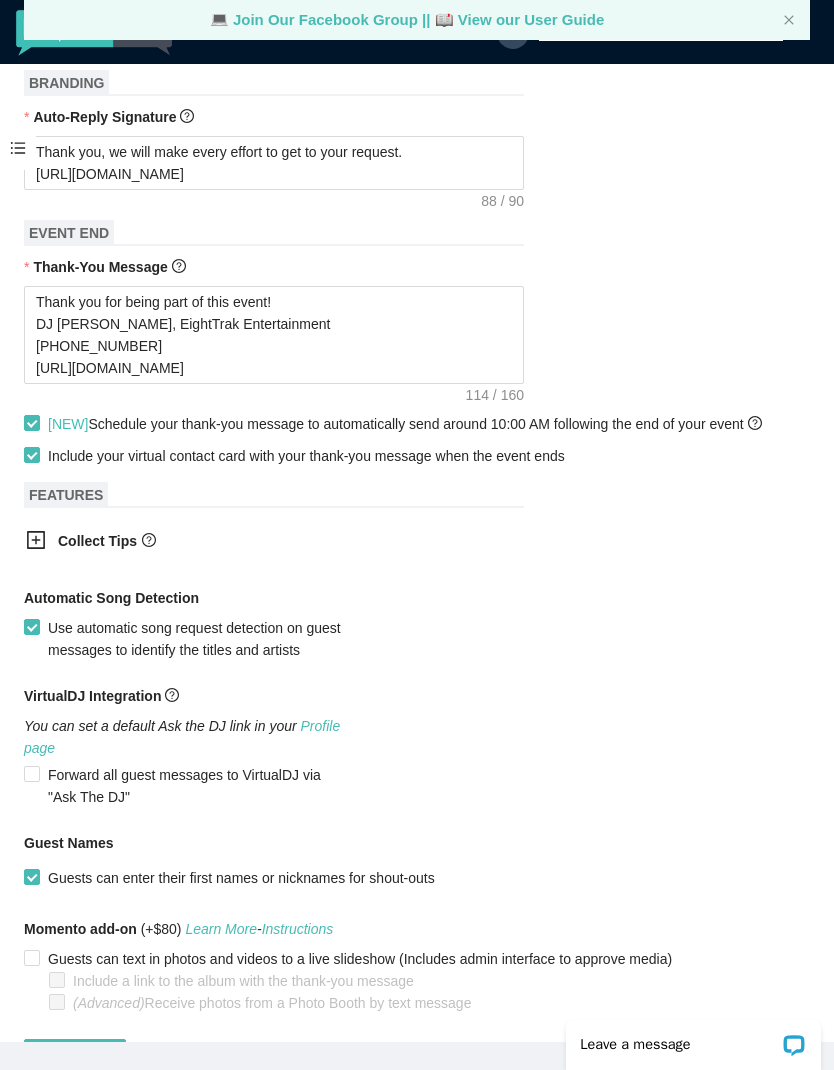 click on "Collect Tips" at bounding box center (260, 542) 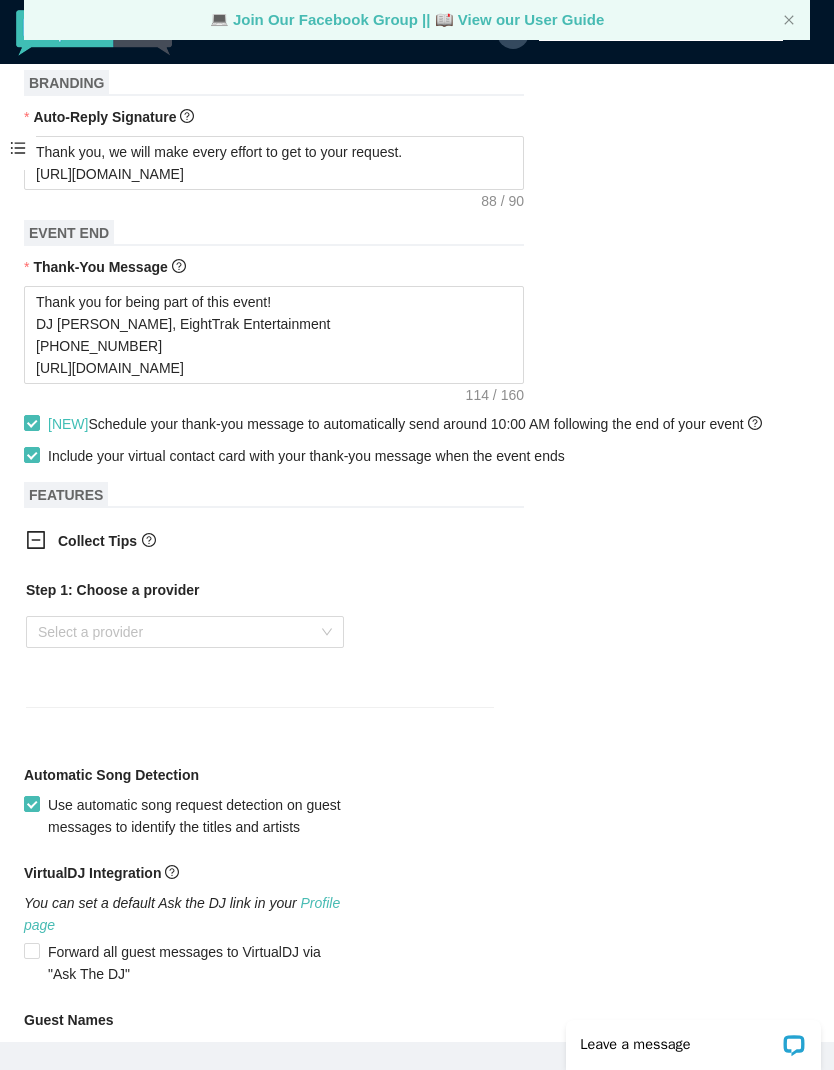click at bounding box center [178, 632] 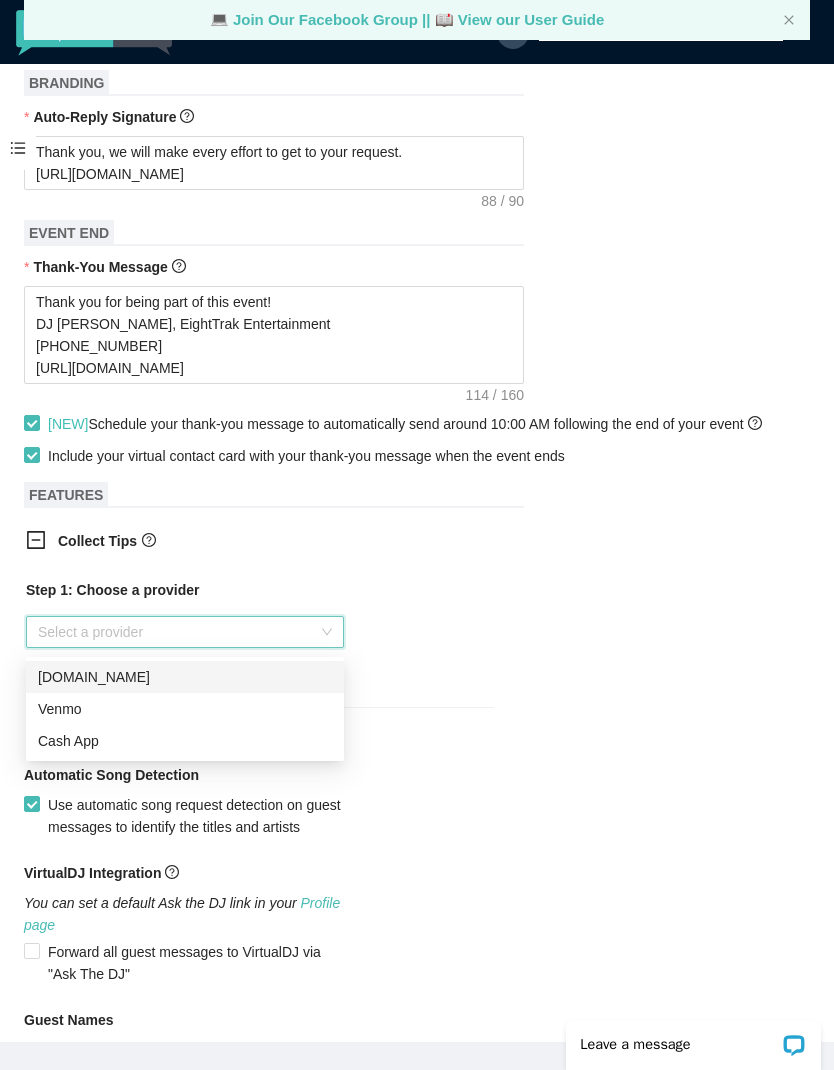 click on "VirtualDJ Integration   You can set a default Ask the DJ link in your   Profile page Forward all guest messages to VirtualDJ via "Ask The DJ"" at bounding box center [417, 923] 